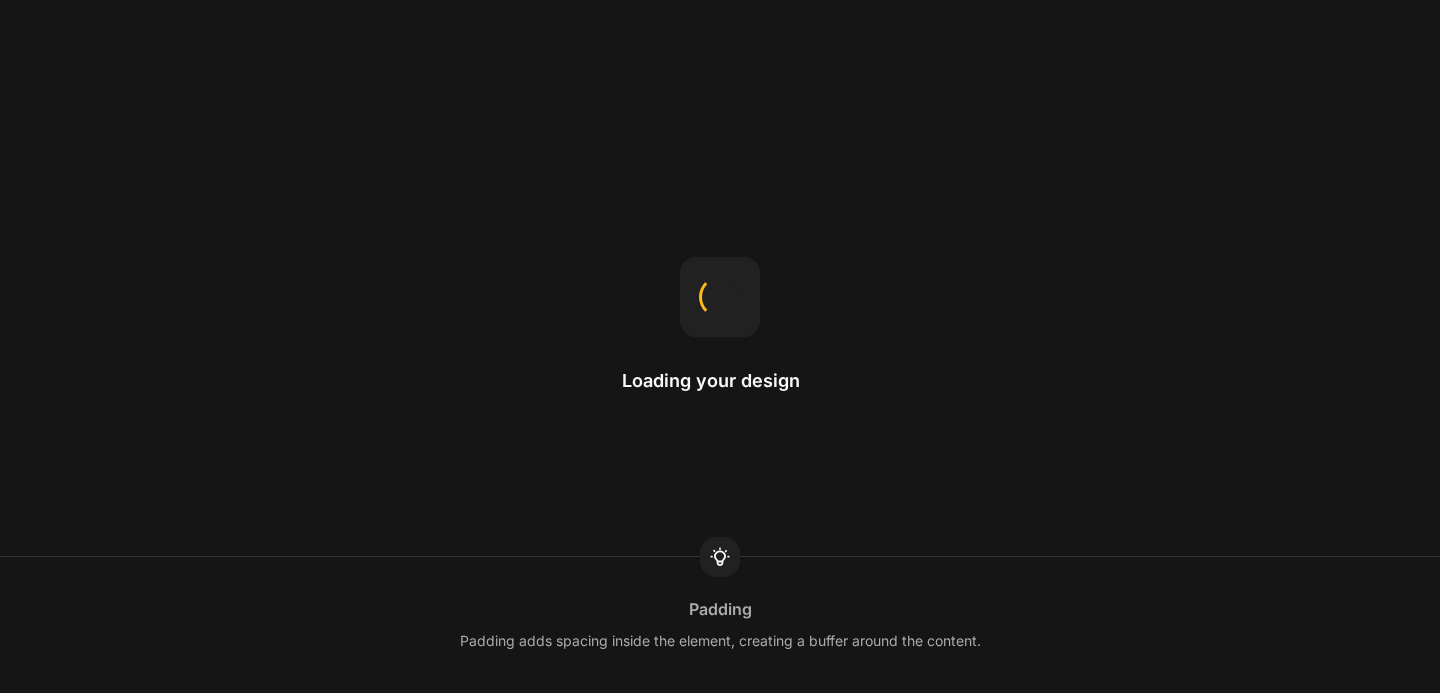 scroll, scrollTop: 0, scrollLeft: 0, axis: both 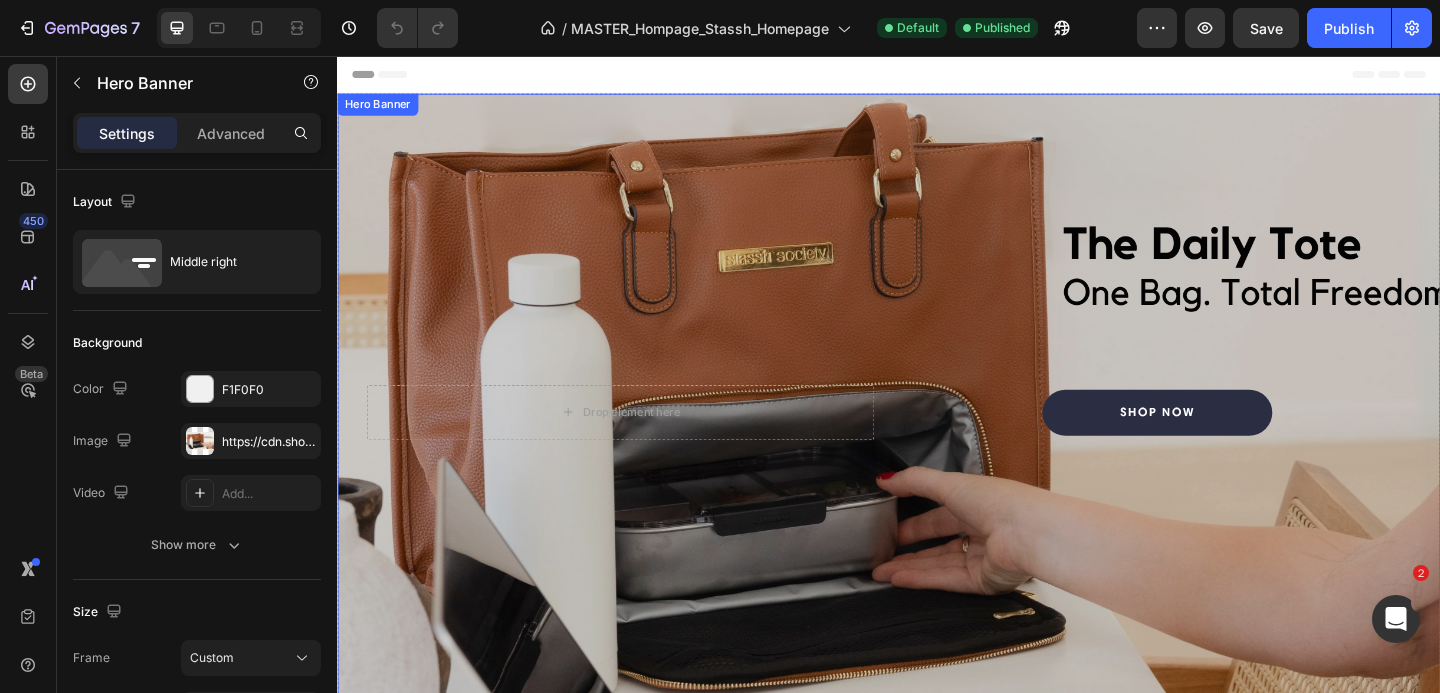 click at bounding box center [937, 443] 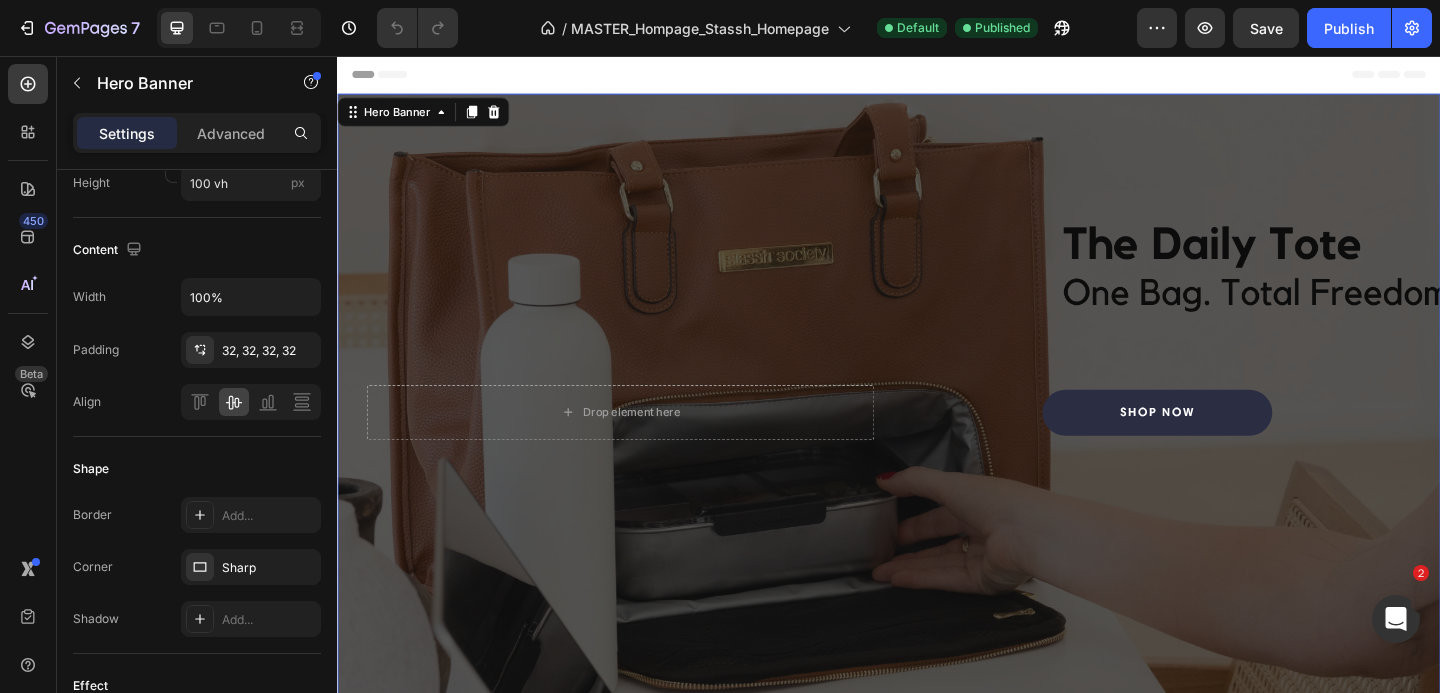 scroll, scrollTop: 0, scrollLeft: 0, axis: both 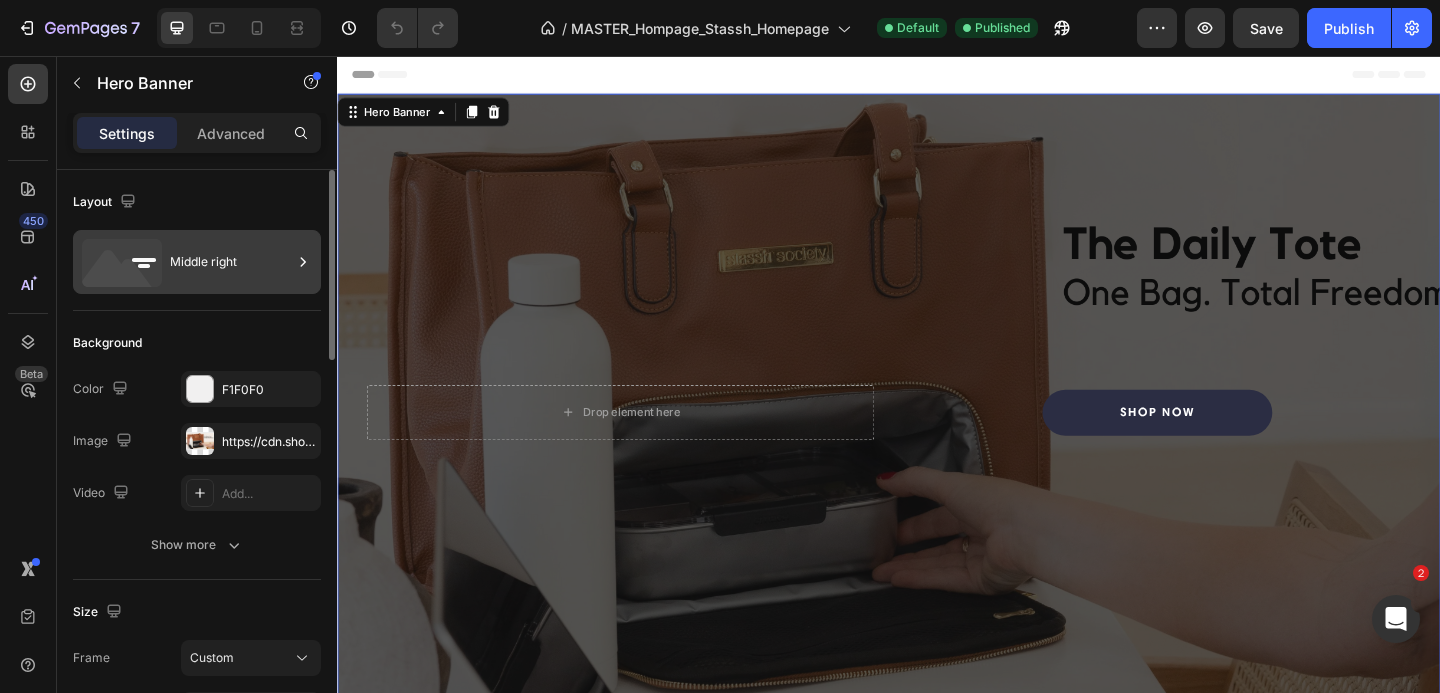 drag, startPoint x: 255, startPoint y: 119, endPoint x: 205, endPoint y: 241, distance: 131.8484 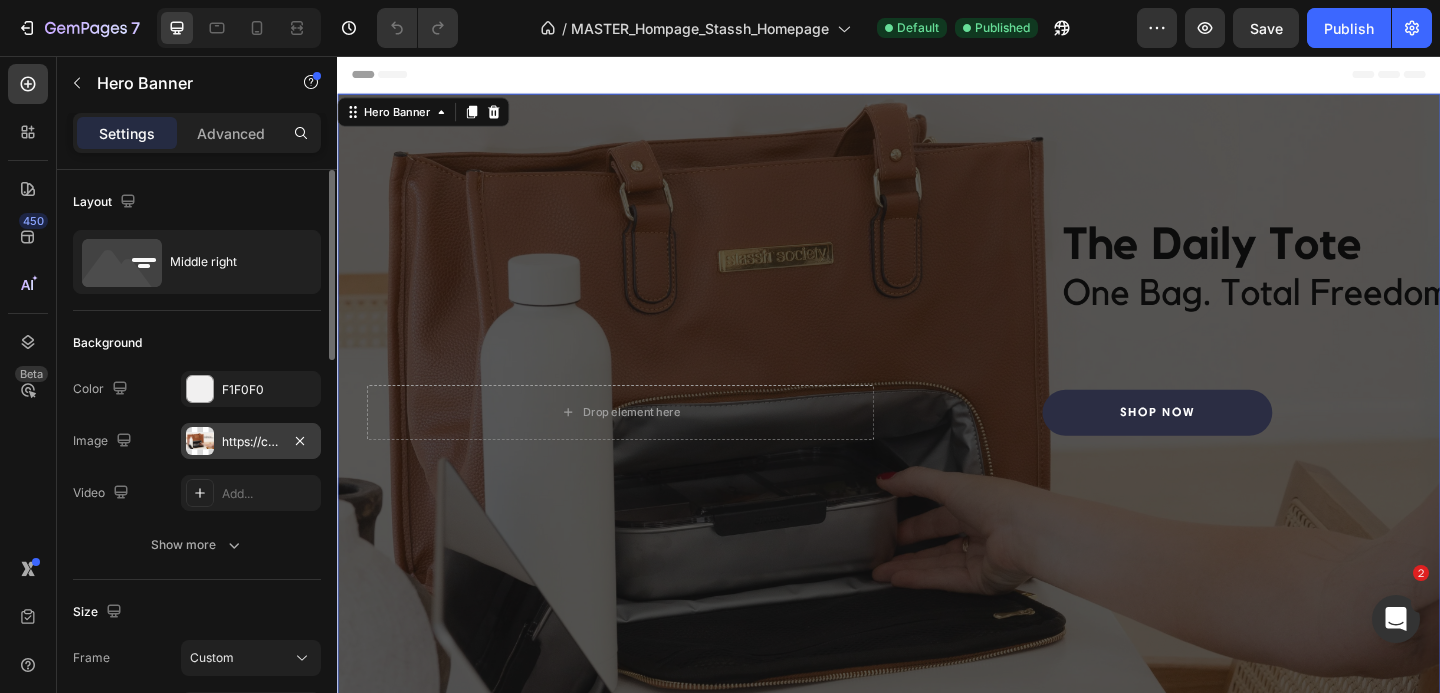 click at bounding box center [200, 441] 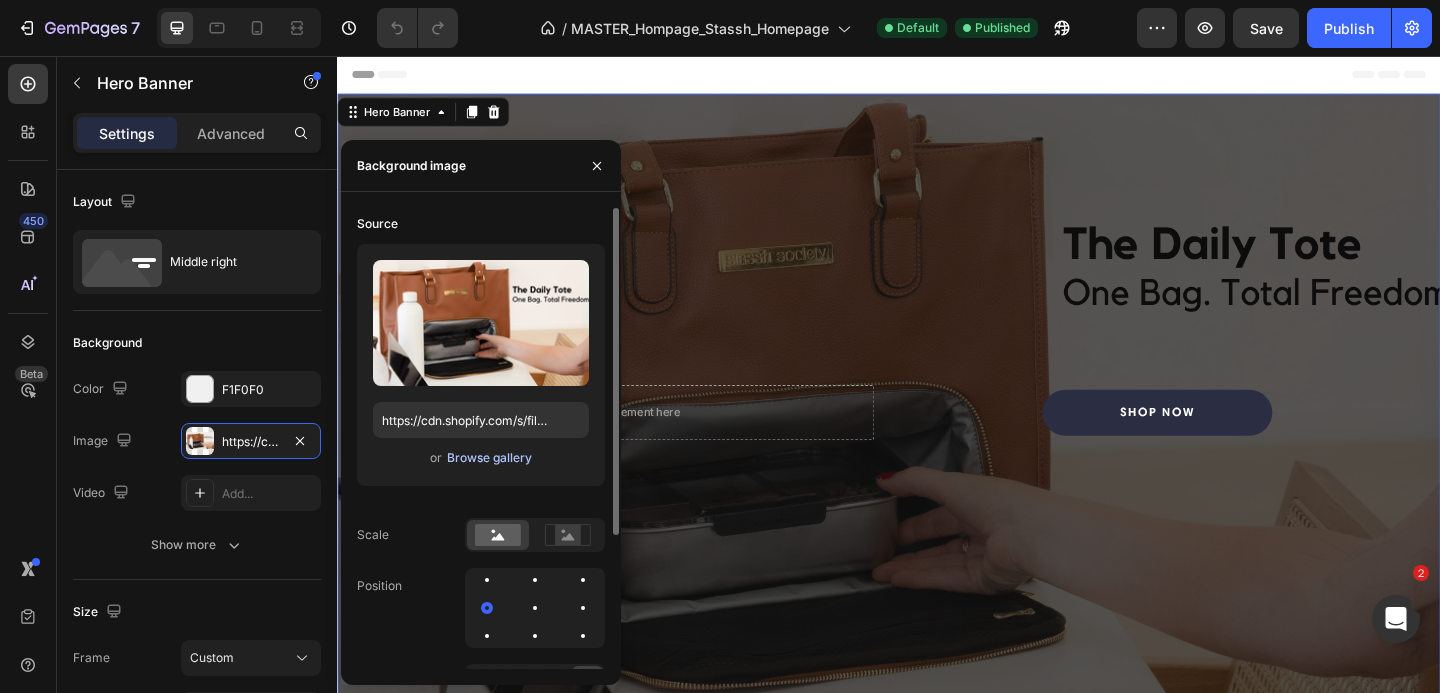 click on "Browse gallery" at bounding box center (489, 458) 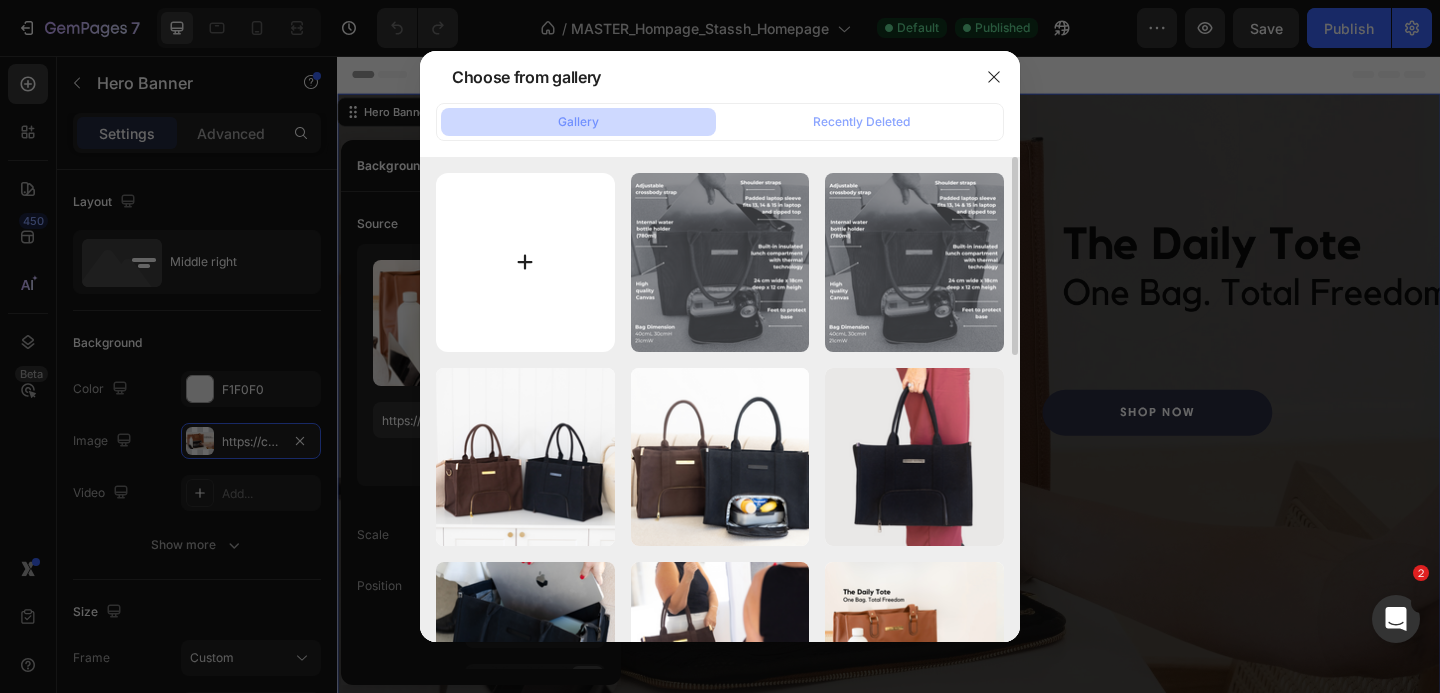 click at bounding box center (525, 262) 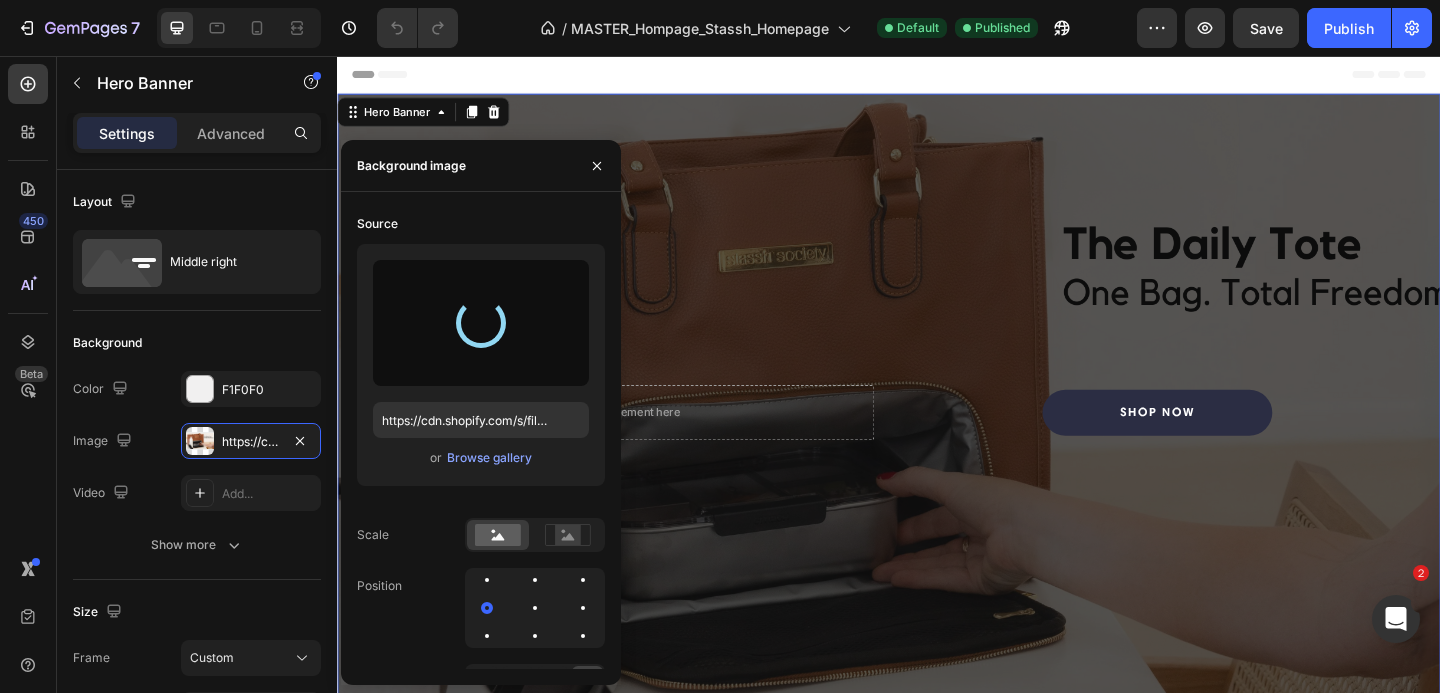 type on "https://cdn.shopify.com/s/files/1/0898/0666/8061/files/gempages_531146525112271685-359990fc-b6a3-4cd2-88a1-06d7e8c98549.png" 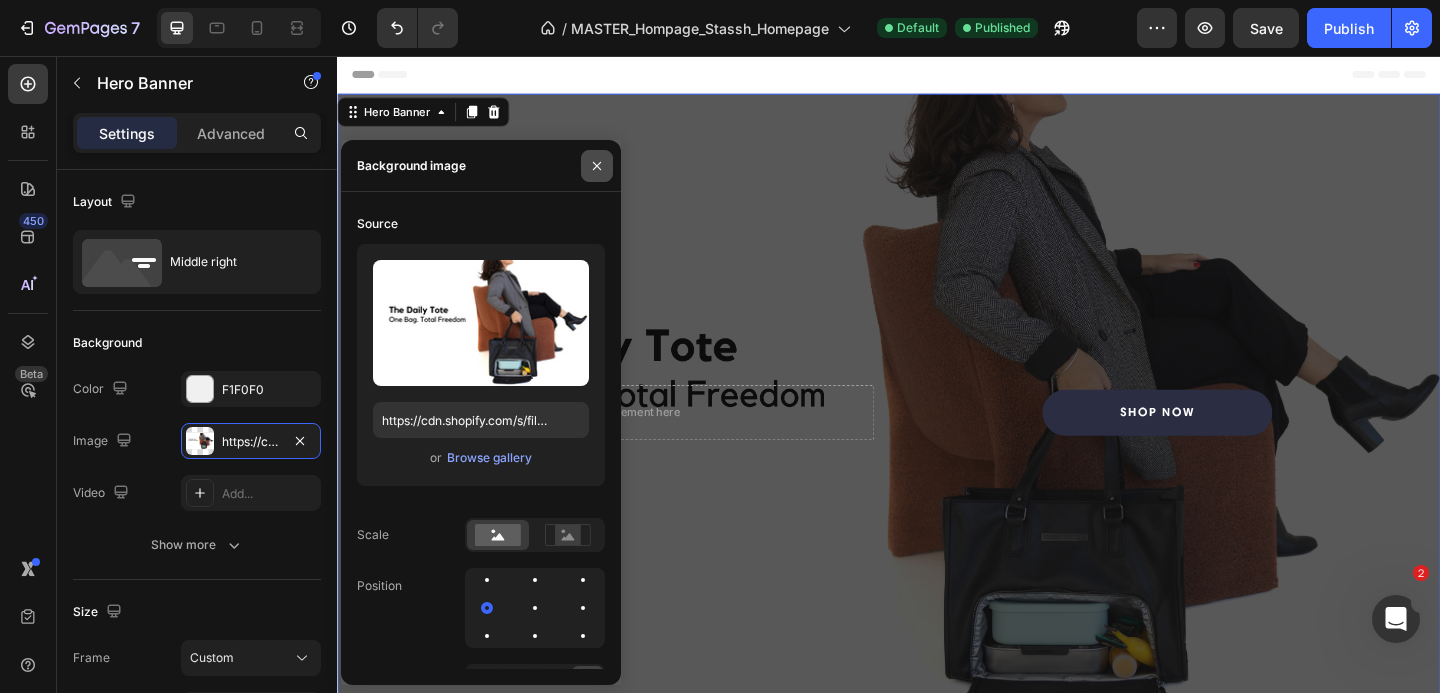 click 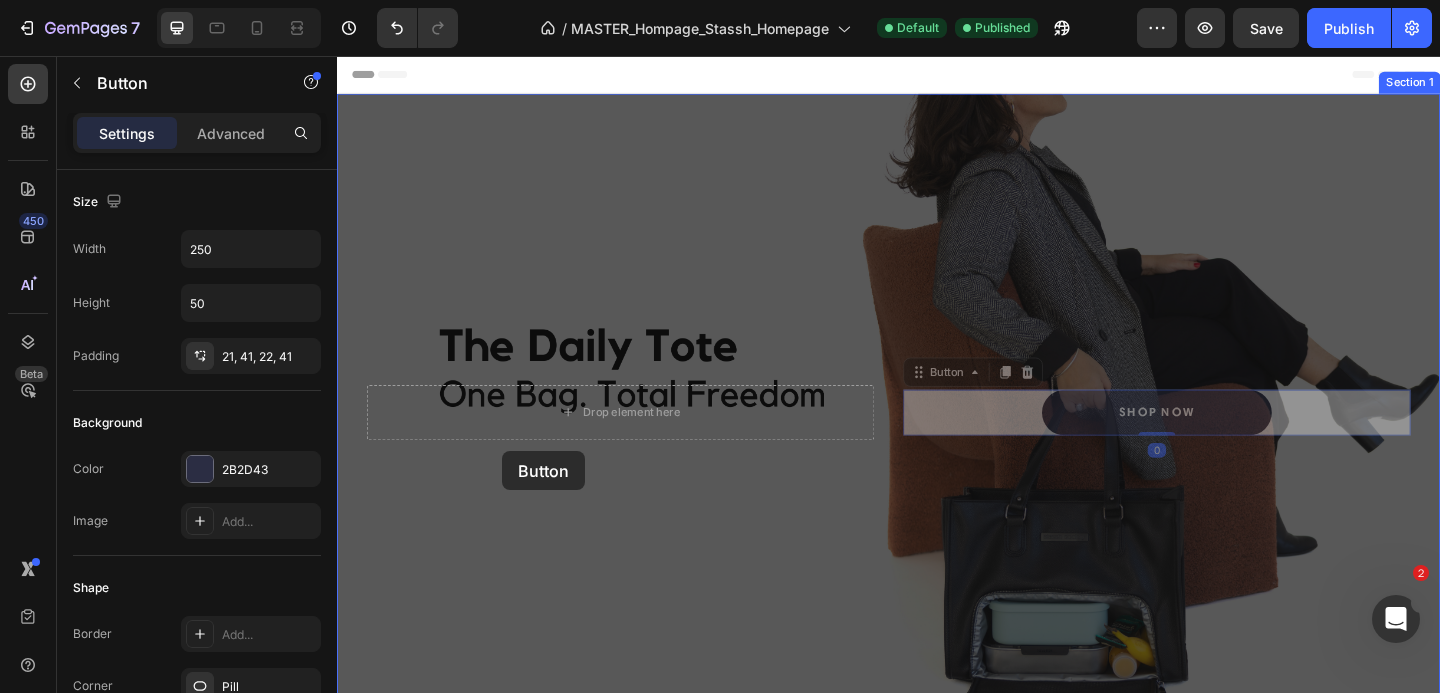drag, startPoint x: 1094, startPoint y: 444, endPoint x: 517, endPoint y: 486, distance: 578.52655 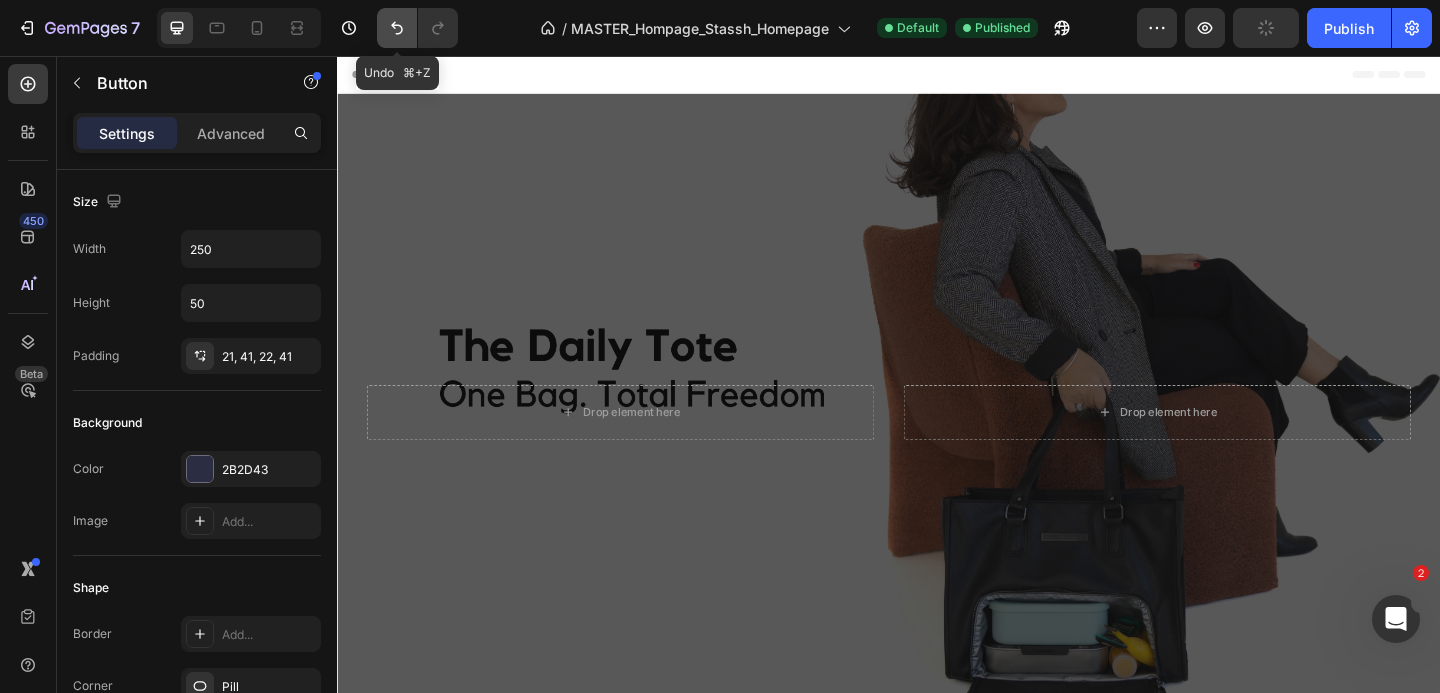 click 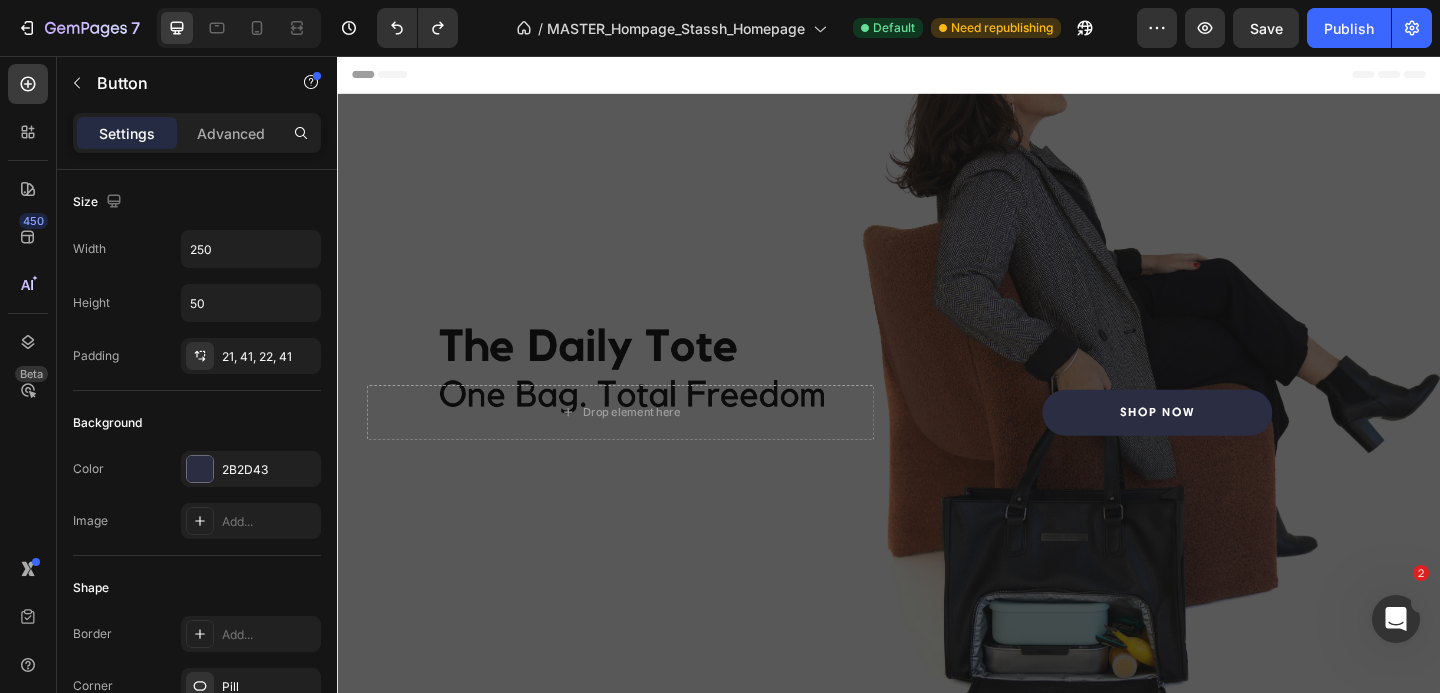 click on "Shop now Button" at bounding box center [1229, 444] 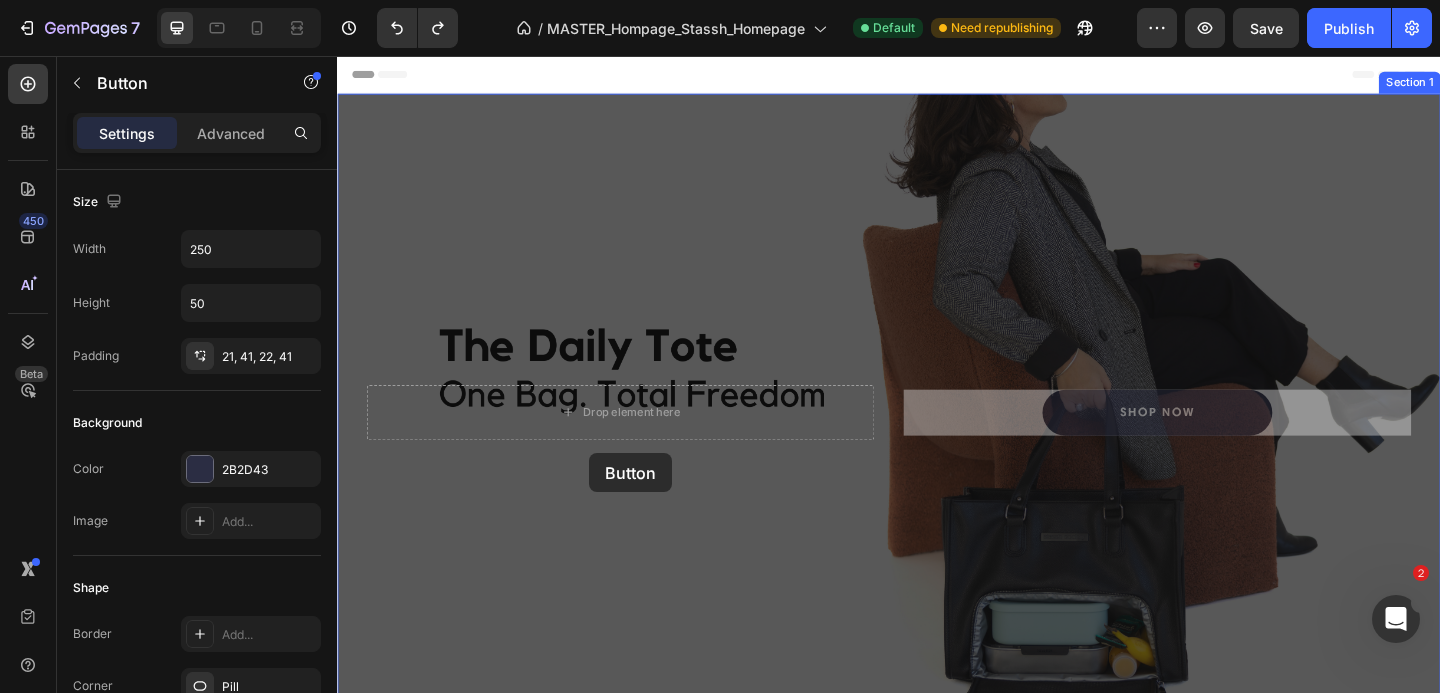 drag, startPoint x: 1129, startPoint y: 442, endPoint x: 608, endPoint y: 490, distance: 523.2065 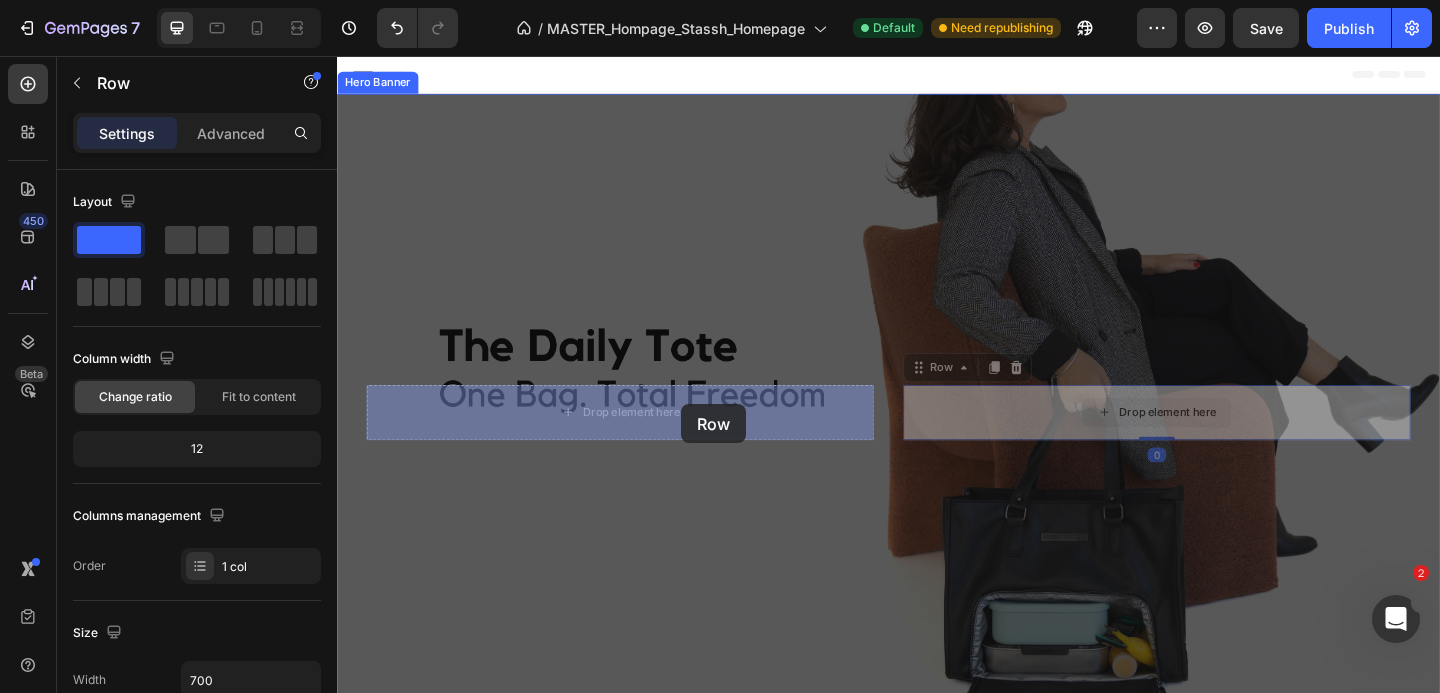 drag, startPoint x: 1104, startPoint y: 426, endPoint x: 708, endPoint y: 437, distance: 396.15274 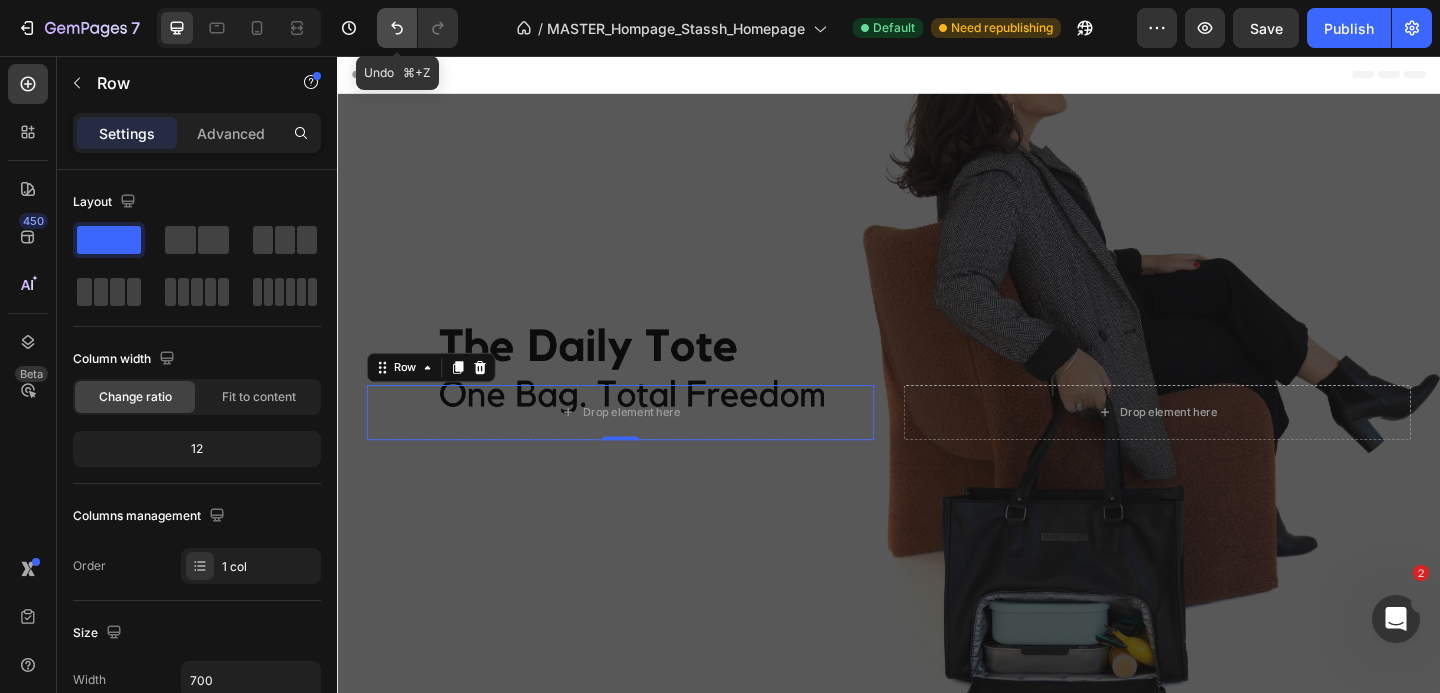 click 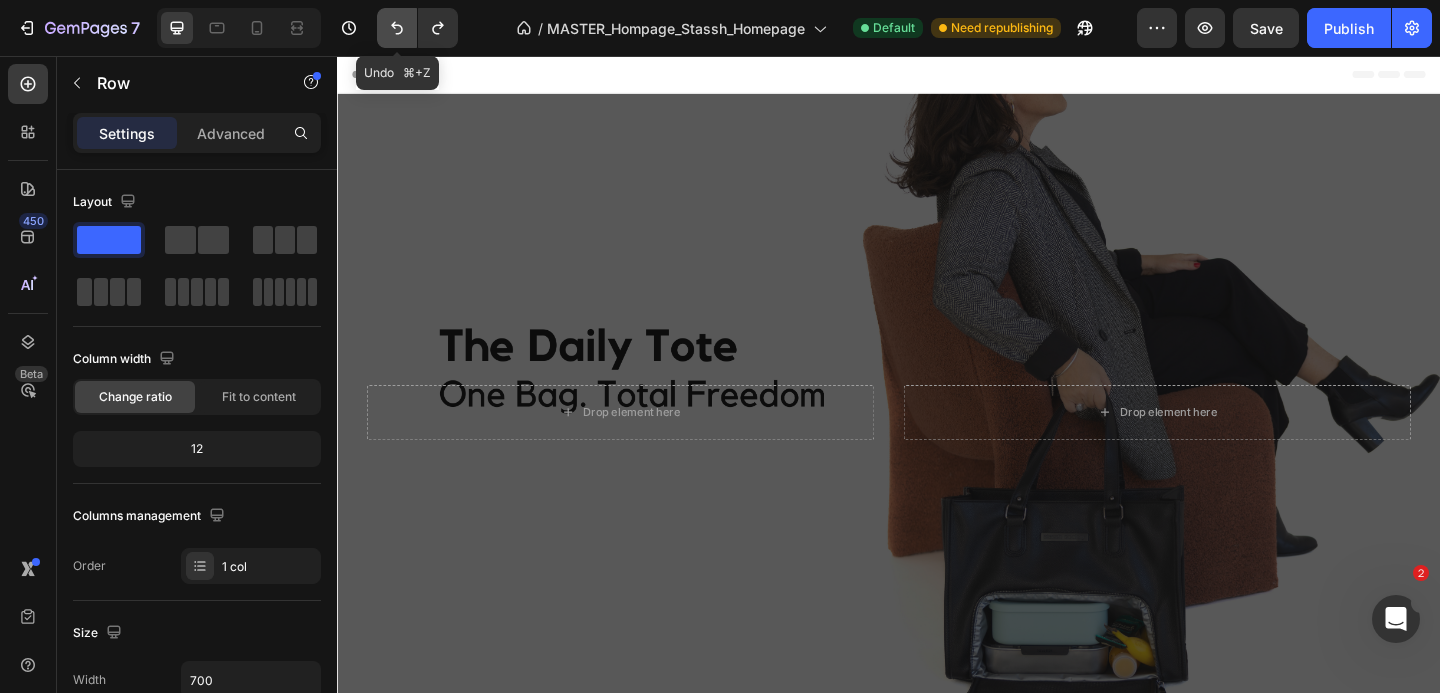 click 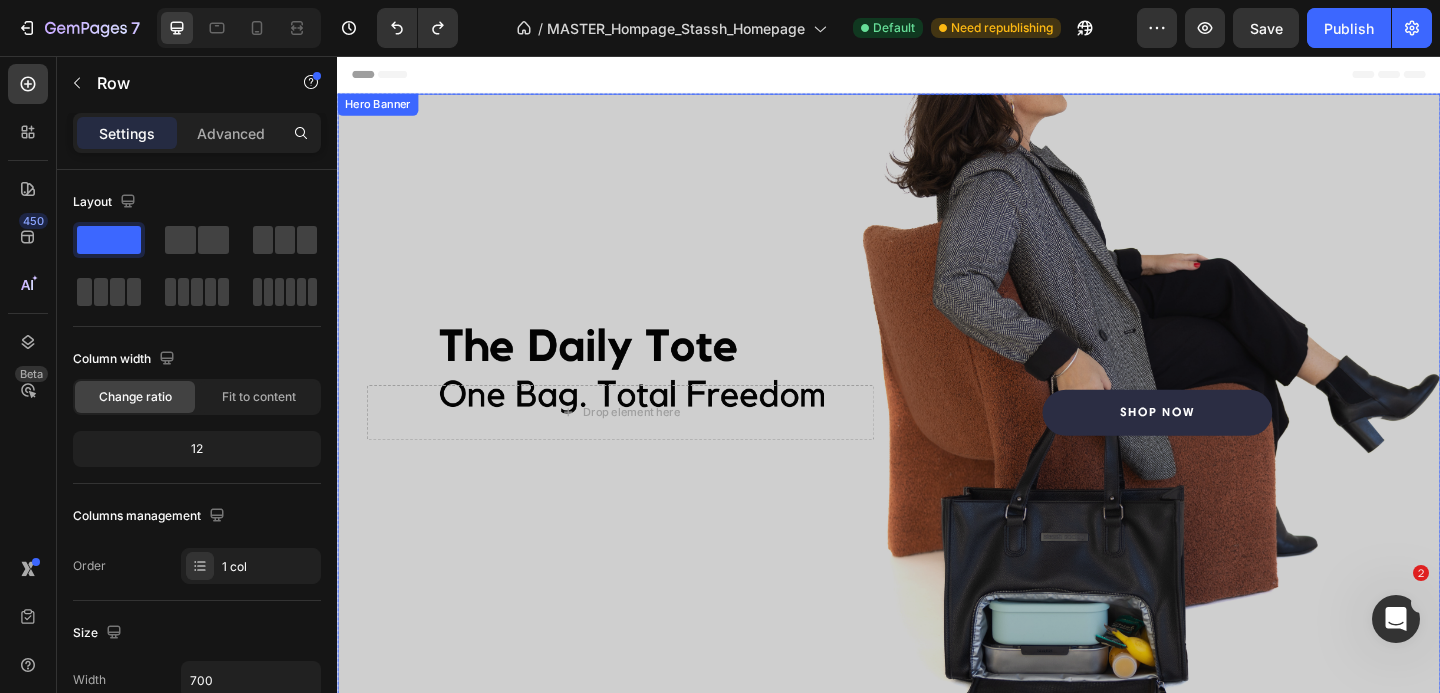 click at bounding box center (937, 443) 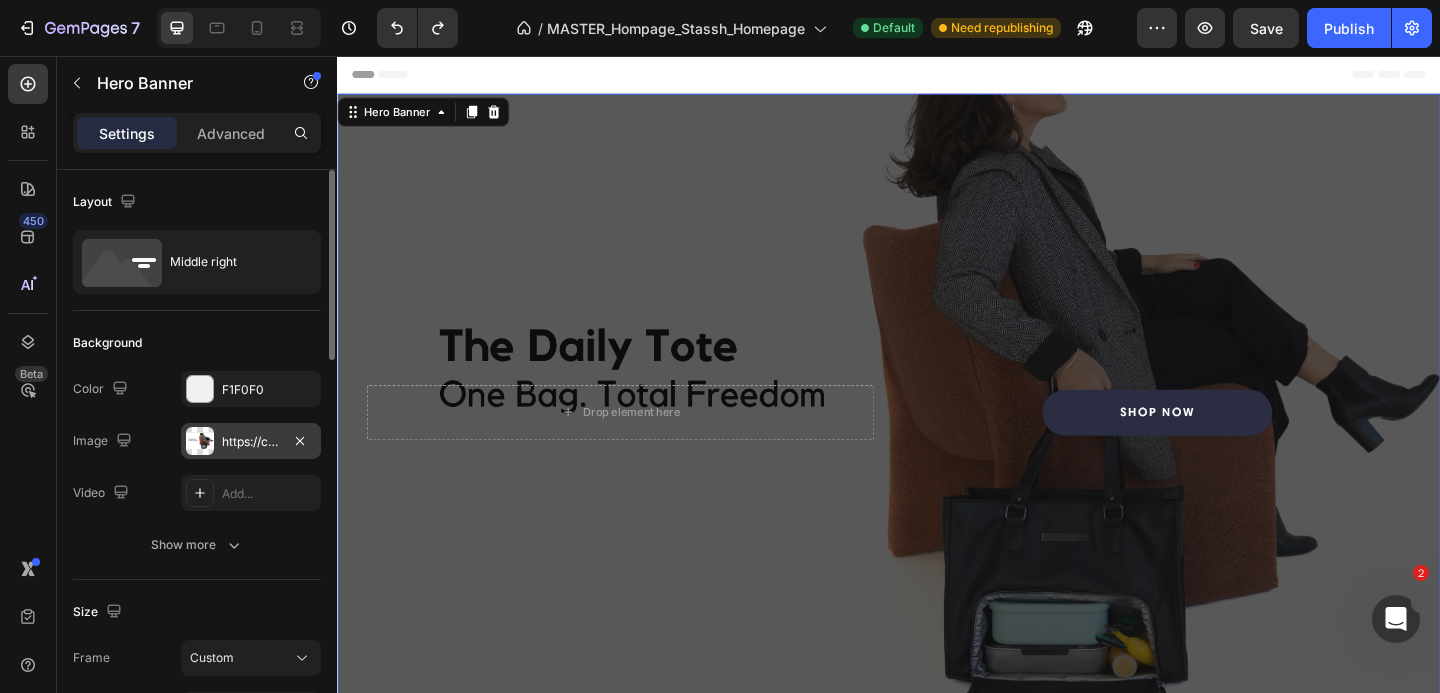 click on "https://cdn.shopify.com/s/files/1/0898/0666/8061/files/gempages_531146525112271685-359990fc-b6a3-4cd2-88a1-06d7e8c98549.png" at bounding box center [251, 441] 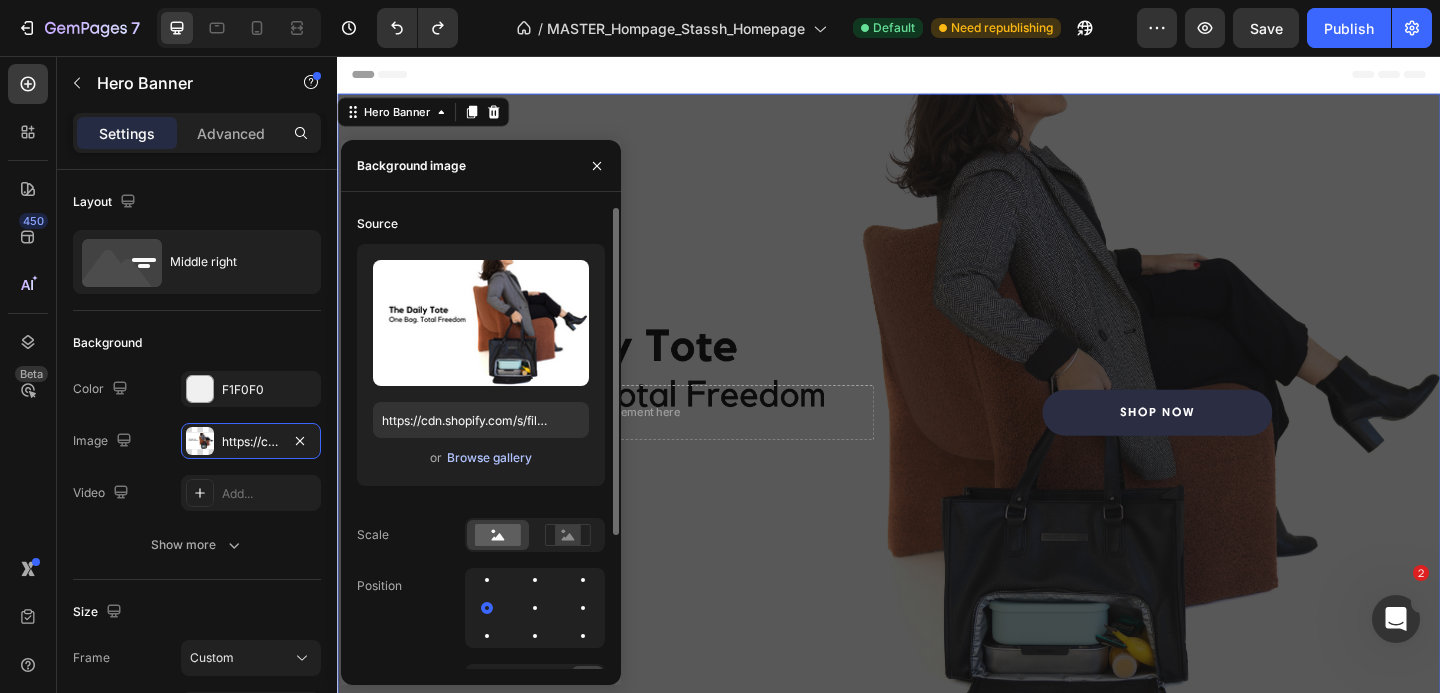 click on "Browse gallery" at bounding box center (489, 458) 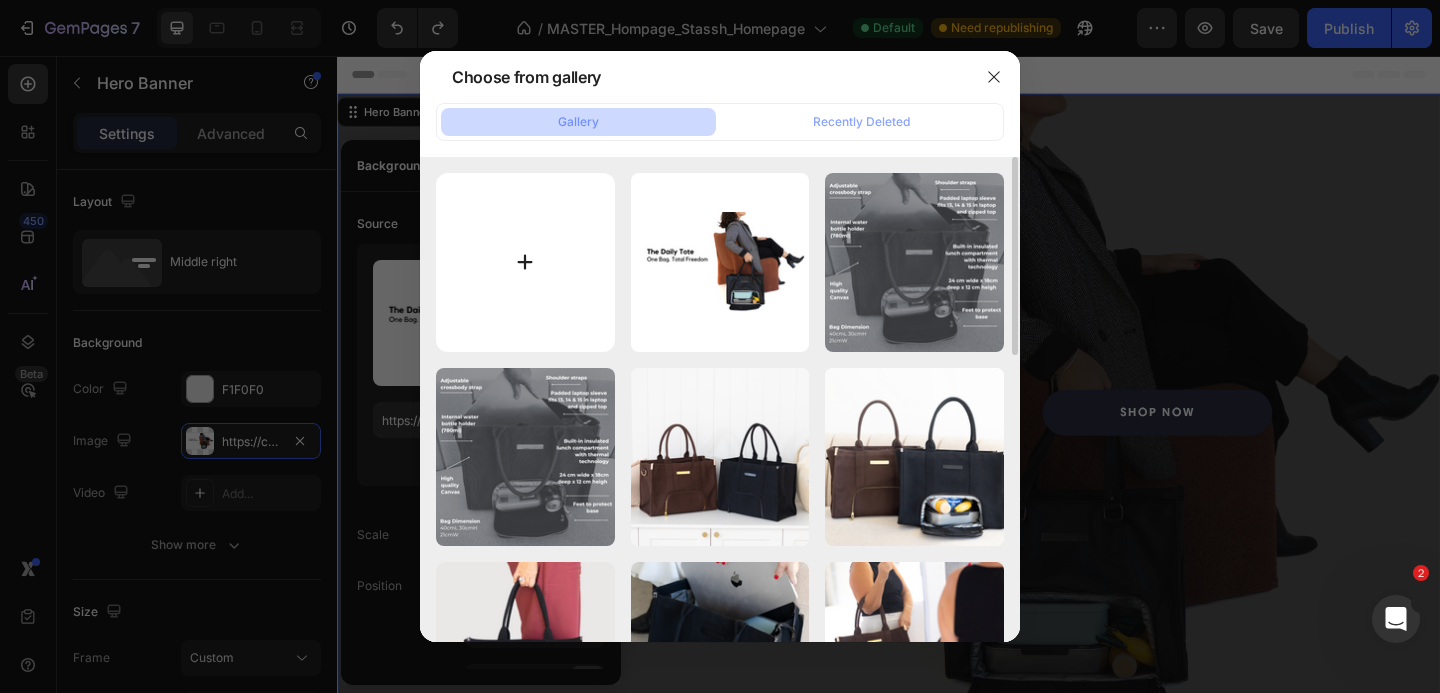 click at bounding box center (525, 262) 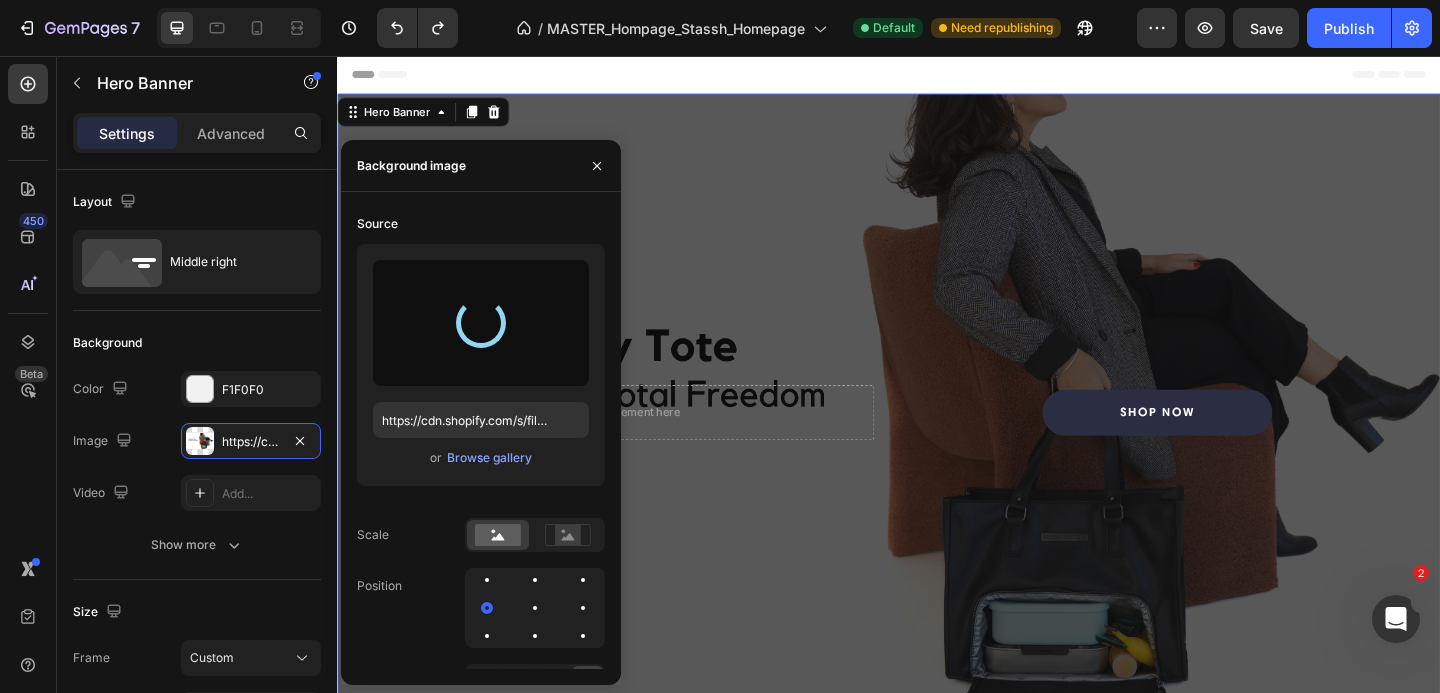 type on "https://cdn.shopify.com/s/files/1/0898/0666/8061/files/gempages_531146525112271685-a20db79b-6f38-4609-a5f5-814394d81f65.png" 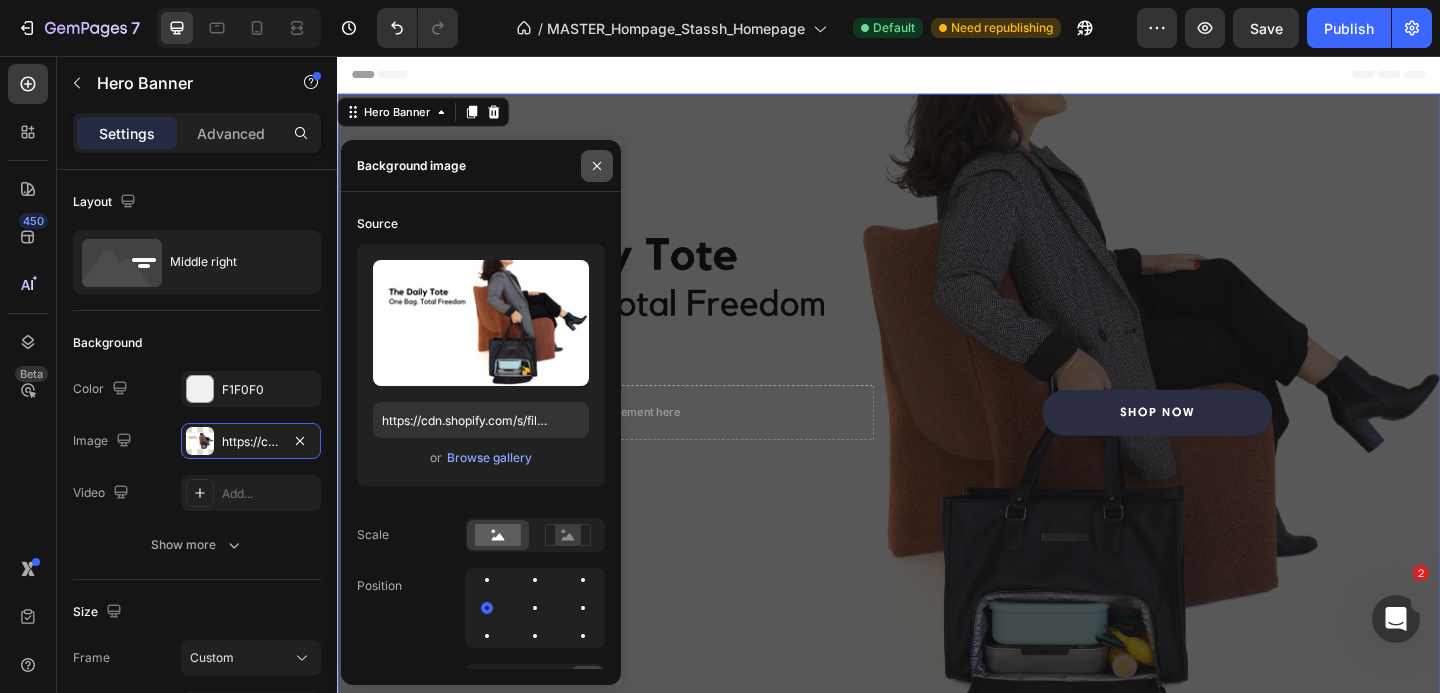 click 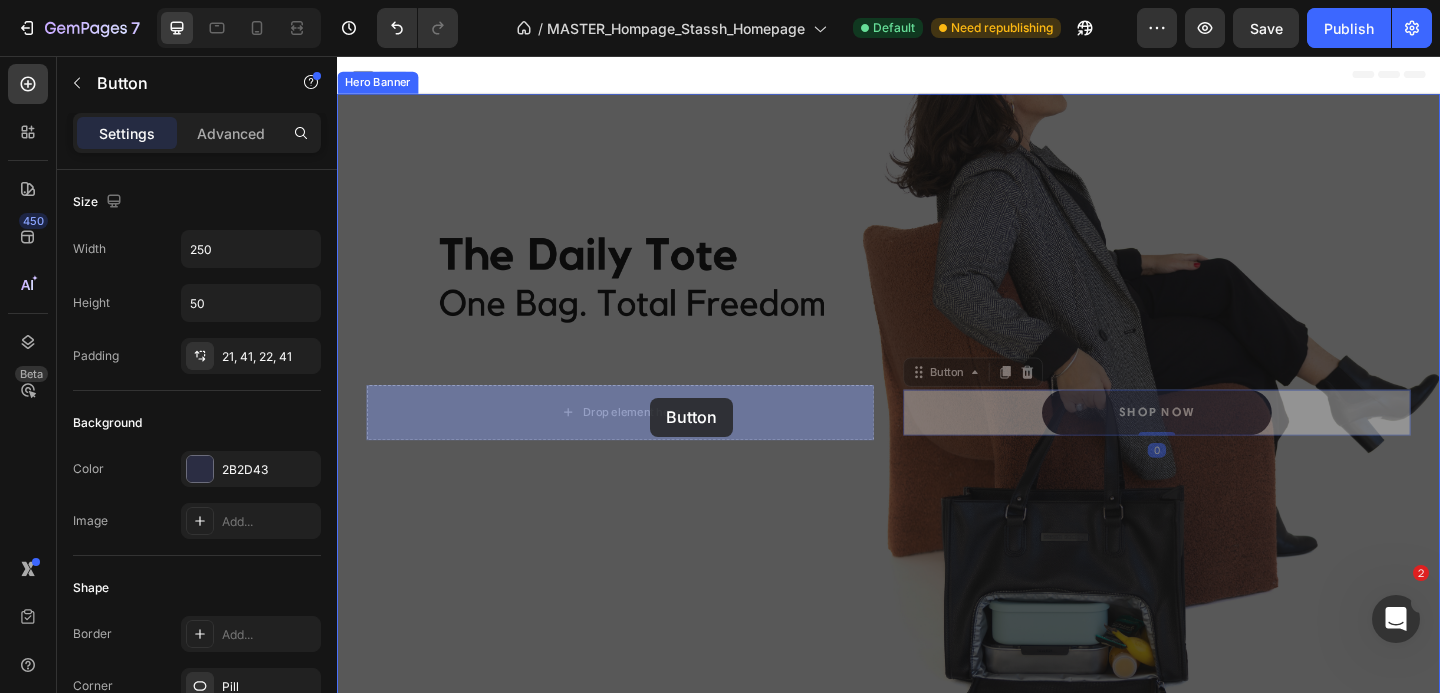 drag, startPoint x: 1103, startPoint y: 444, endPoint x: 648, endPoint y: 438, distance: 455.03955 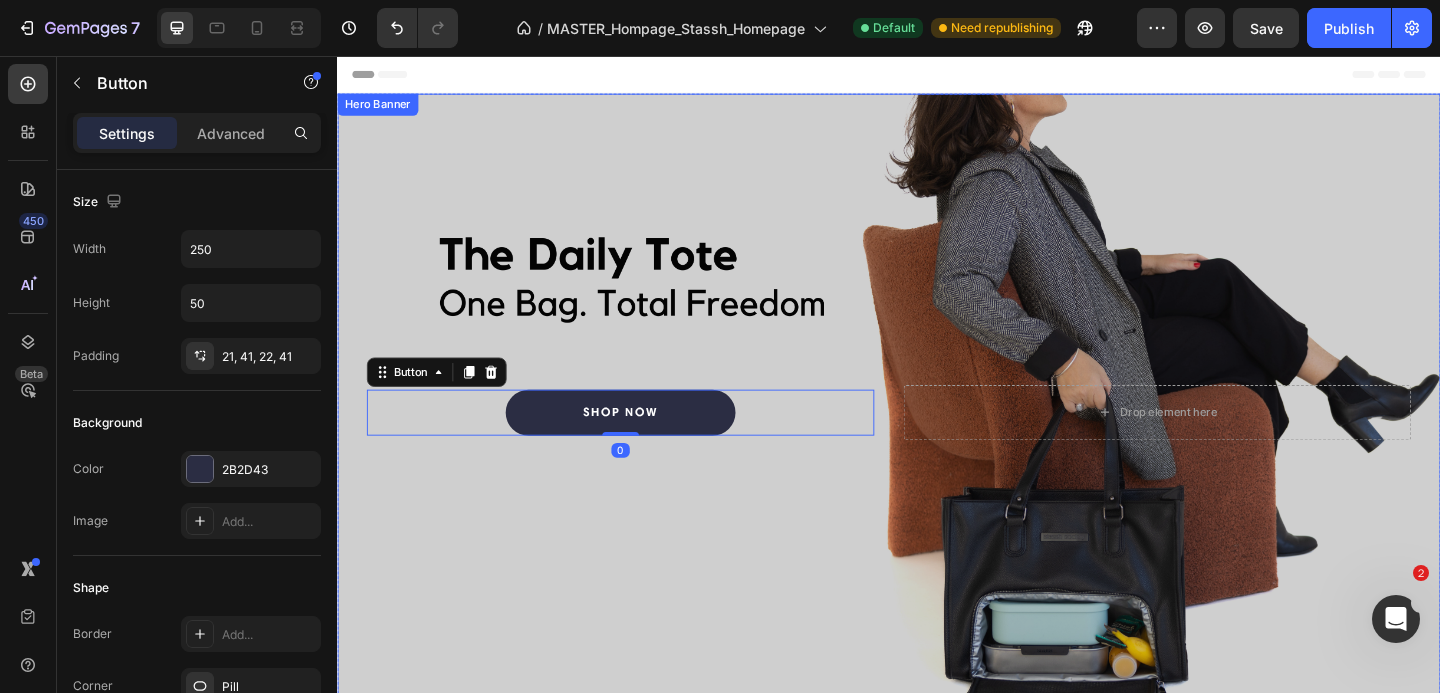 click at bounding box center [937, 443] 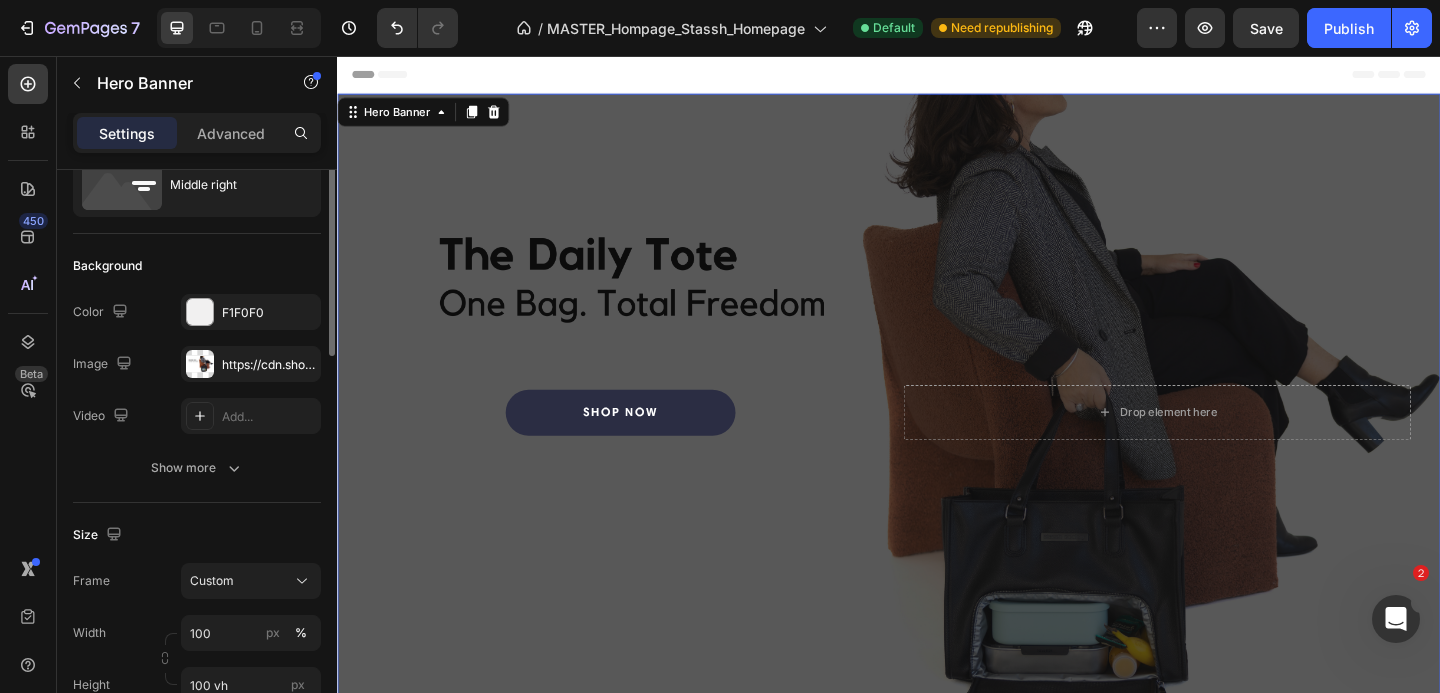 scroll, scrollTop: 89, scrollLeft: 0, axis: vertical 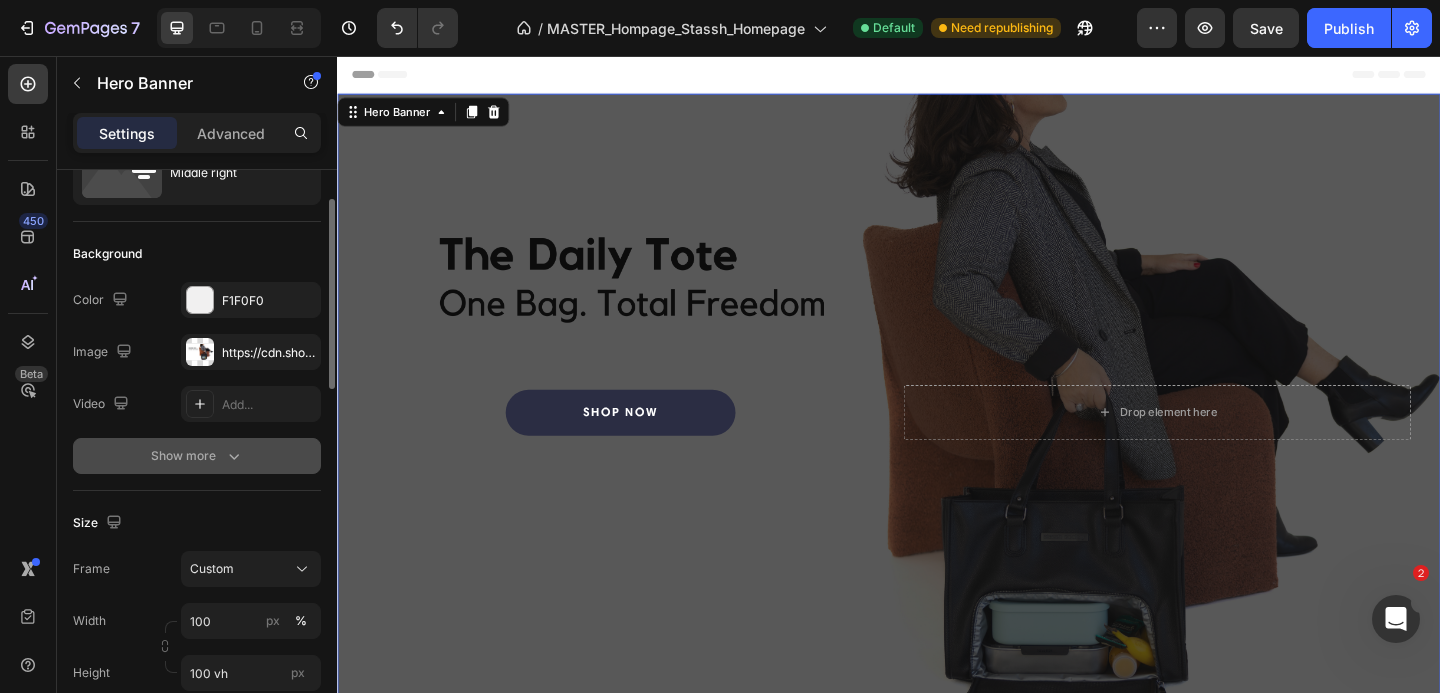 click on "Show more" at bounding box center (197, 456) 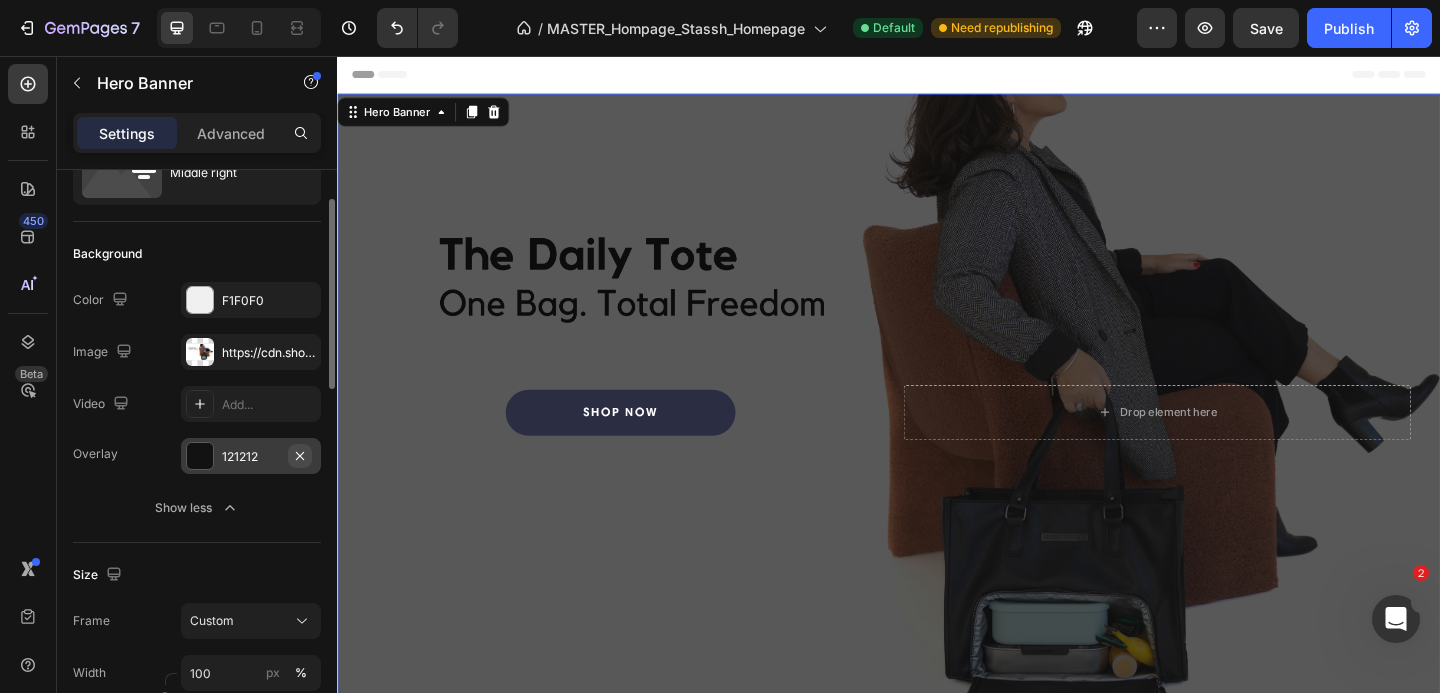 click 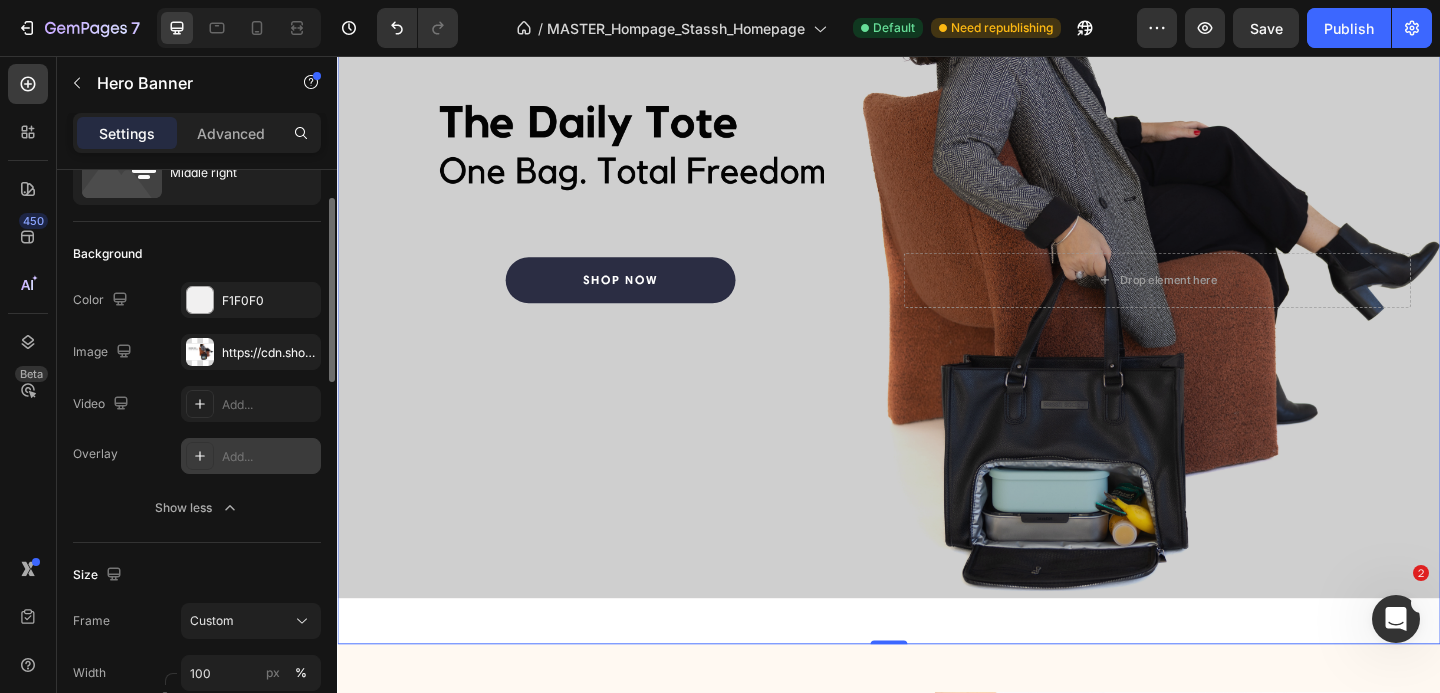 scroll, scrollTop: 166, scrollLeft: 0, axis: vertical 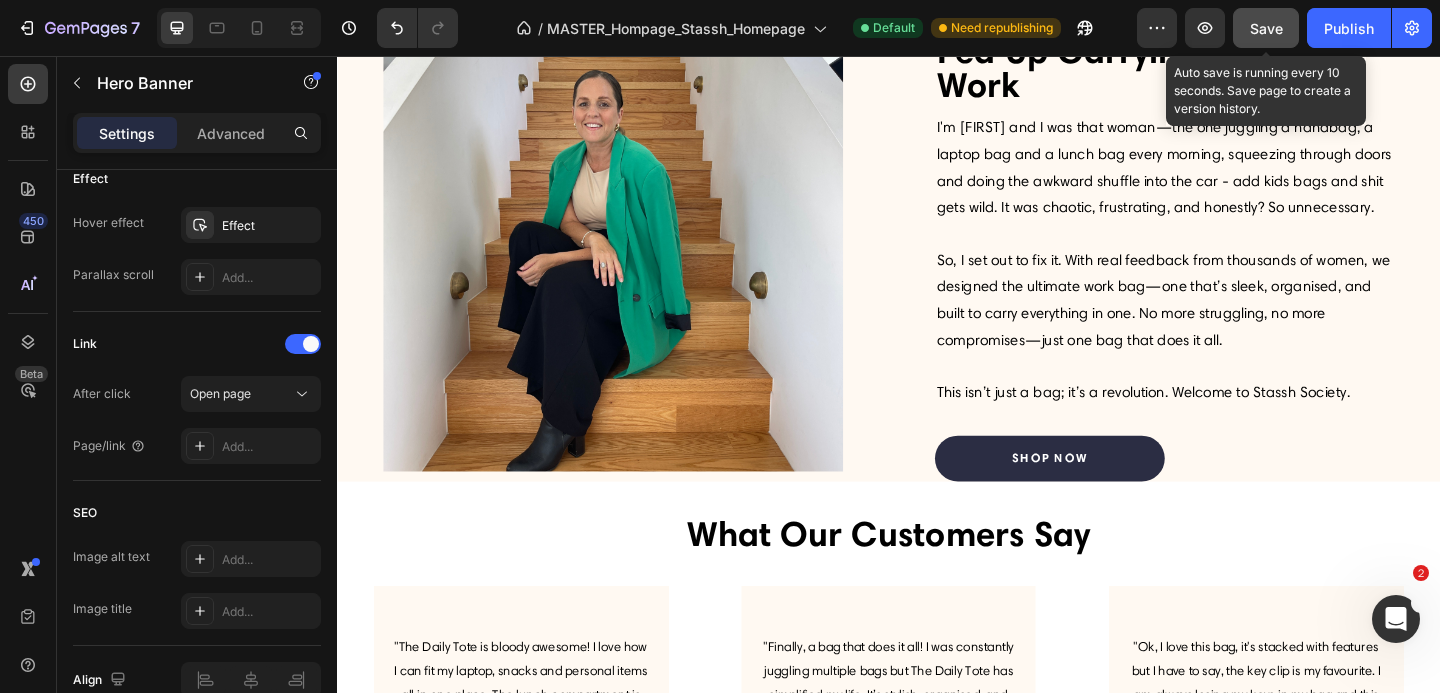 click on "Save" at bounding box center (1266, 28) 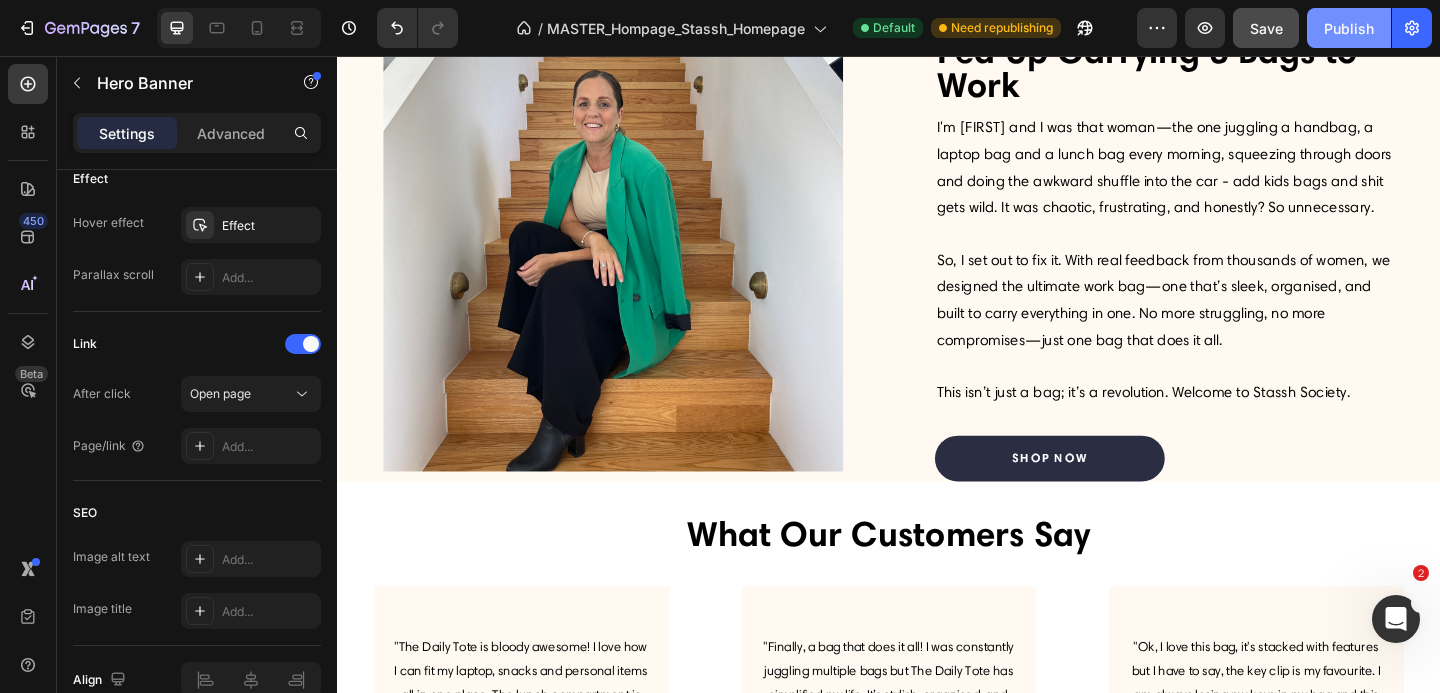 click on "Publish" at bounding box center [1349, 28] 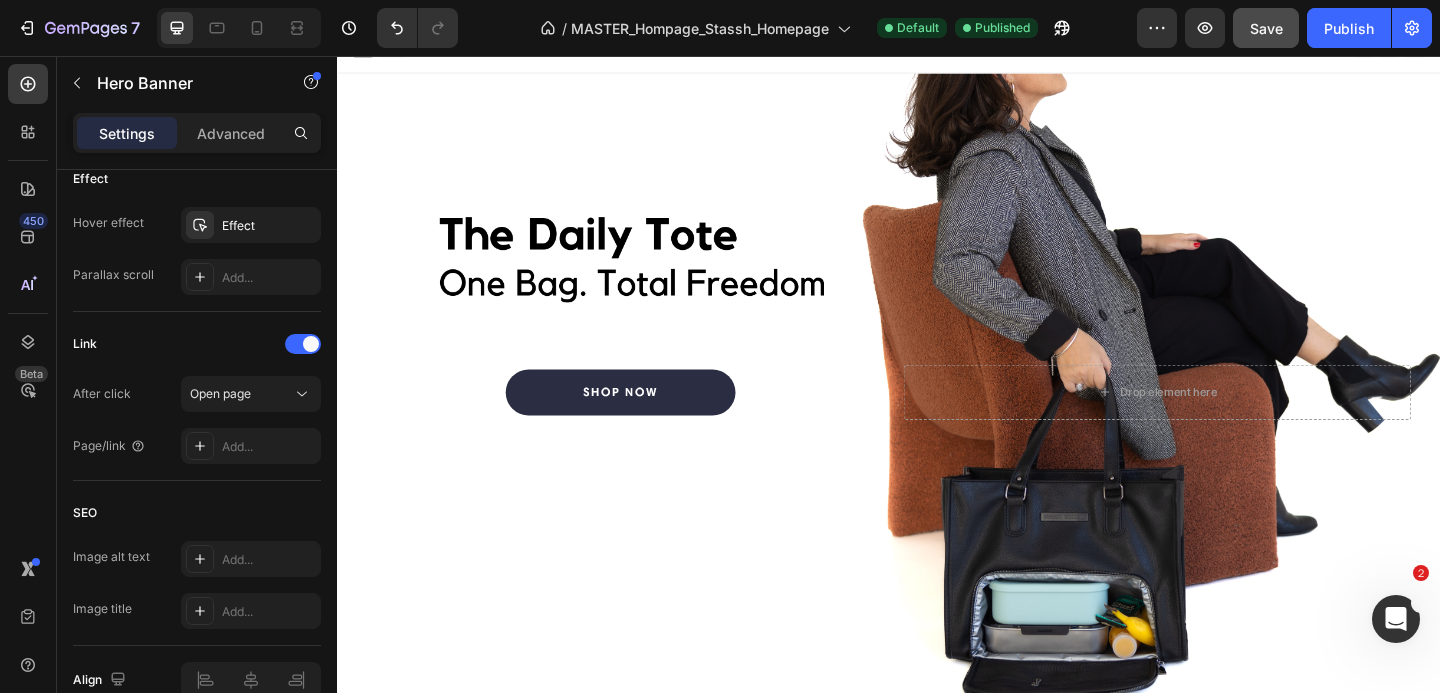 scroll, scrollTop: 0, scrollLeft: 0, axis: both 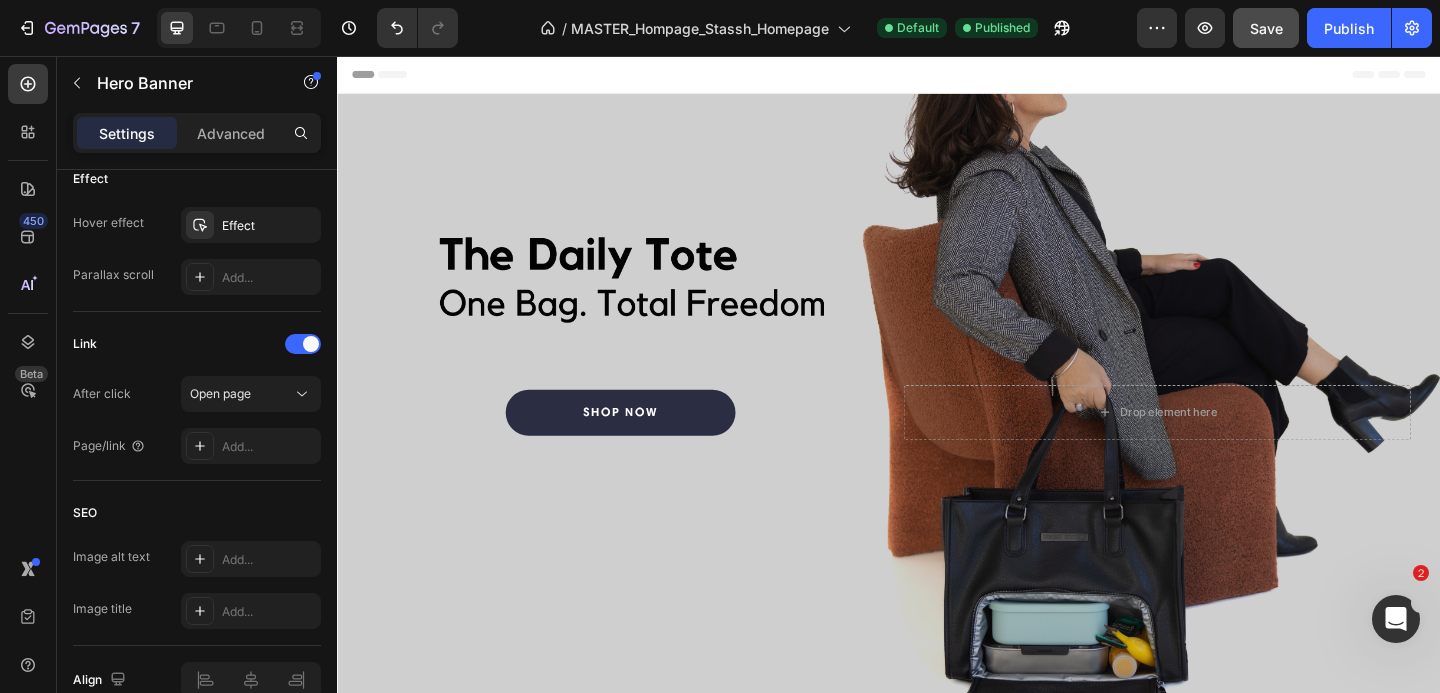 click at bounding box center [937, 443] 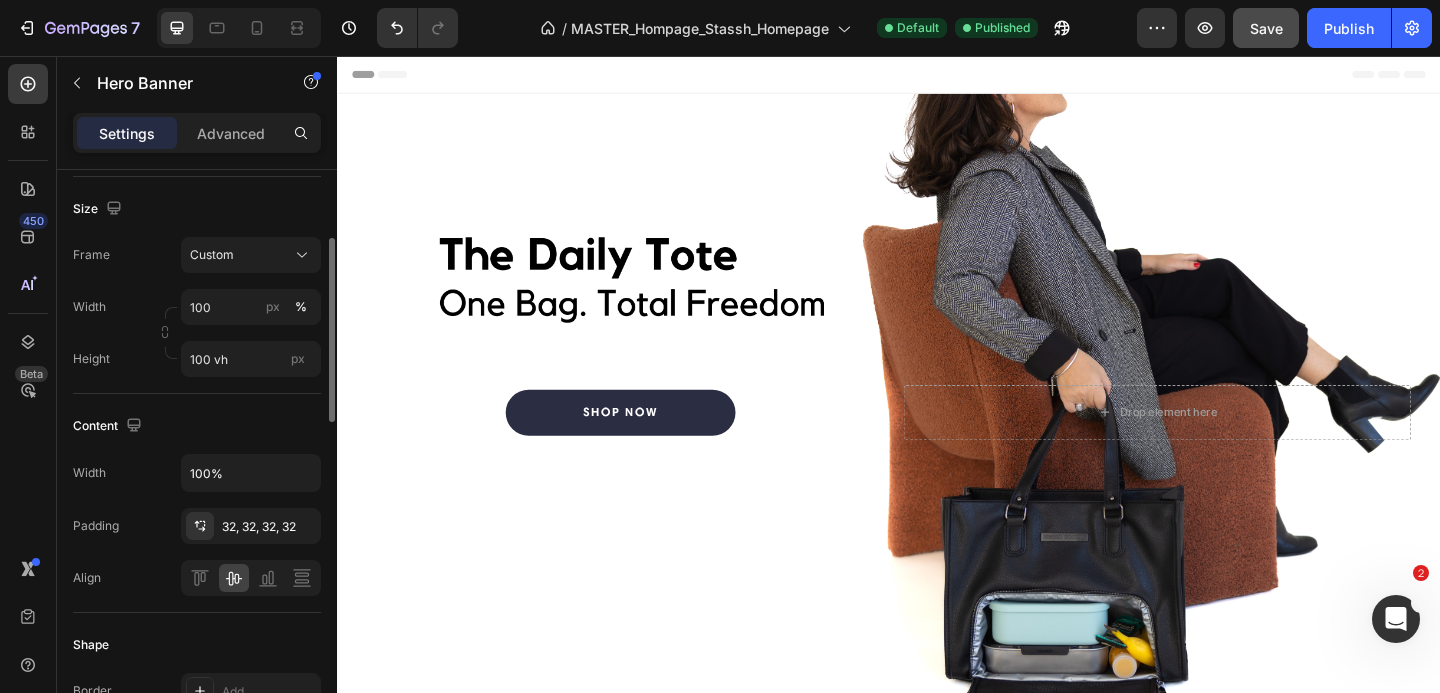 scroll, scrollTop: 368, scrollLeft: 0, axis: vertical 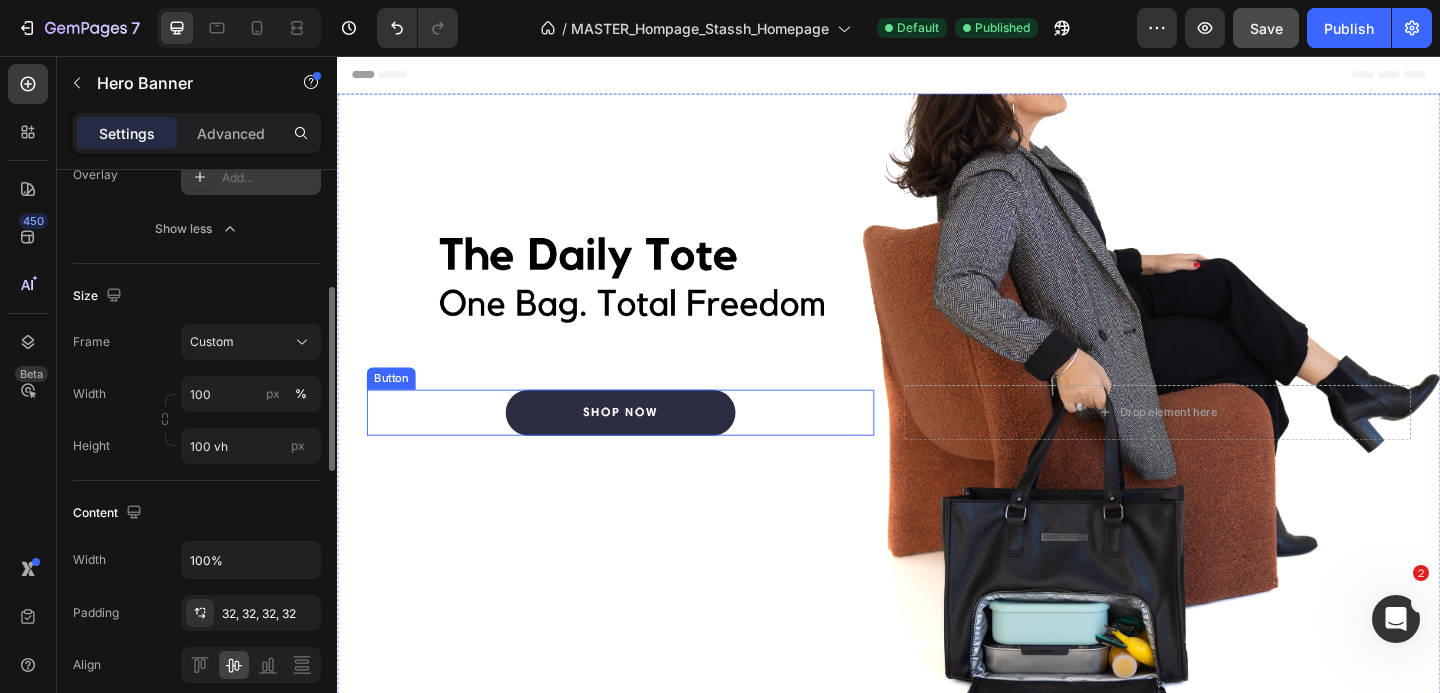 click on "Shop now Button" at bounding box center (645, 444) 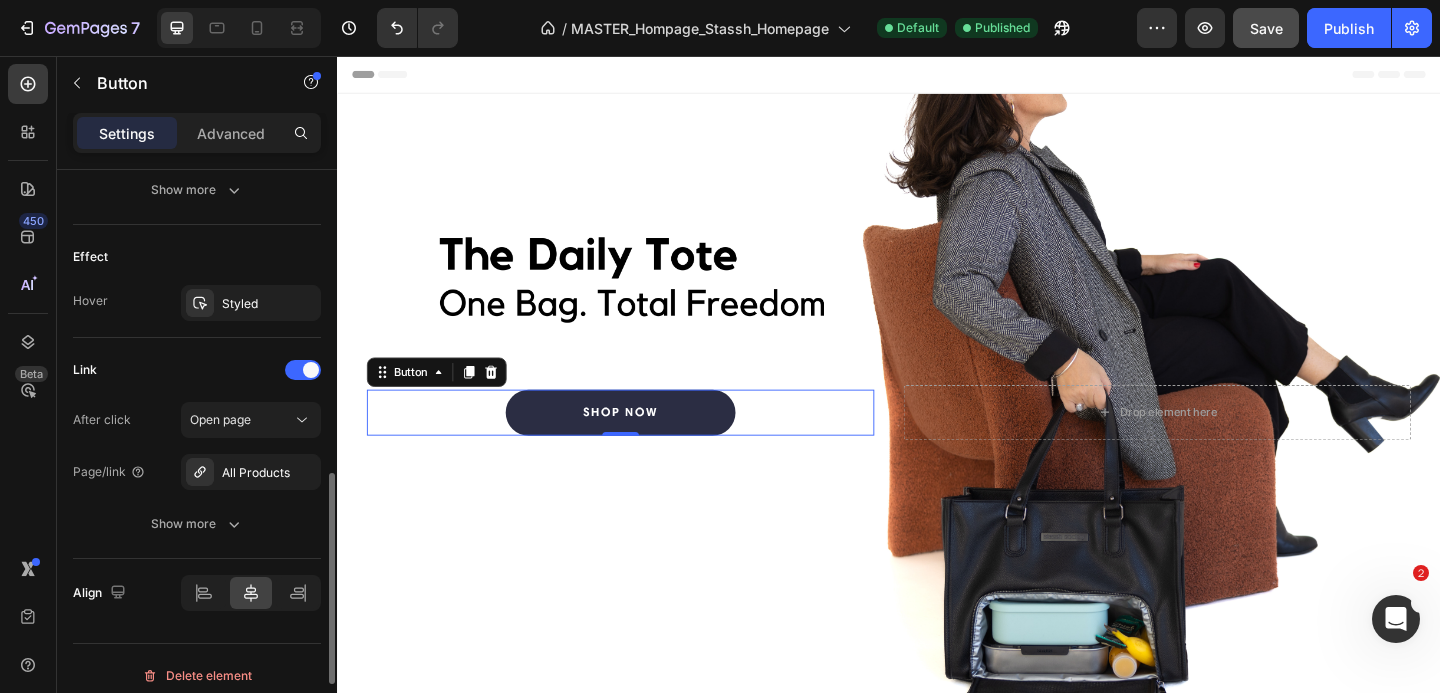 scroll, scrollTop: 998, scrollLeft: 0, axis: vertical 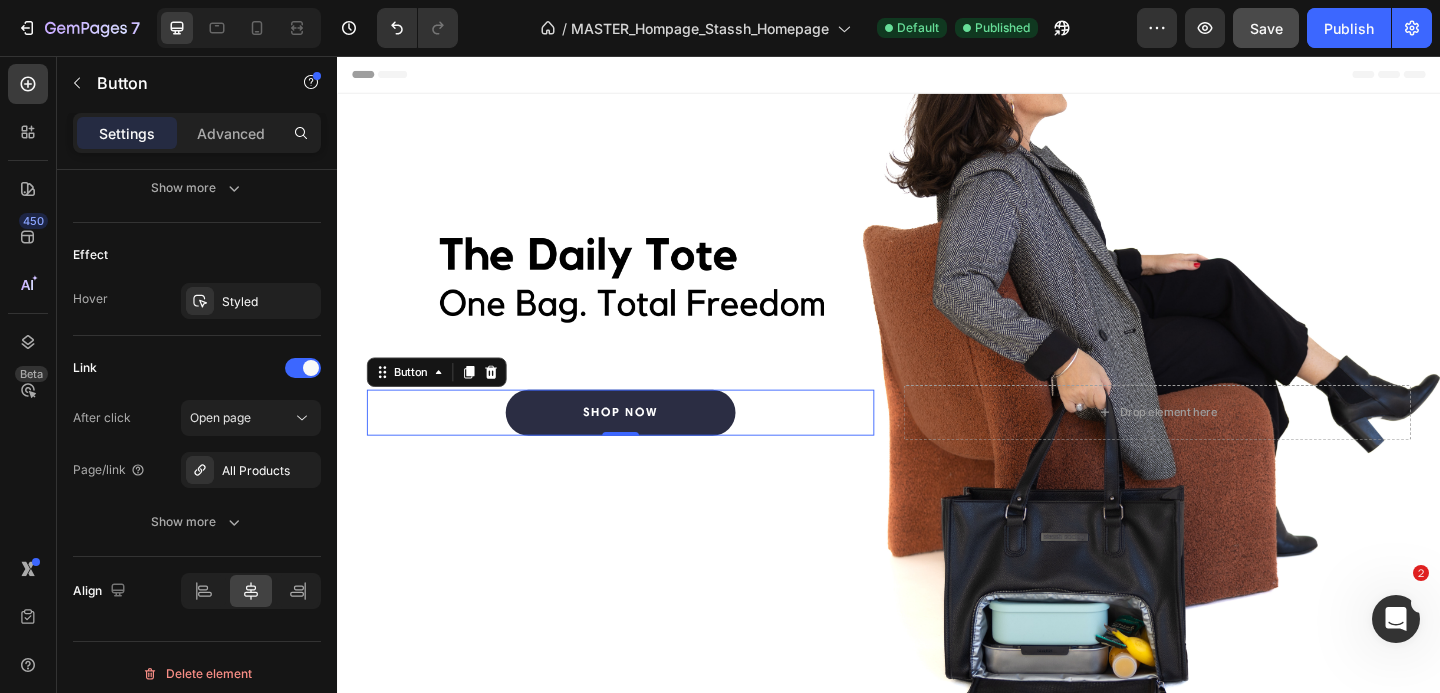 click on "Shop now Button   0" at bounding box center [645, 444] 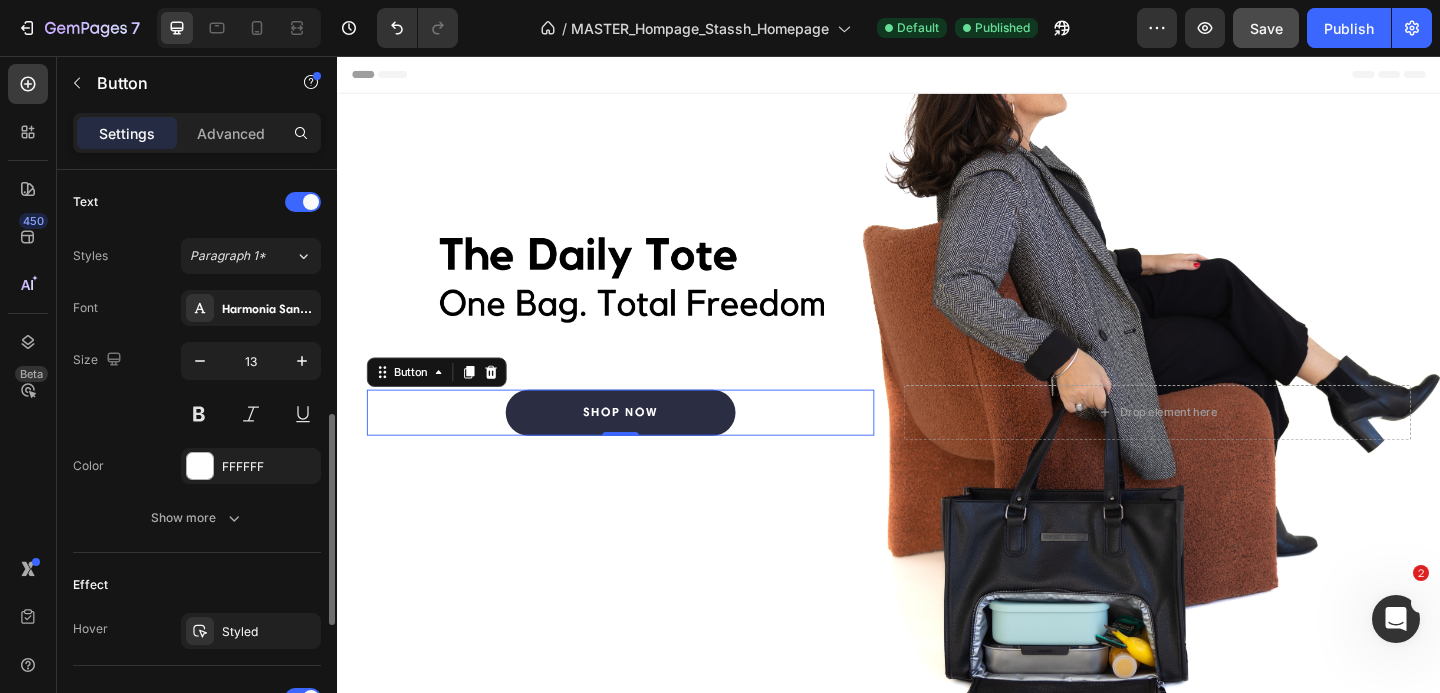 scroll, scrollTop: 666, scrollLeft: 0, axis: vertical 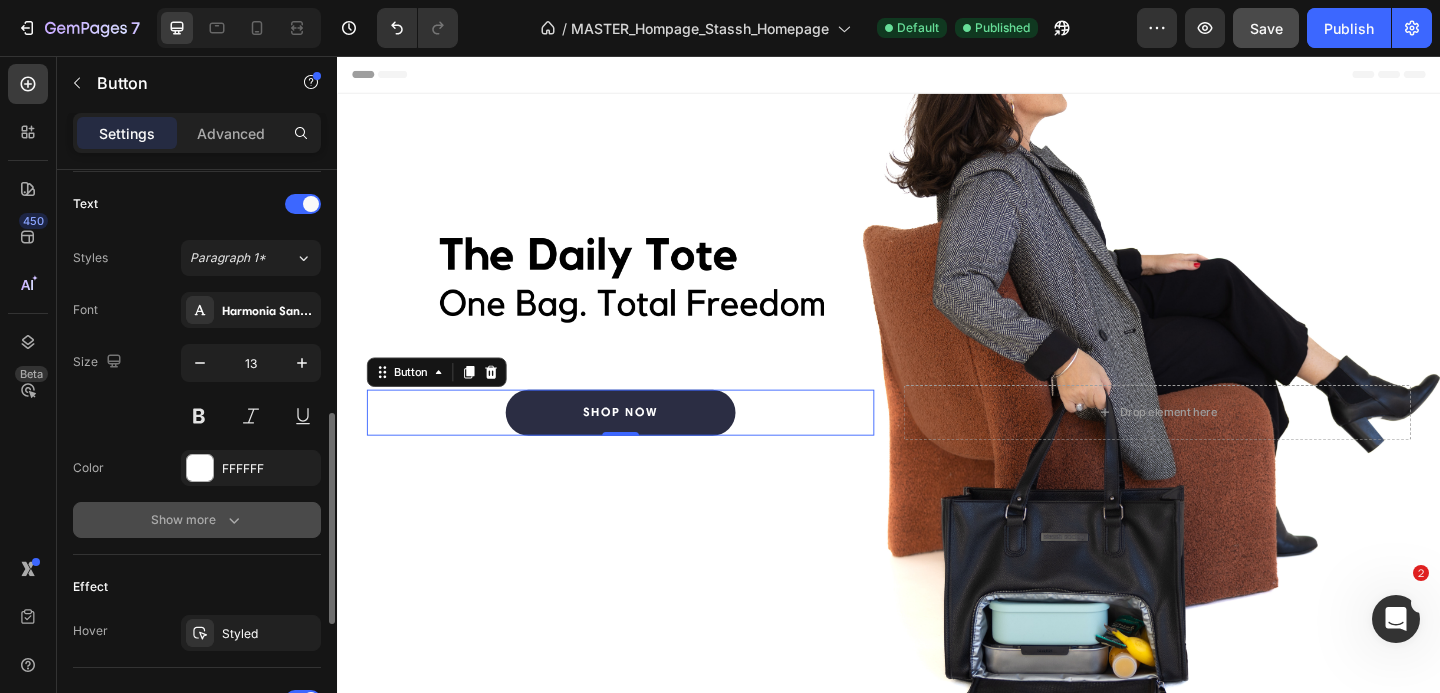 click 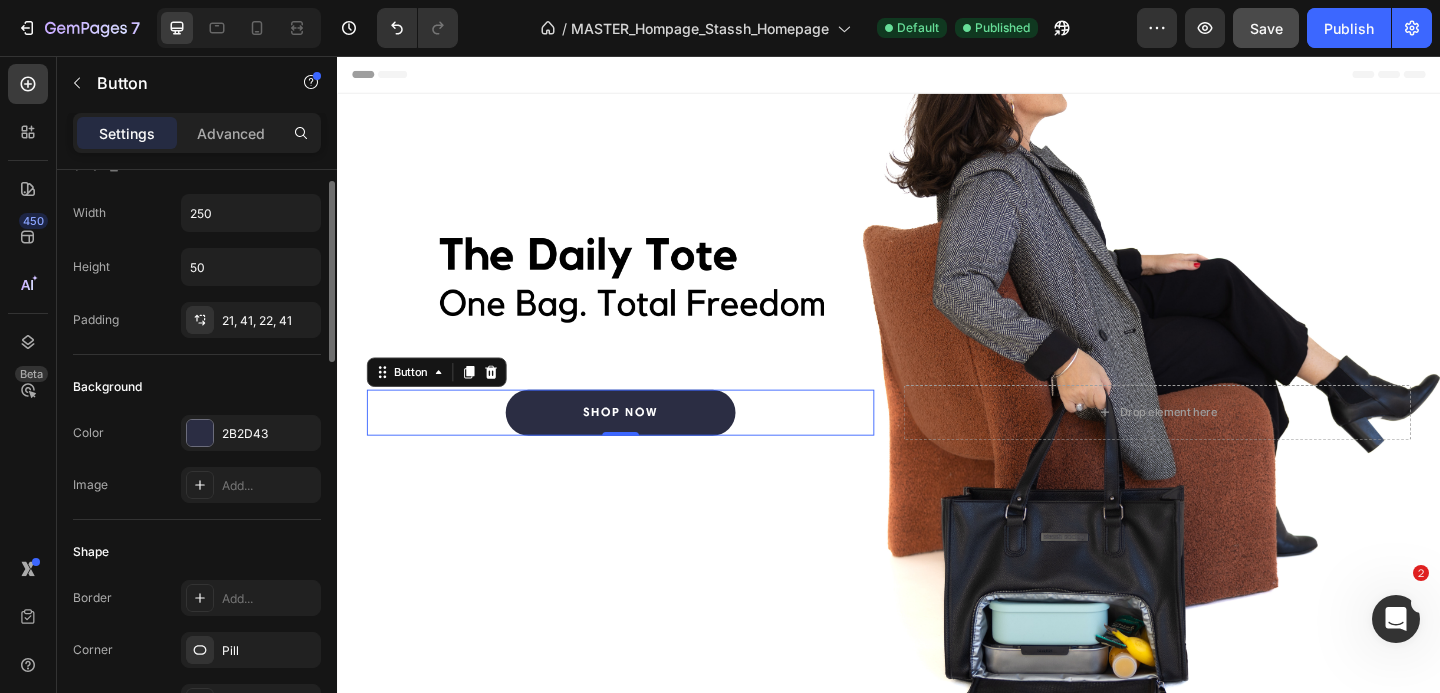 scroll, scrollTop: 0, scrollLeft: 0, axis: both 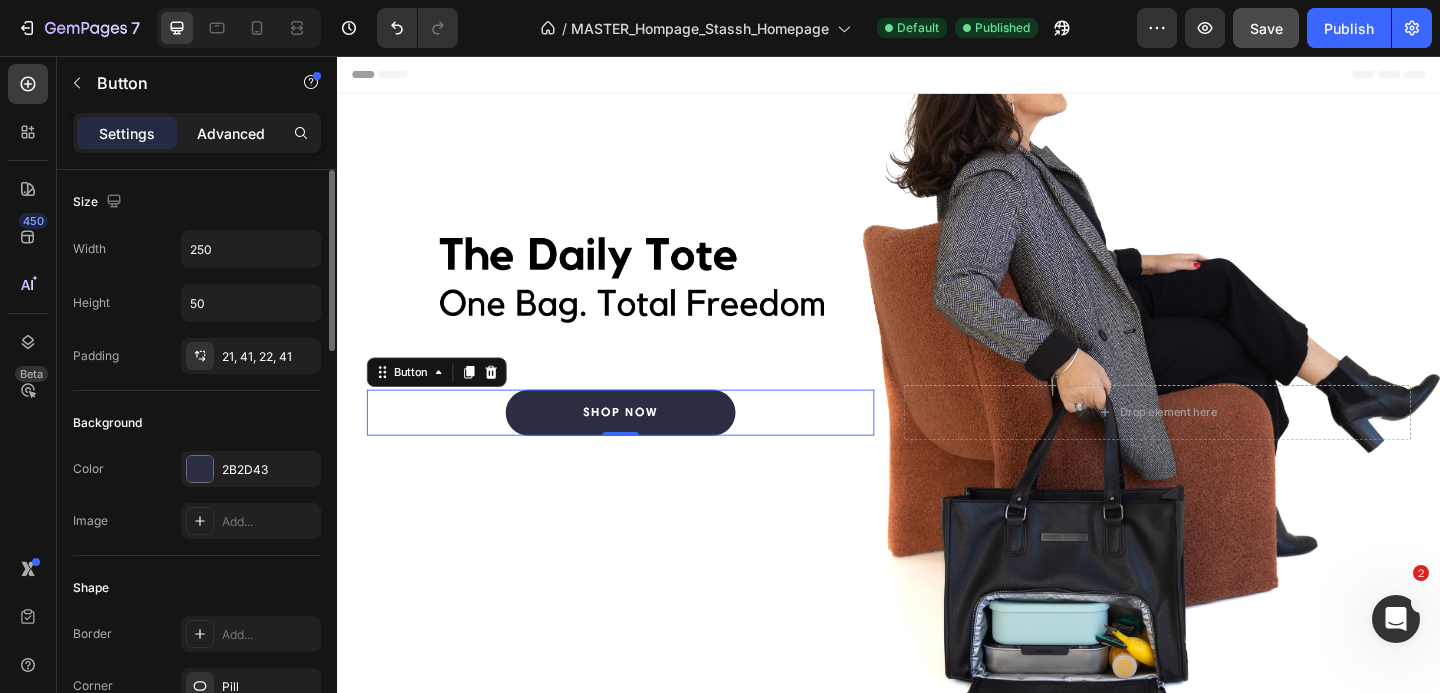 click on "Advanced" at bounding box center [231, 133] 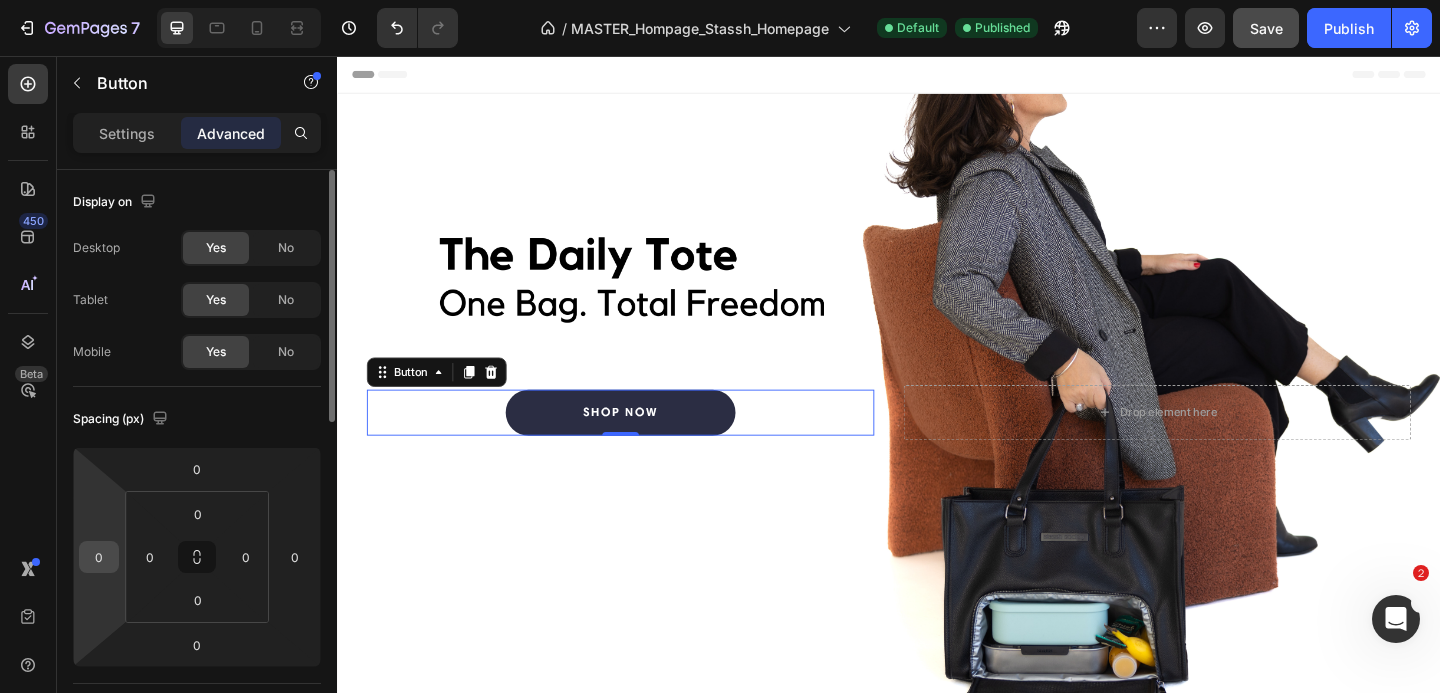 click on "0" at bounding box center (99, 557) 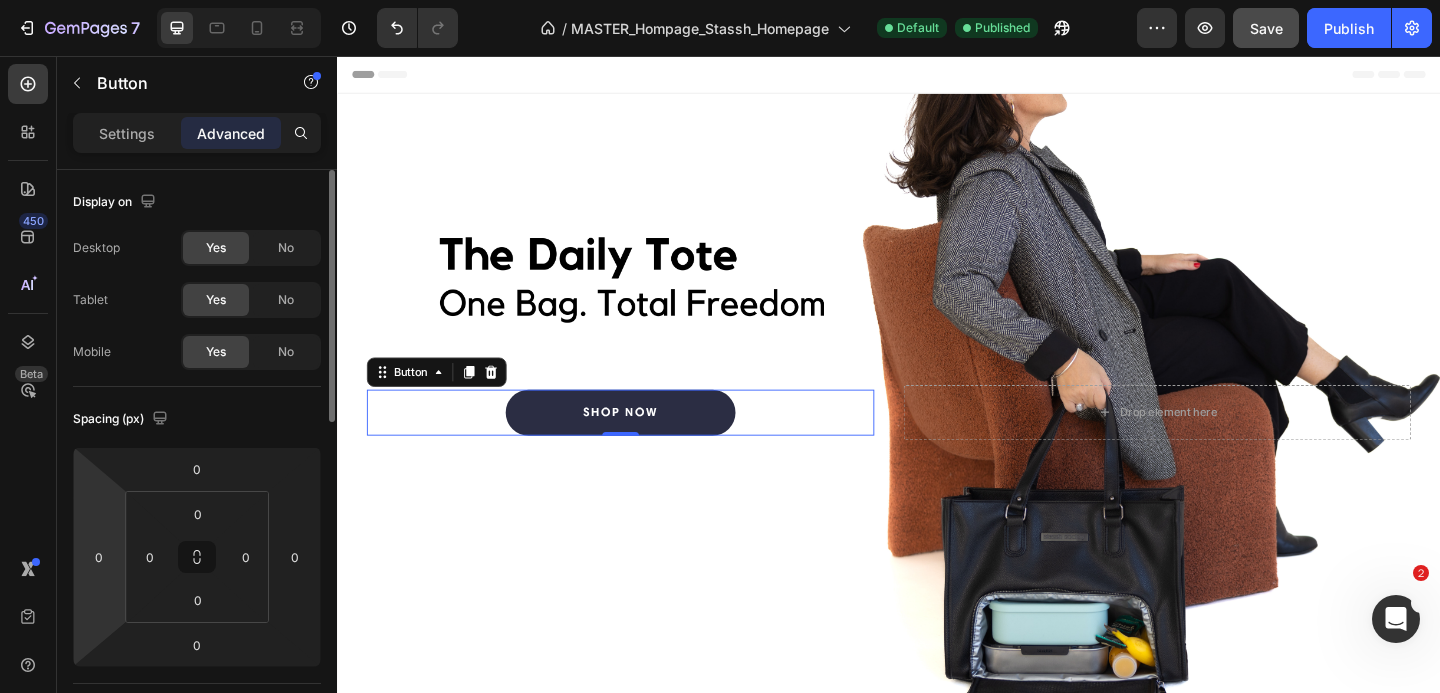 click on "Spacing (px)" at bounding box center (197, 419) 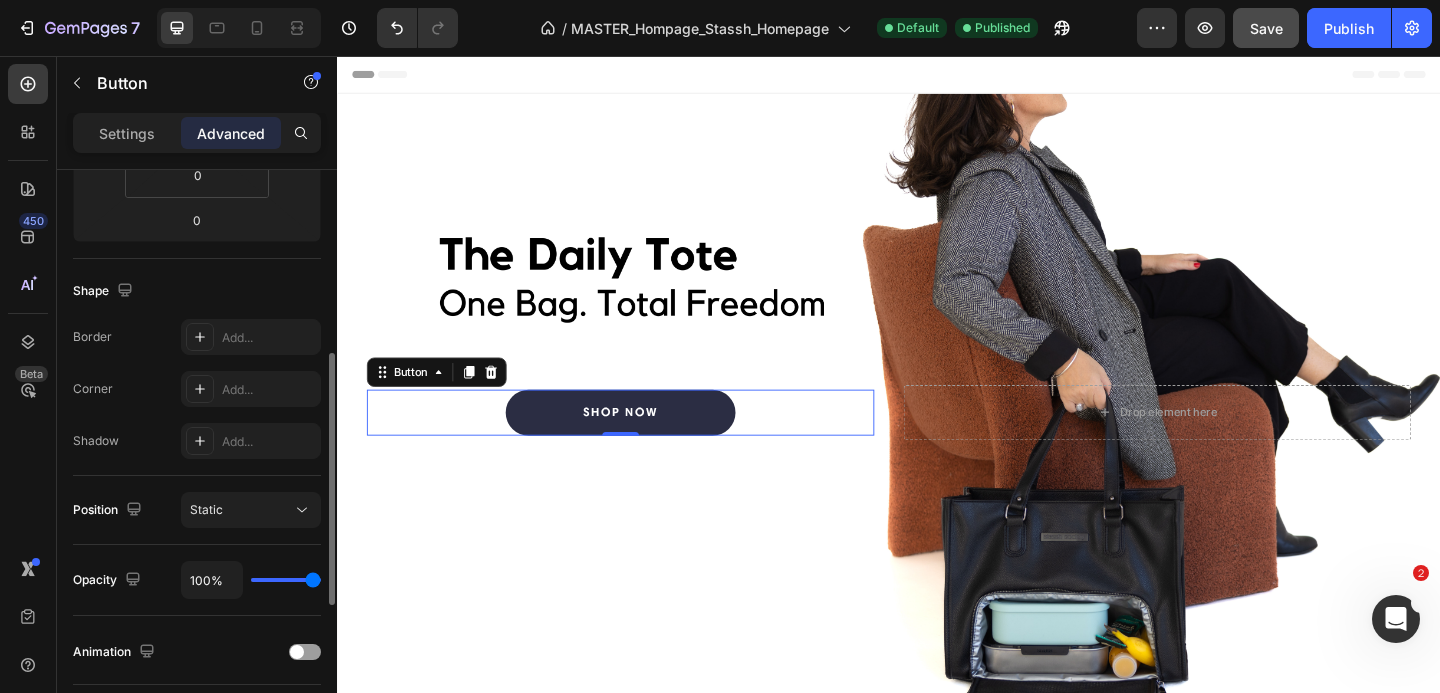 scroll, scrollTop: 426, scrollLeft: 0, axis: vertical 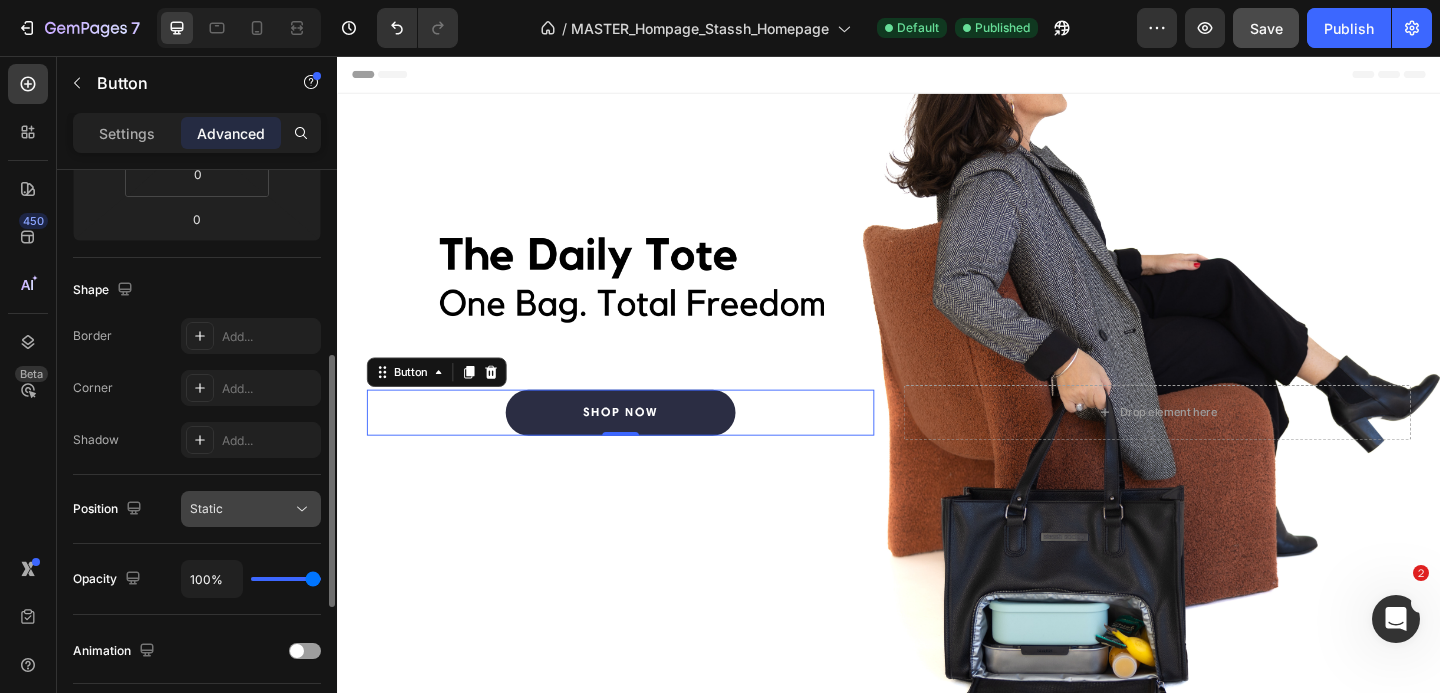 click on "Static" 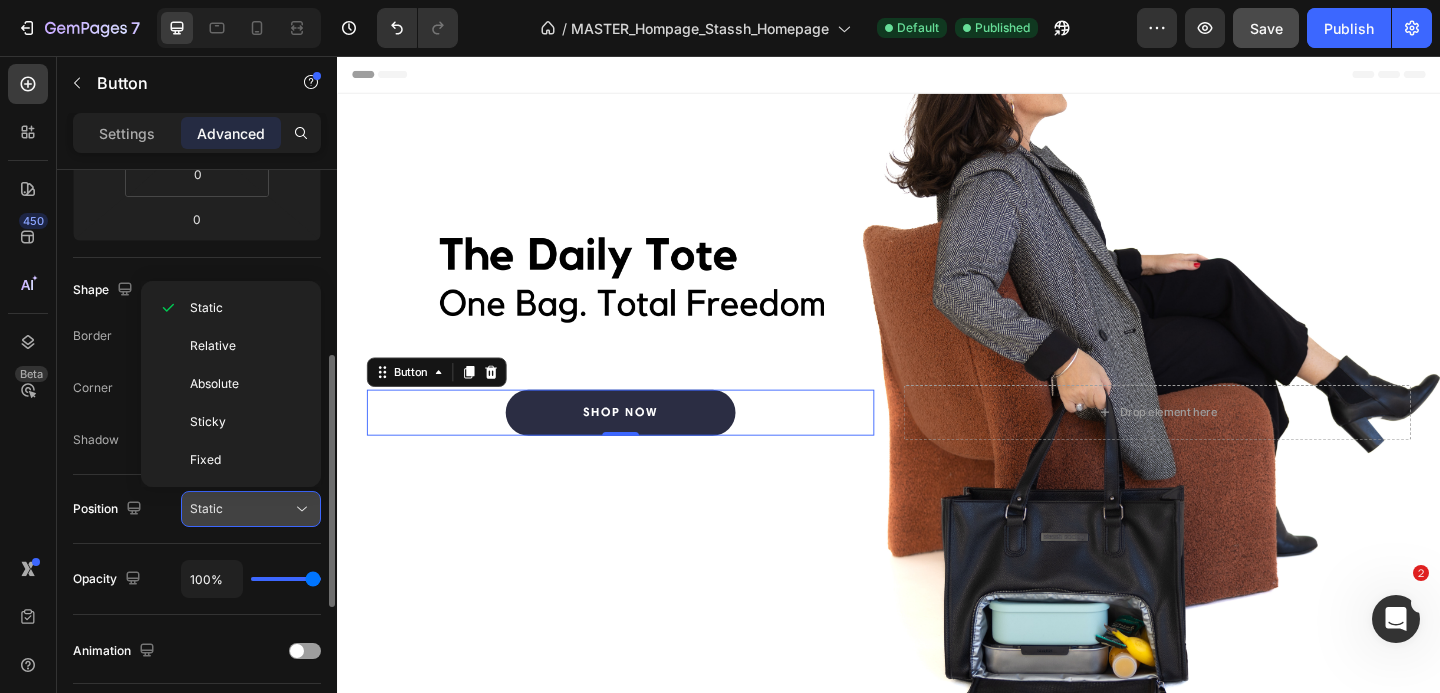 click on "Static" at bounding box center [241, 509] 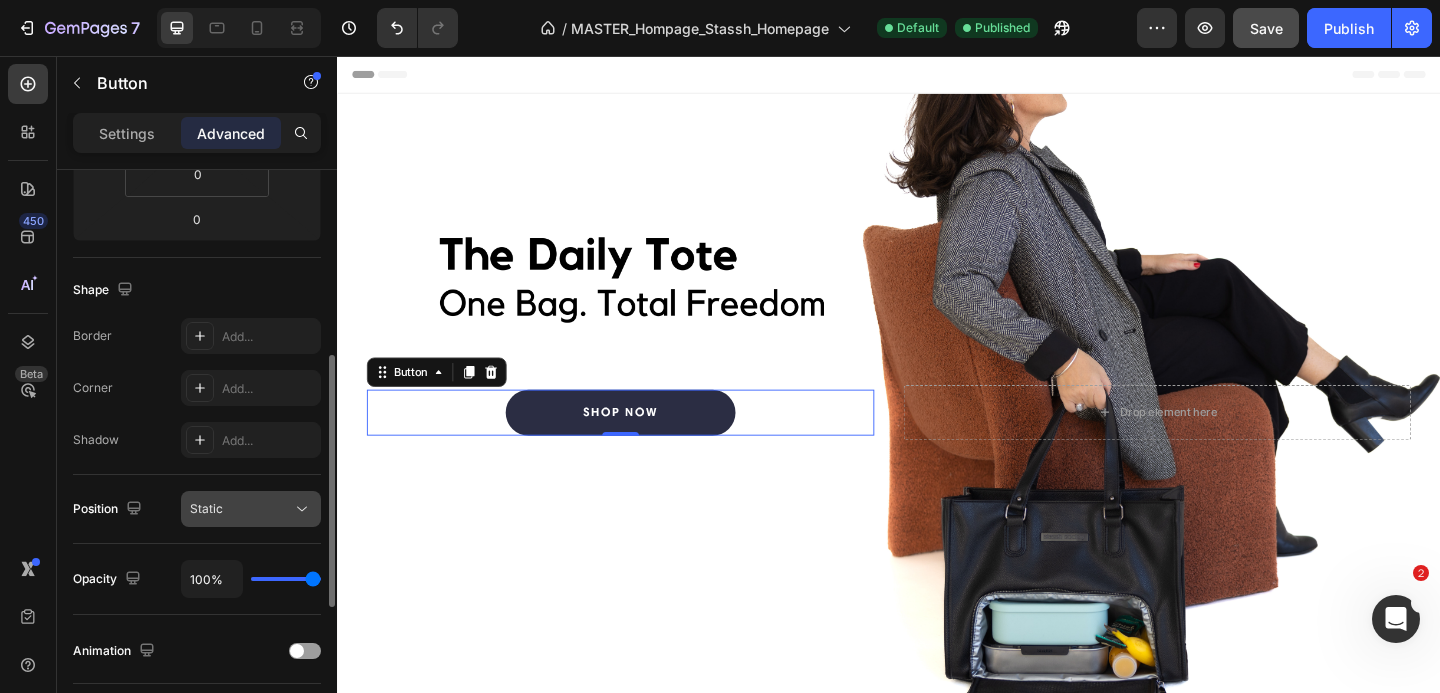 click on "Static" at bounding box center [241, 509] 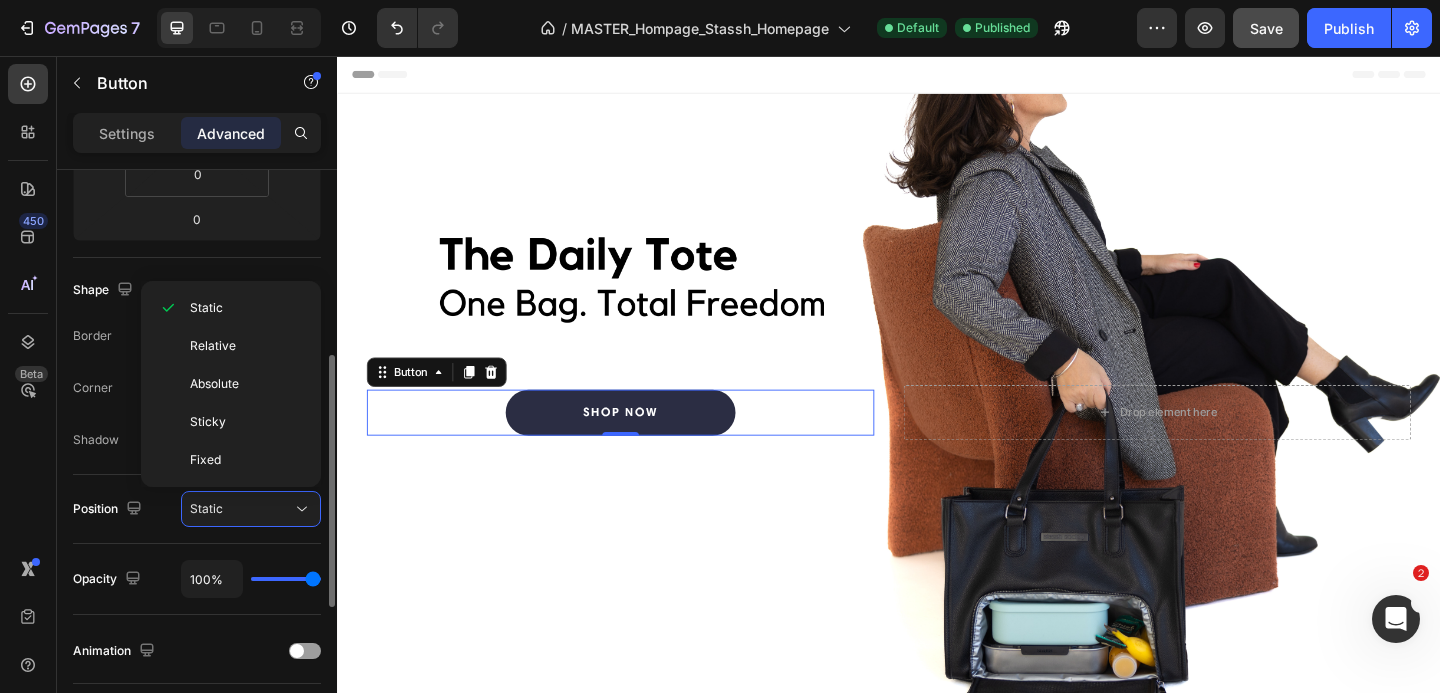 click on "Position Static" at bounding box center (197, 509) 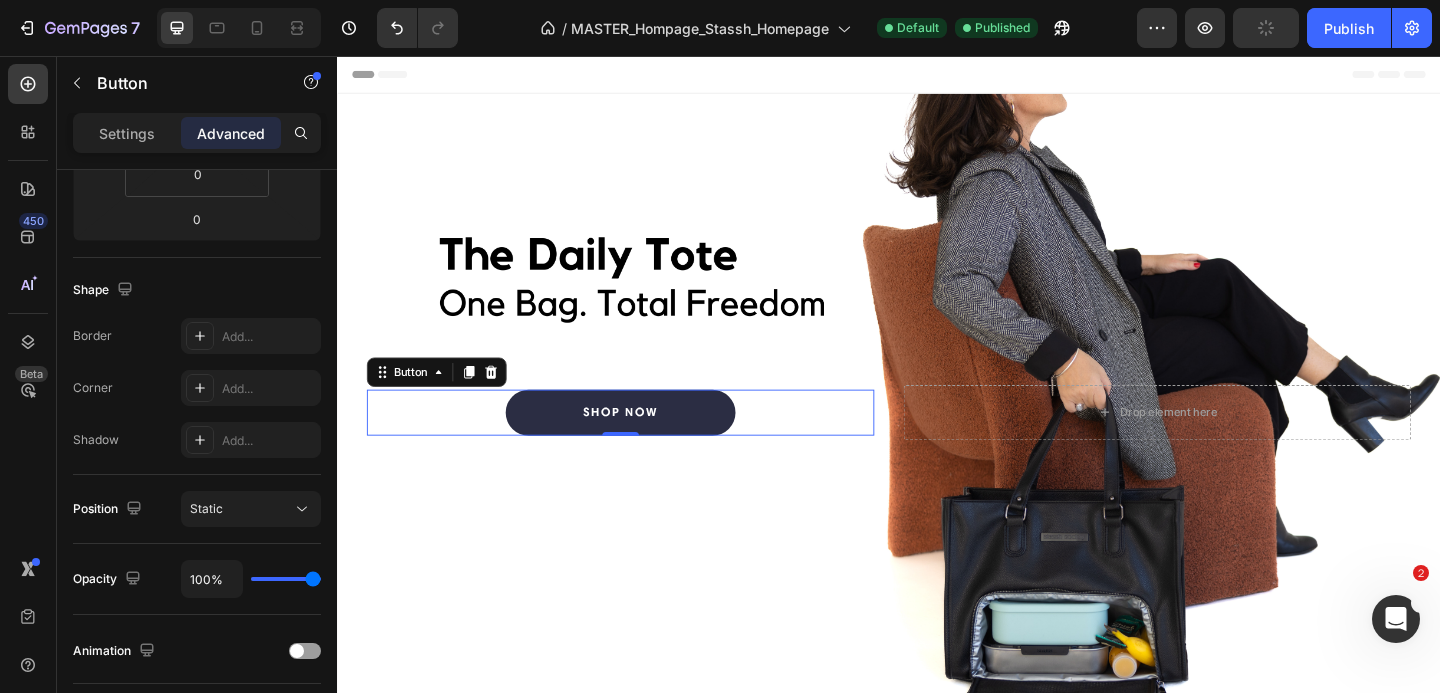 type on "0%" 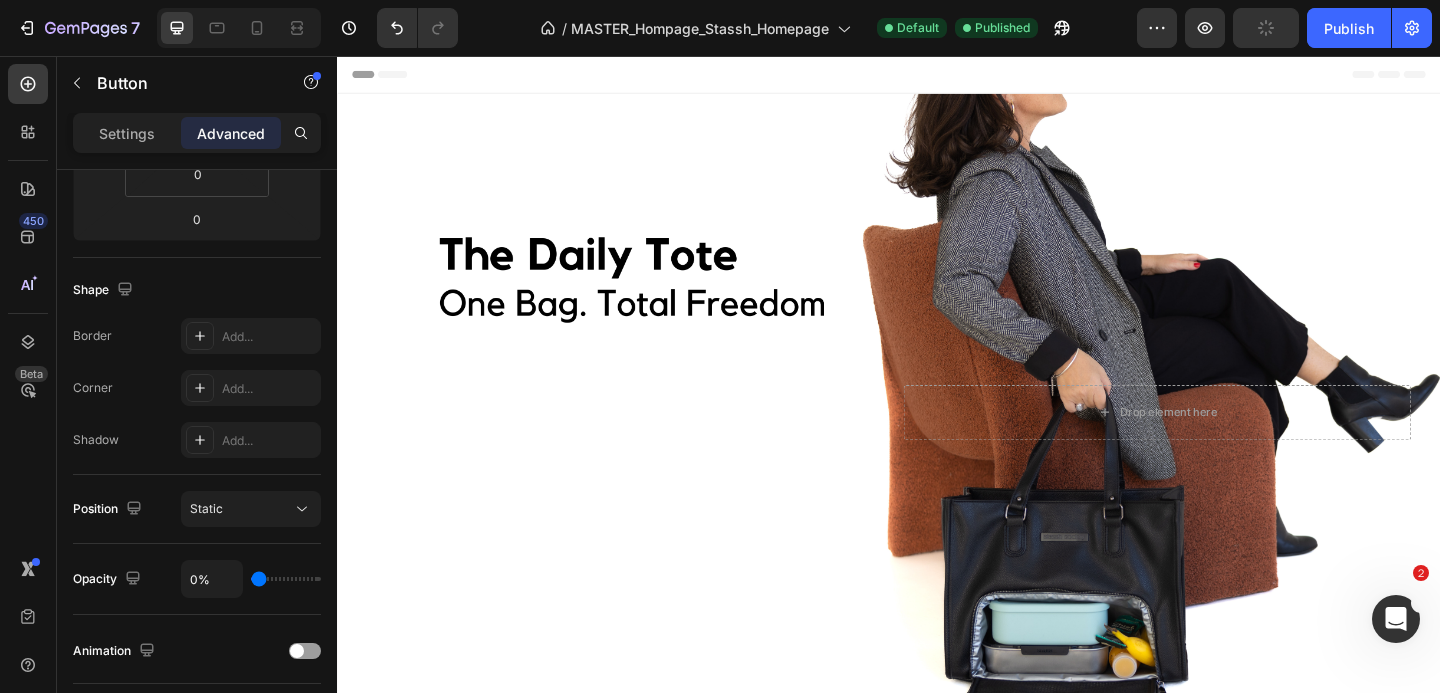 type on "0" 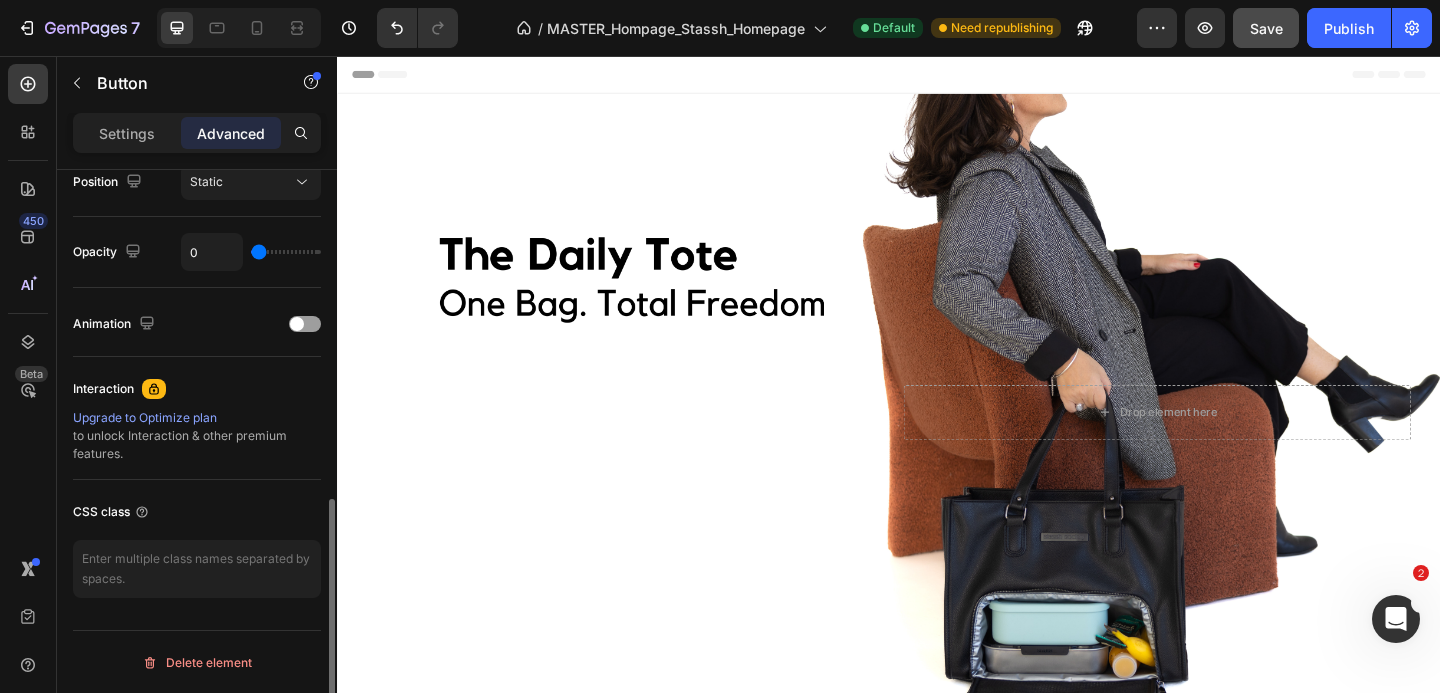 scroll, scrollTop: 754, scrollLeft: 0, axis: vertical 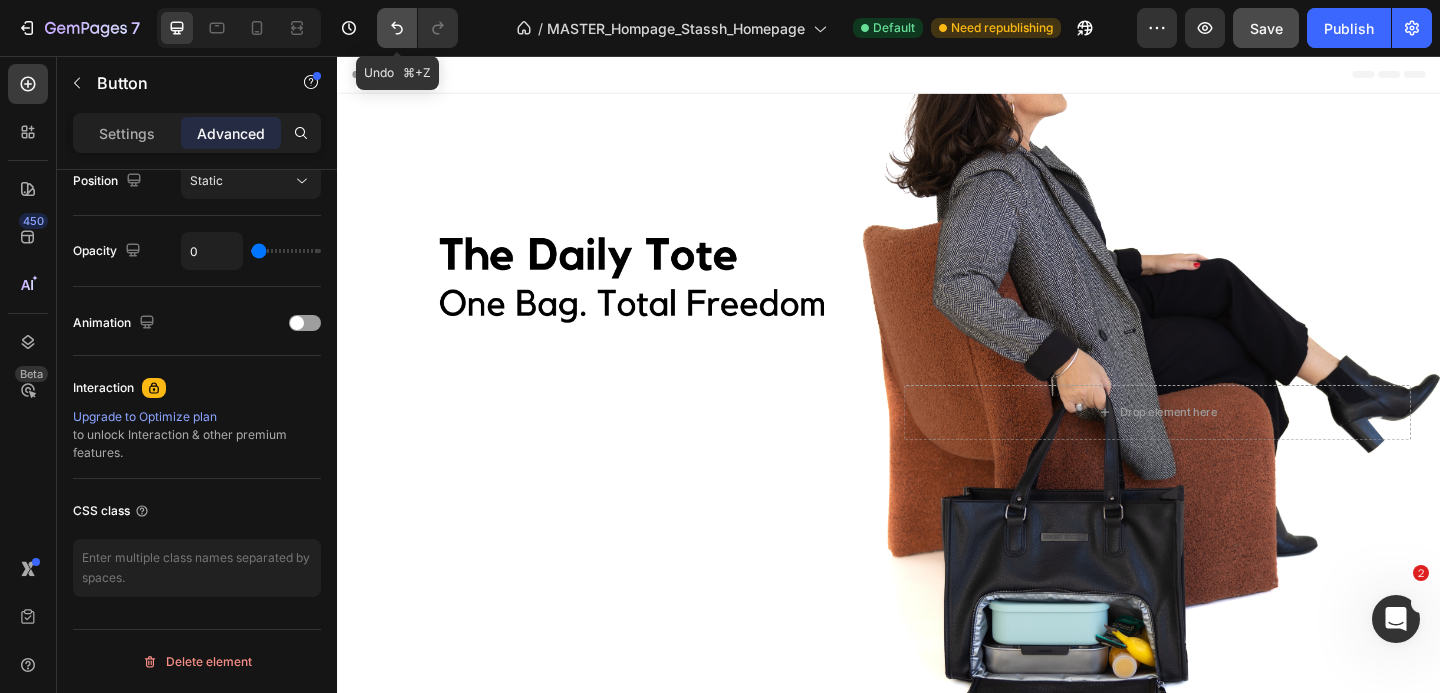 click 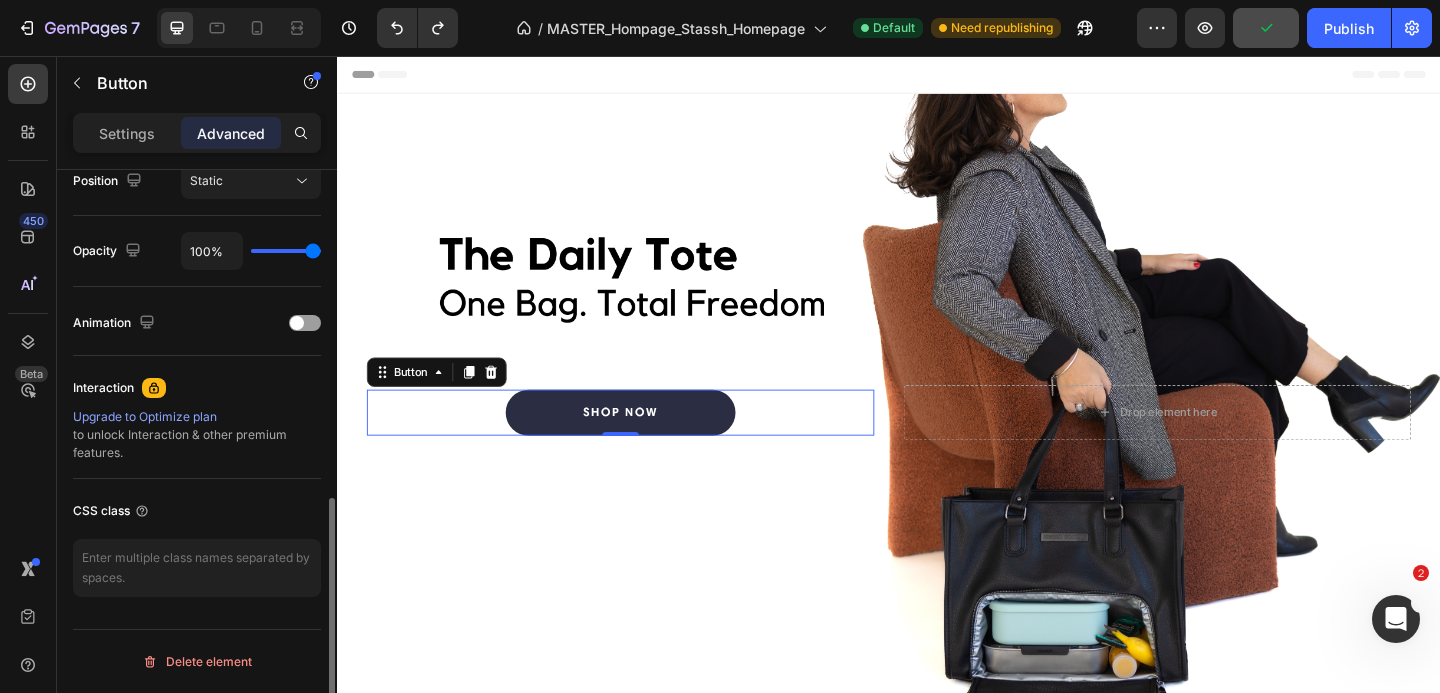 click on "100%" at bounding box center [251, 251] 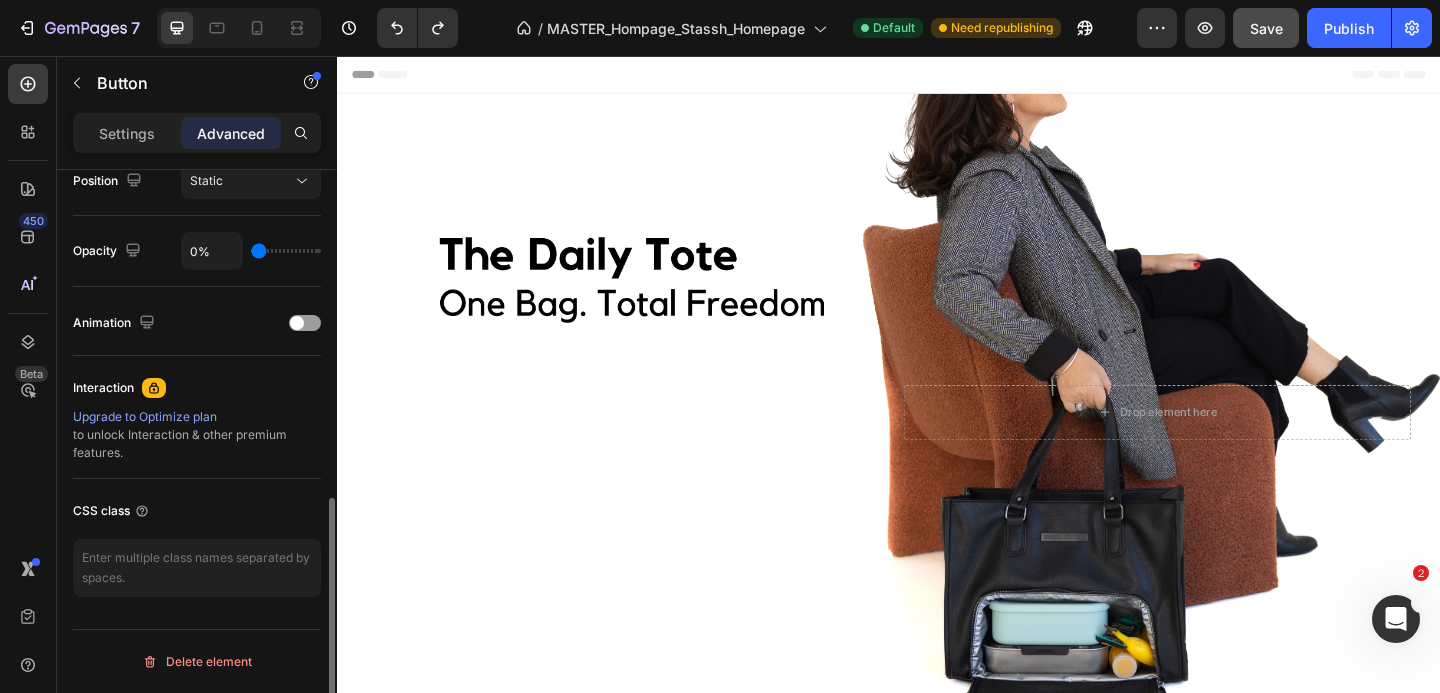 type on "0" 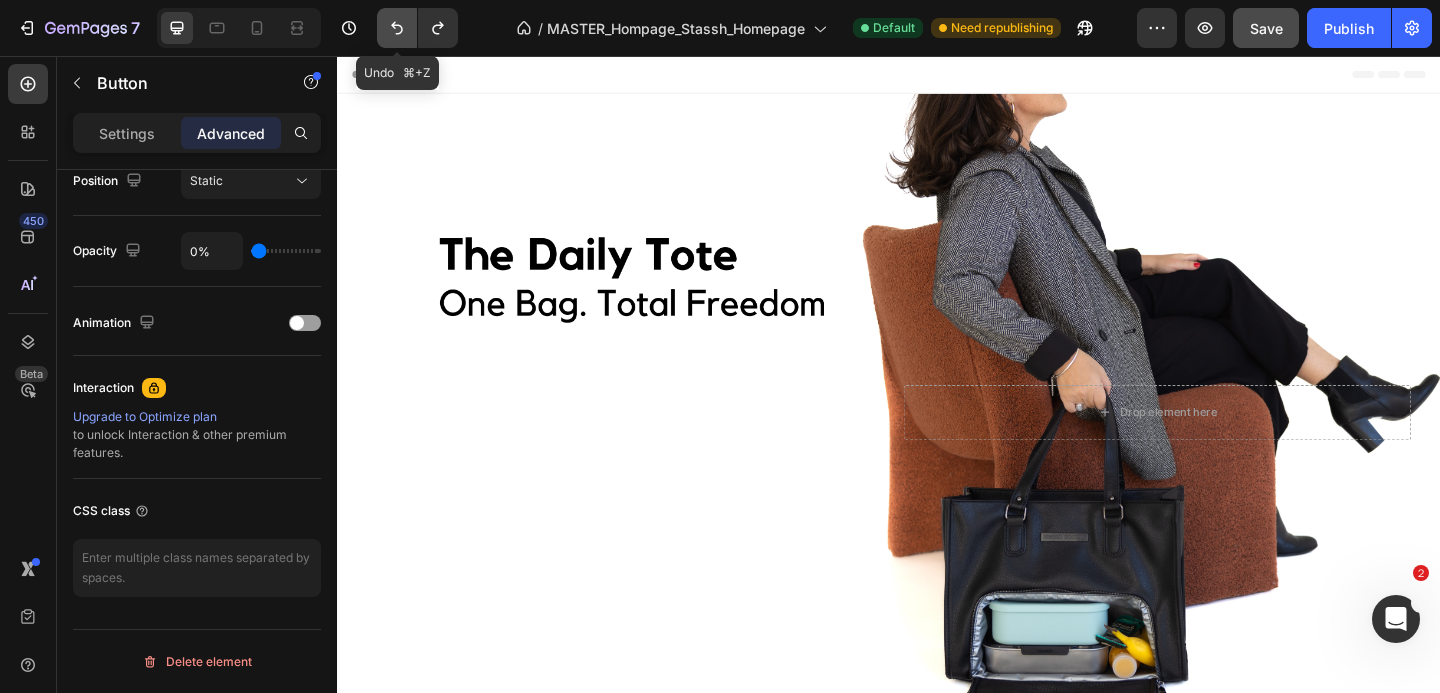 click 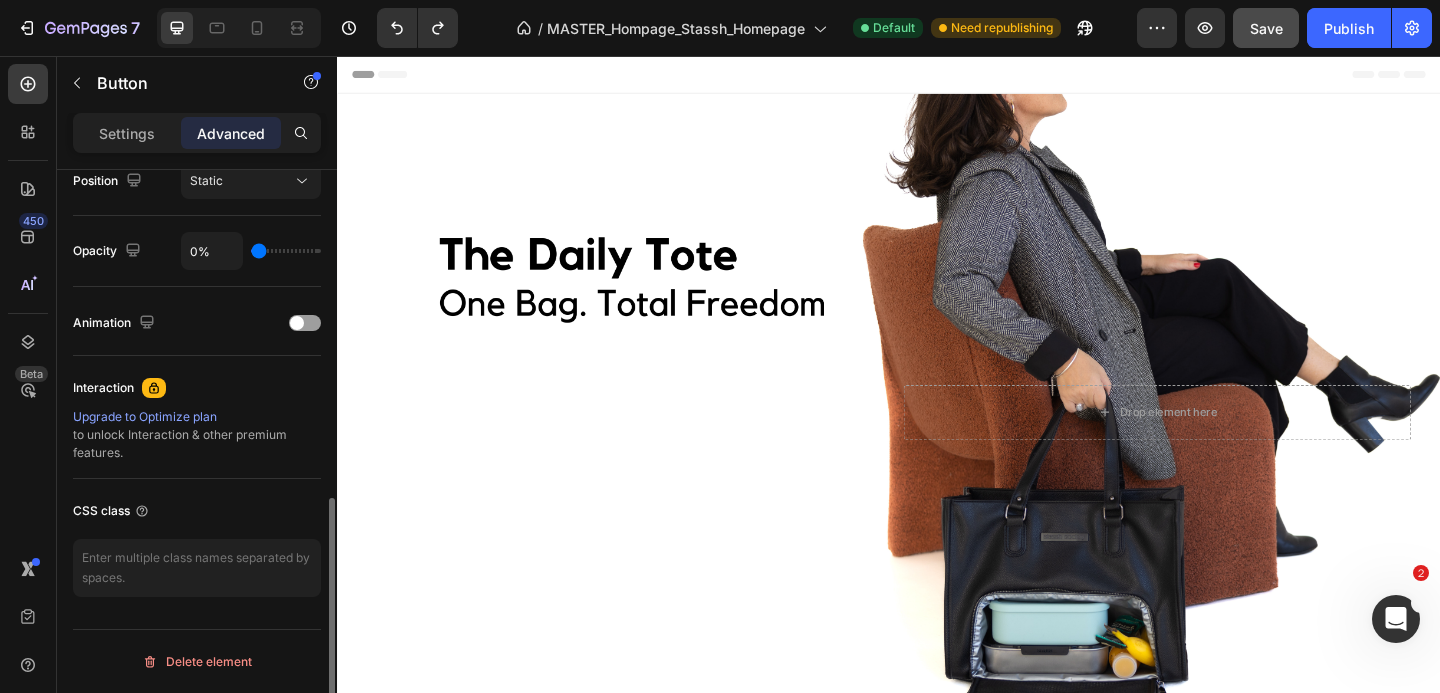 click on "0%" at bounding box center (251, 251) 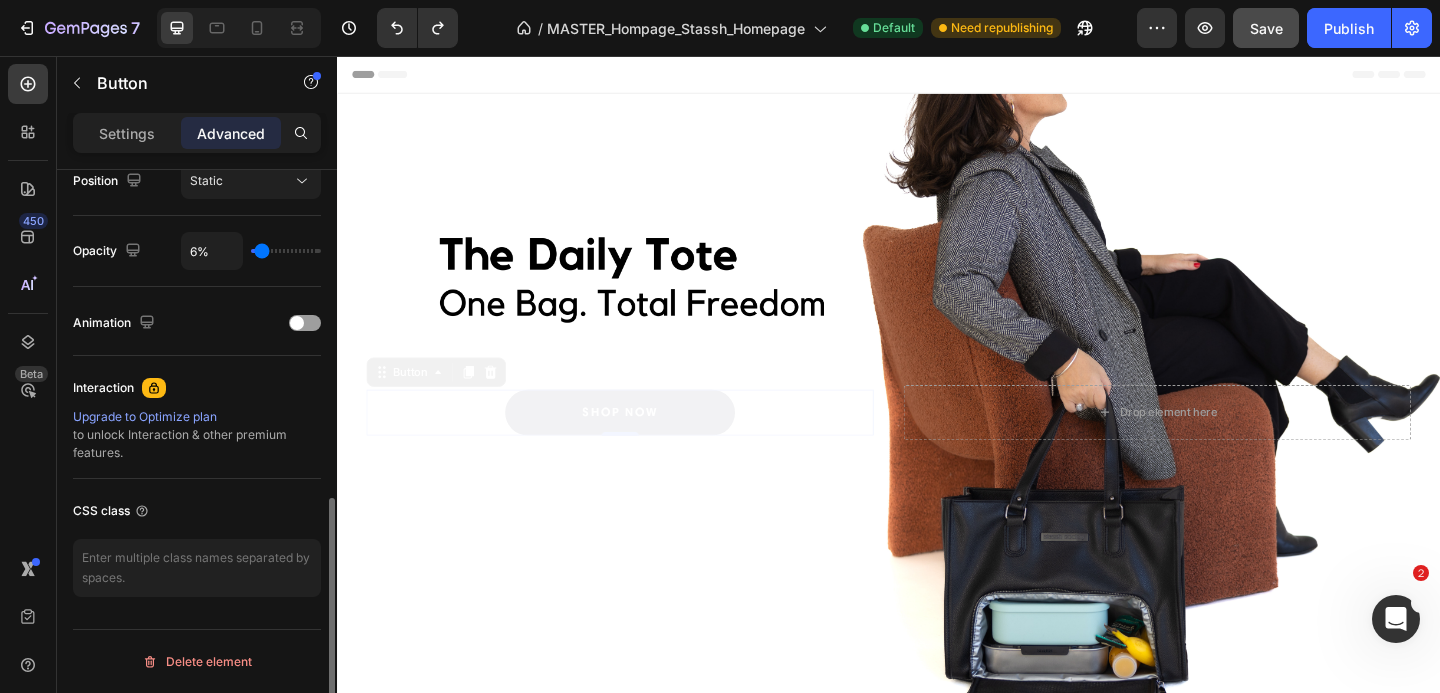 type on "22%" 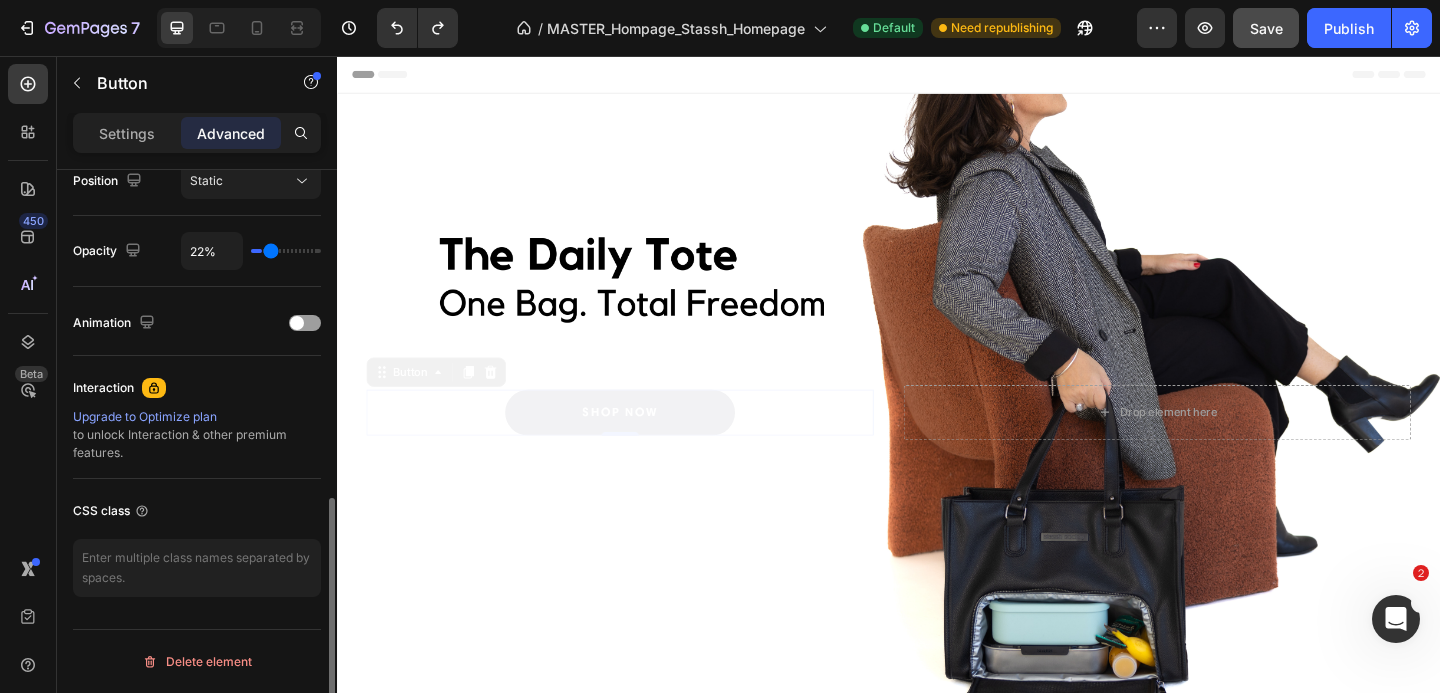 type on "38%" 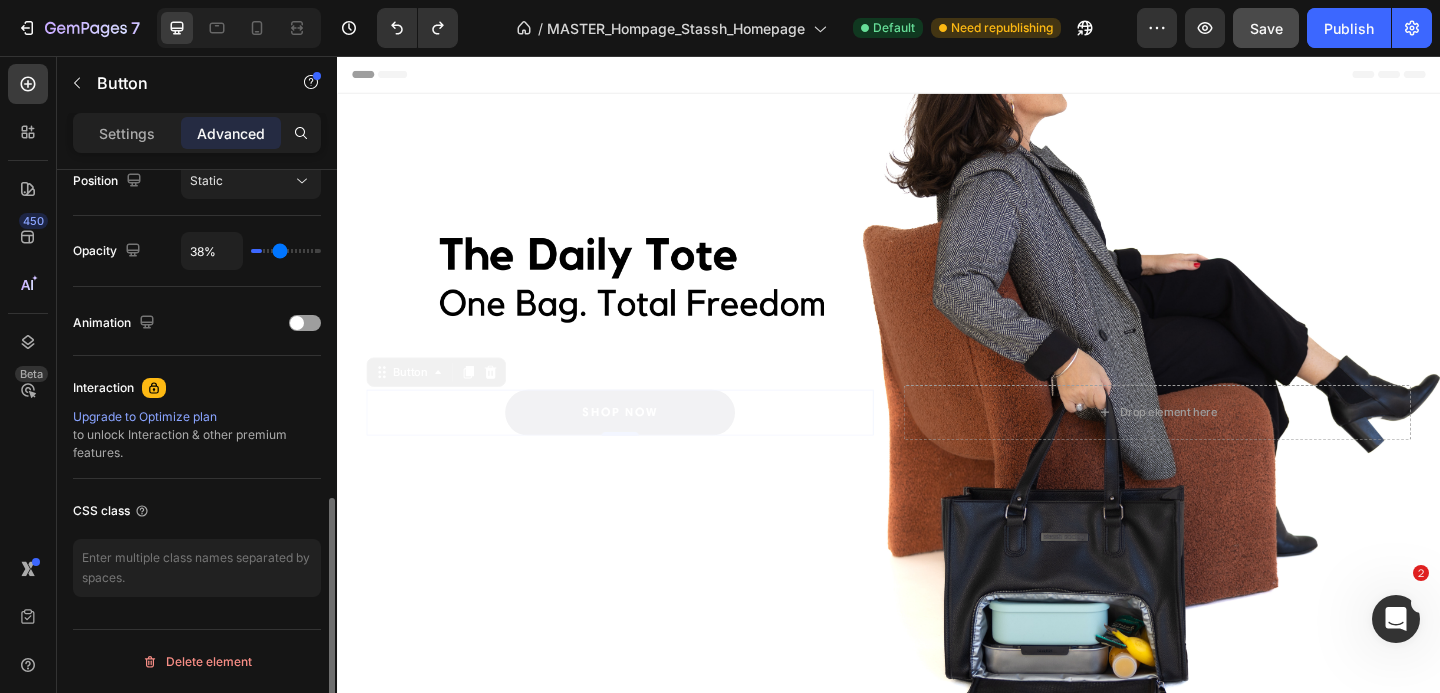 type on "51%" 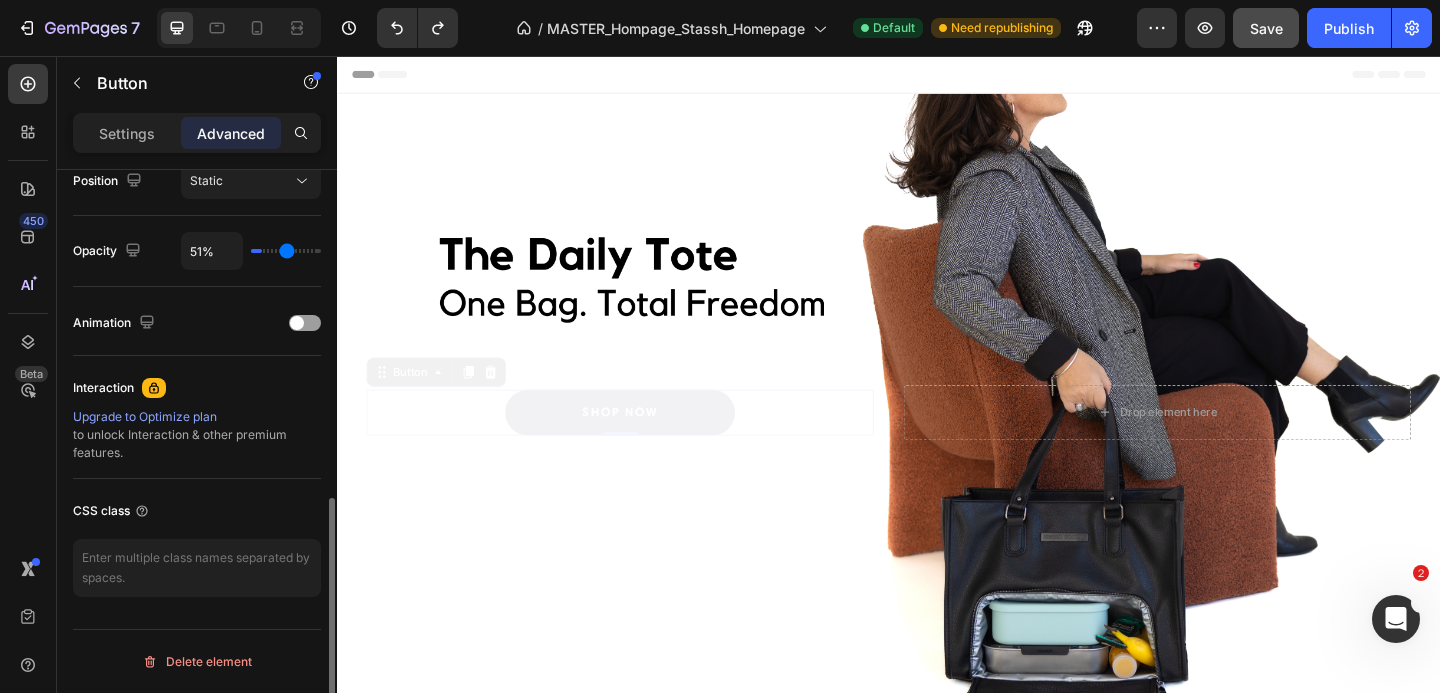 type on "65%" 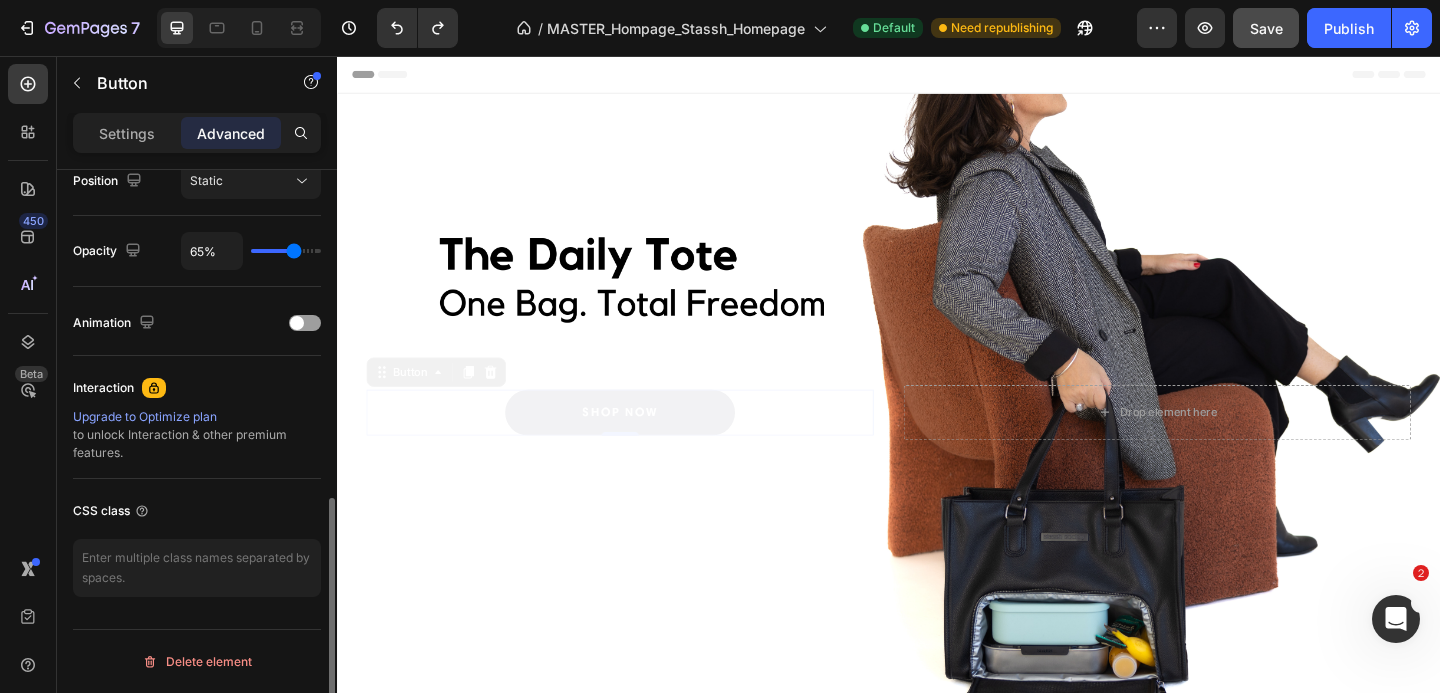 type on "66%" 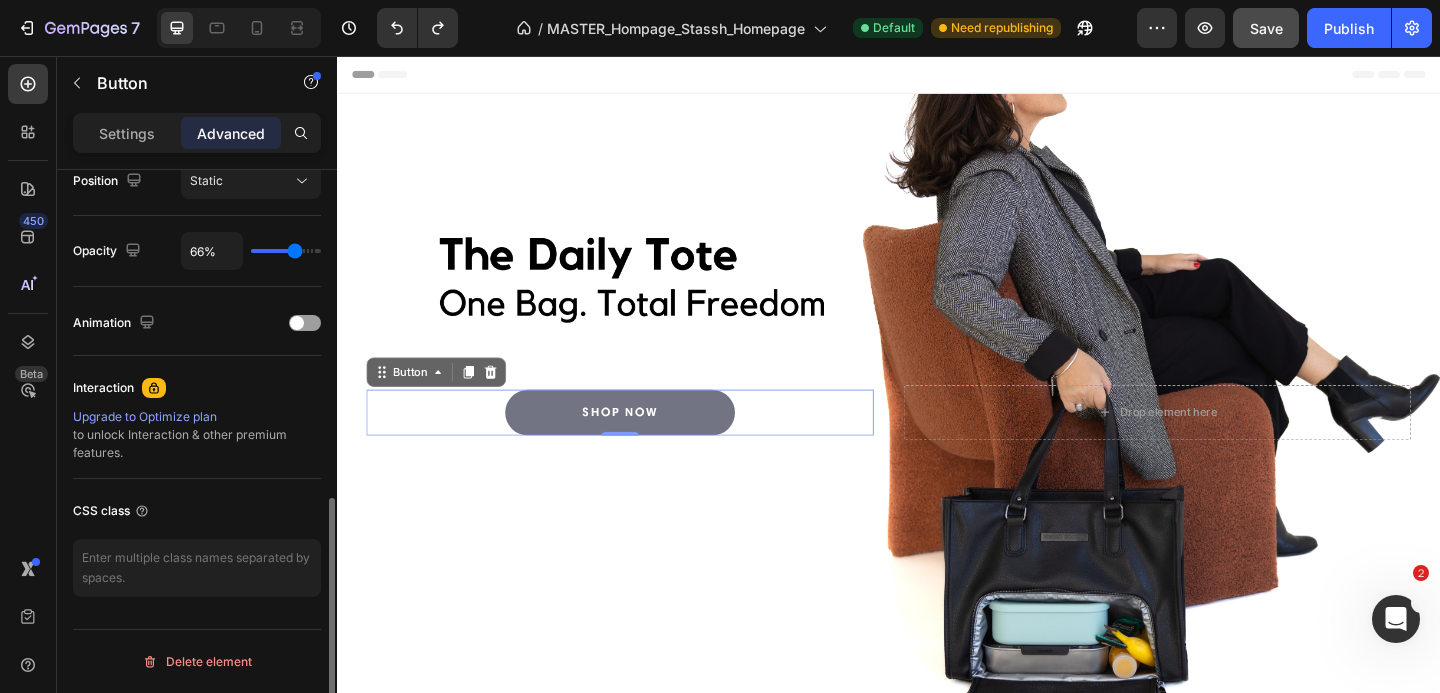type on "67%" 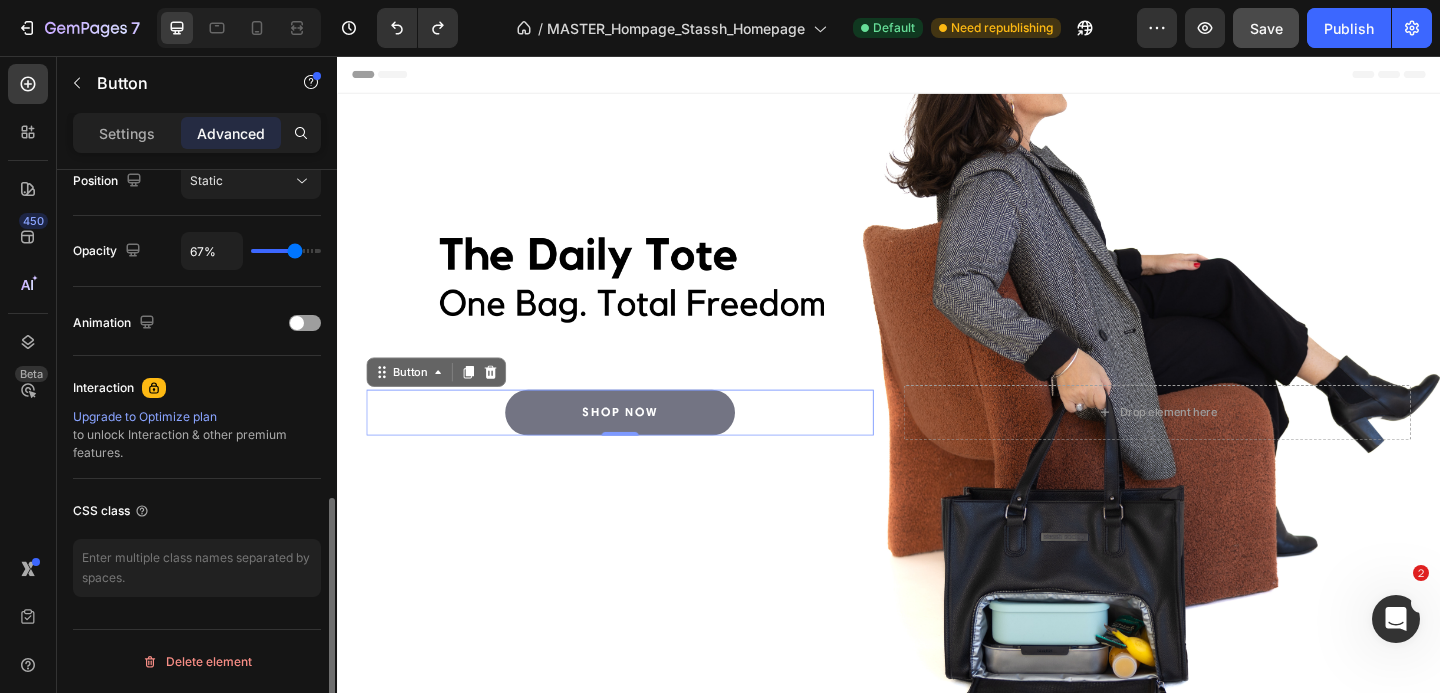 type on "68%" 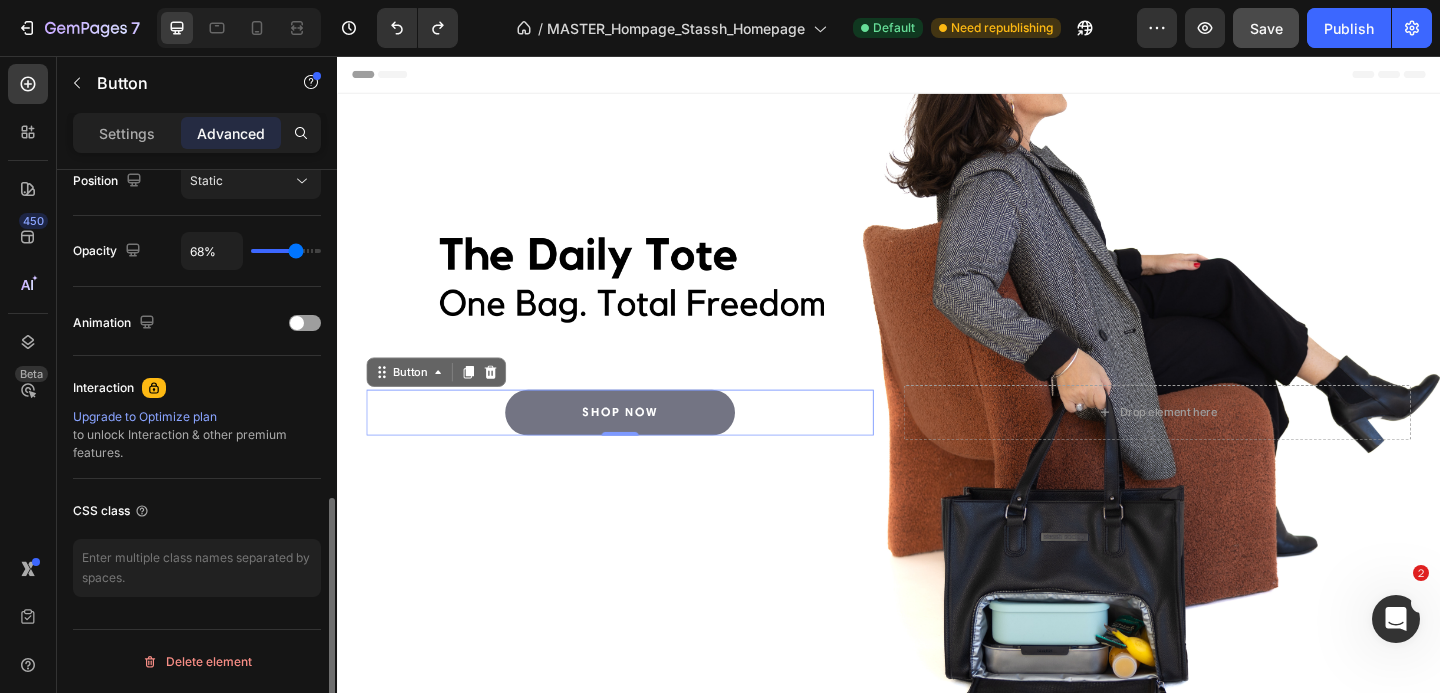 type on "69%" 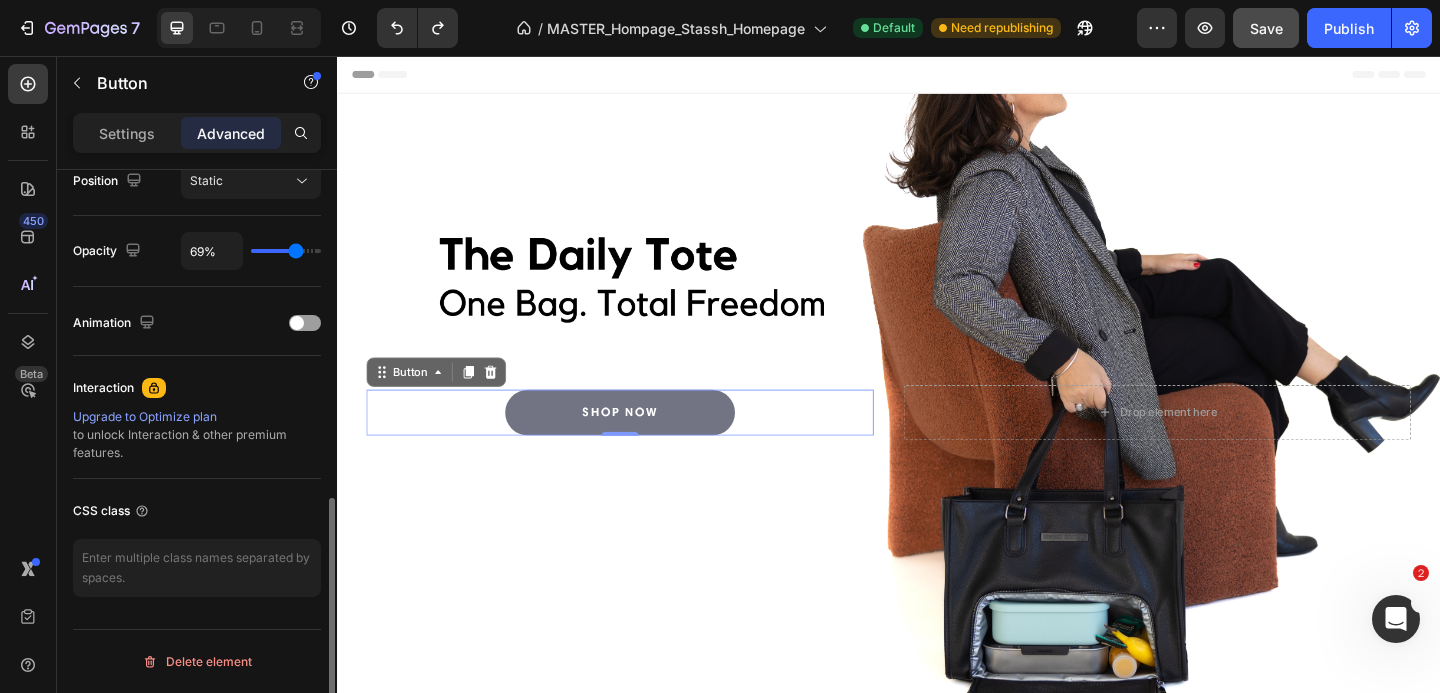type on "70%" 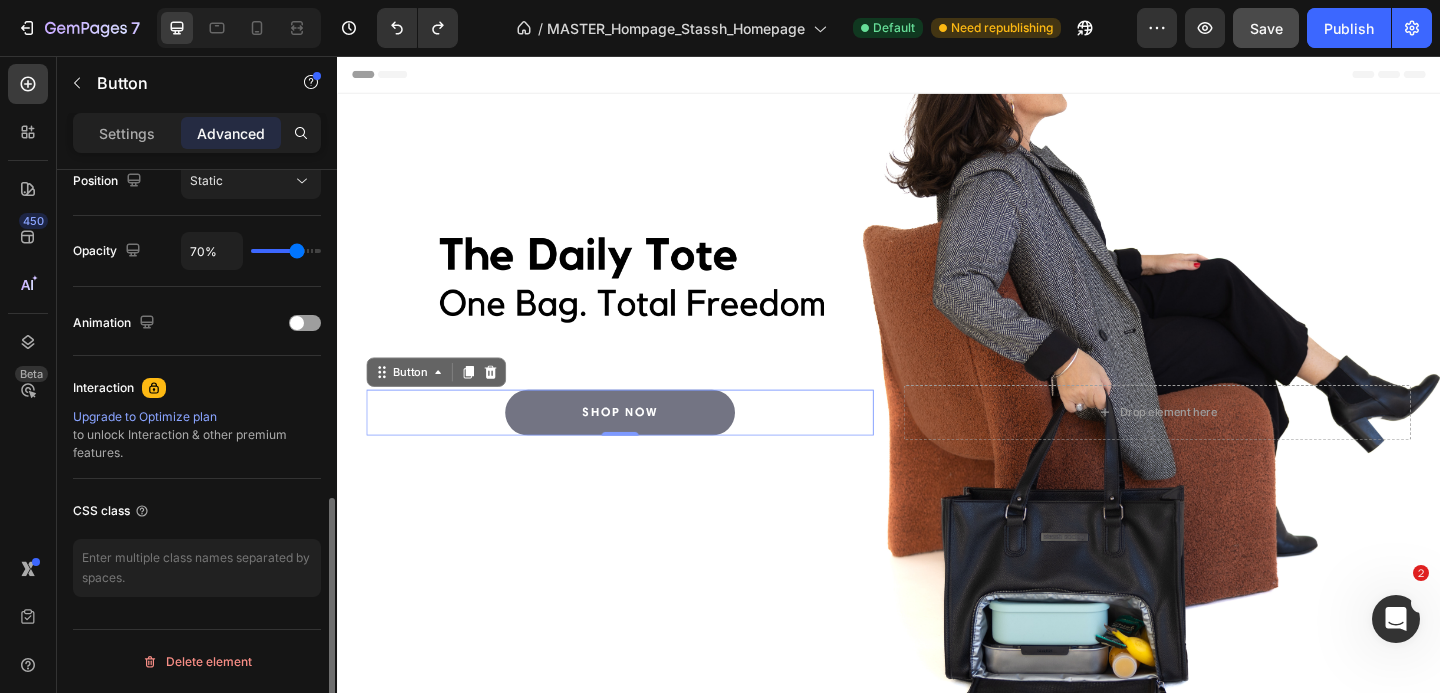 type on "72%" 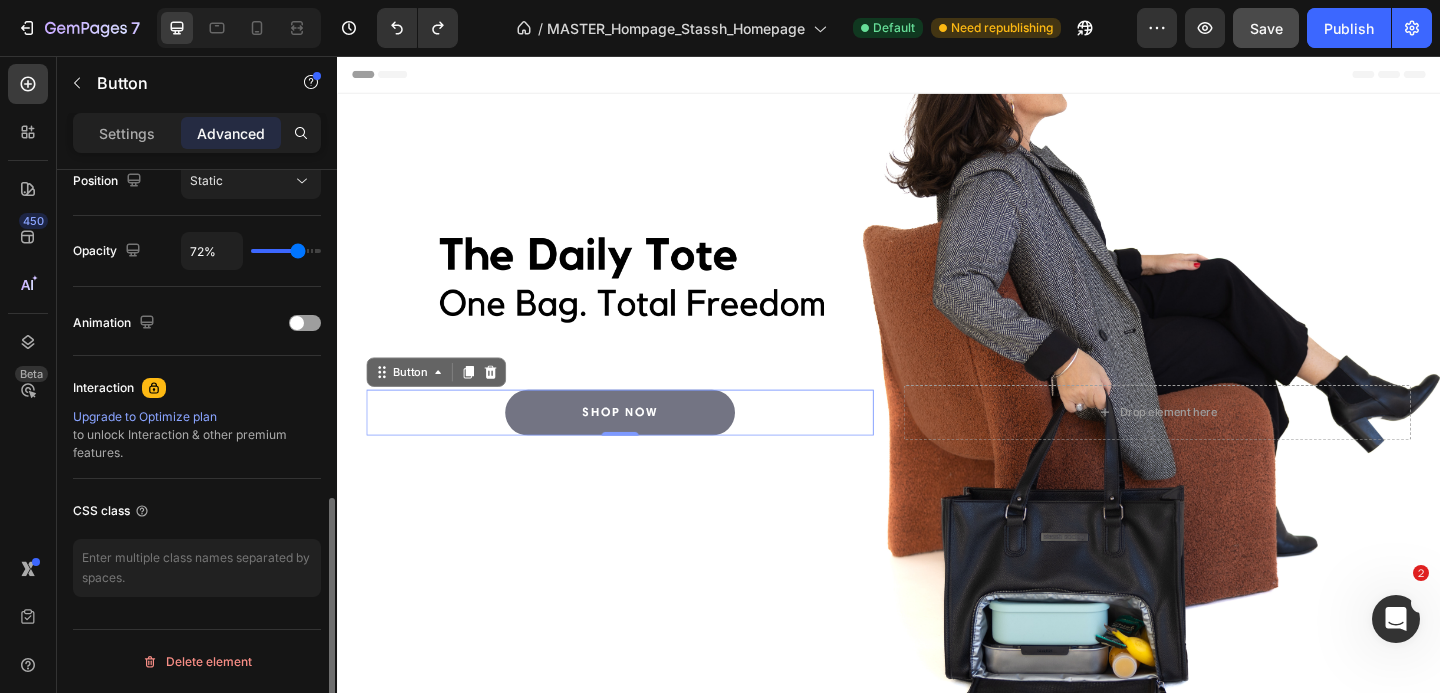 type on "75%" 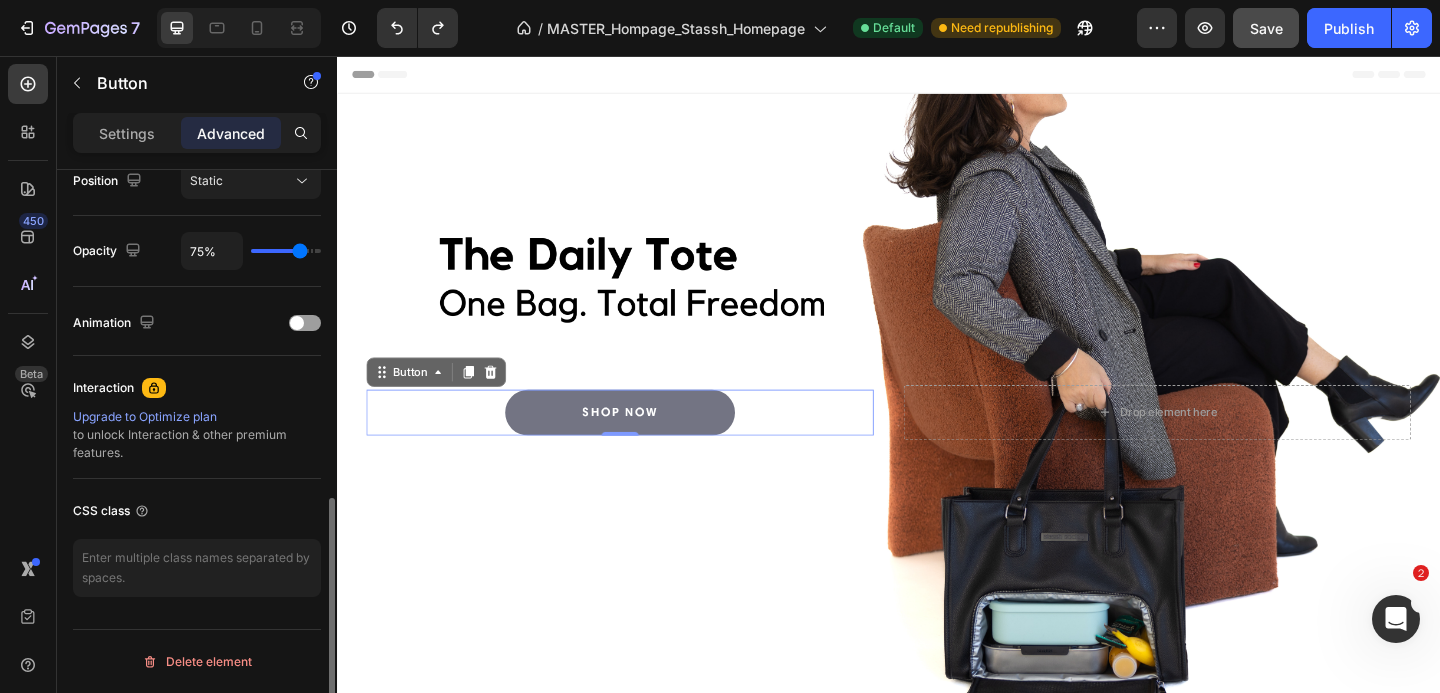 type on "78%" 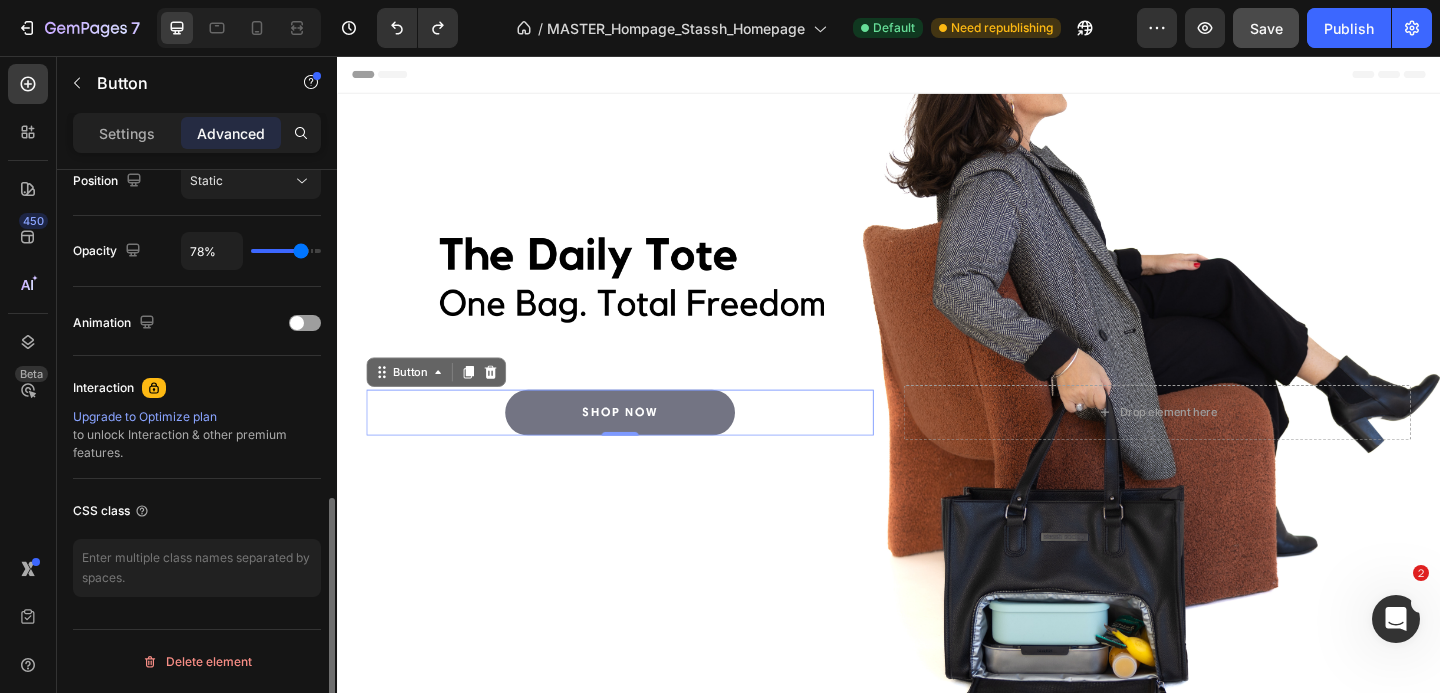 type on "81%" 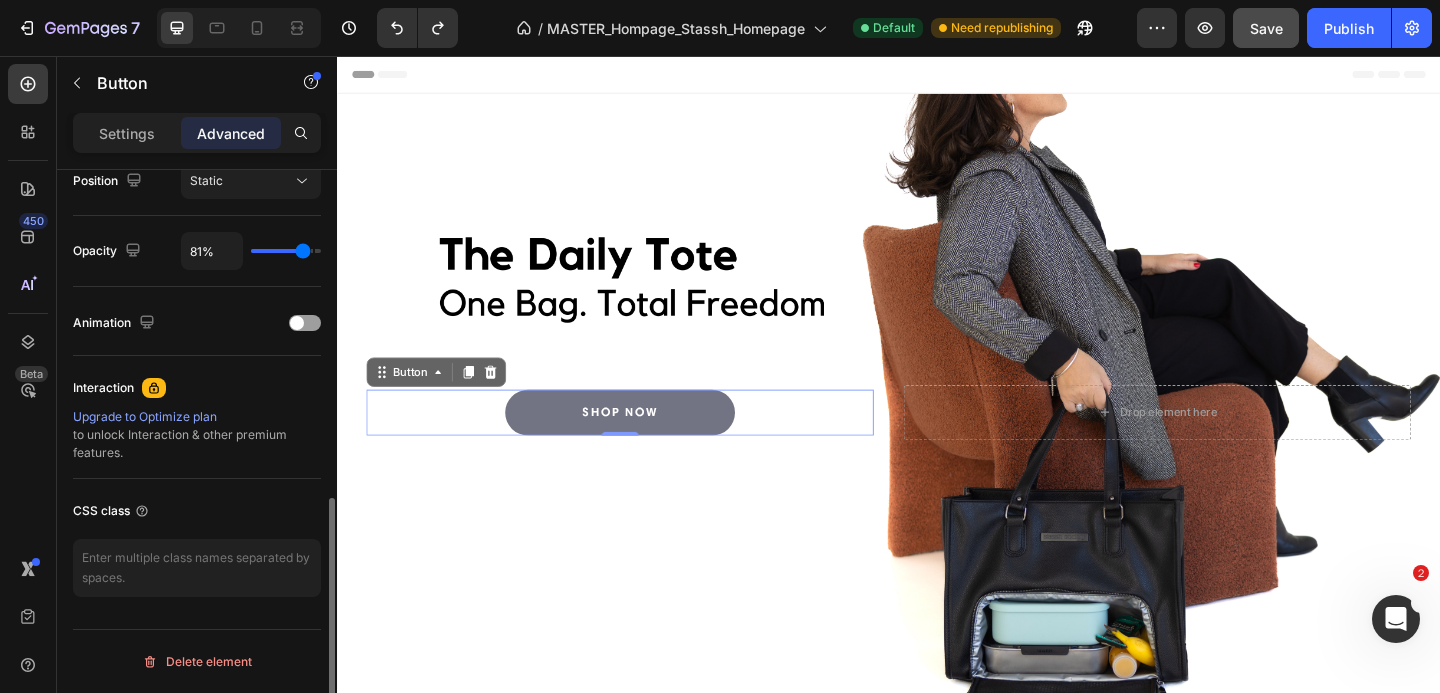 type on "82%" 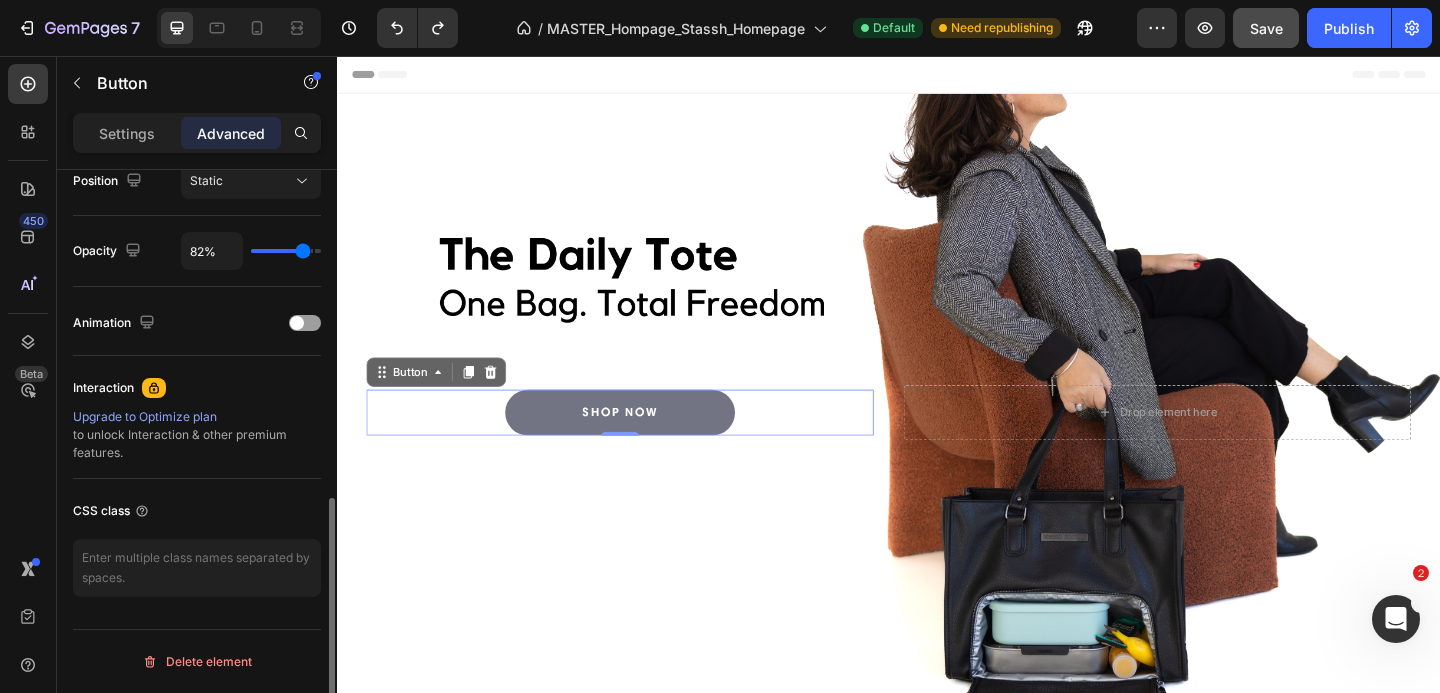 type on "83%" 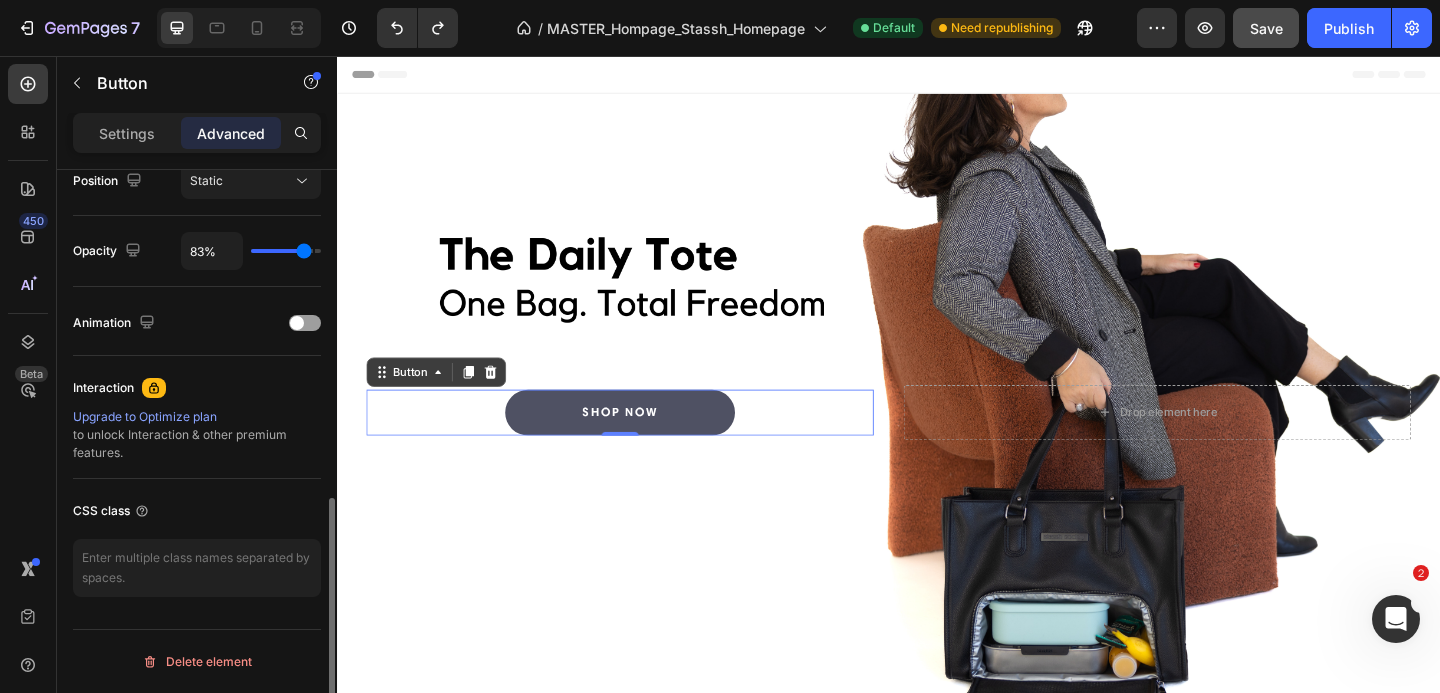 type on "84%" 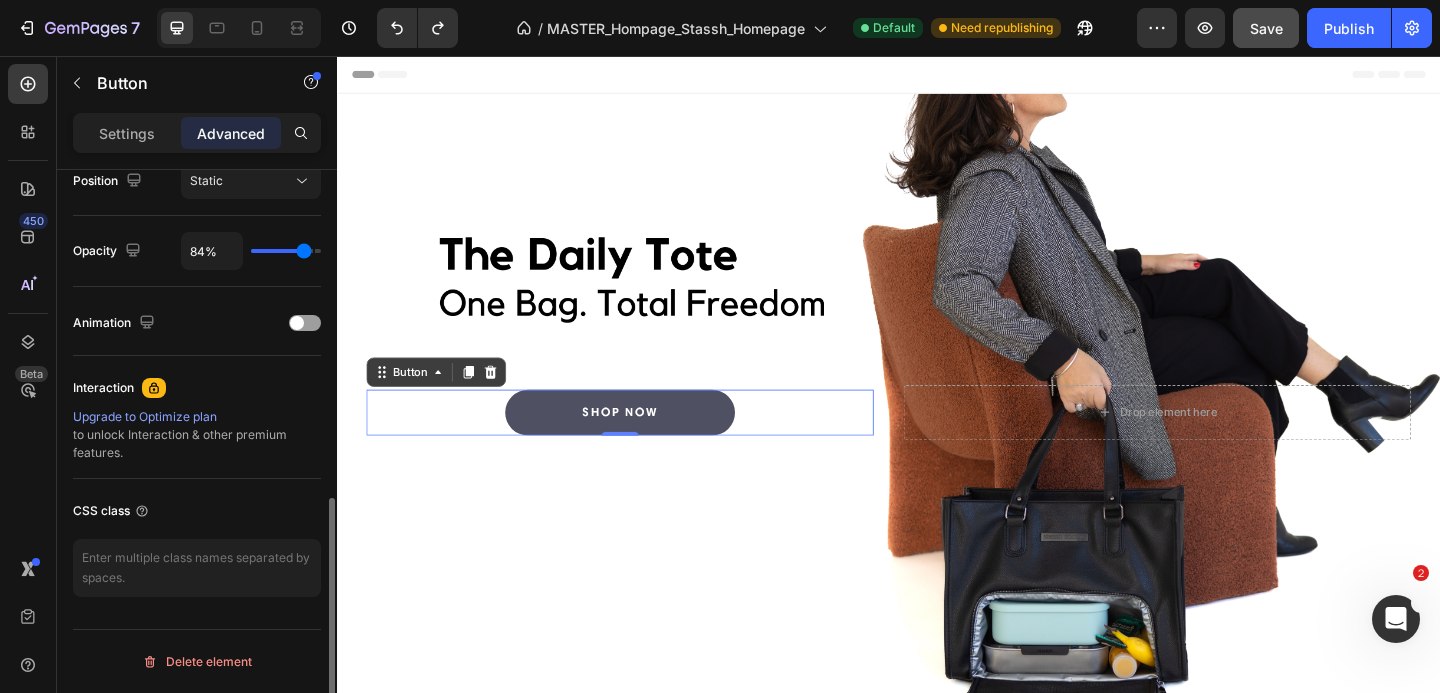 type on "85%" 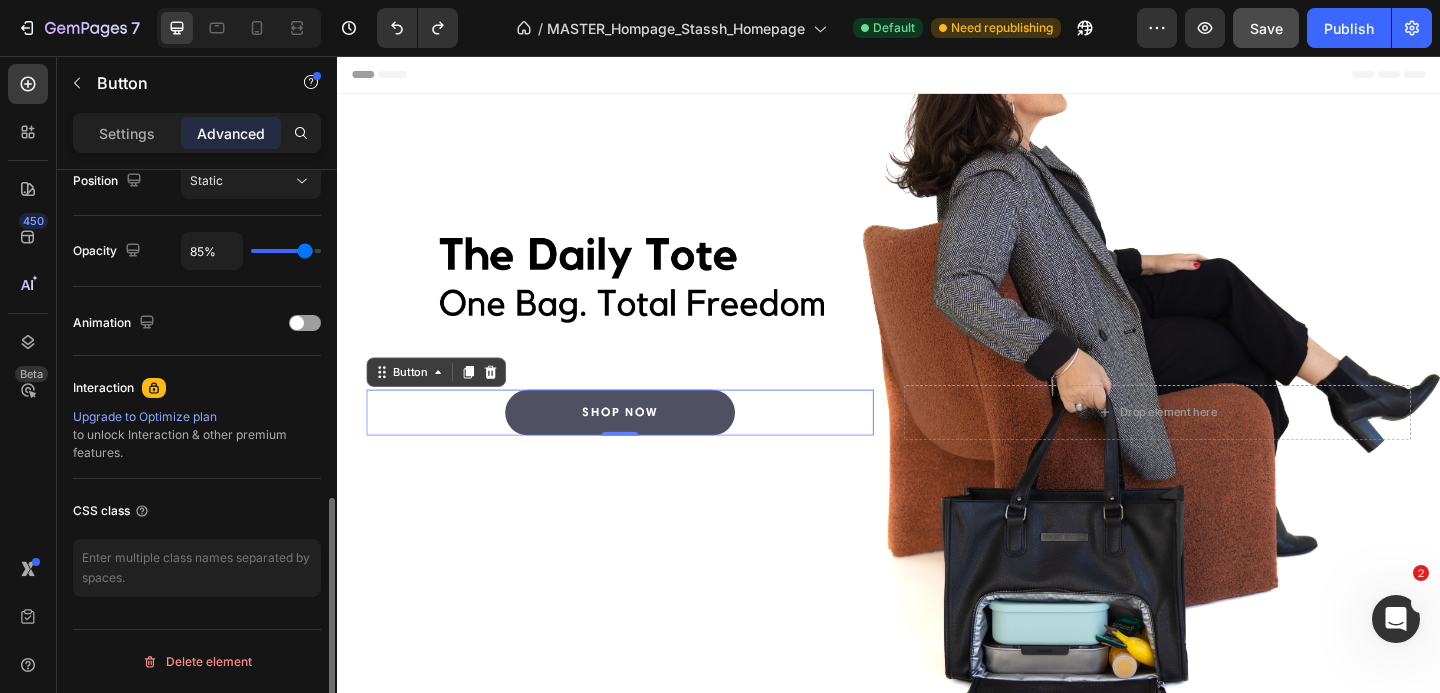 type on "86%" 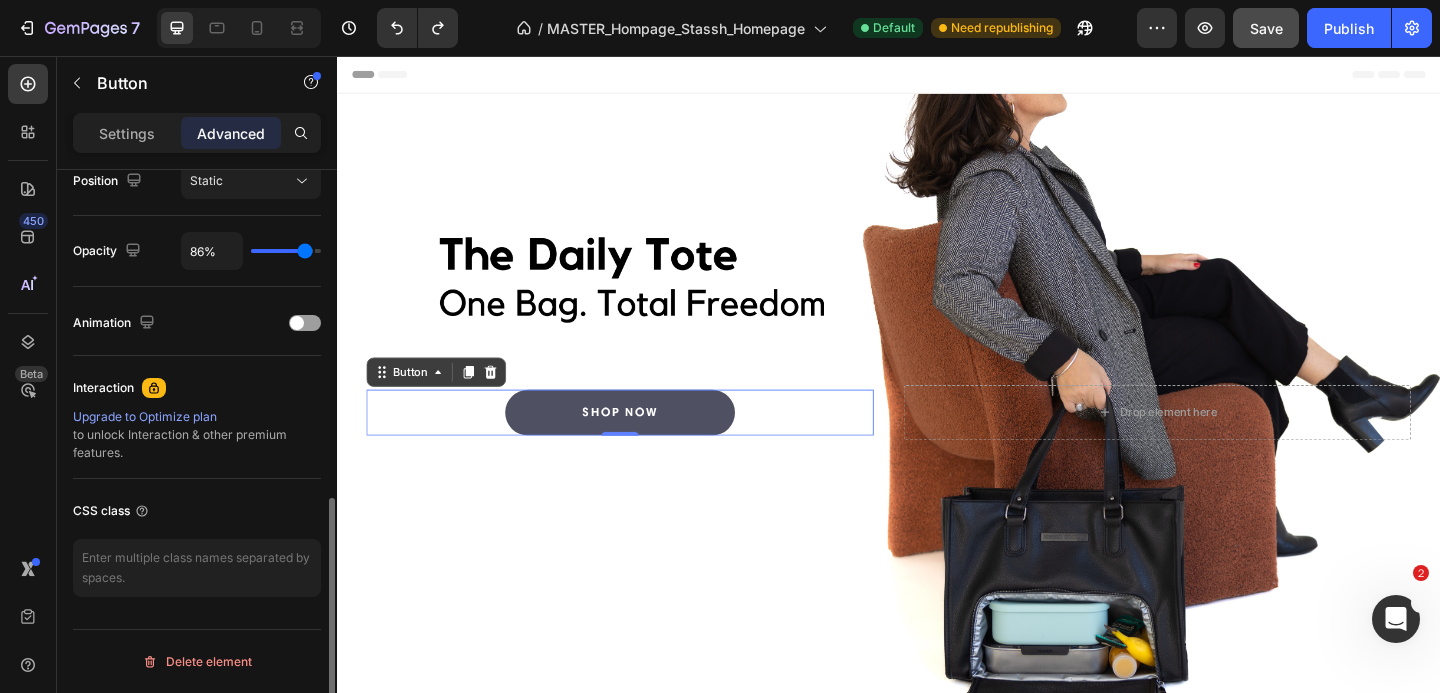 type on "87%" 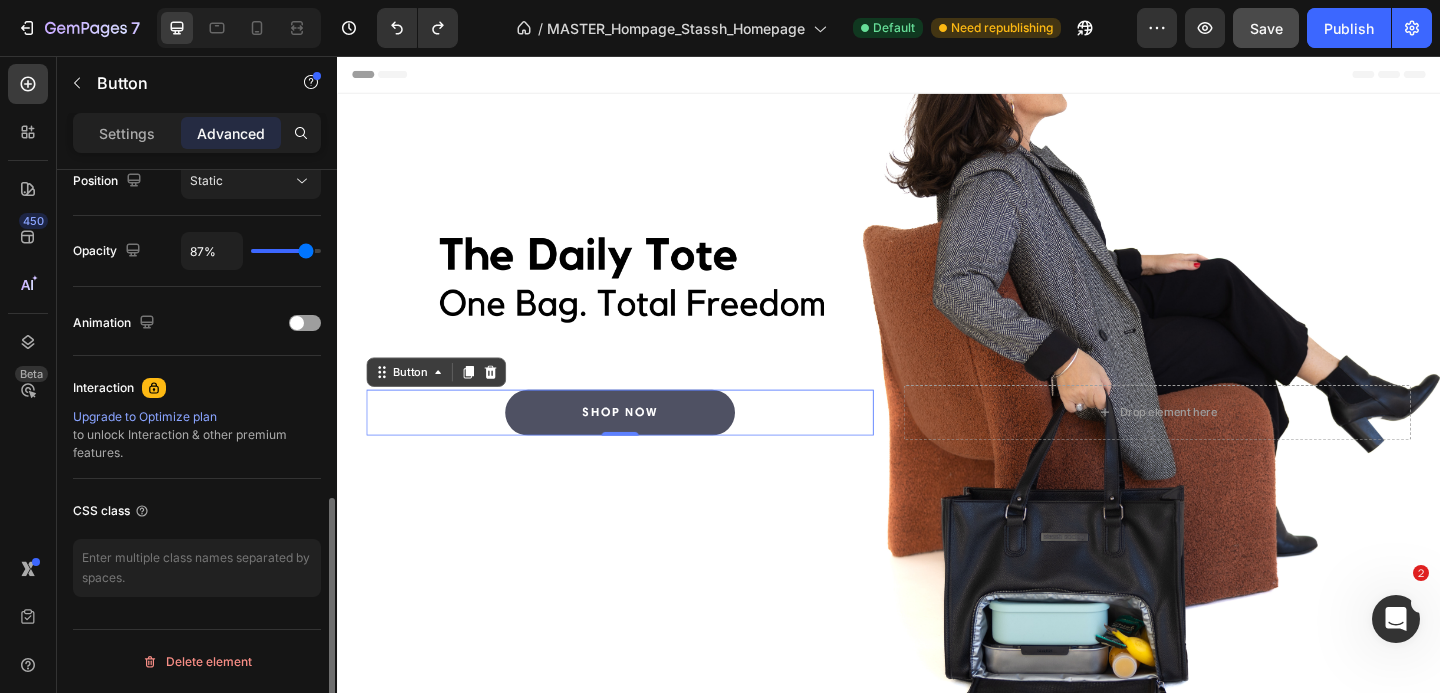 type on "89%" 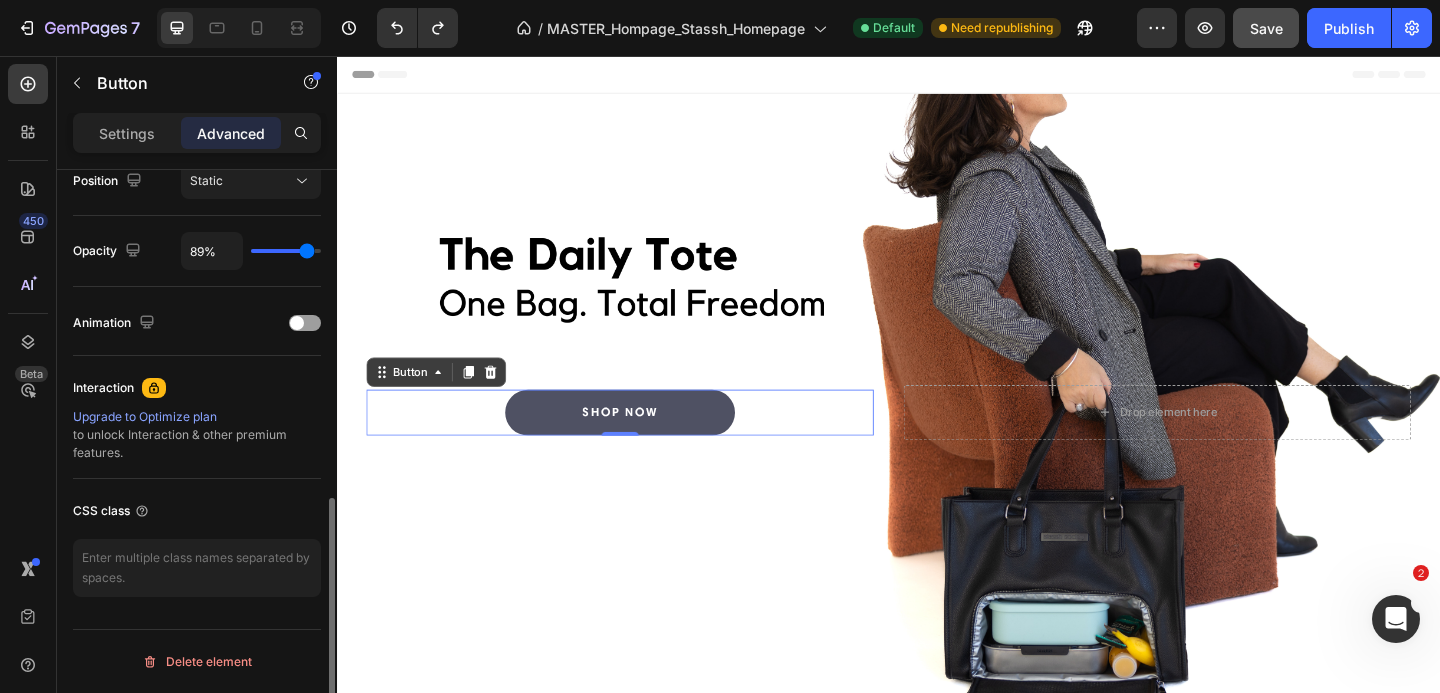 type on "92%" 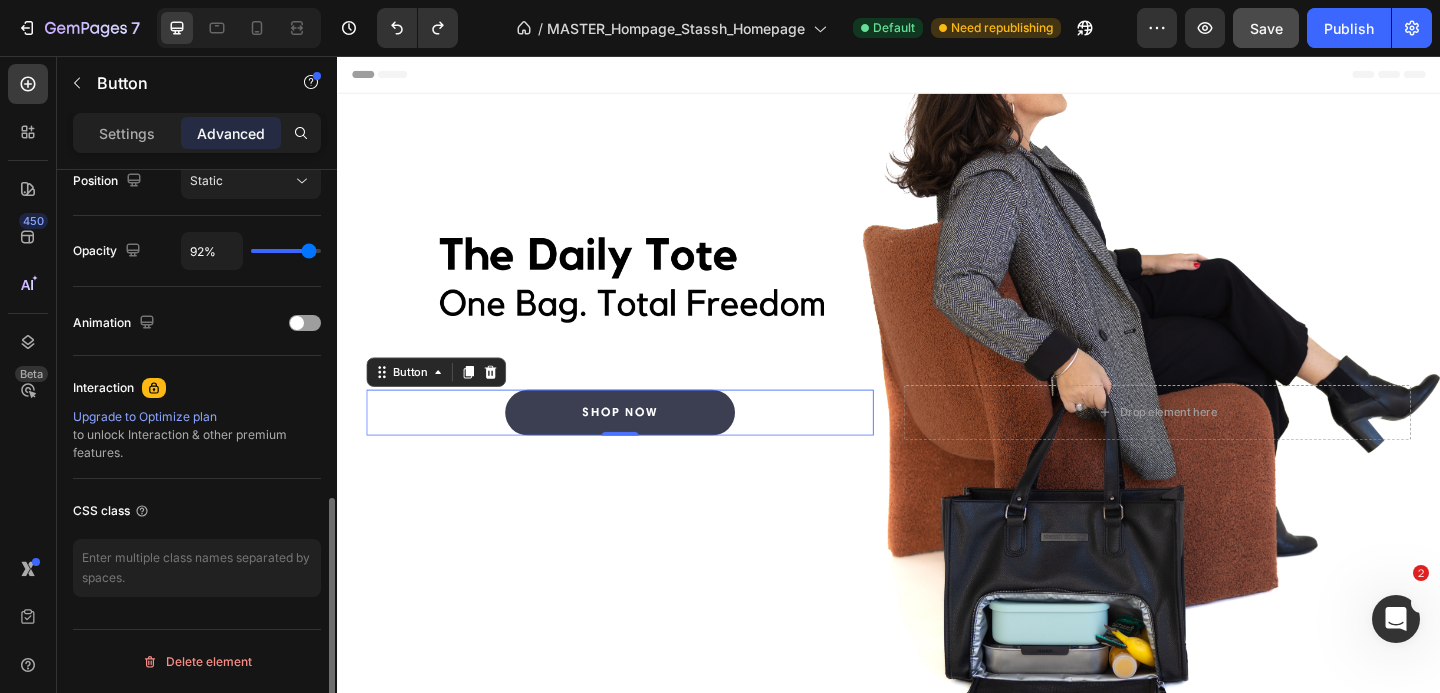 type on "95%" 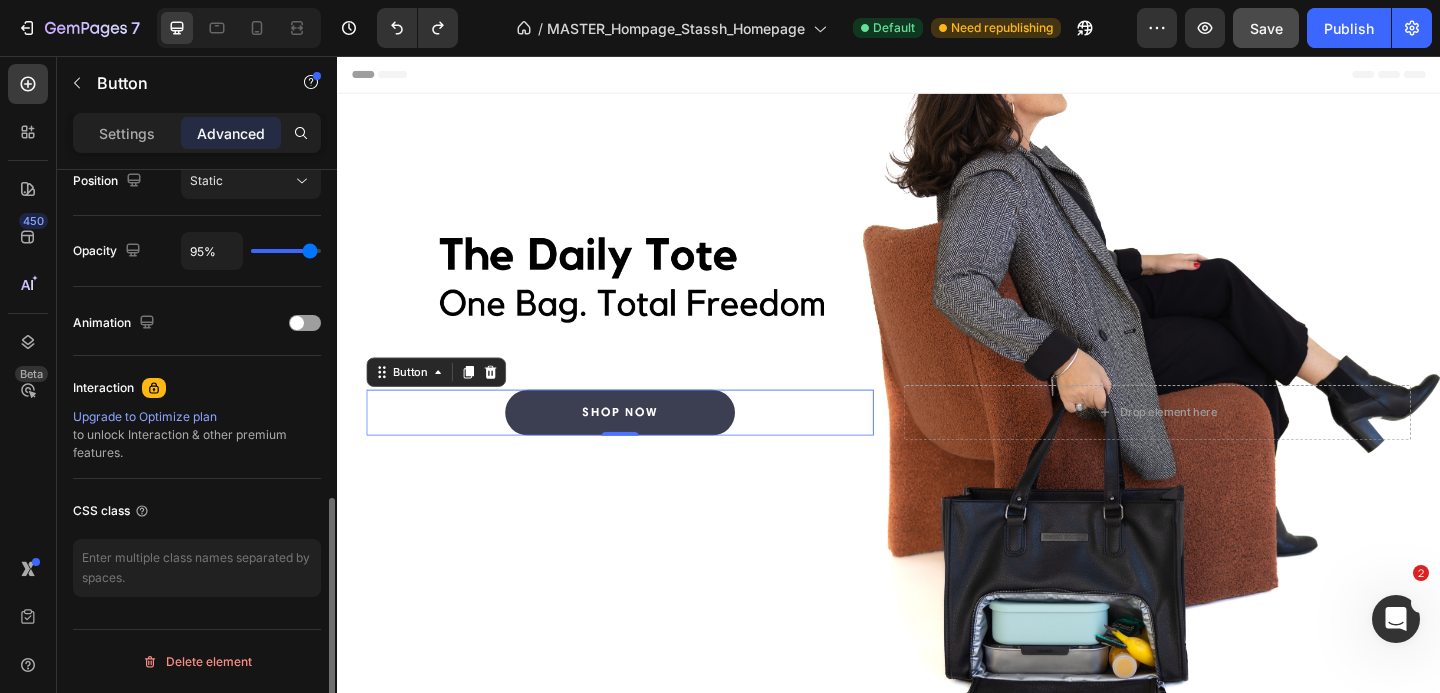 type on "96%" 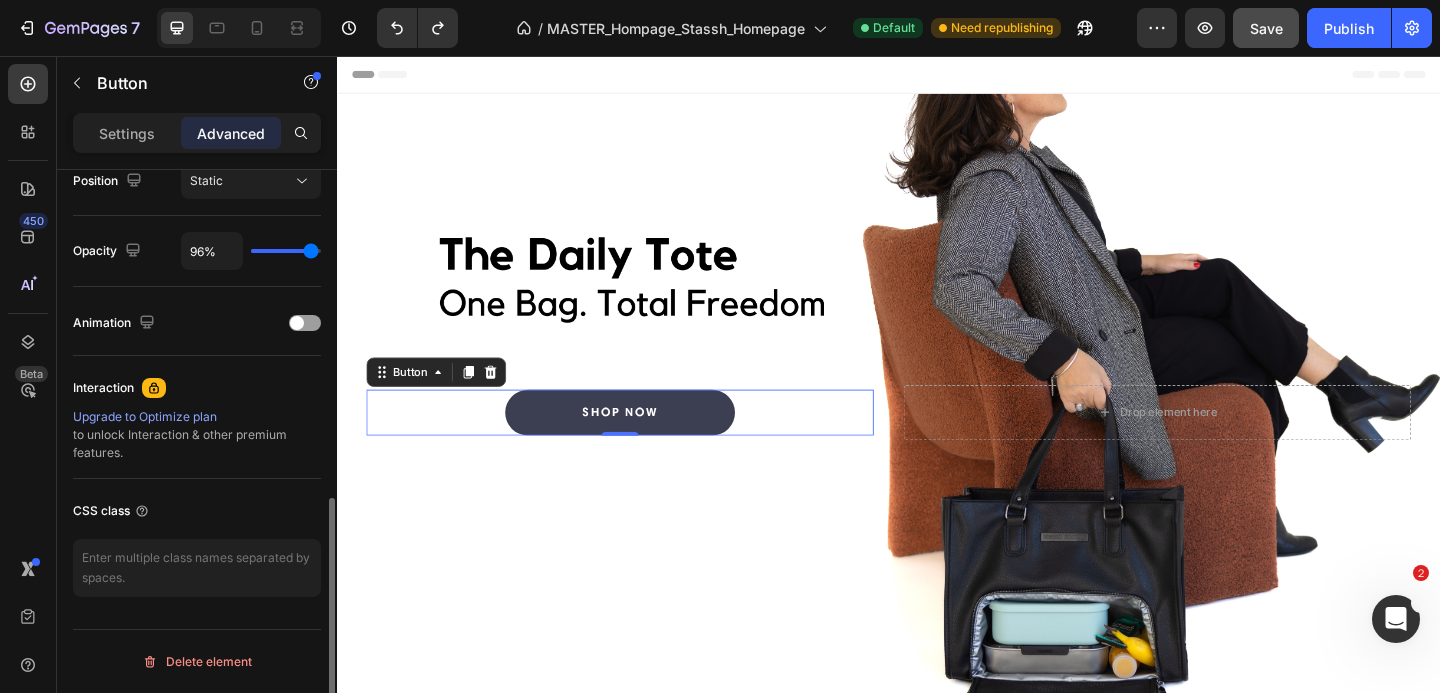 type on "98%" 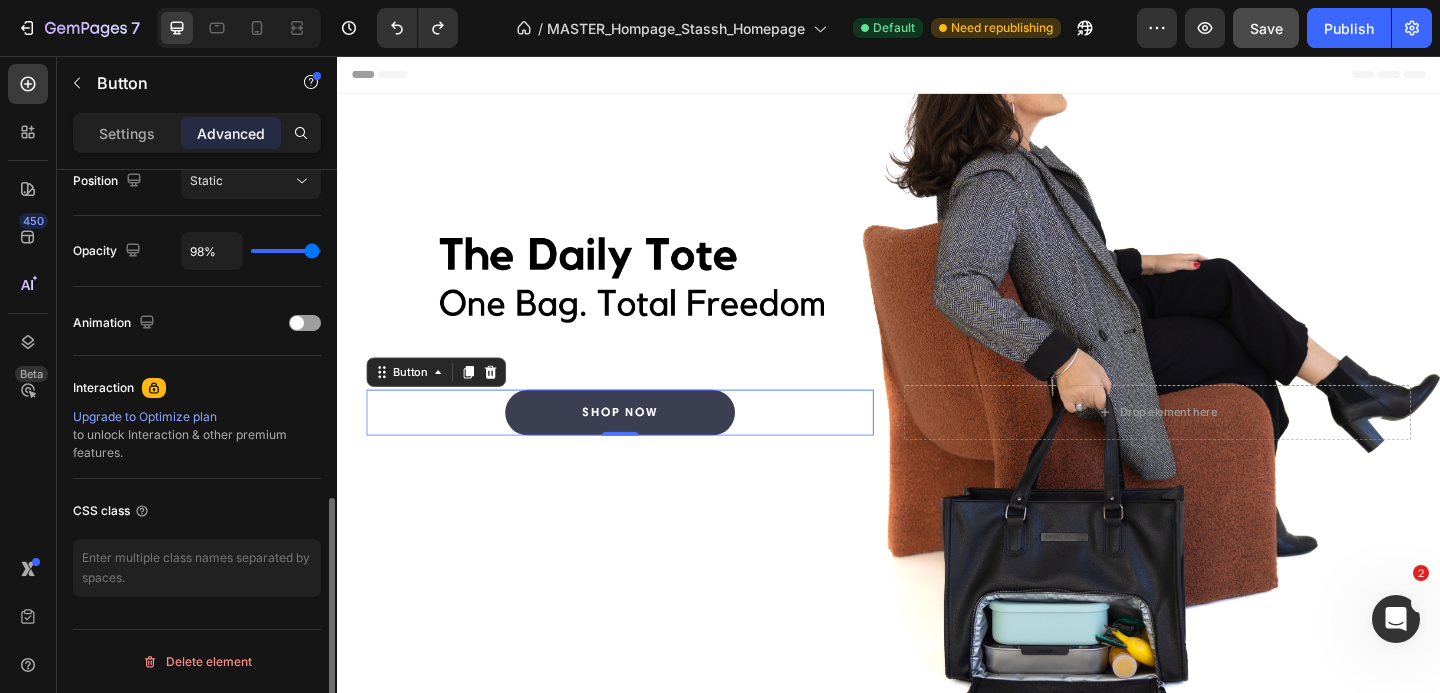 type on "99%" 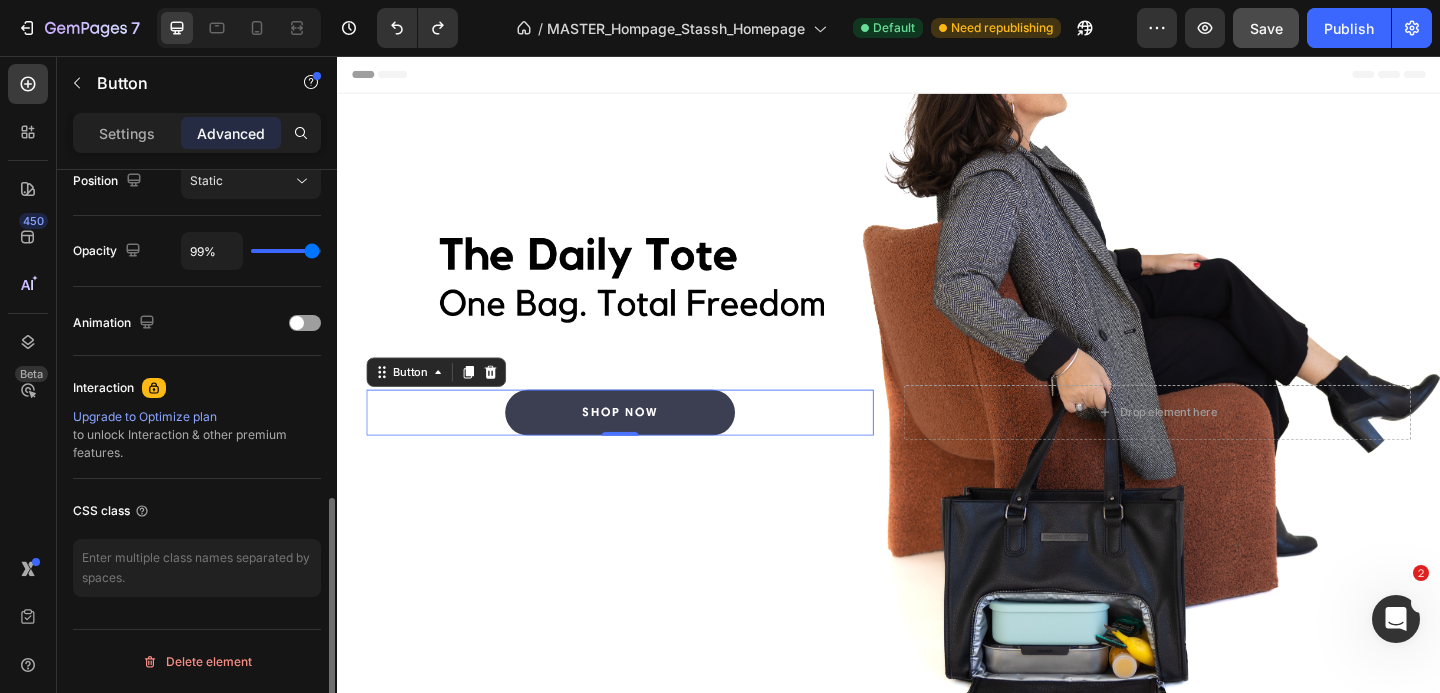 type on "100%" 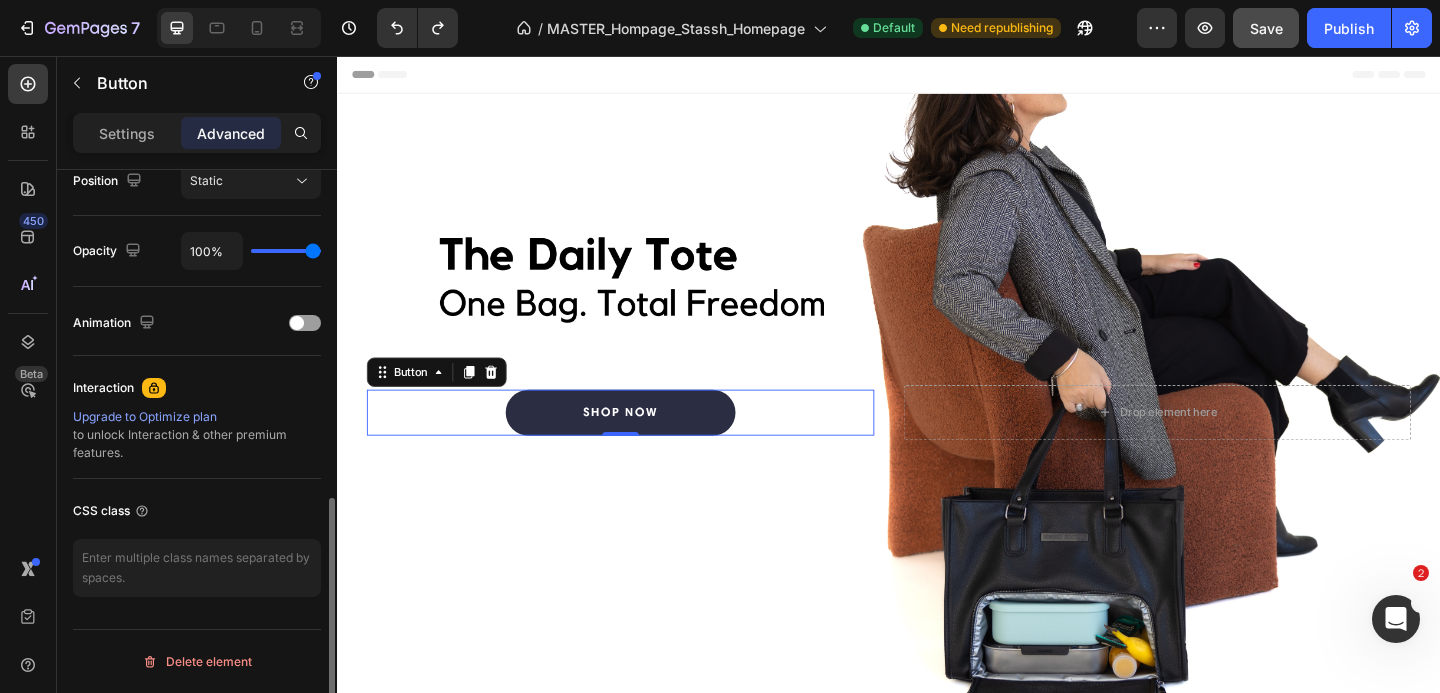 drag, startPoint x: 261, startPoint y: 255, endPoint x: 313, endPoint y: 259, distance: 52.153618 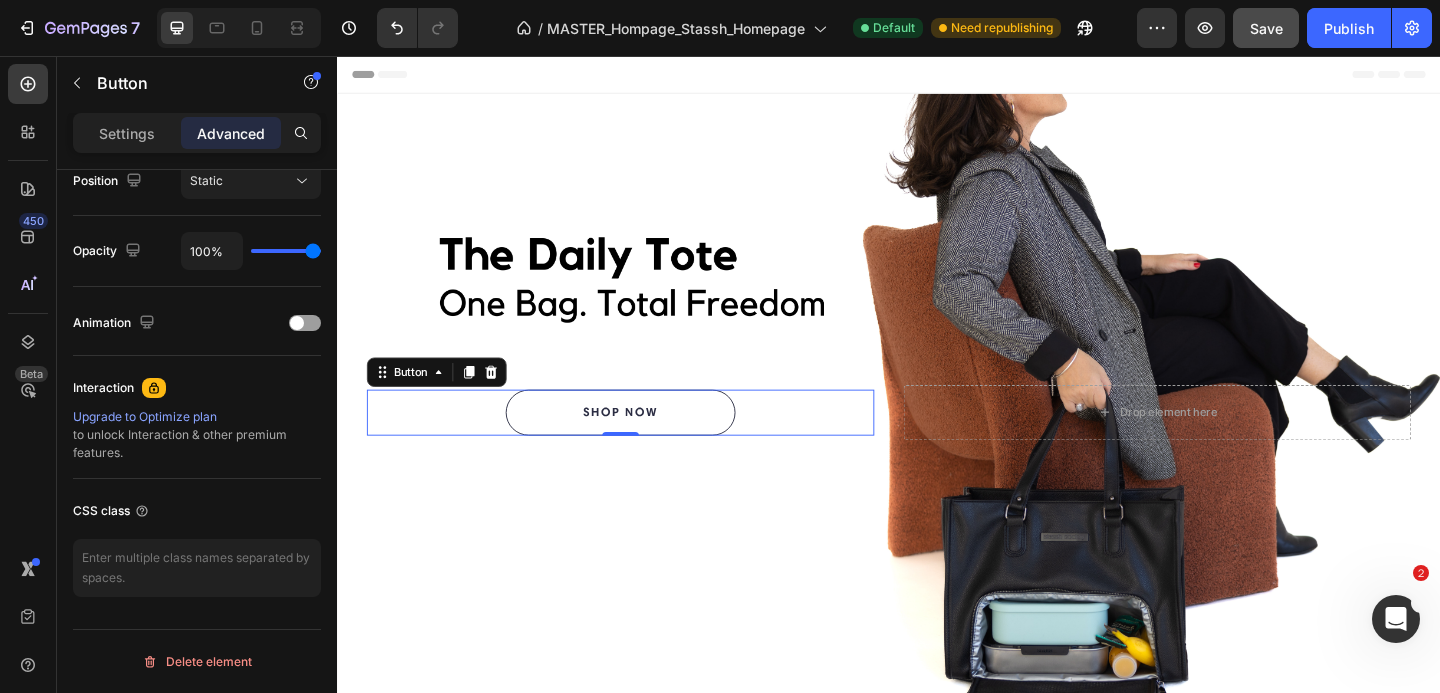click on "Shop now" at bounding box center (645, 444) 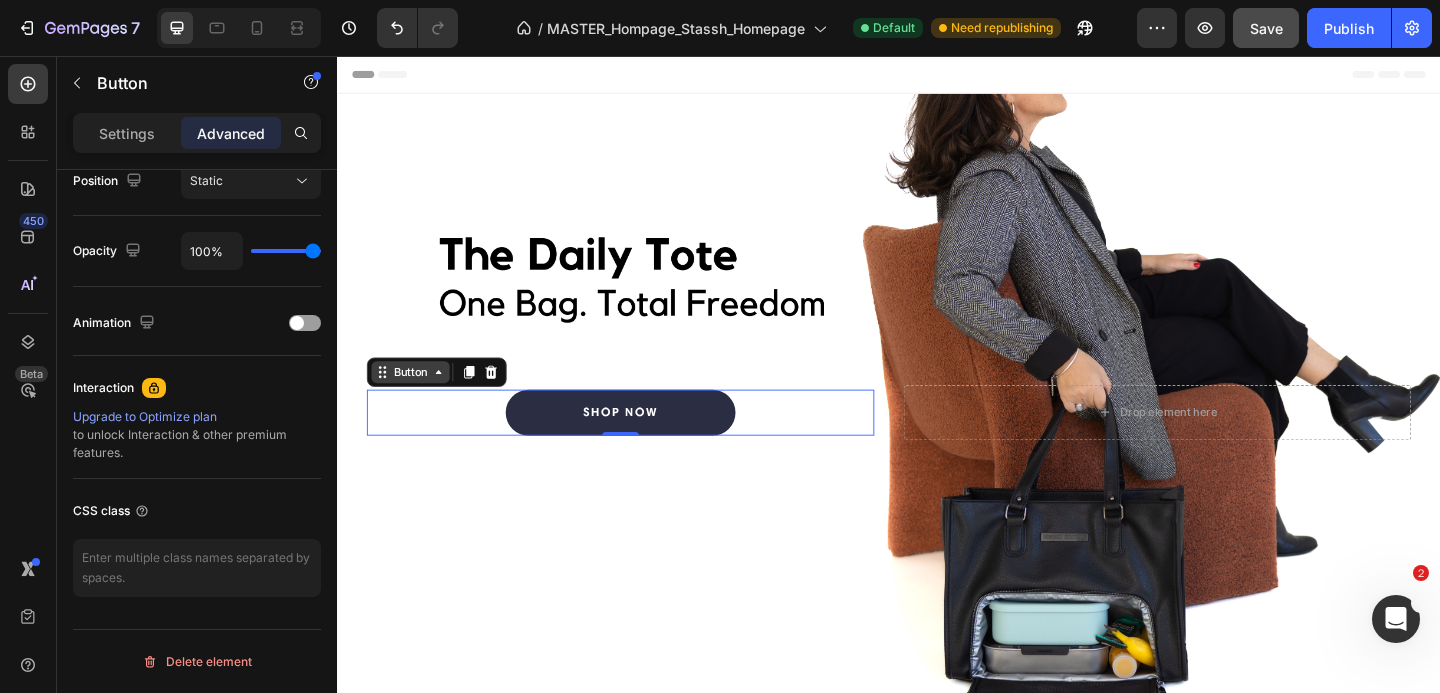 click 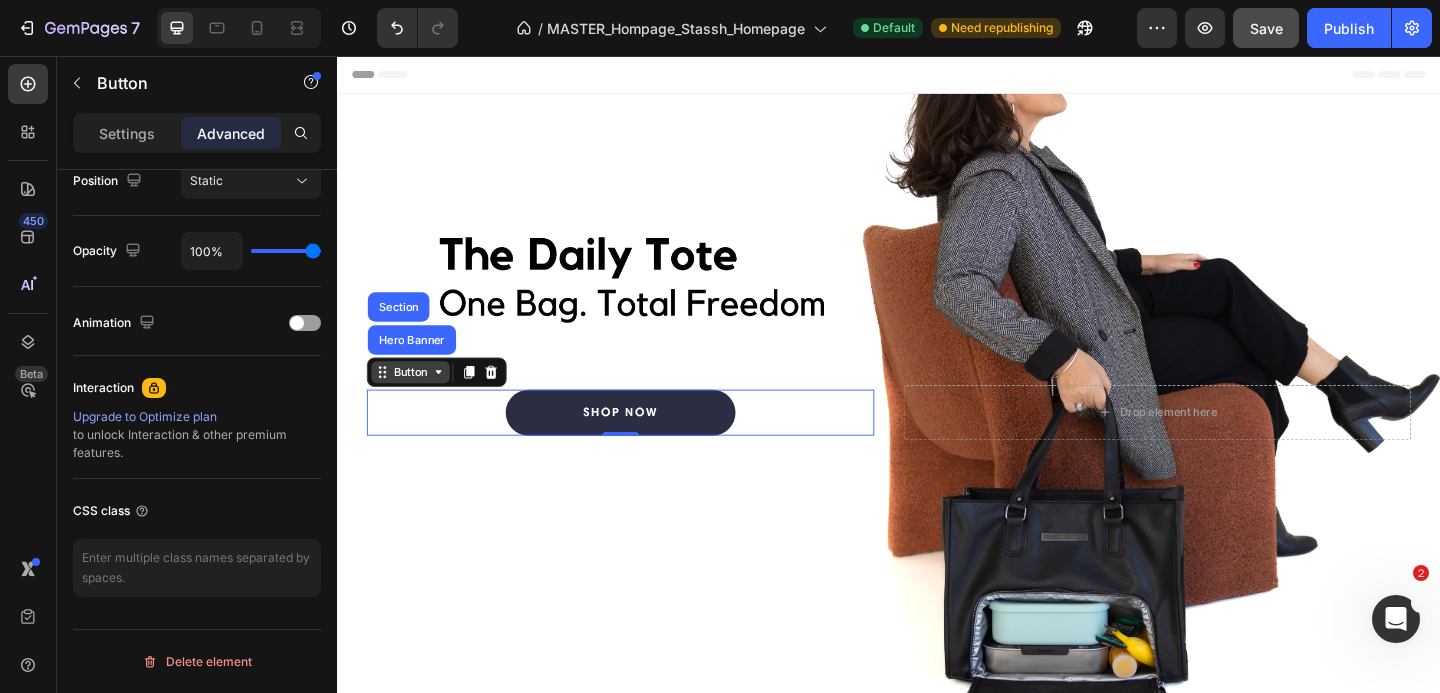 click on "Button" at bounding box center [416, 400] 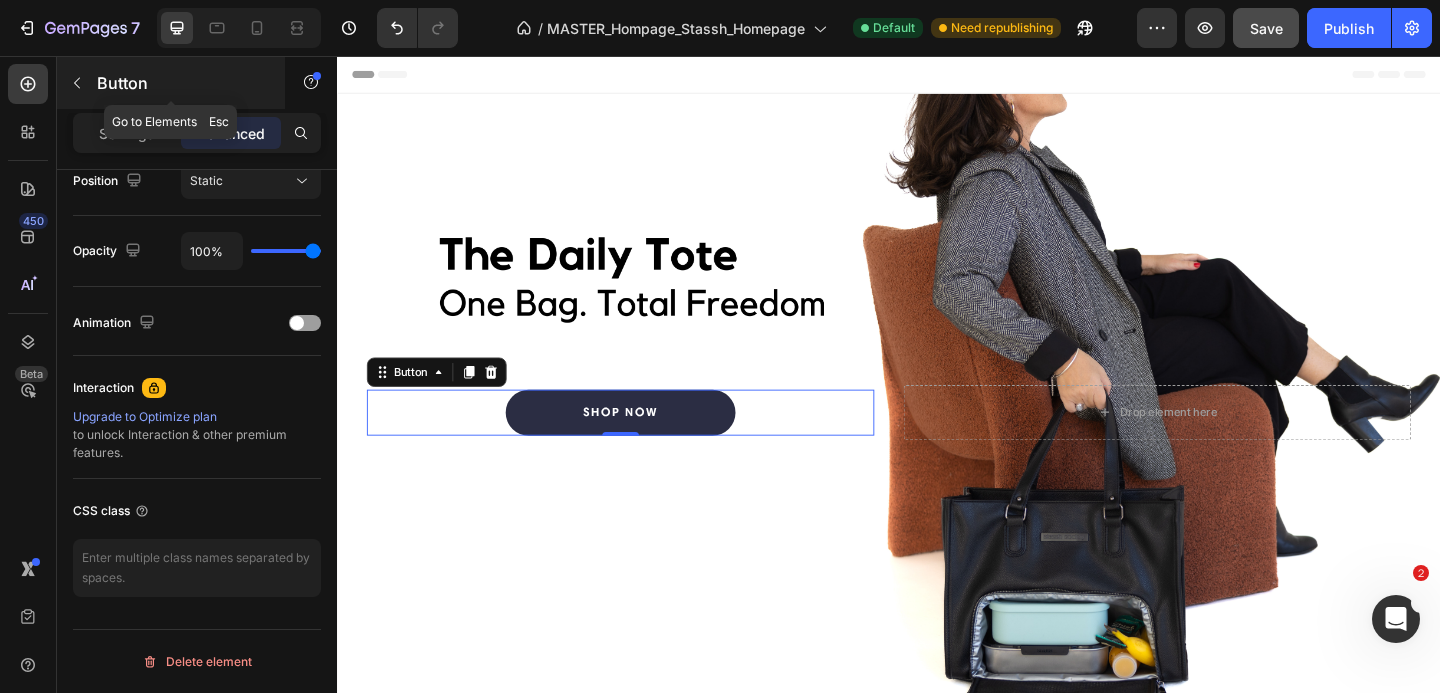 click 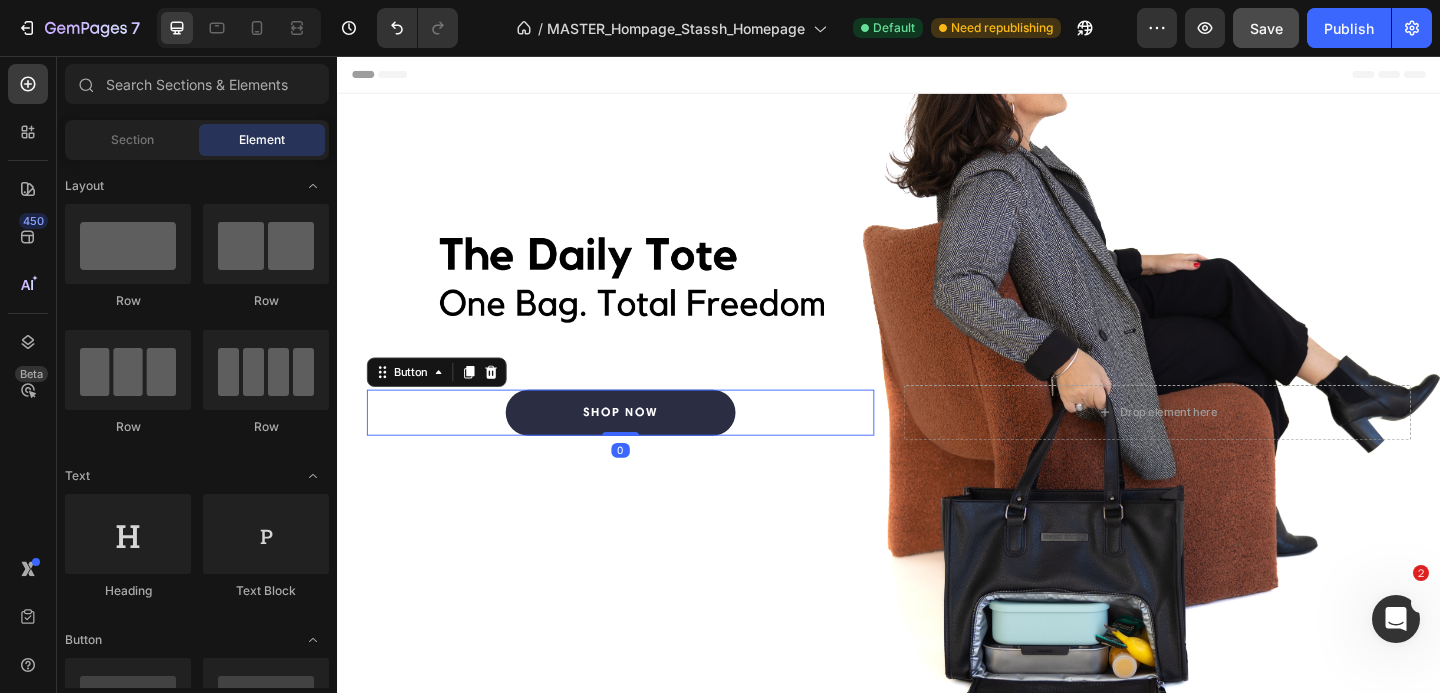 click on "Shop now Button   0" at bounding box center [645, 444] 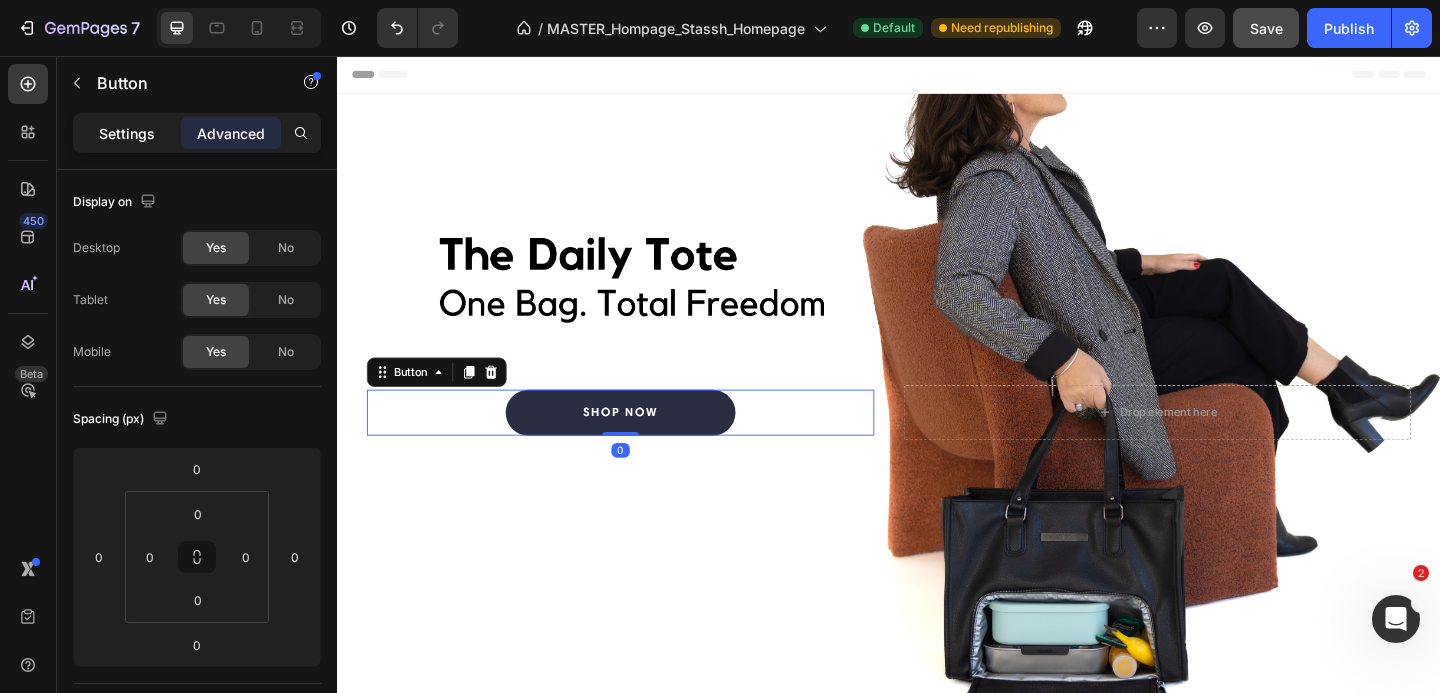 click on "Settings" at bounding box center [127, 133] 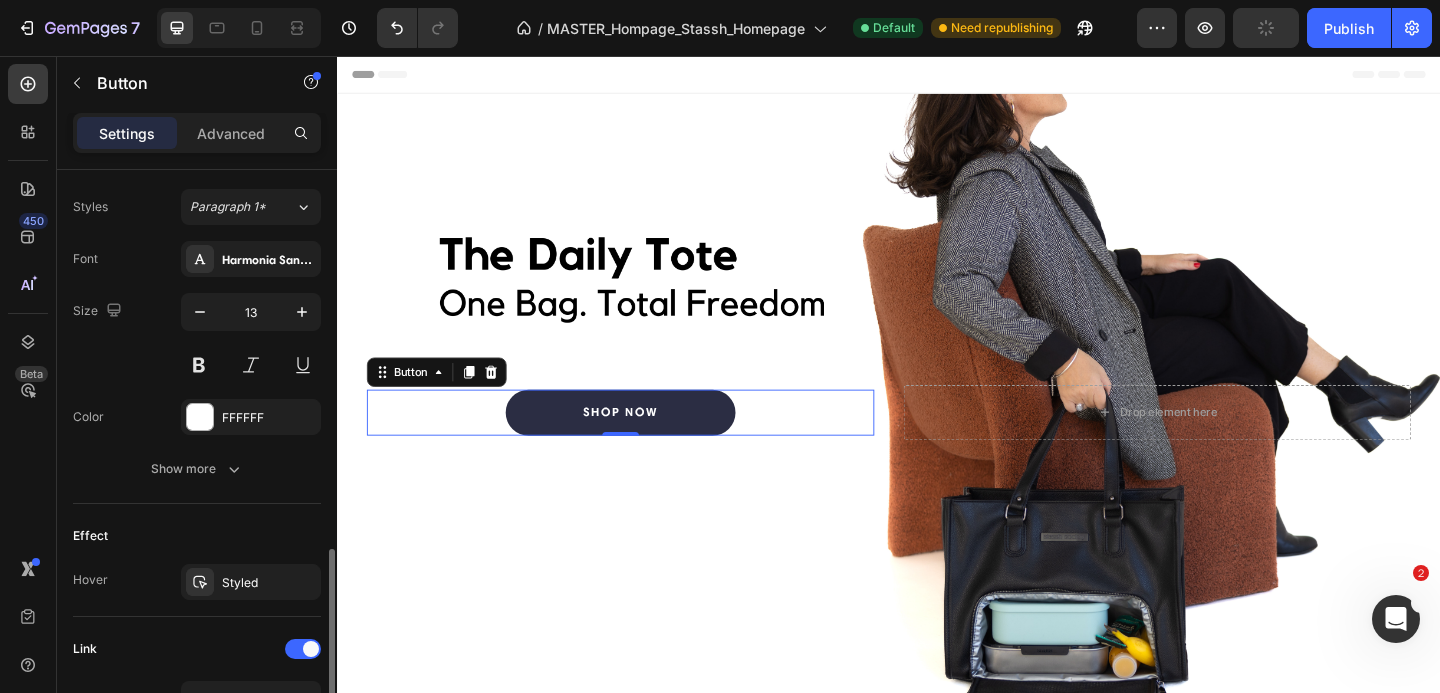 scroll, scrollTop: 803, scrollLeft: 0, axis: vertical 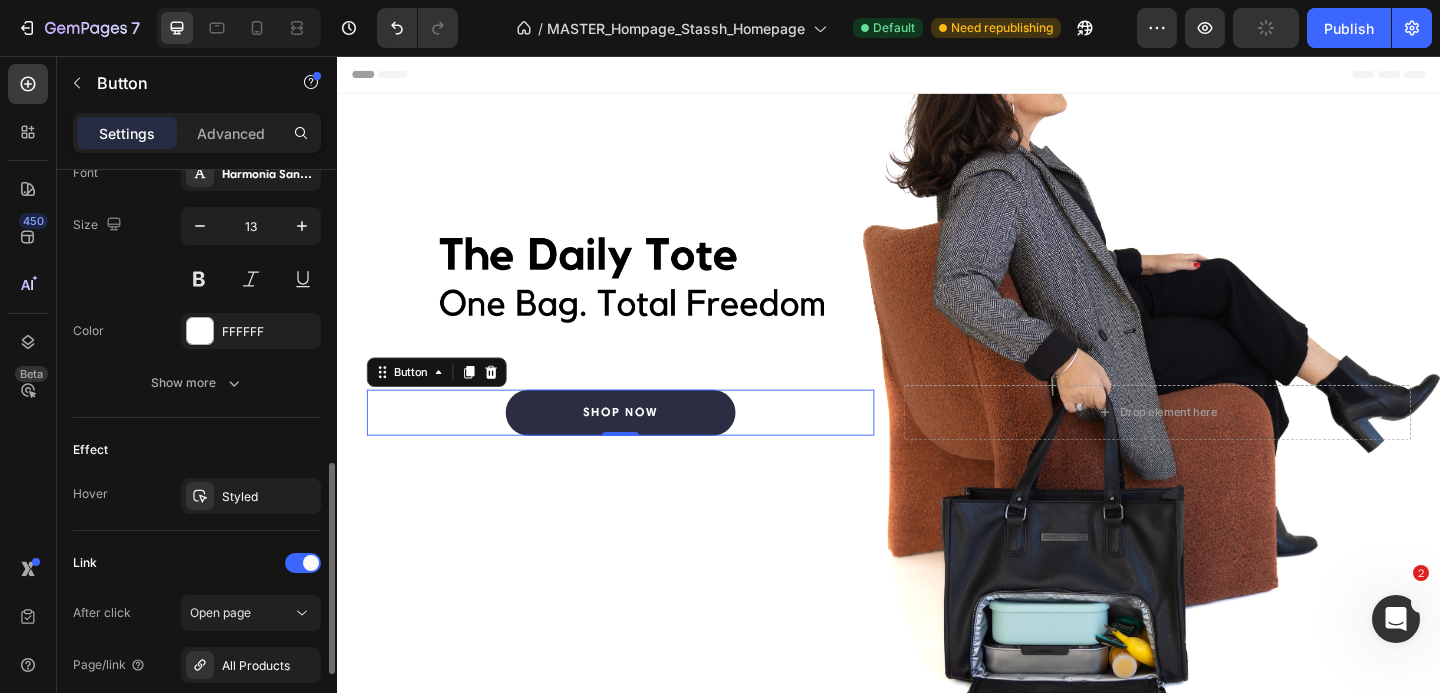 click on "Show more" at bounding box center [197, 383] 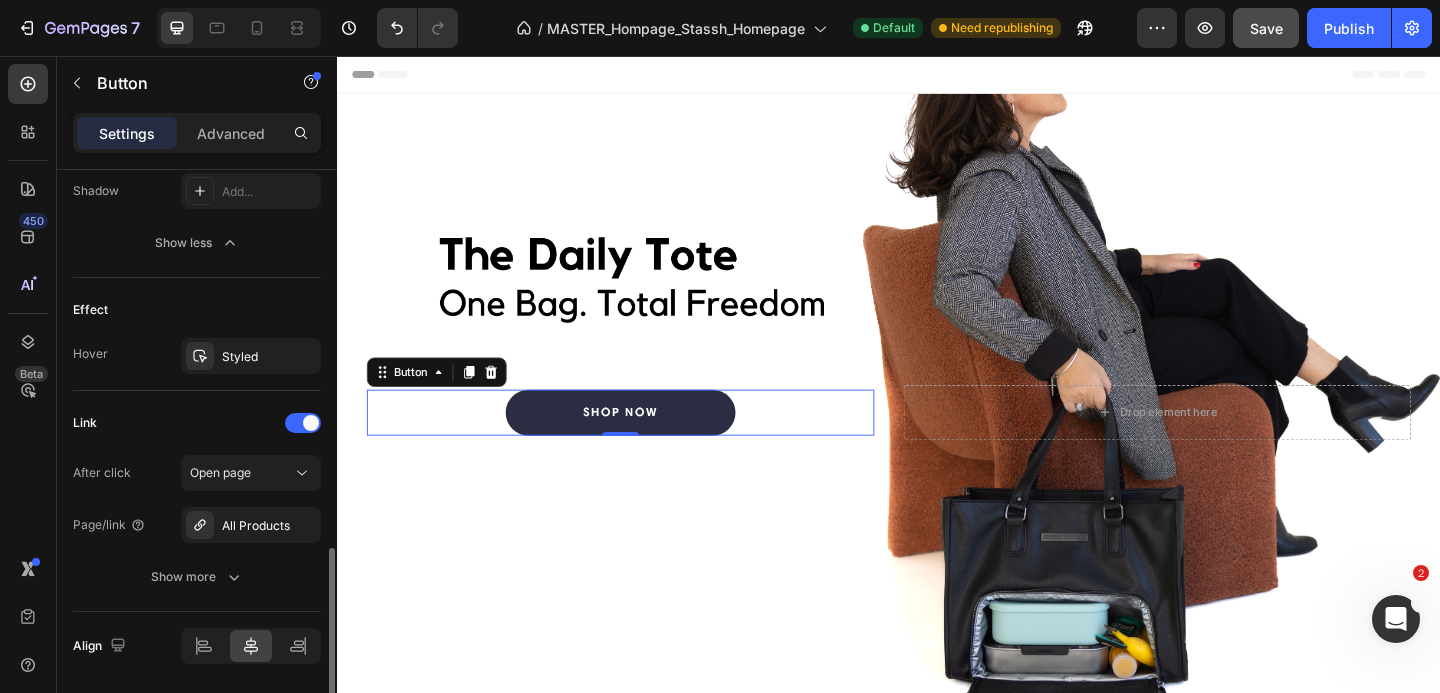 scroll, scrollTop: 1274, scrollLeft: 0, axis: vertical 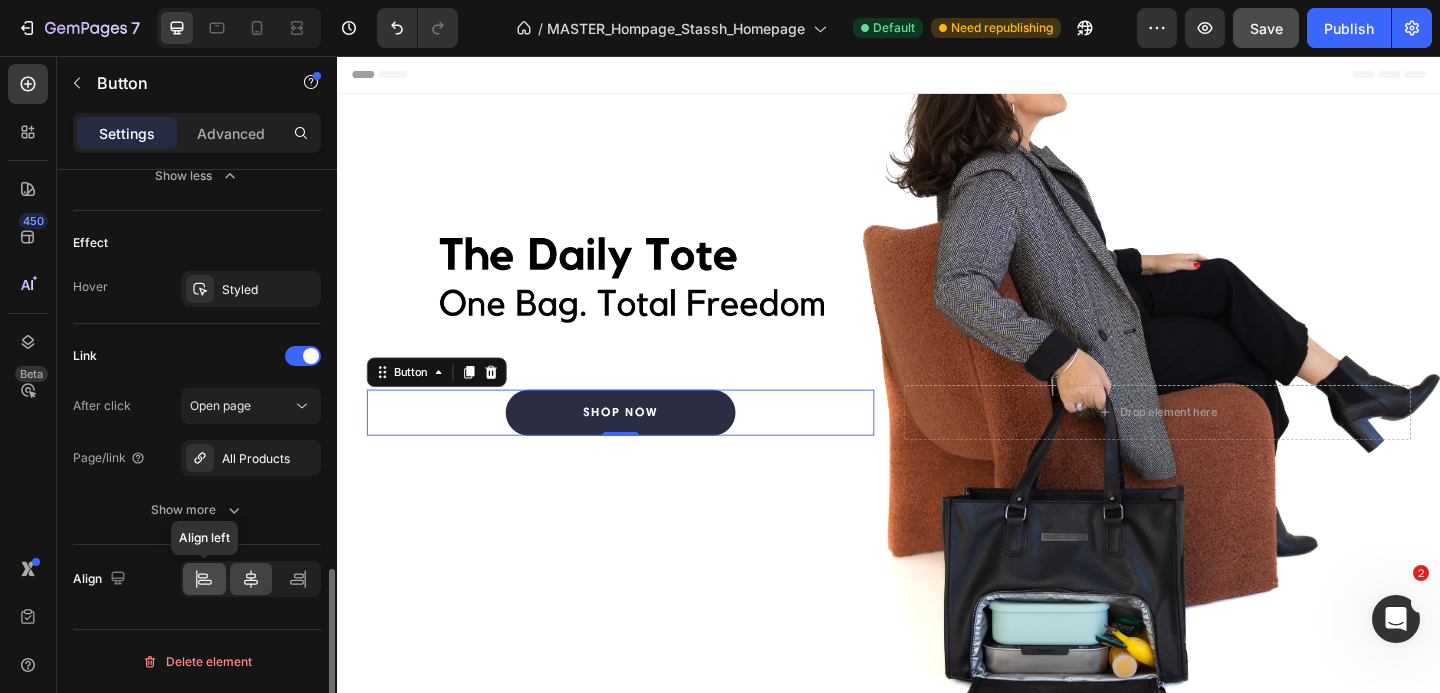 click 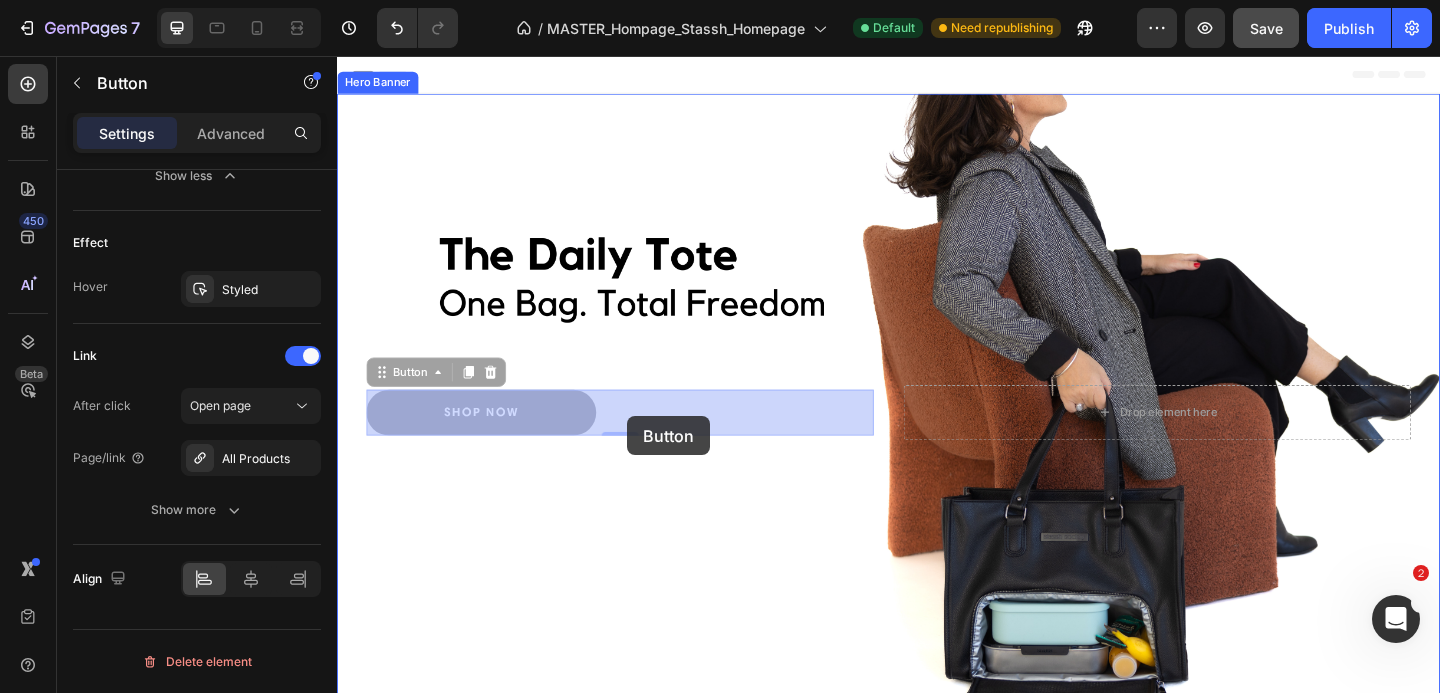 drag, startPoint x: 589, startPoint y: 449, endPoint x: 644, endPoint y: 446, distance: 55.081757 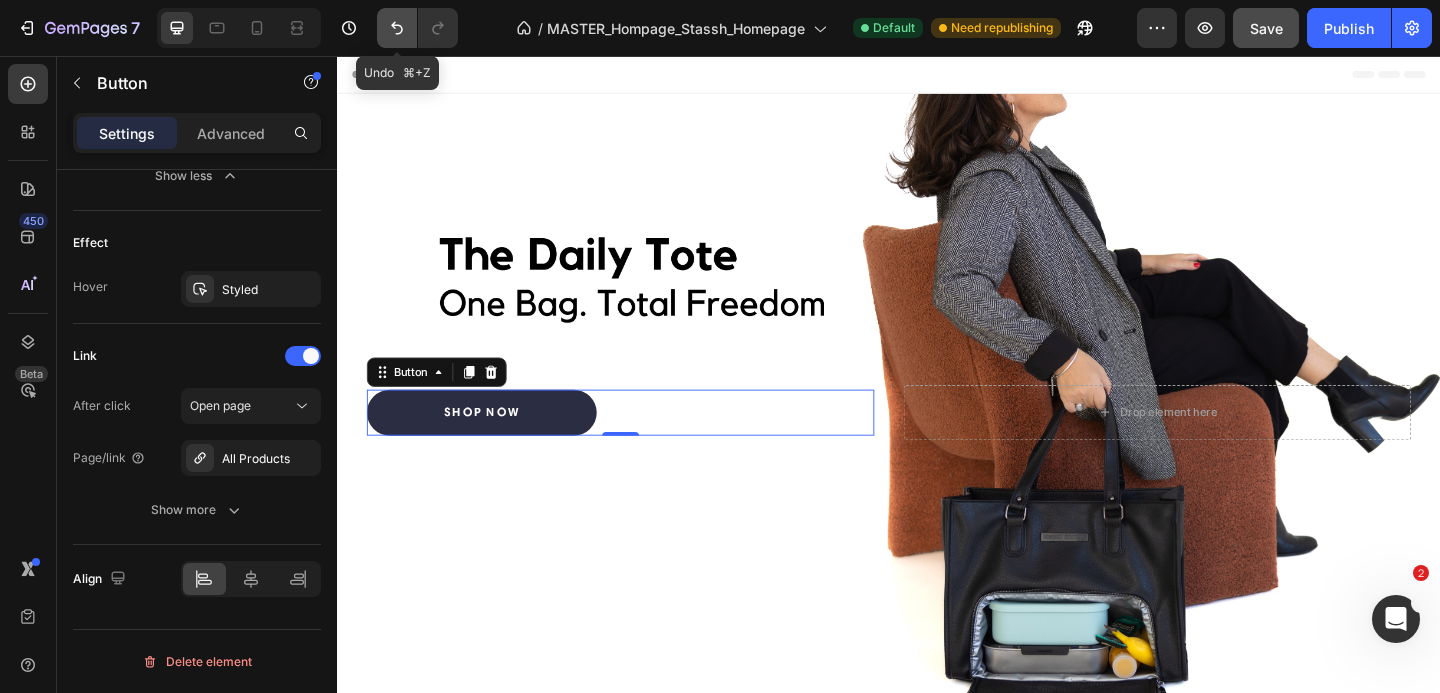 click 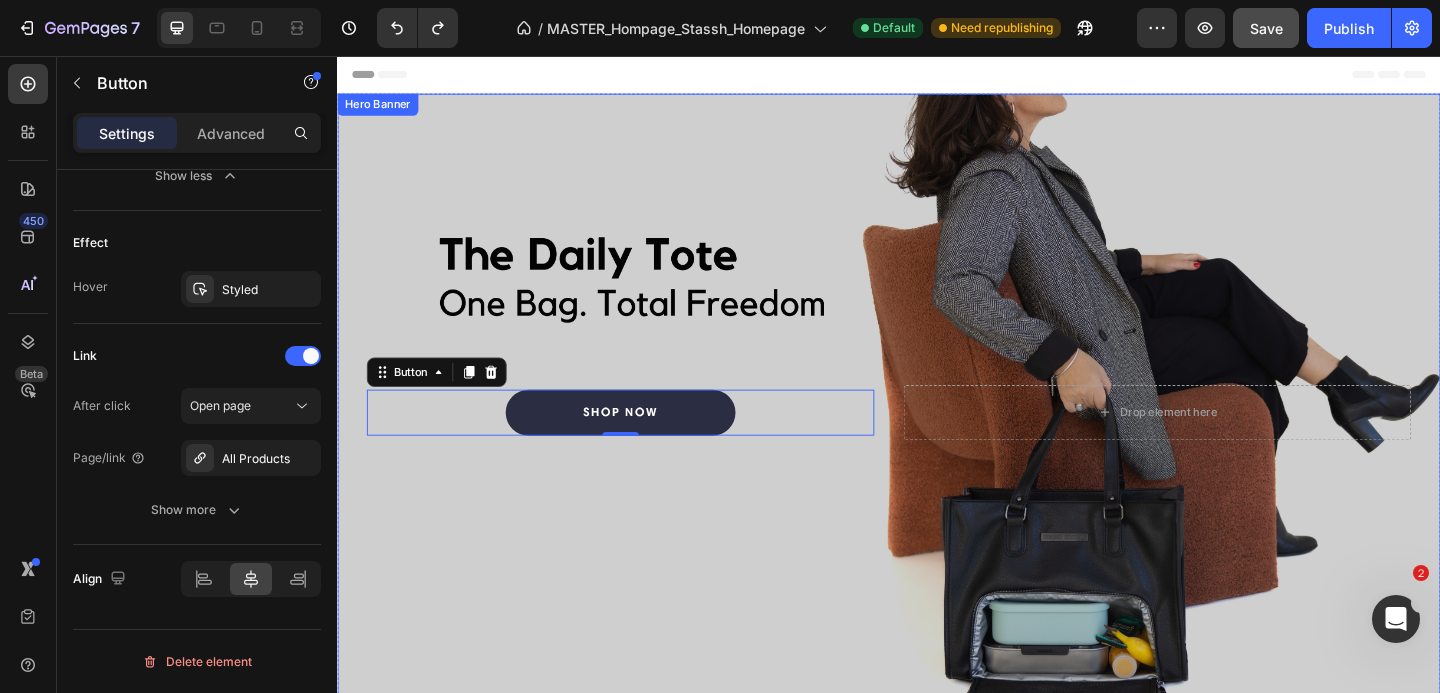 click at bounding box center [937, 443] 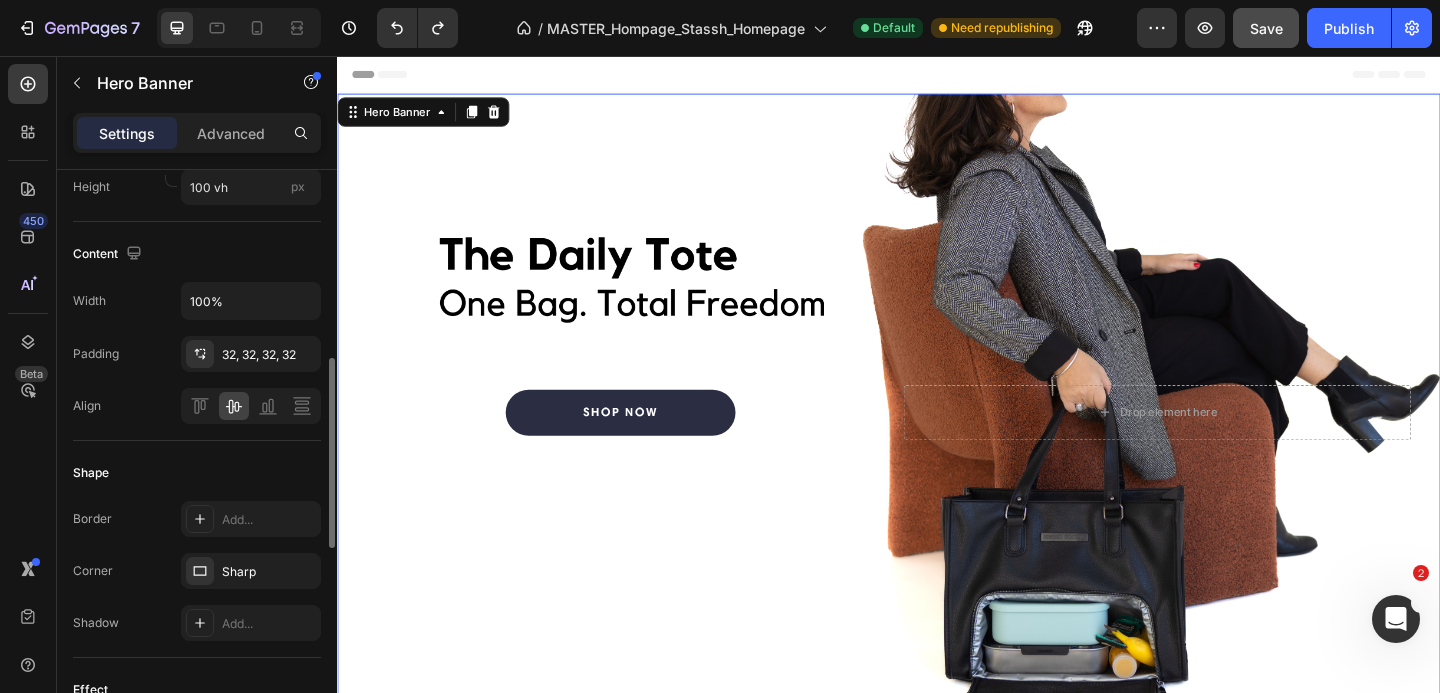scroll, scrollTop: 576, scrollLeft: 0, axis: vertical 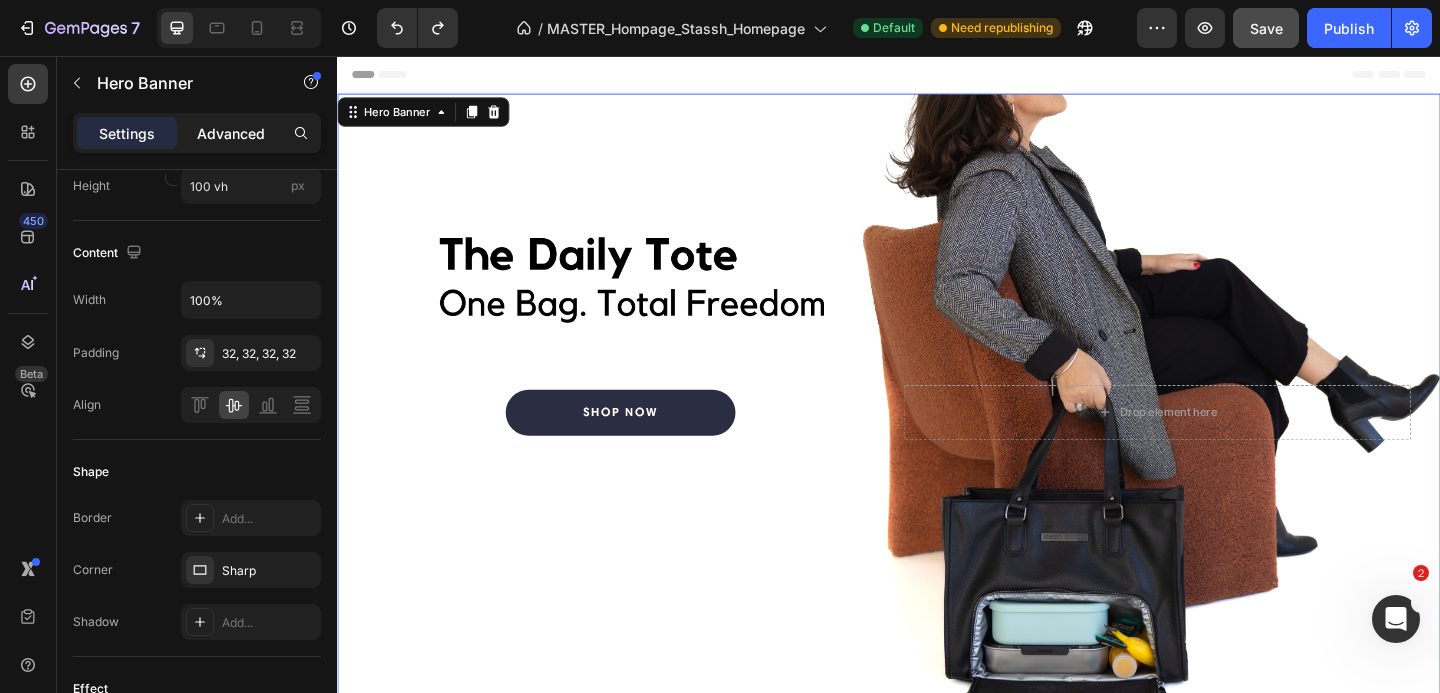 click on "Advanced" at bounding box center [231, 133] 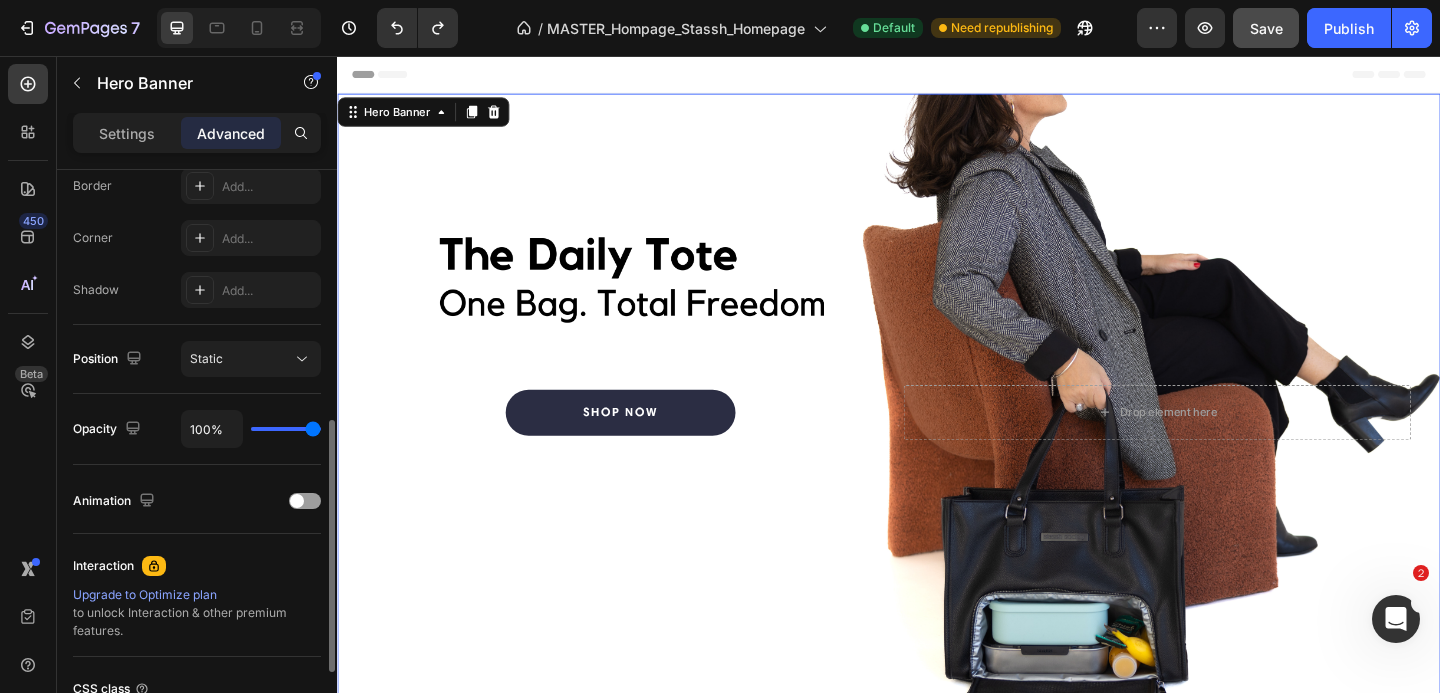 type on "11%" 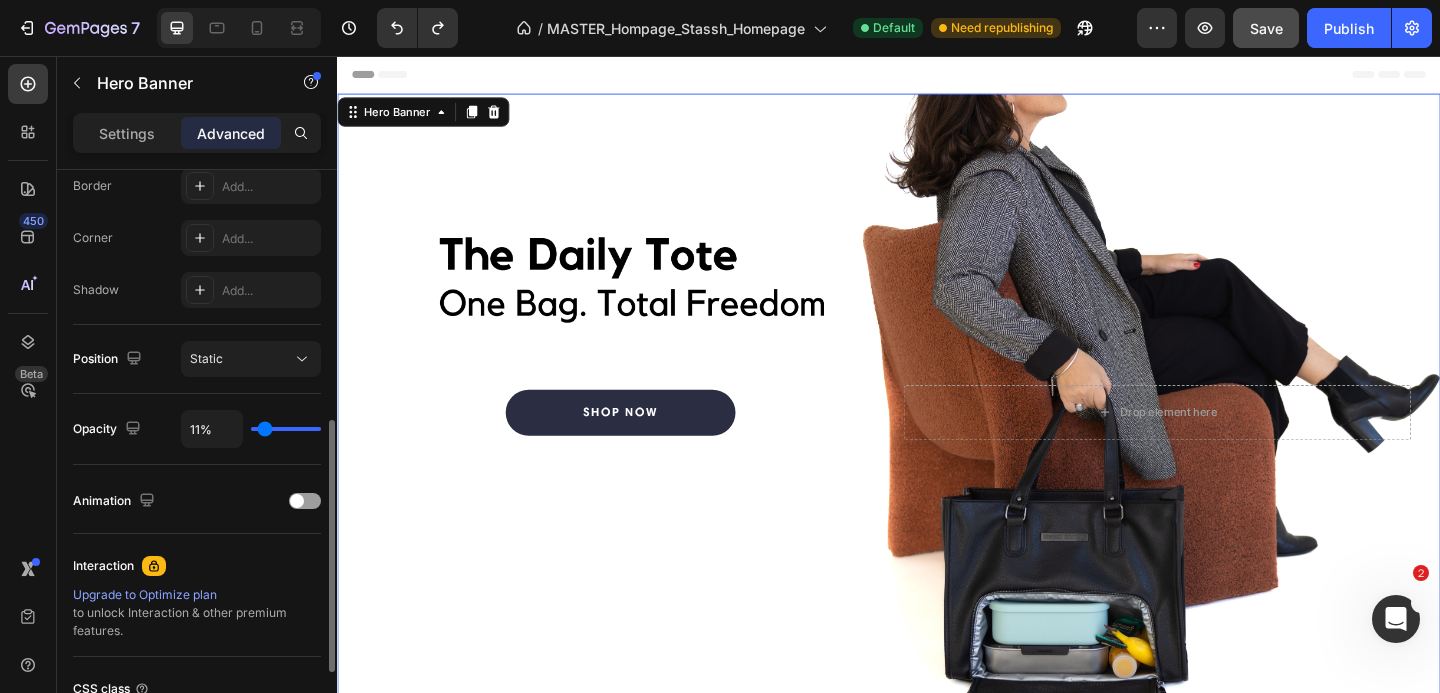 type on "11" 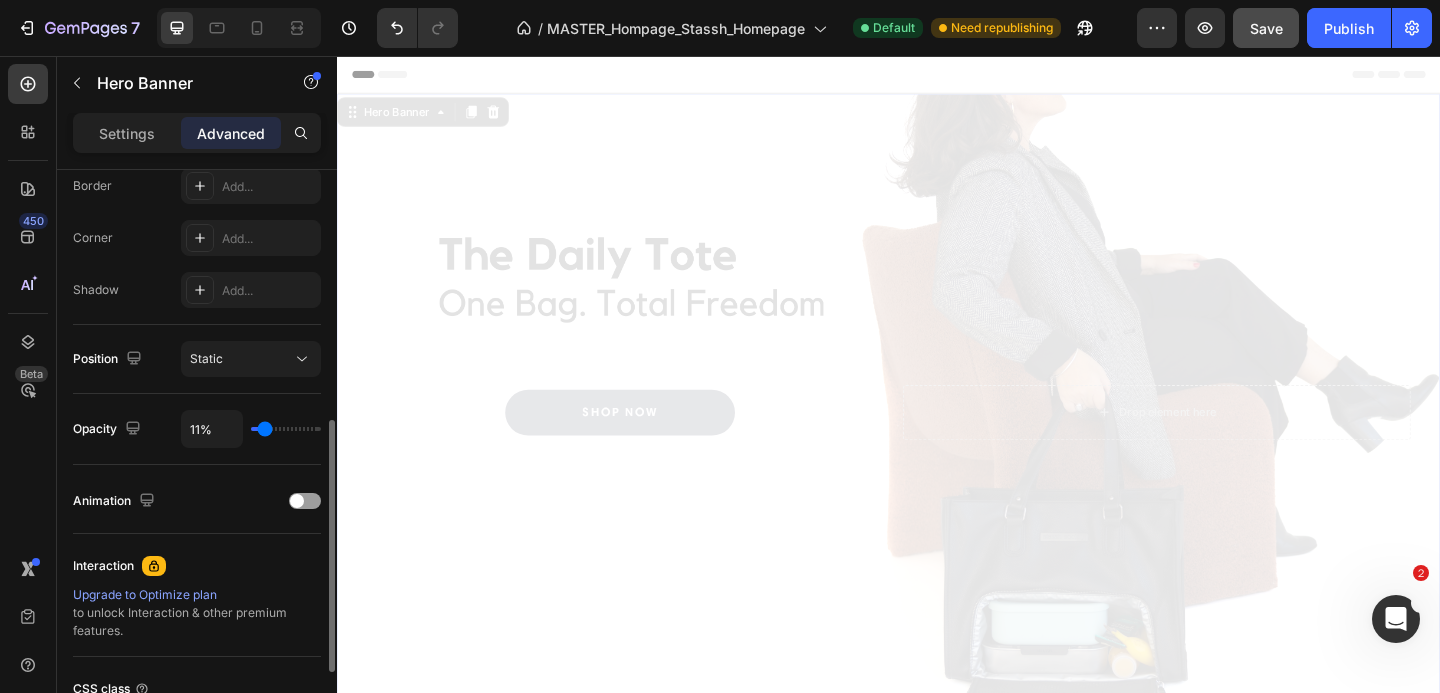 type on "71%" 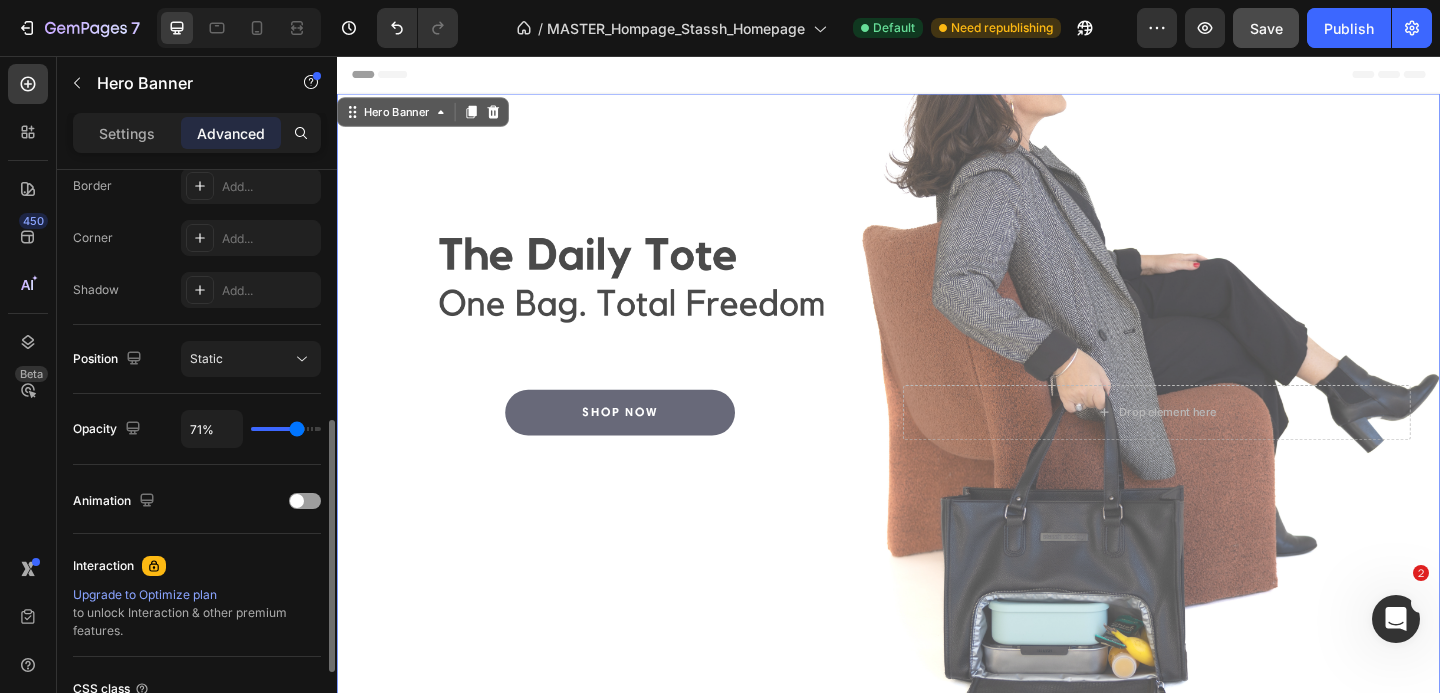 type on "71" 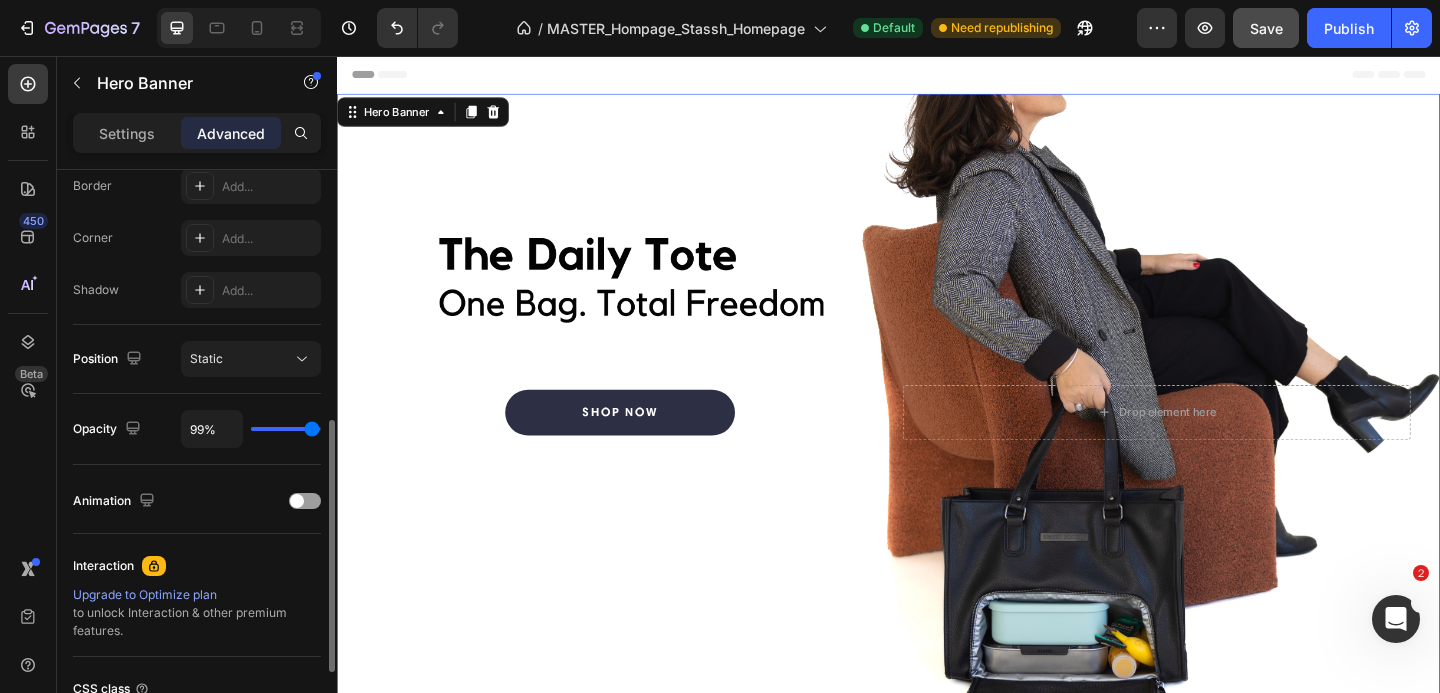 type on "99" 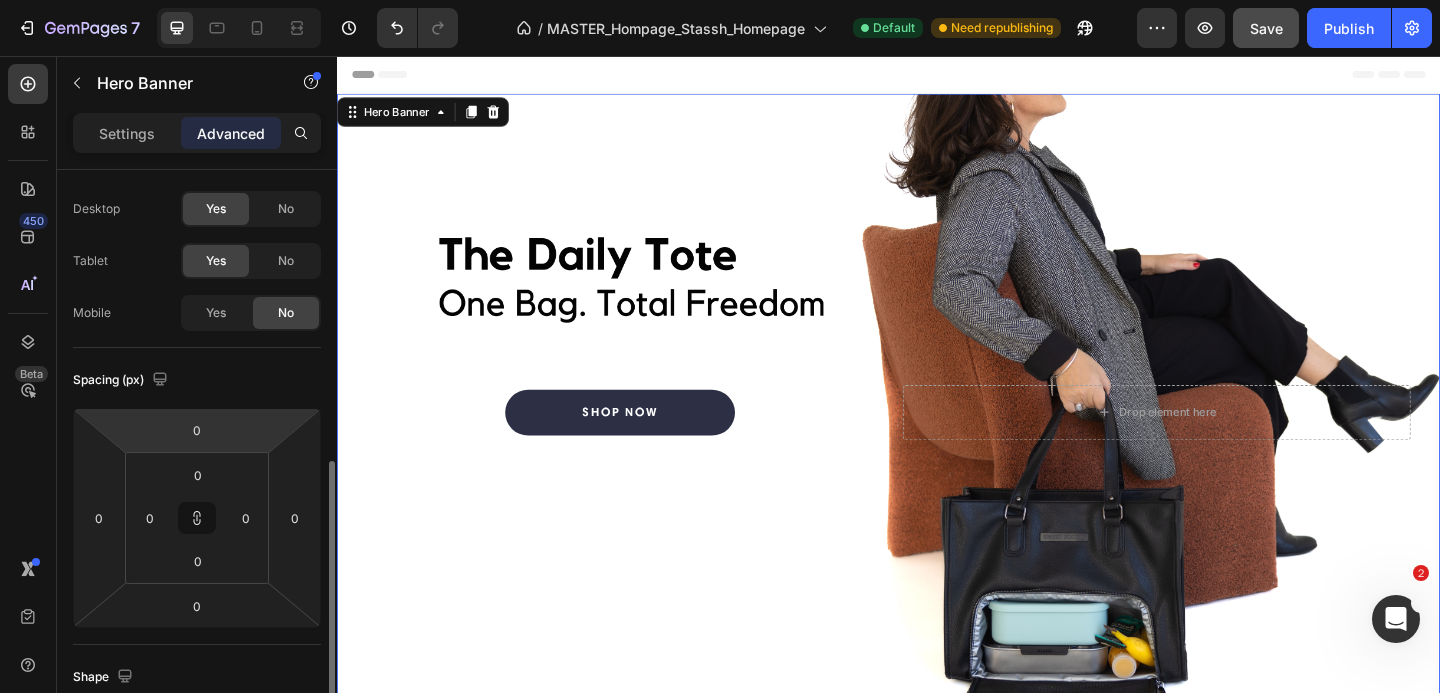 scroll, scrollTop: 0, scrollLeft: 0, axis: both 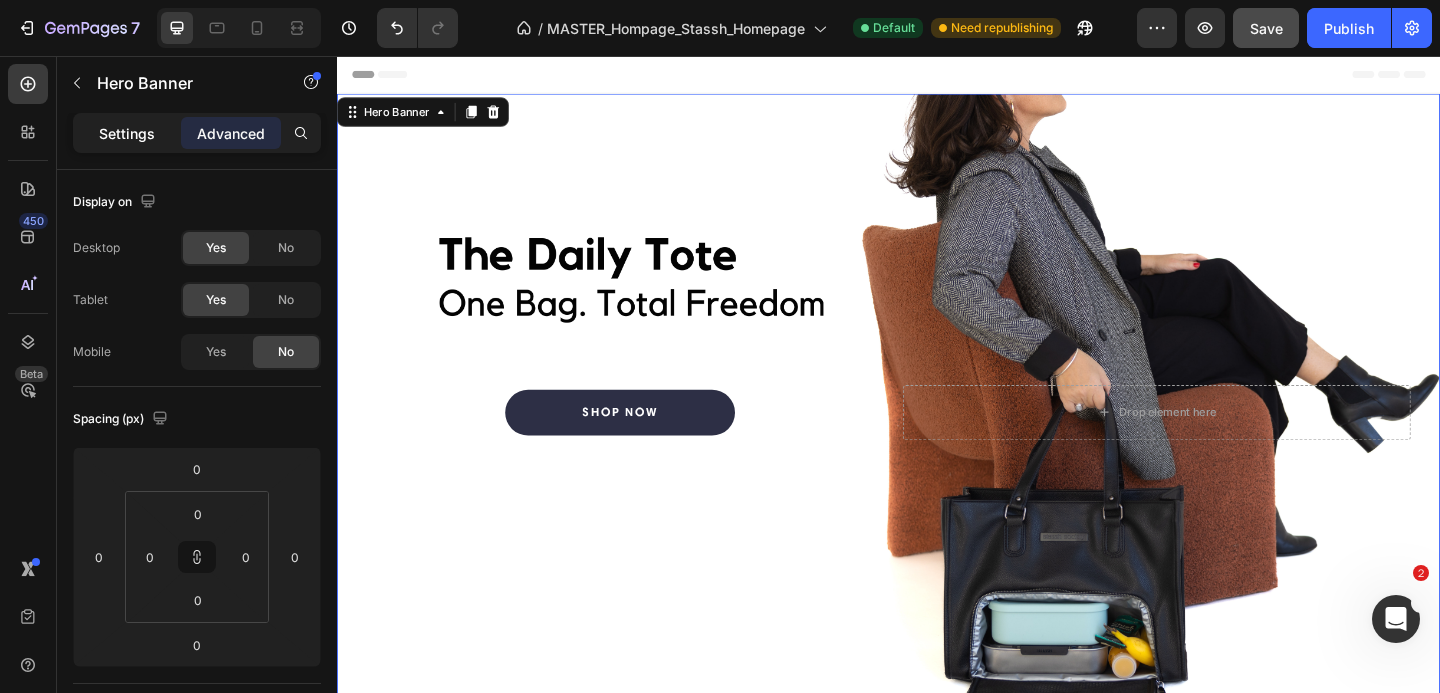 click on "Settings" 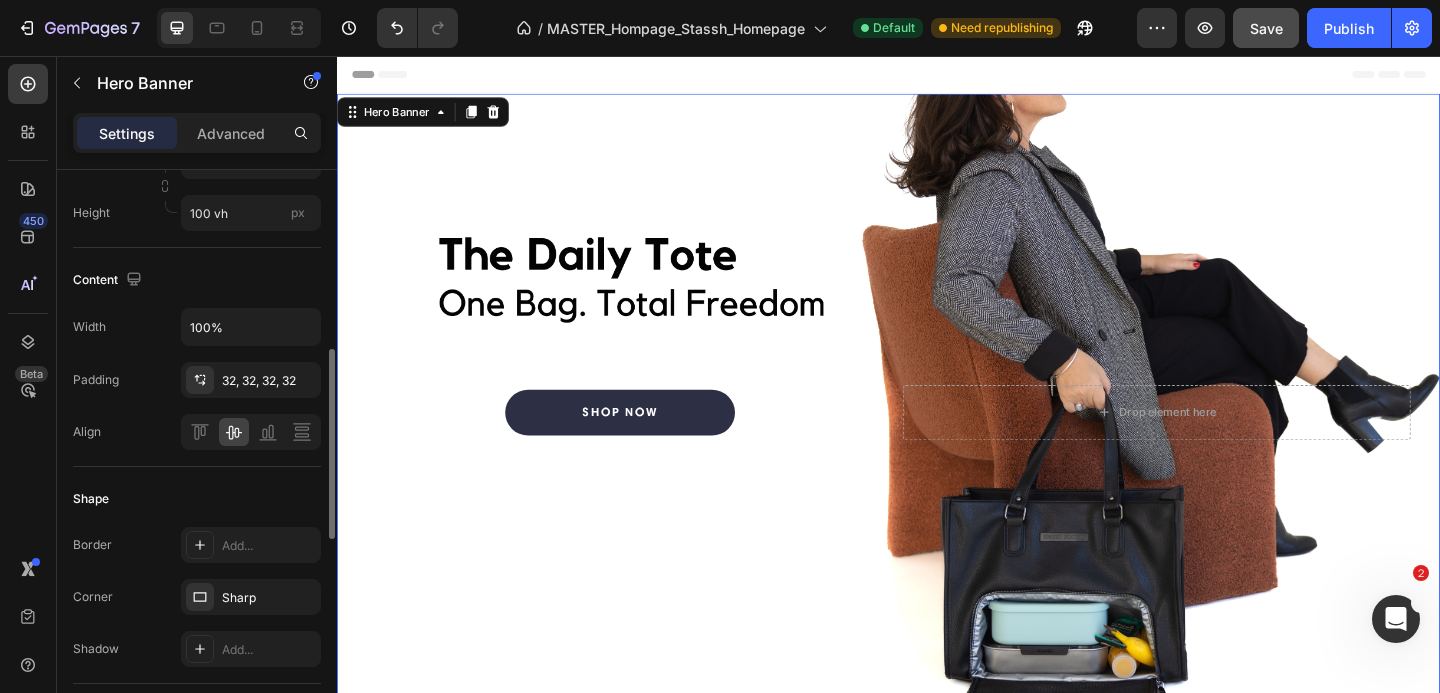 scroll, scrollTop: 550, scrollLeft: 0, axis: vertical 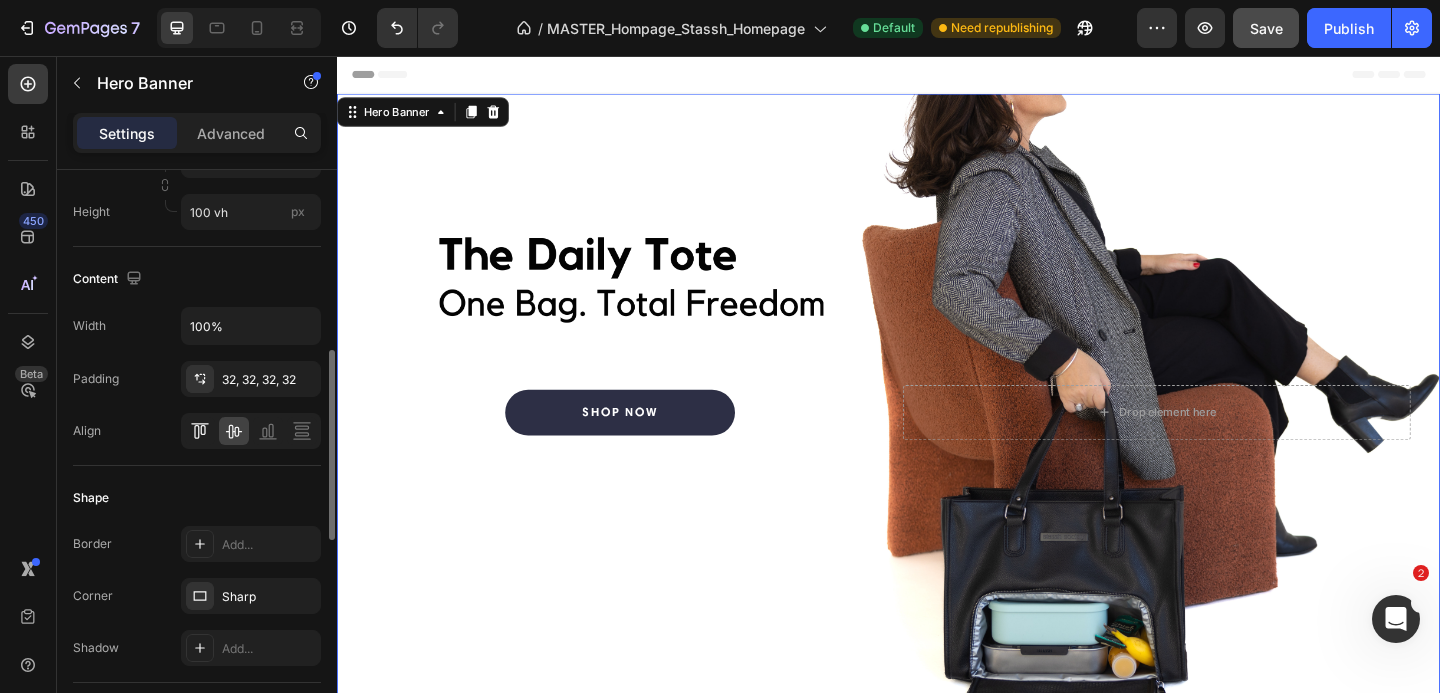 click 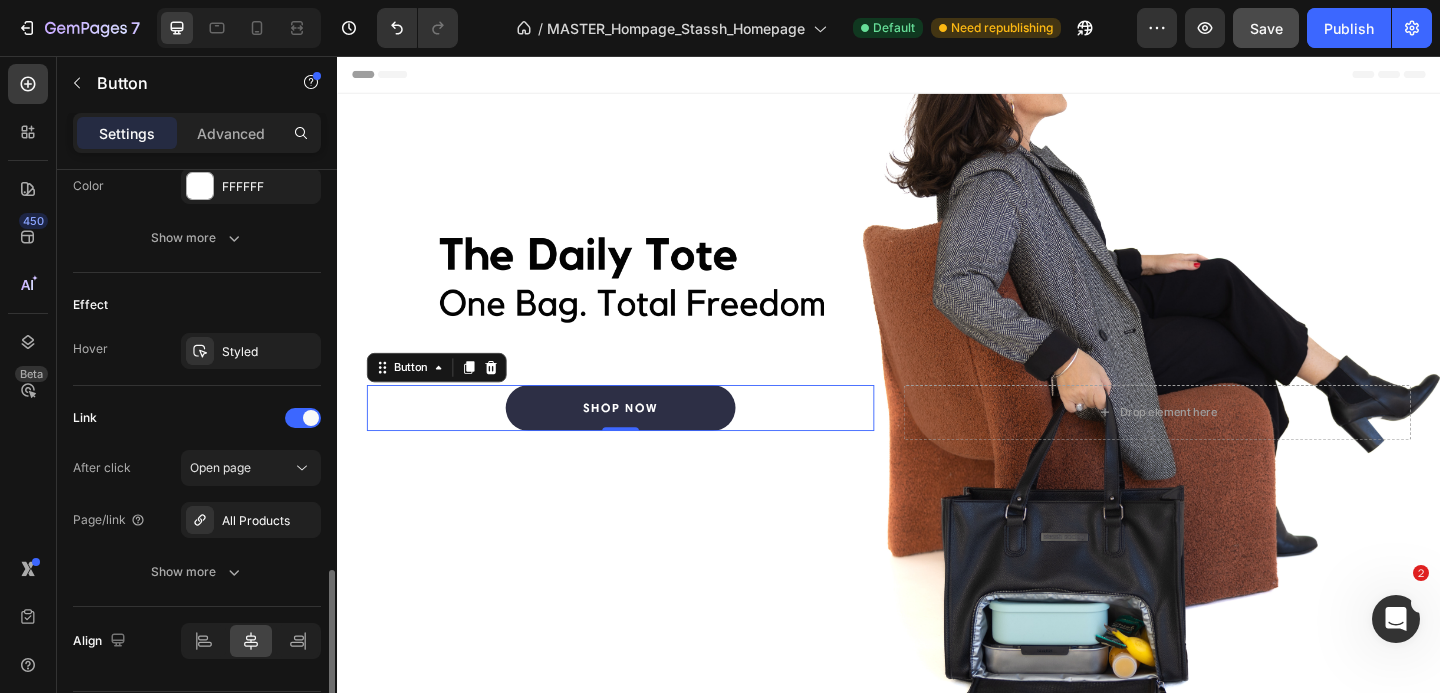 scroll, scrollTop: 1010, scrollLeft: 0, axis: vertical 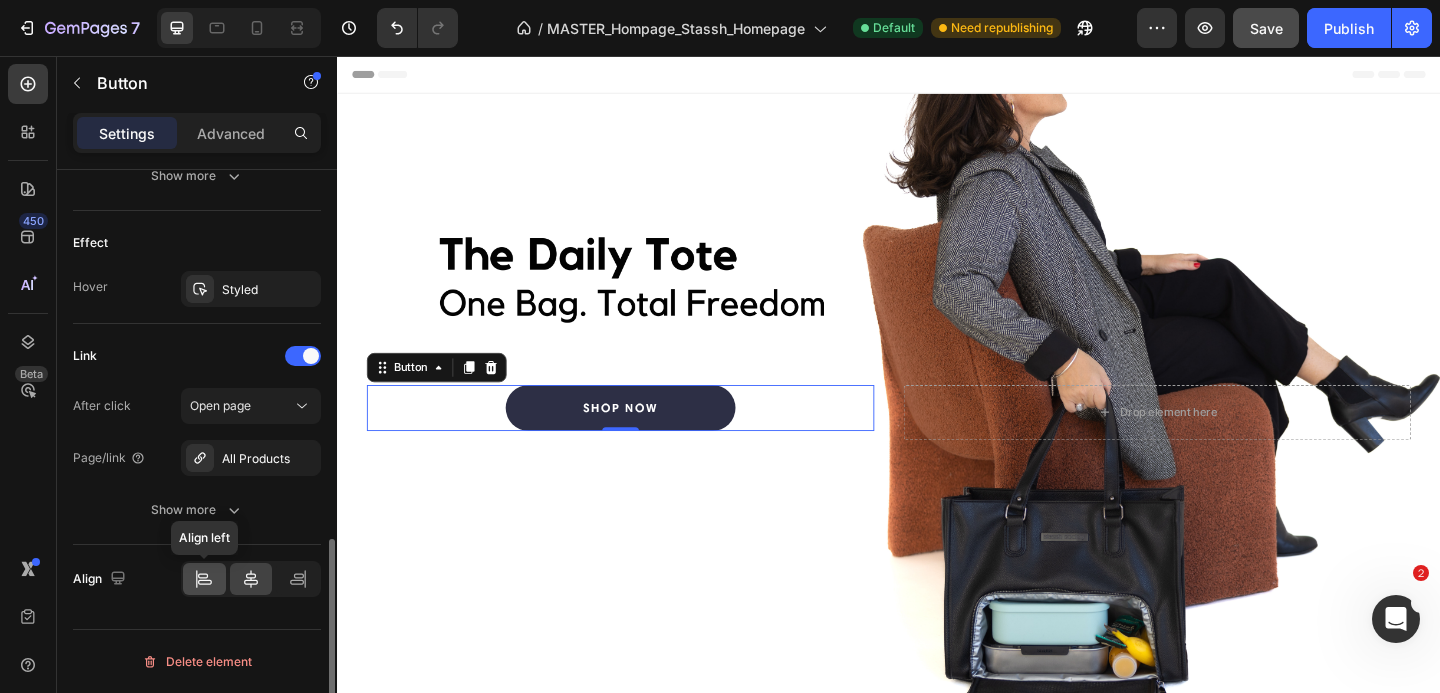 click 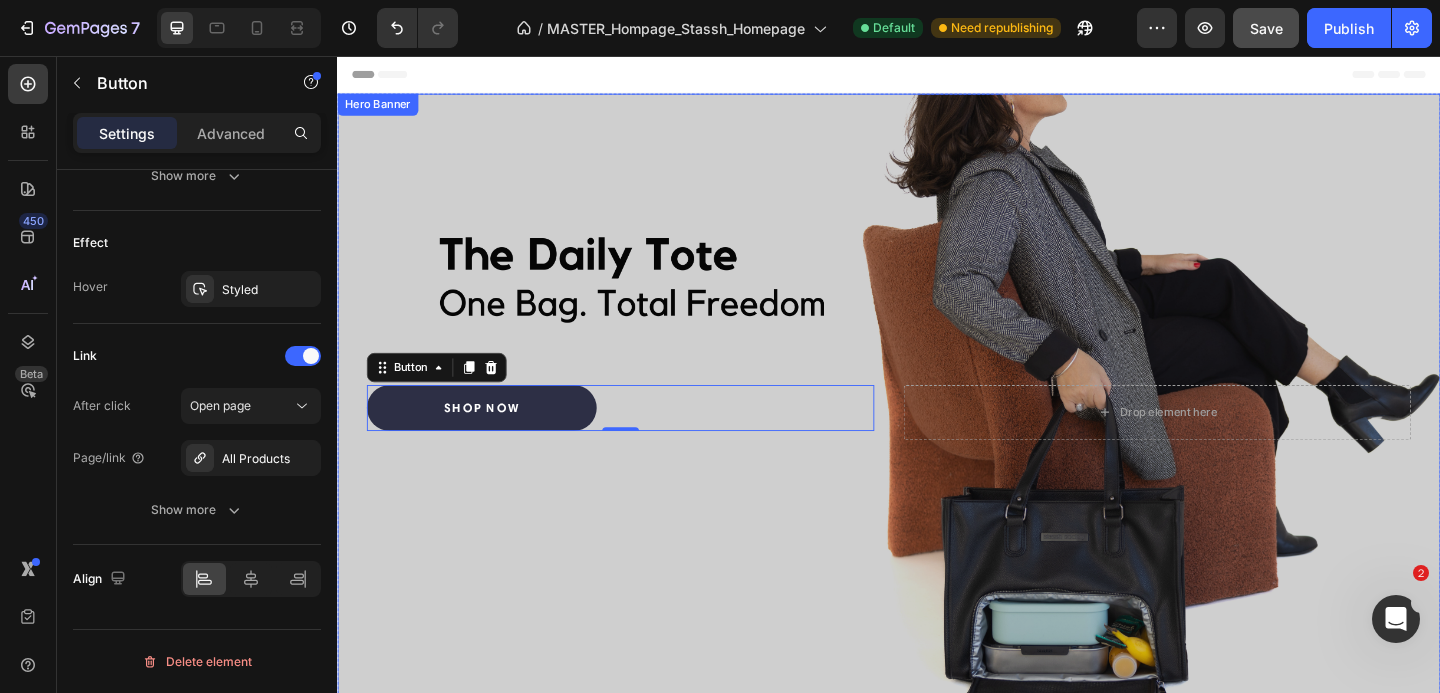click at bounding box center (937, 443) 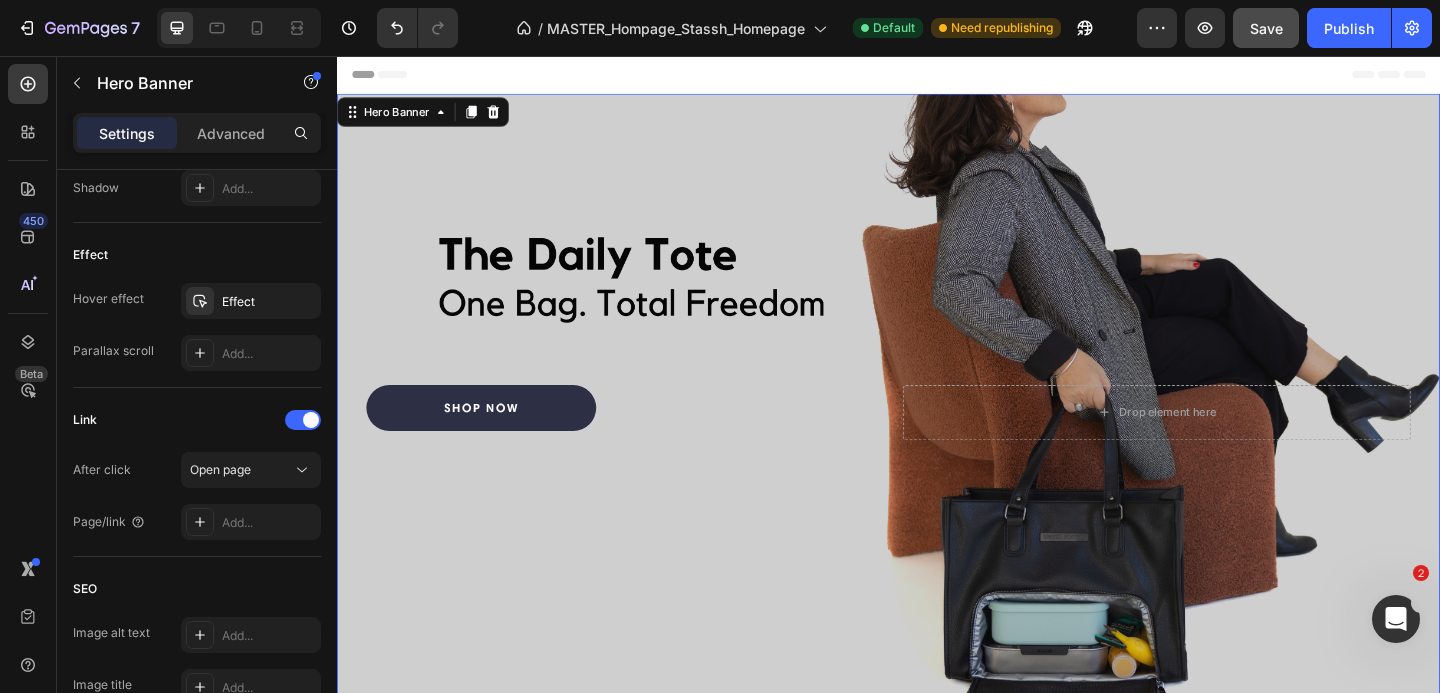 scroll, scrollTop: 0, scrollLeft: 0, axis: both 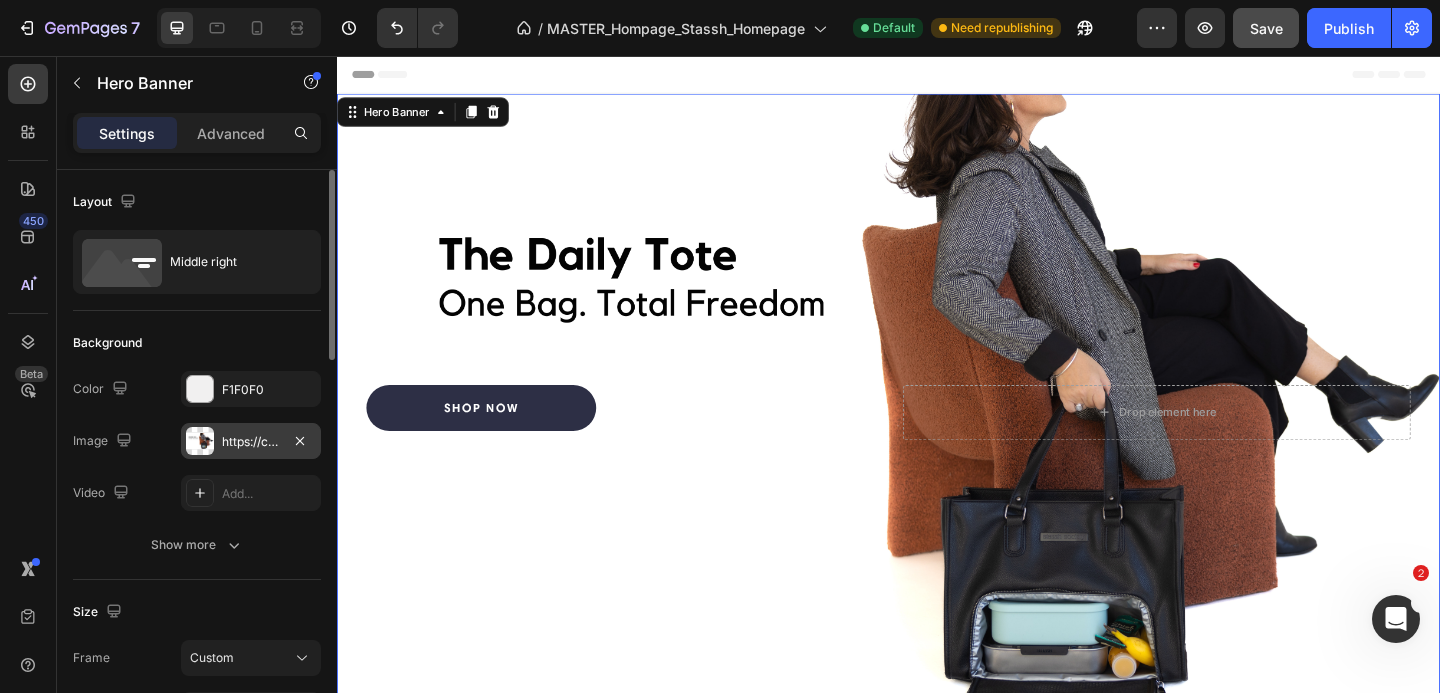 click on "https://cdn.shopify.com/s/files/1/0898/0666/8061/files/gempages_531146525112271685-a20db79b-6f38-4609-a5f5-814394d81f65.png" at bounding box center [251, 441] 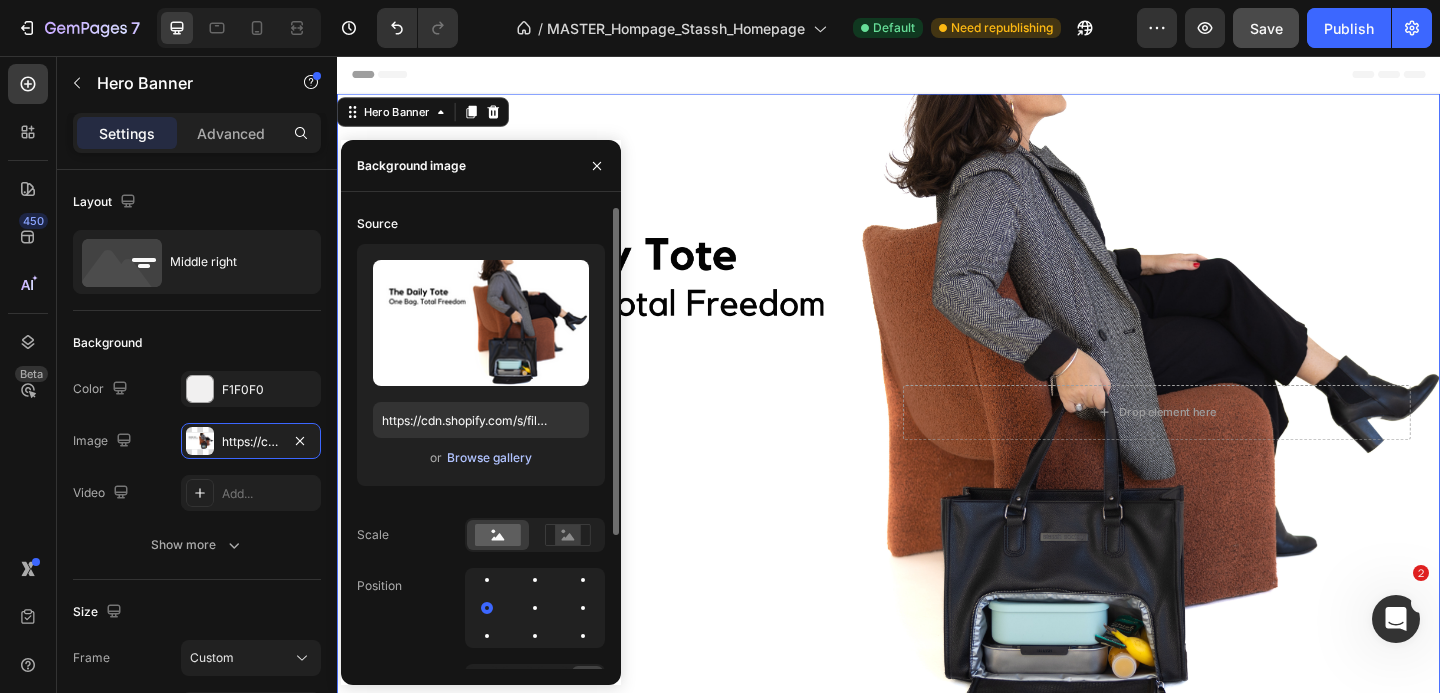 click on "Browse gallery" at bounding box center (489, 458) 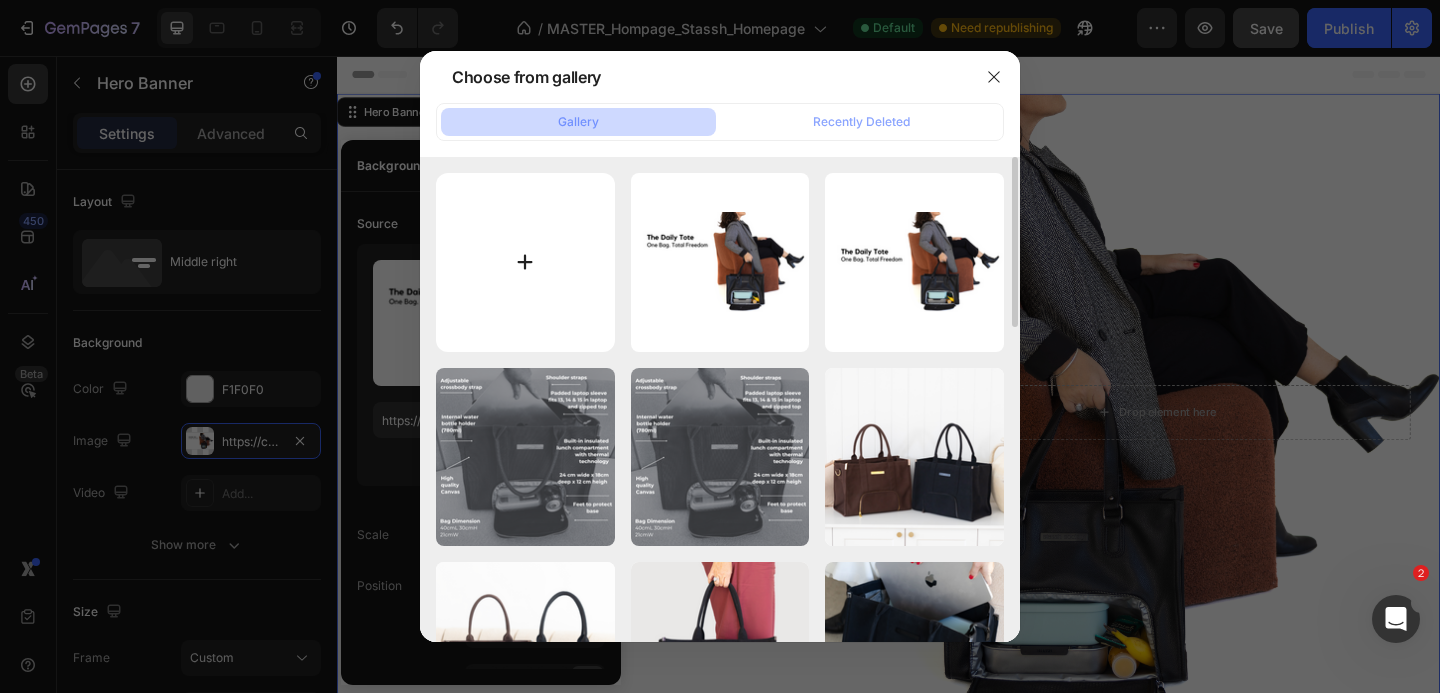 click at bounding box center (525, 262) 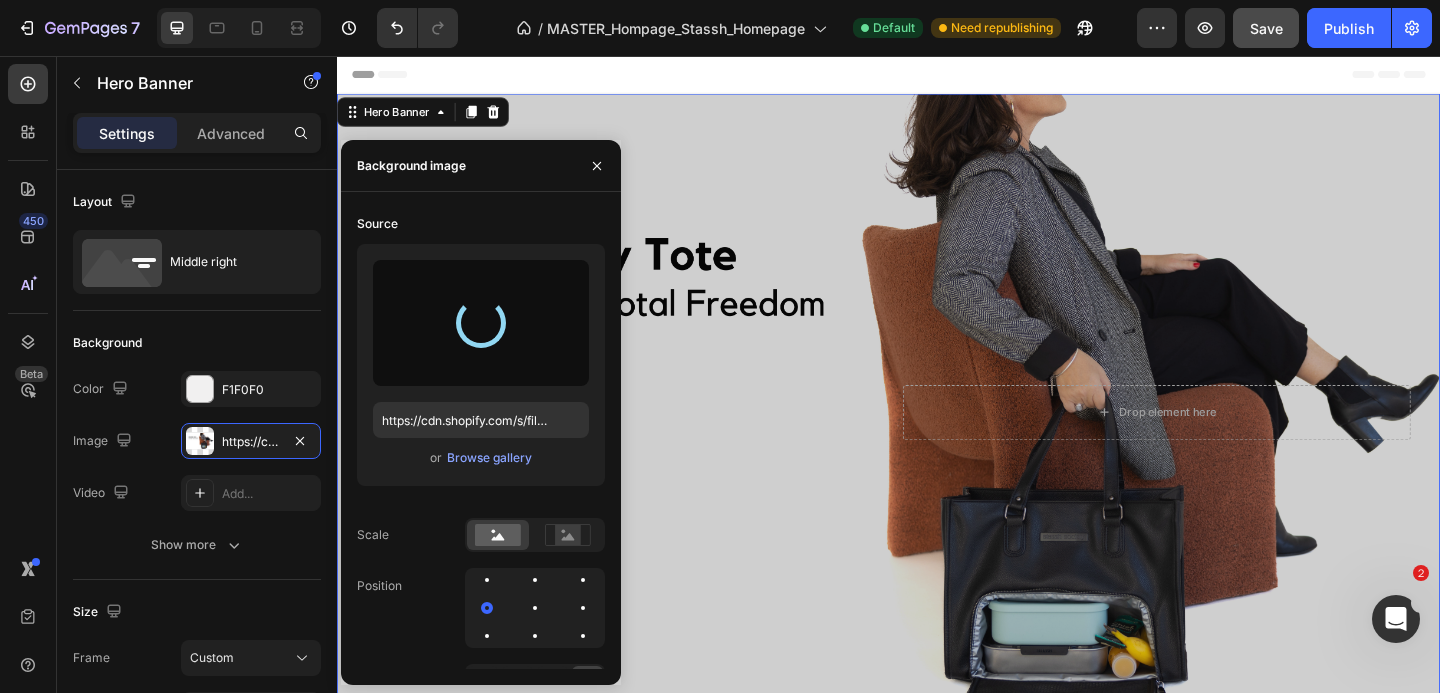 type on "https://cdn.shopify.com/s/files/1/0898/0666/8061/files/gempages_531146525112271685-f525e580-4765-4b96-b44a-5675080e156b.png" 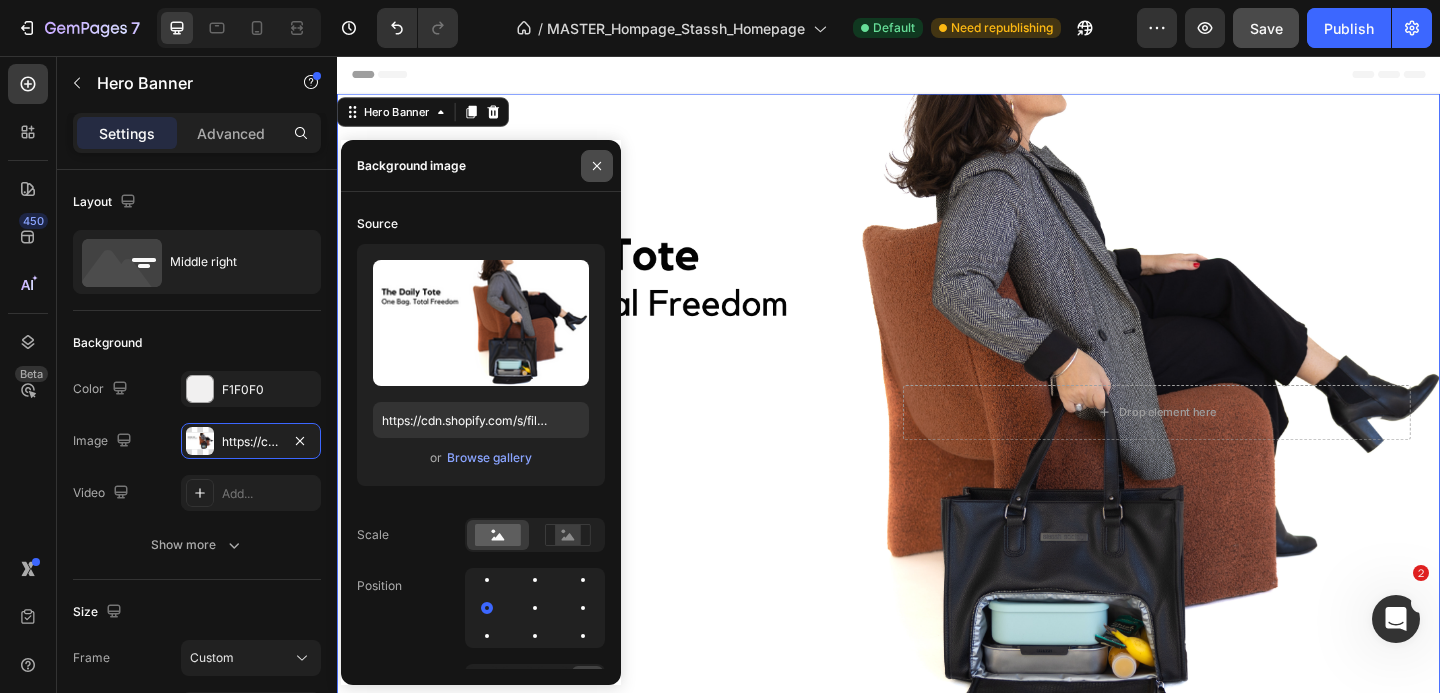 click 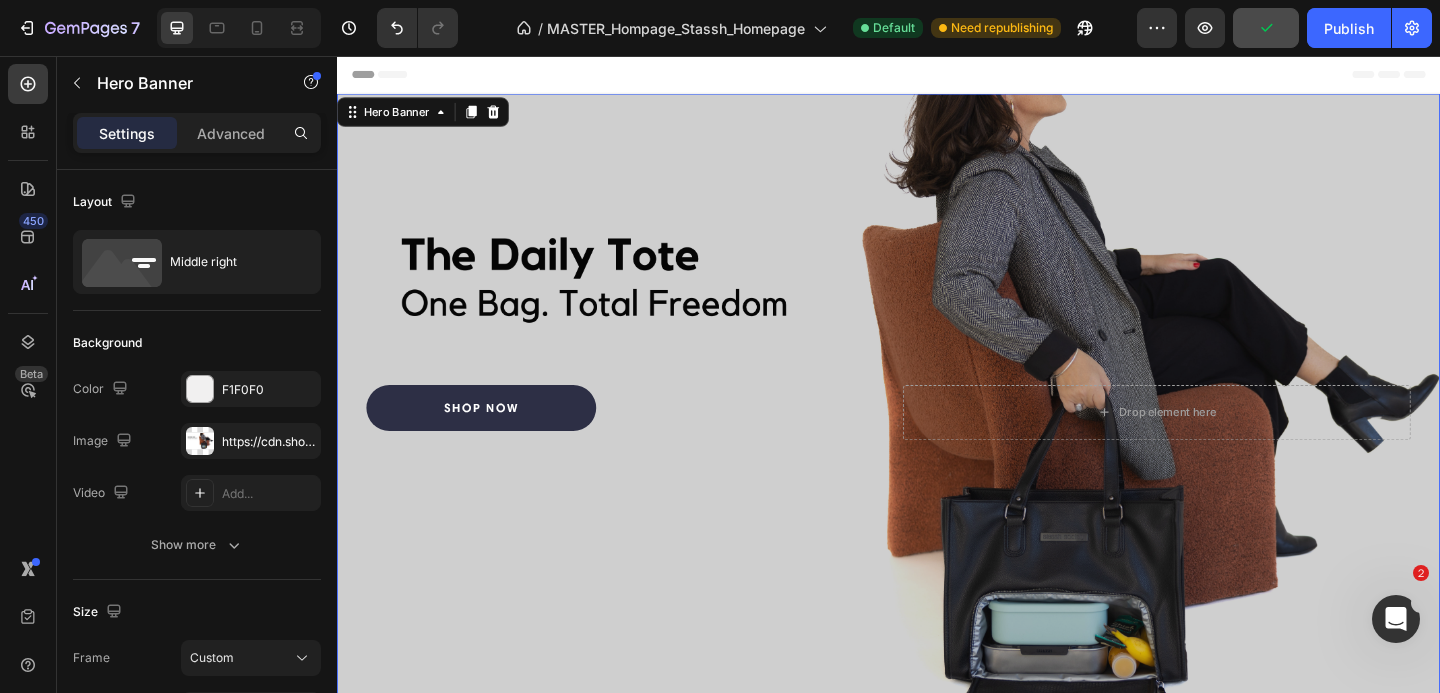 click at bounding box center [937, 443] 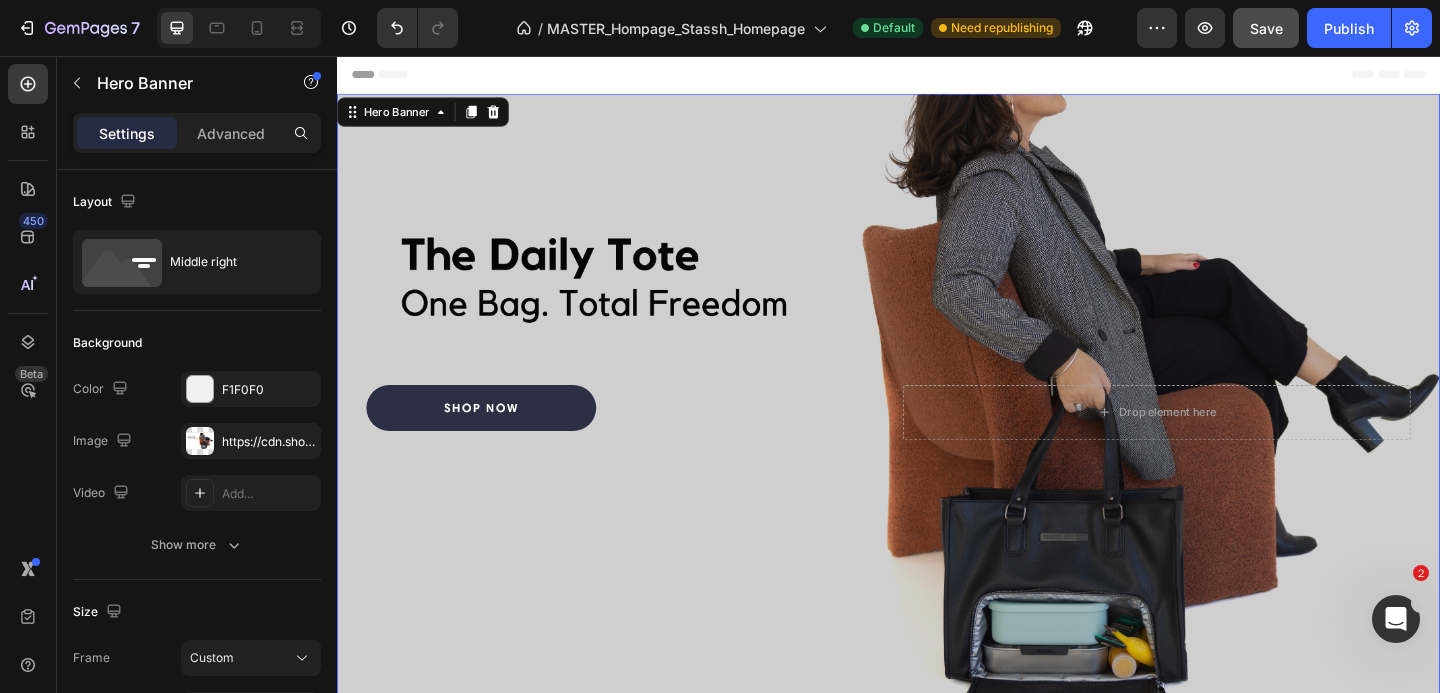 click at bounding box center [937, 443] 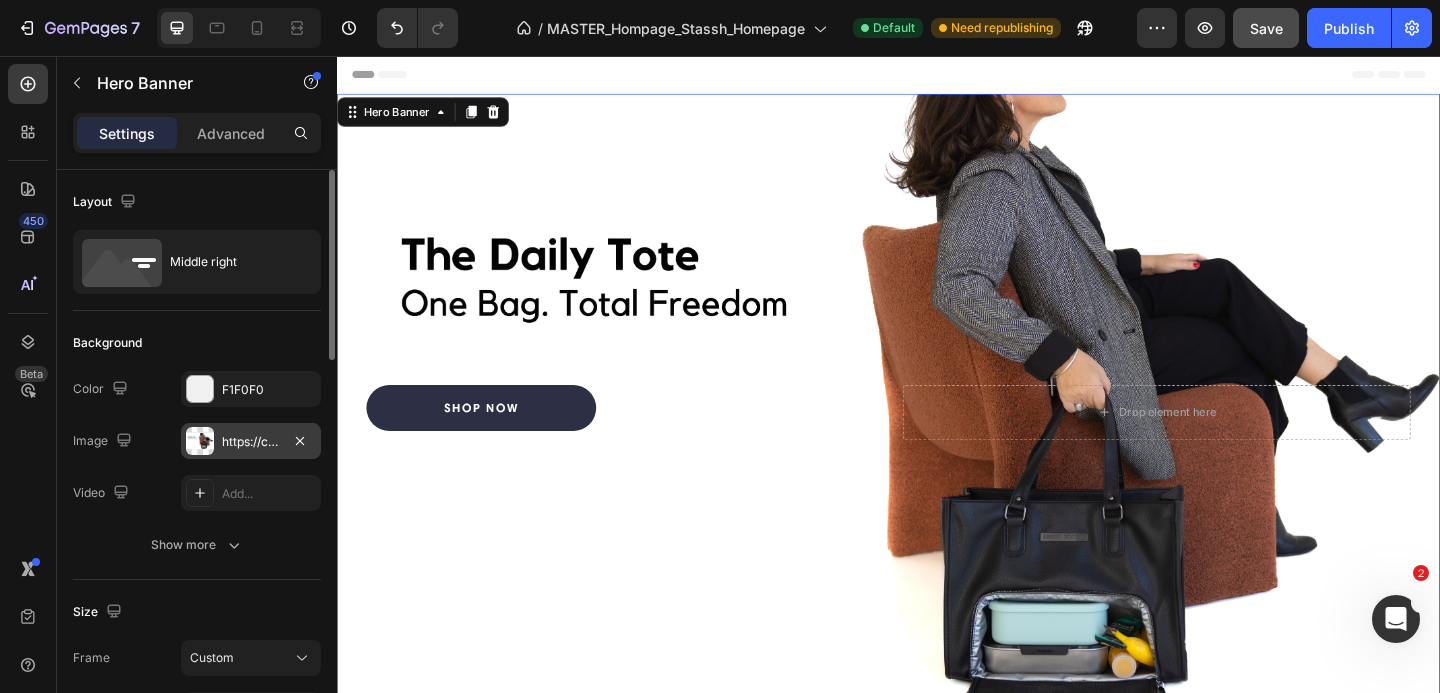 click on "https://cdn.shopify.com/s/files/1/0898/0666/8061/files/gempages_531146525112271685-f525e580-4765-4b96-b44a-5675080e156b.png" at bounding box center [251, 441] 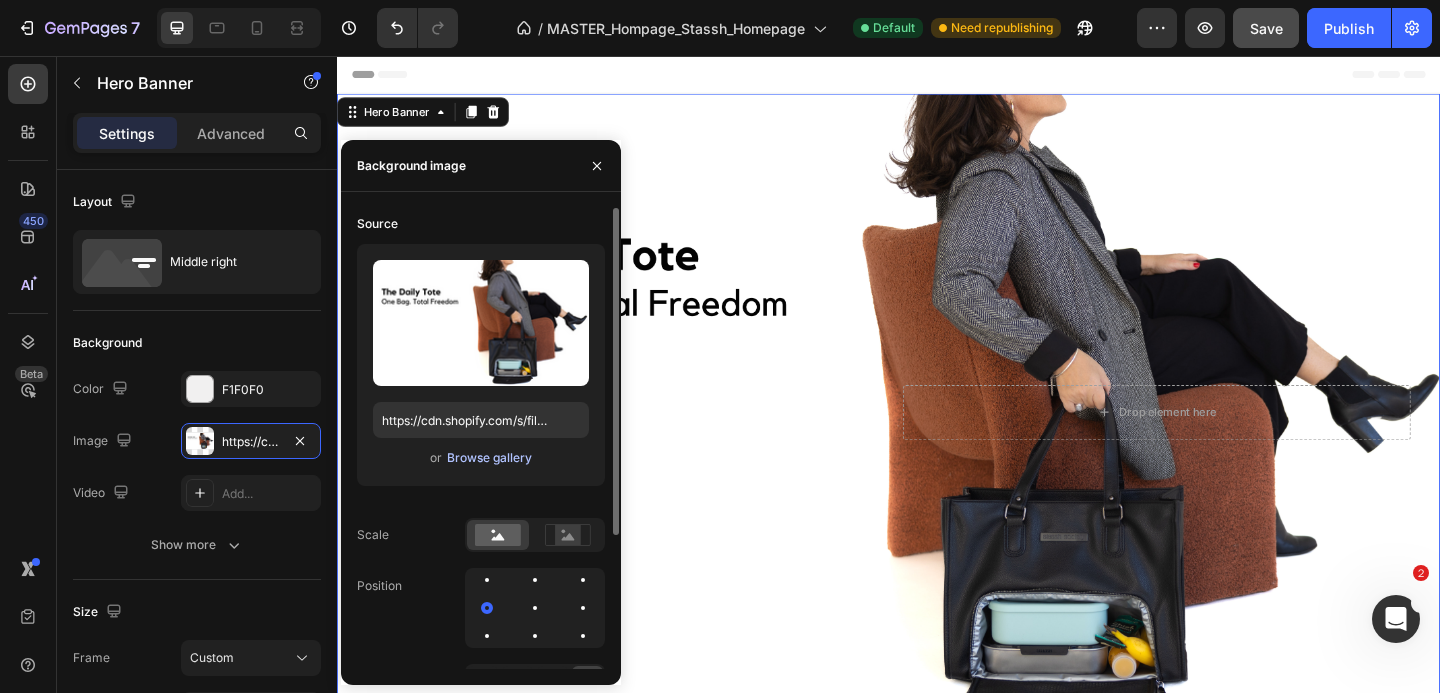 click on "Browse gallery" at bounding box center [489, 458] 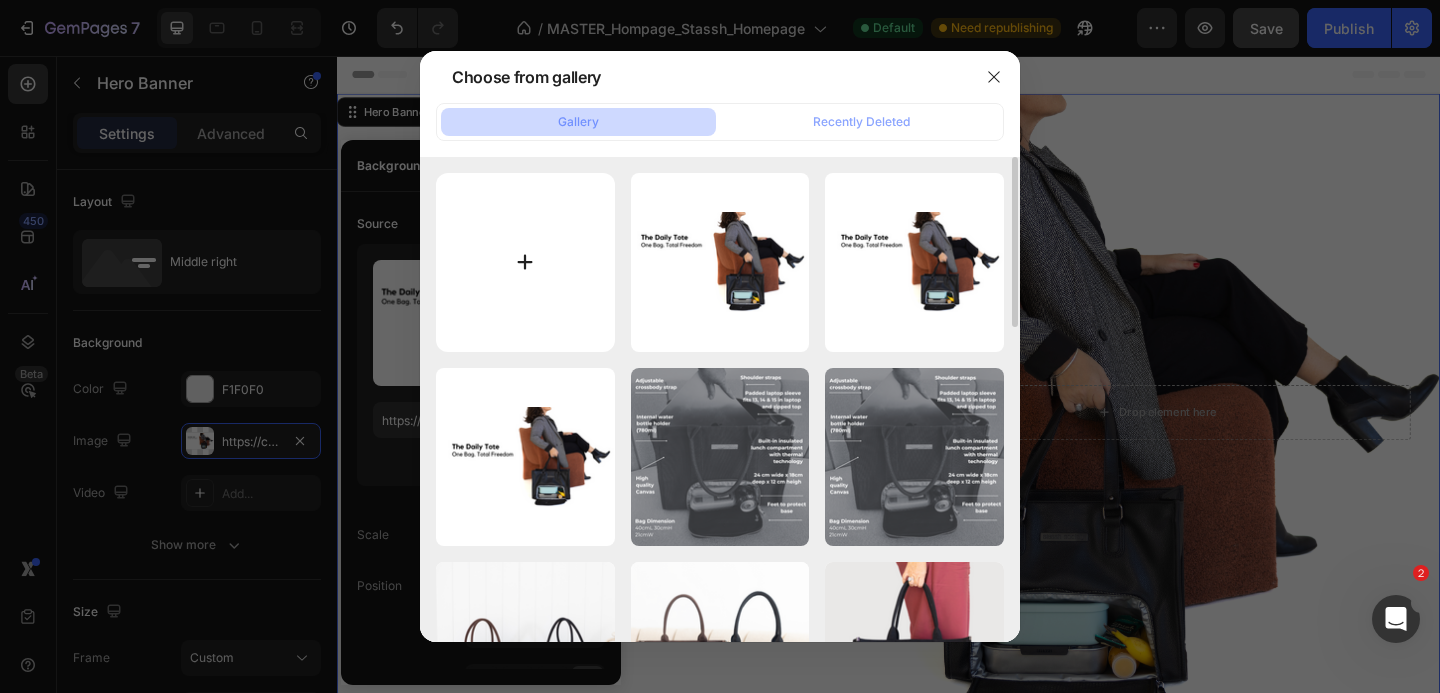click at bounding box center (525, 262) 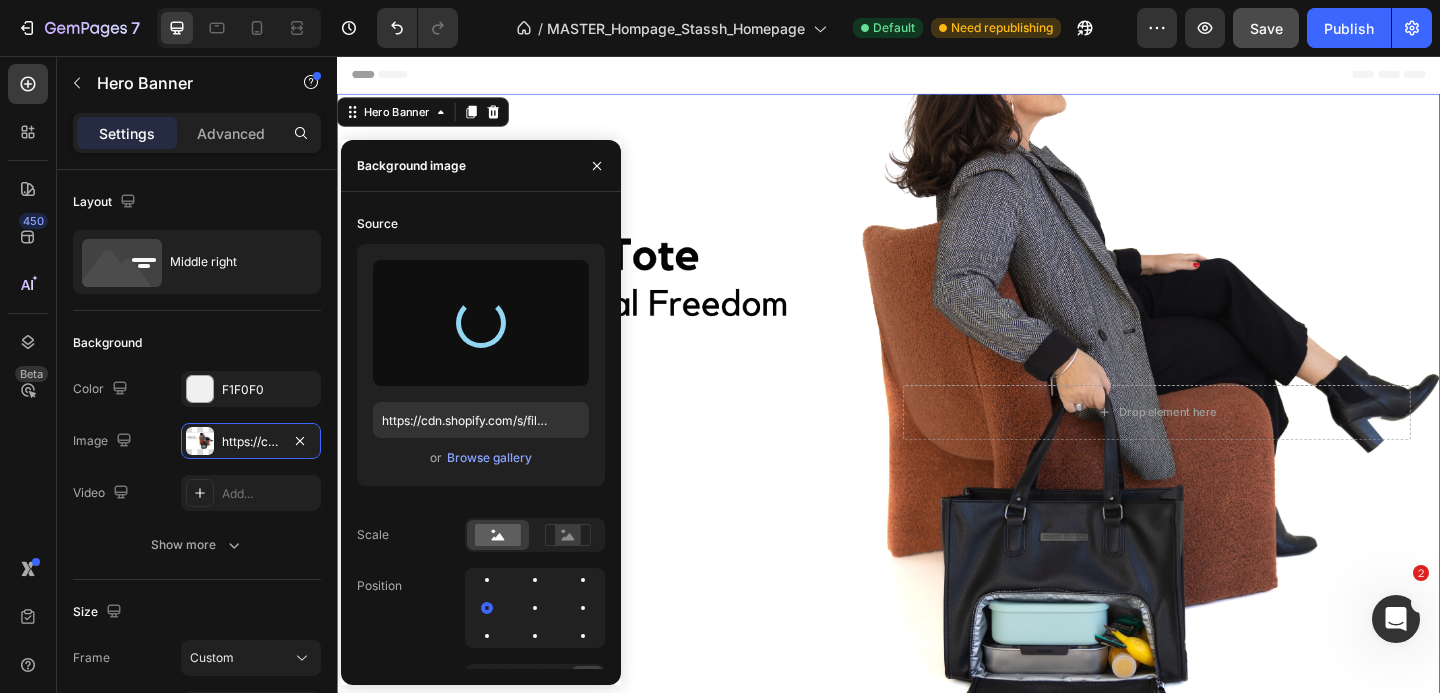 type on "https://cdn.shopify.com/s/files/1/0898/0666/8061/files/gempages_531146525112271685-6d145883-fb71-409d-9878-1c18cf30d471.png" 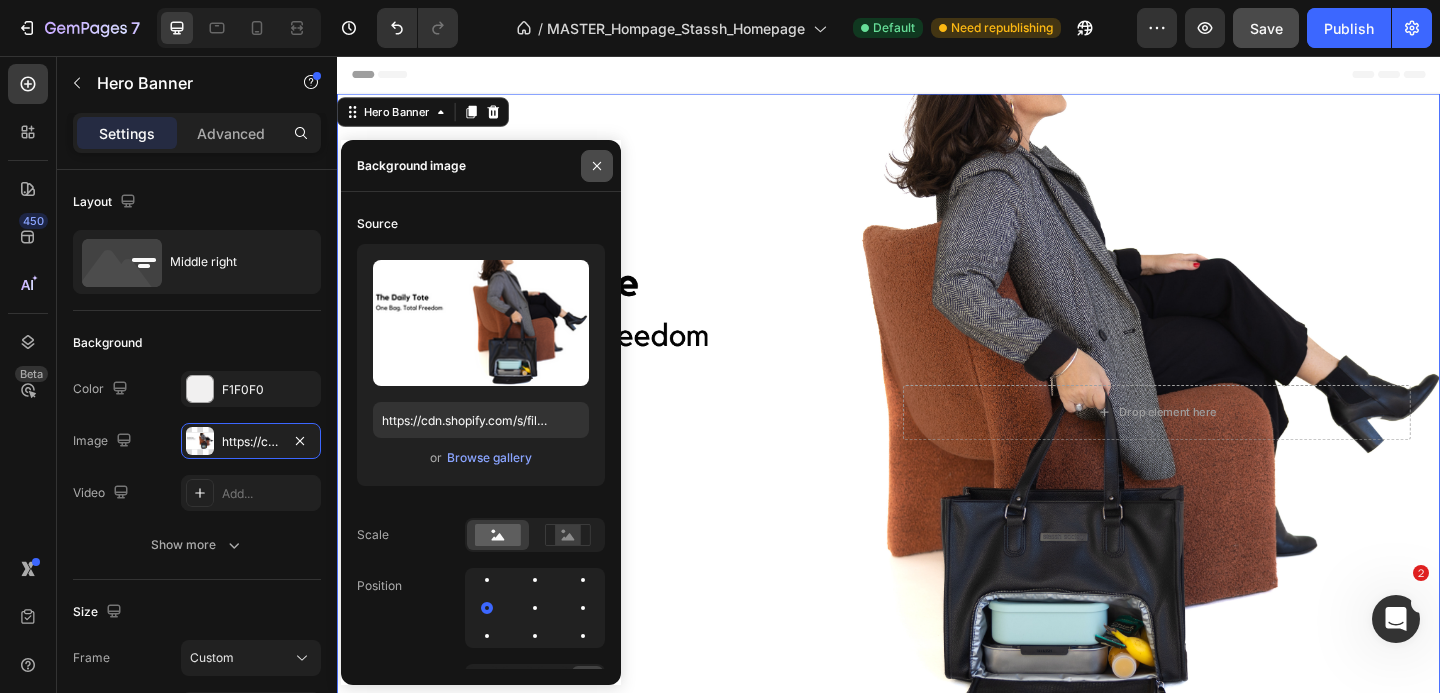 click at bounding box center [597, 166] 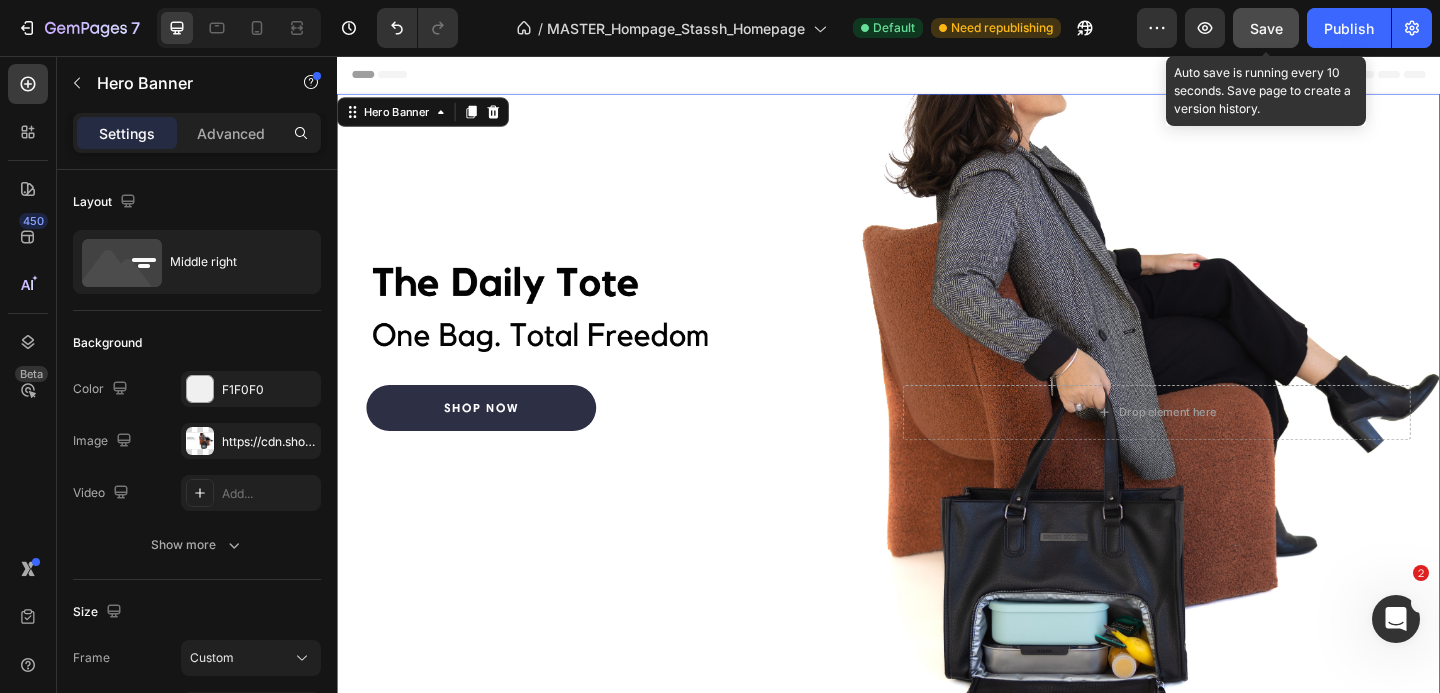 click on "Save" at bounding box center (1266, 28) 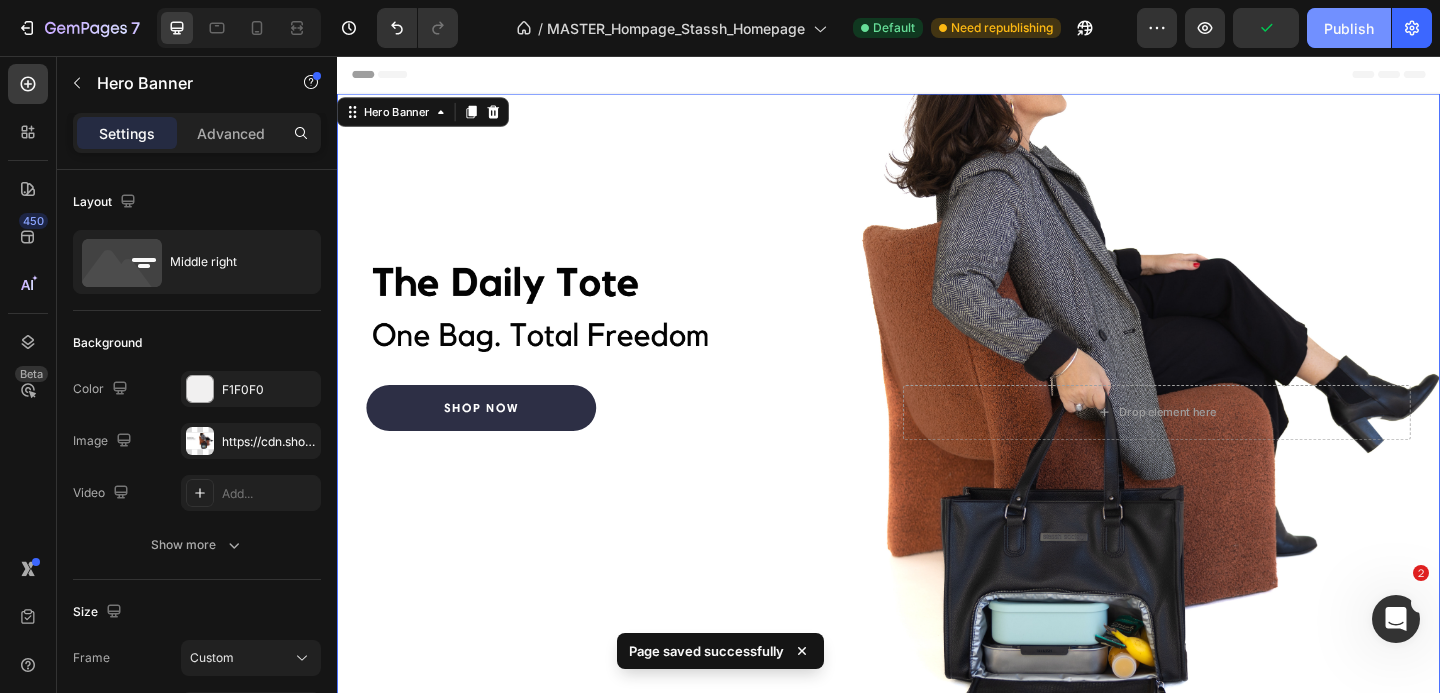 click on "Publish" at bounding box center [1349, 28] 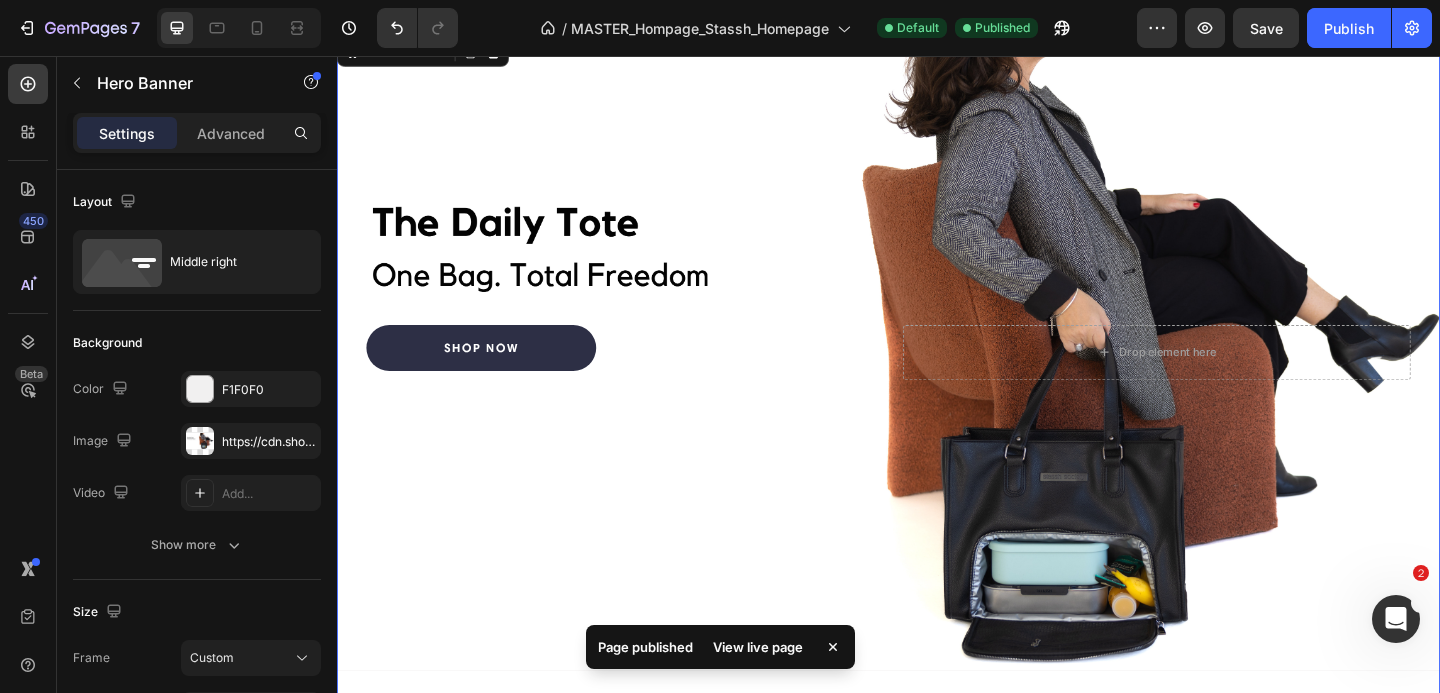 scroll, scrollTop: 0, scrollLeft: 0, axis: both 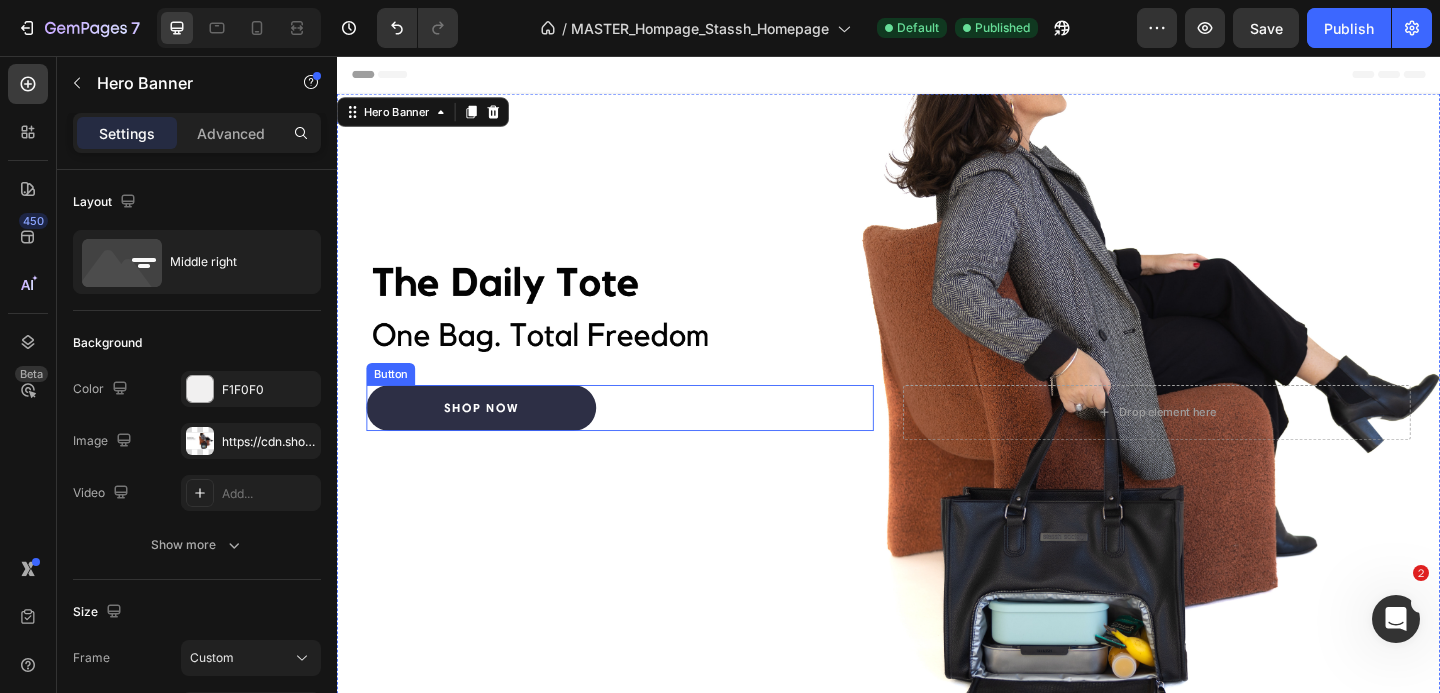 click on "Shop now Button" at bounding box center (645, 439) 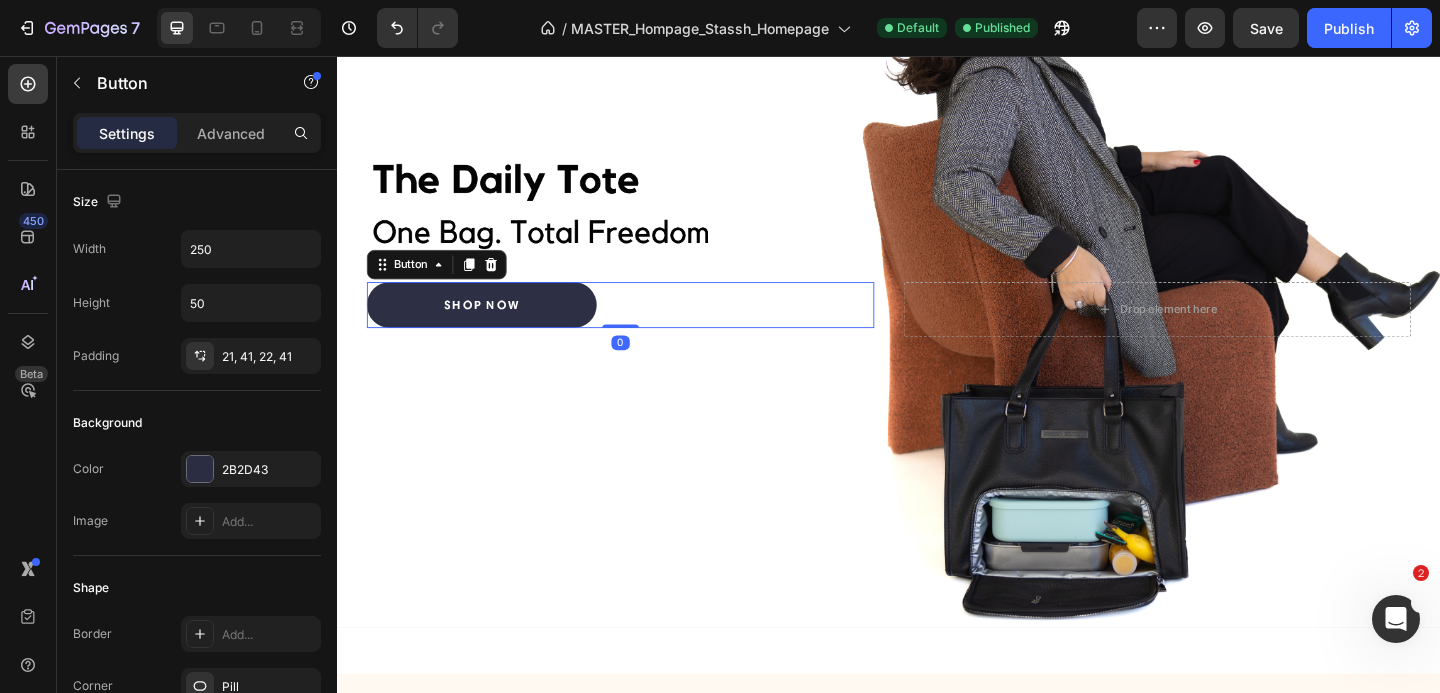 scroll, scrollTop: 111, scrollLeft: 0, axis: vertical 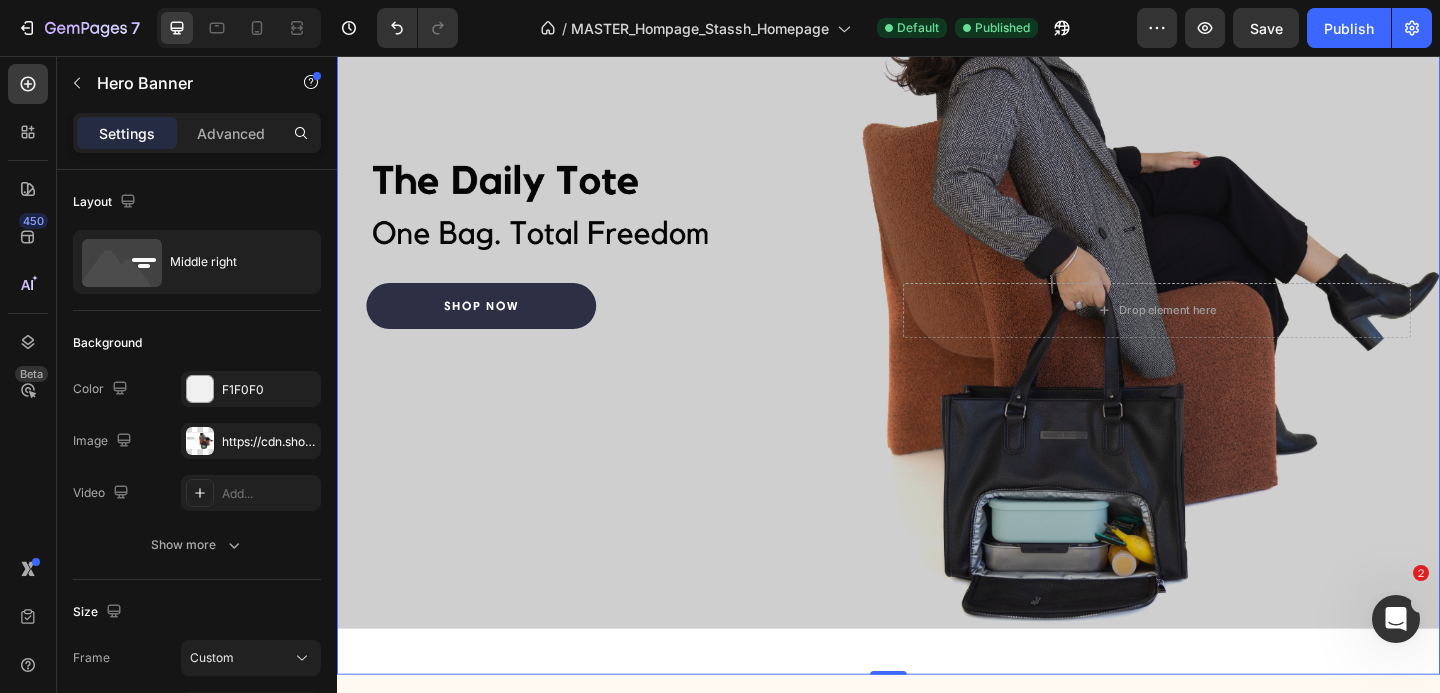 click at bounding box center (937, 332) 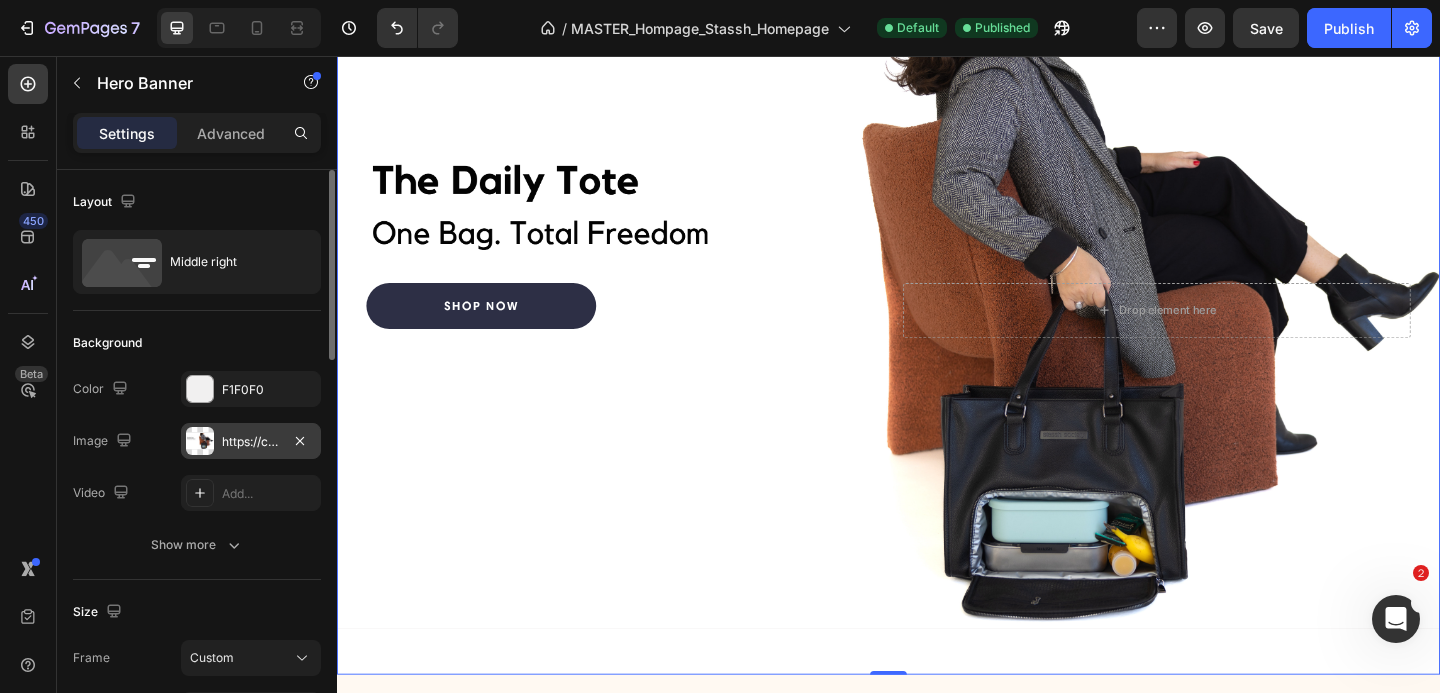click on "https://cdn.shopify.com/s/files/1/0898/0666/8061/files/gempages_531146525112271685-6d145883-fb71-409d-9878-1c18cf30d471.png" at bounding box center [251, 442] 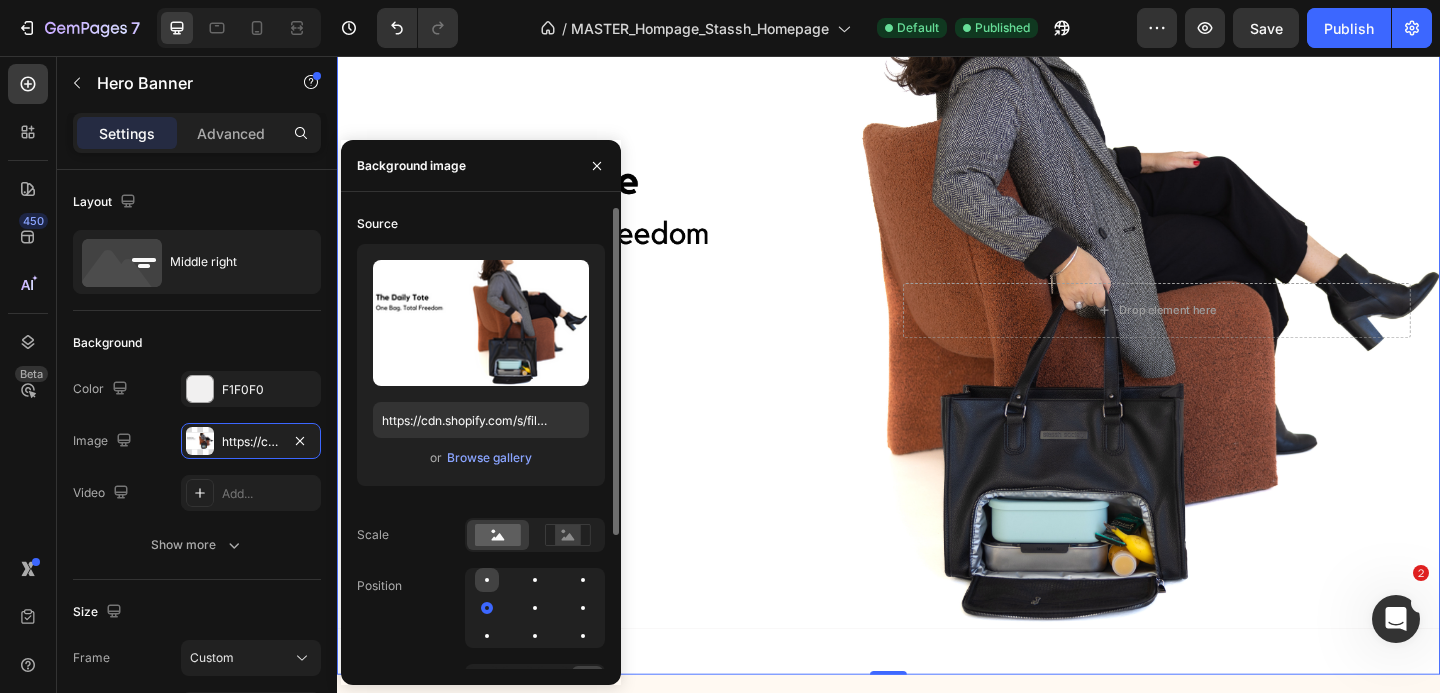 click 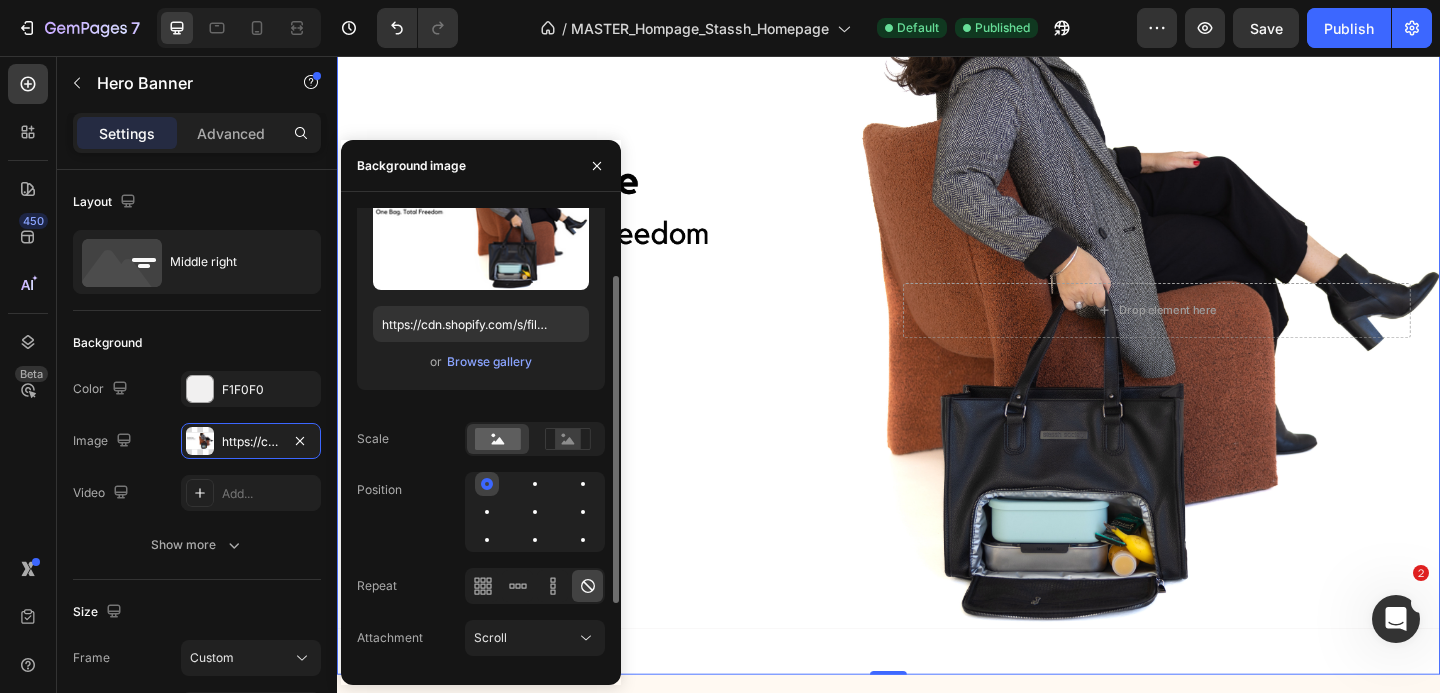 scroll, scrollTop: 188, scrollLeft: 0, axis: vertical 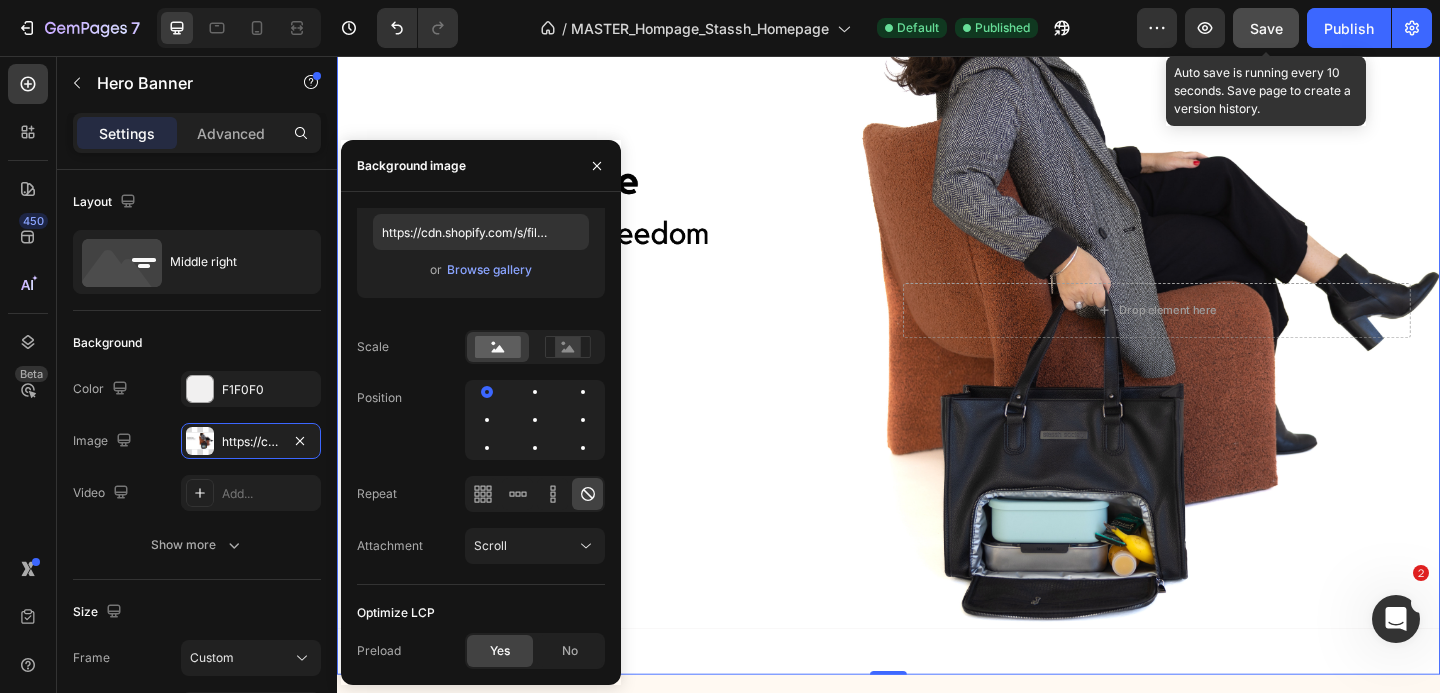 click on "Save" 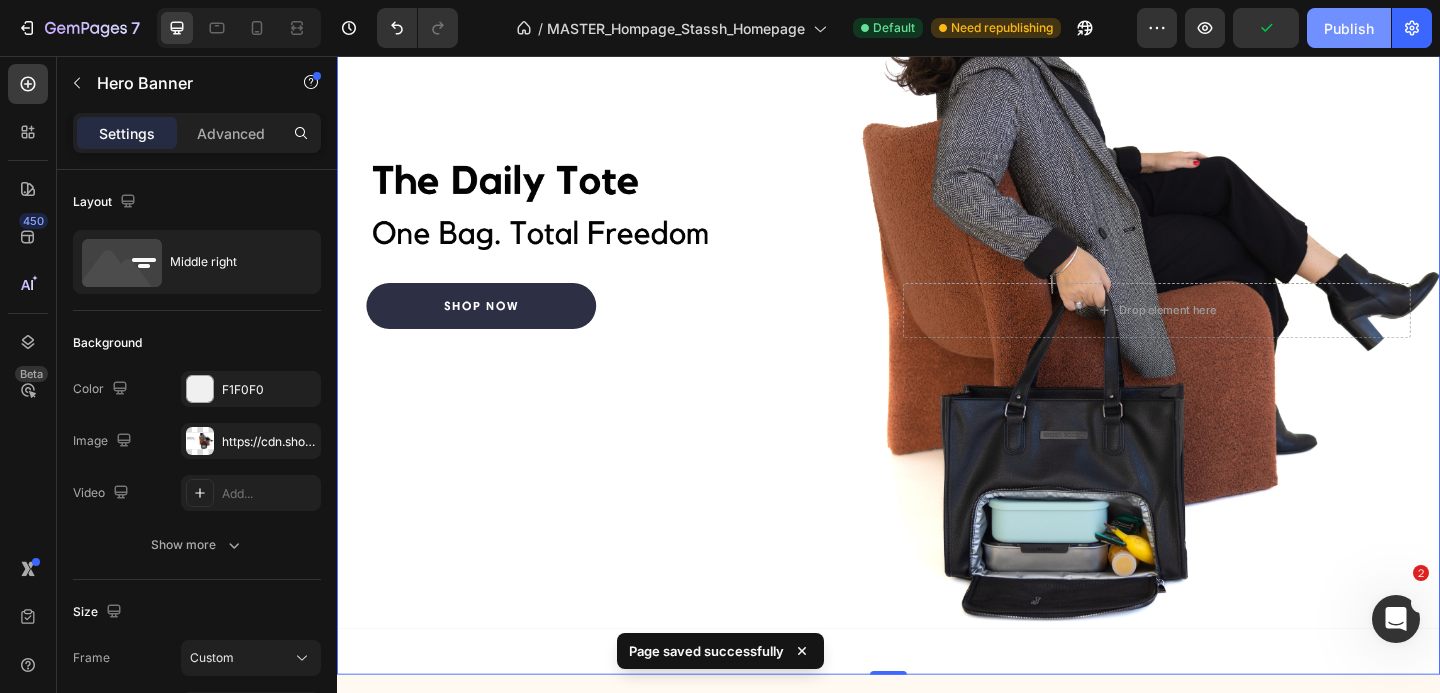 click on "Publish" at bounding box center [1349, 28] 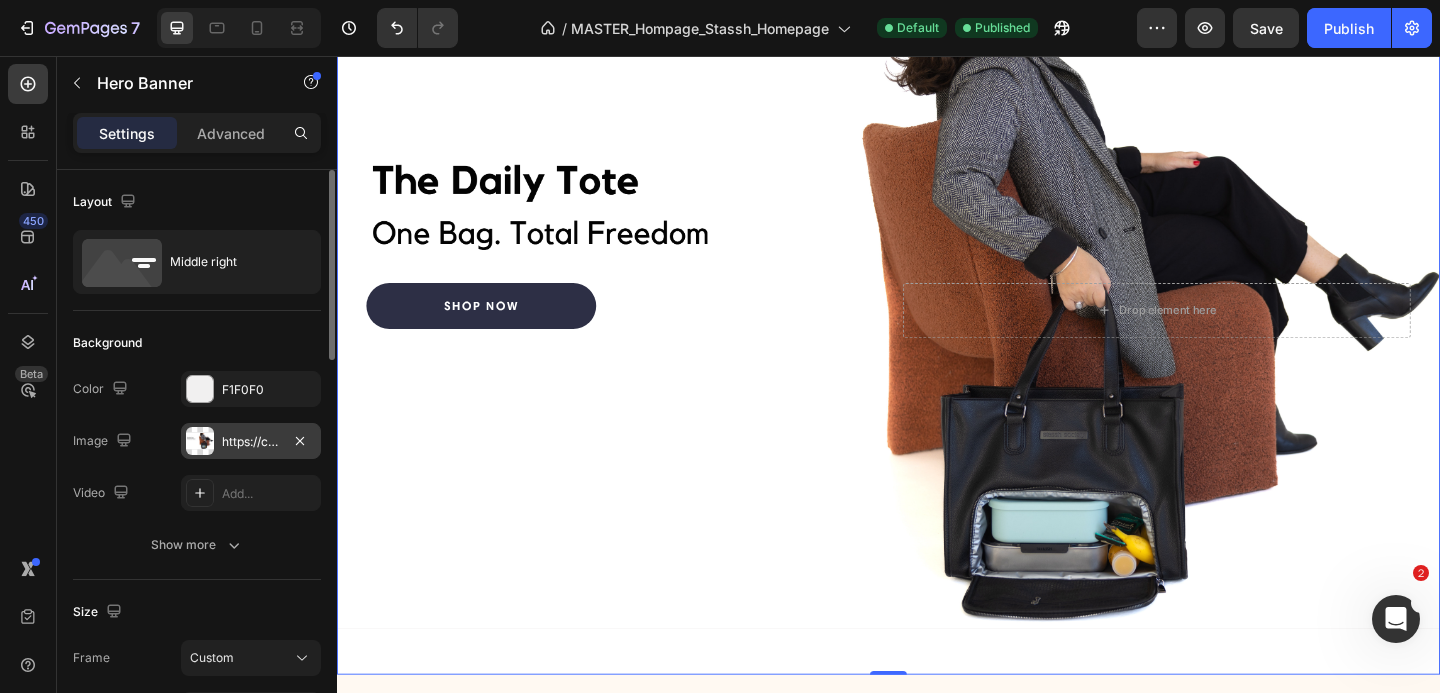 click on "https://cdn.shopify.com/s/files/1/0898/0666/8061/files/gempages_531146525112271685-6d145883-fb71-409d-9878-1c18cf30d471.png" at bounding box center (251, 441) 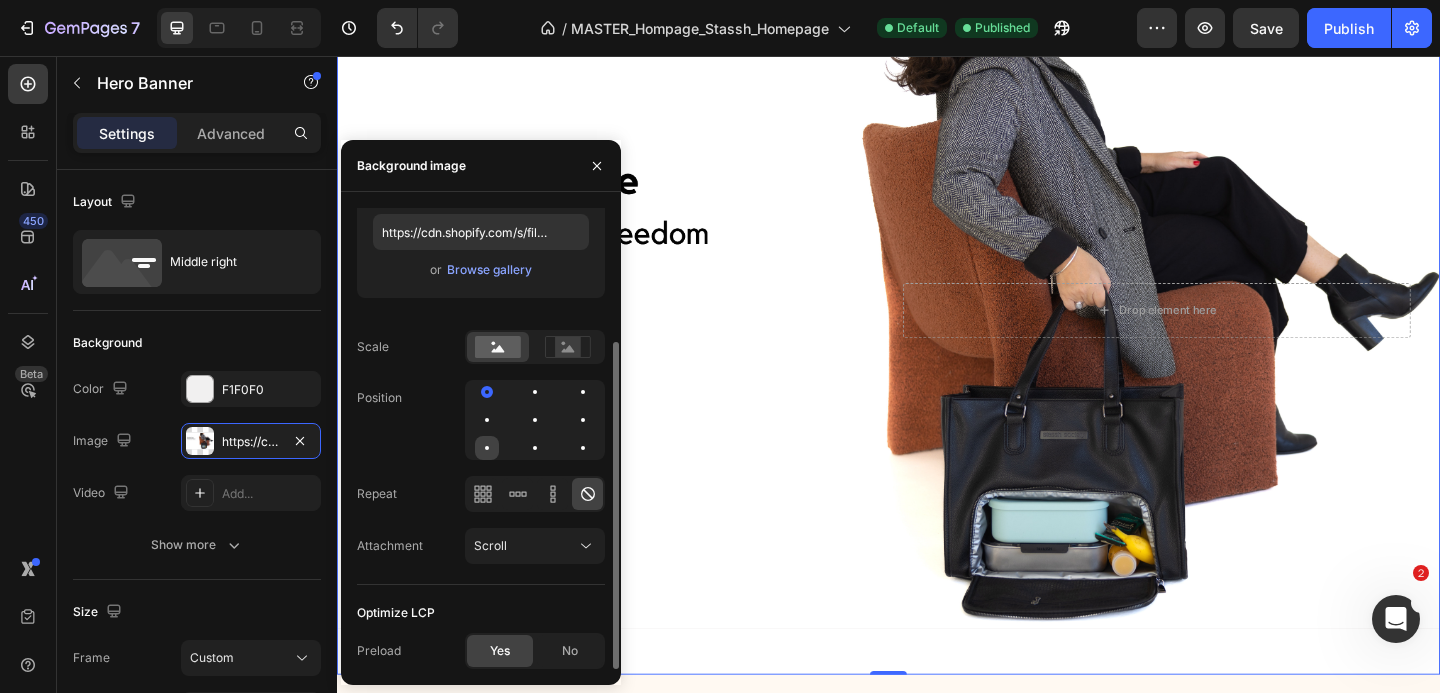 click 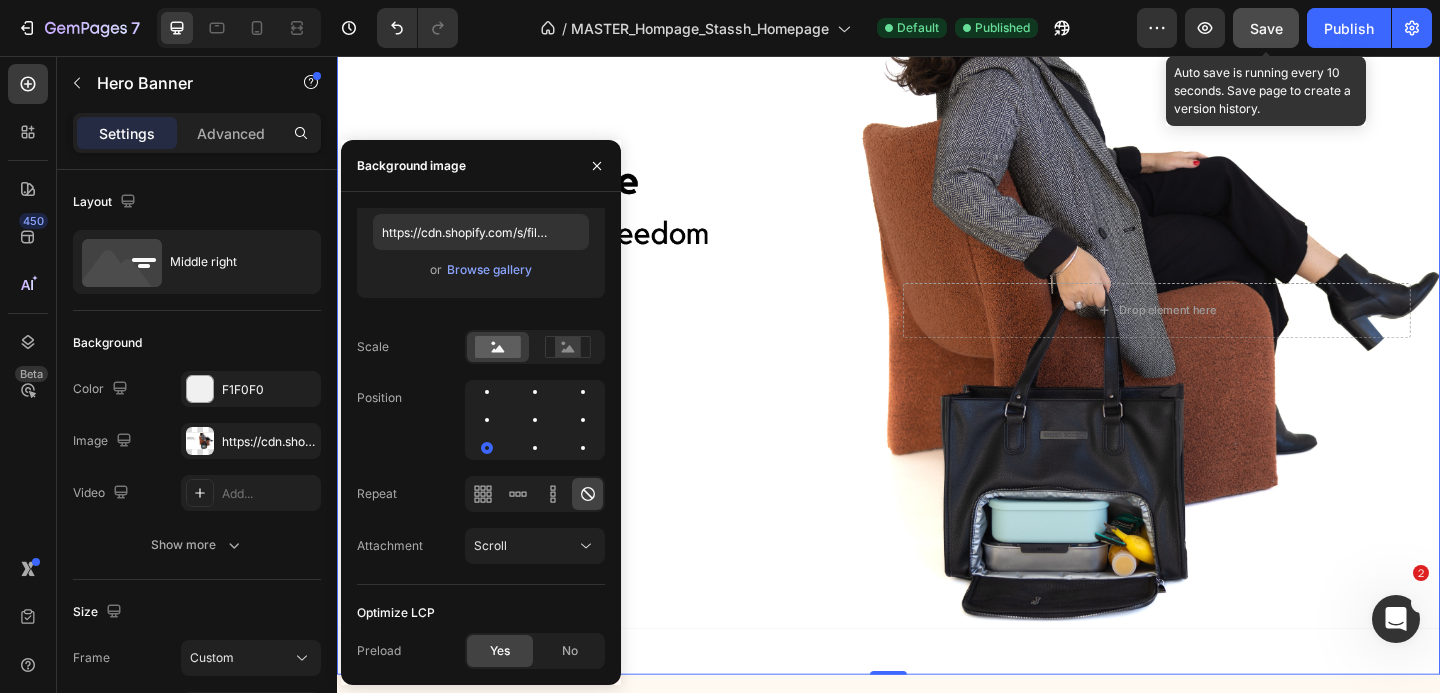 click on "Save" at bounding box center (1266, 28) 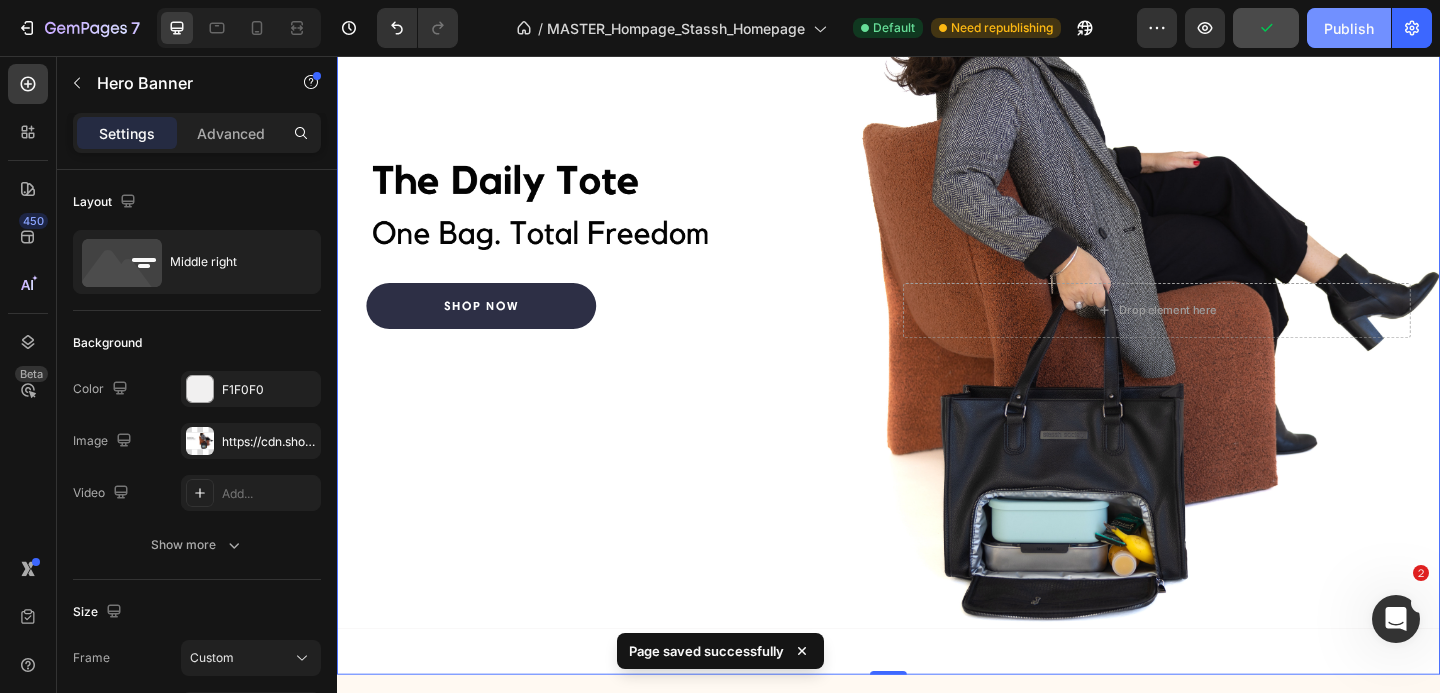 click on "Publish" at bounding box center (1349, 28) 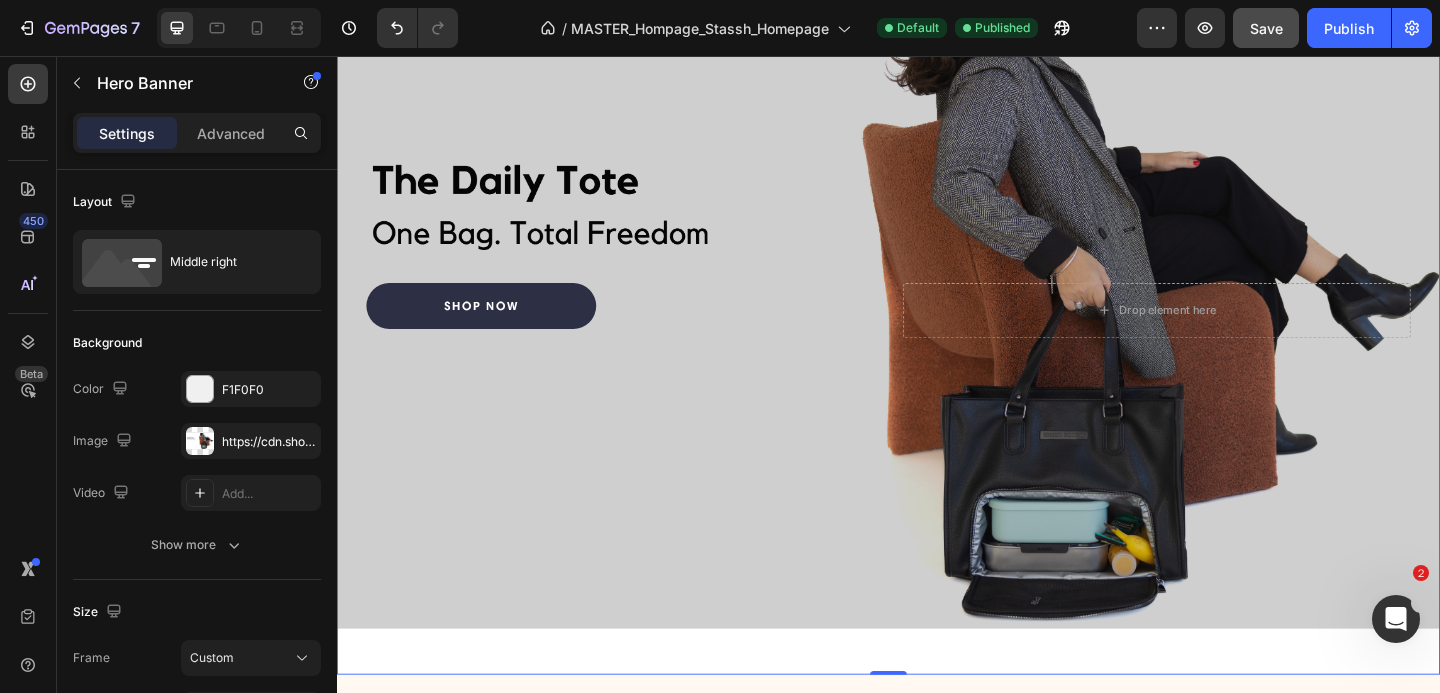 click at bounding box center (937, 332) 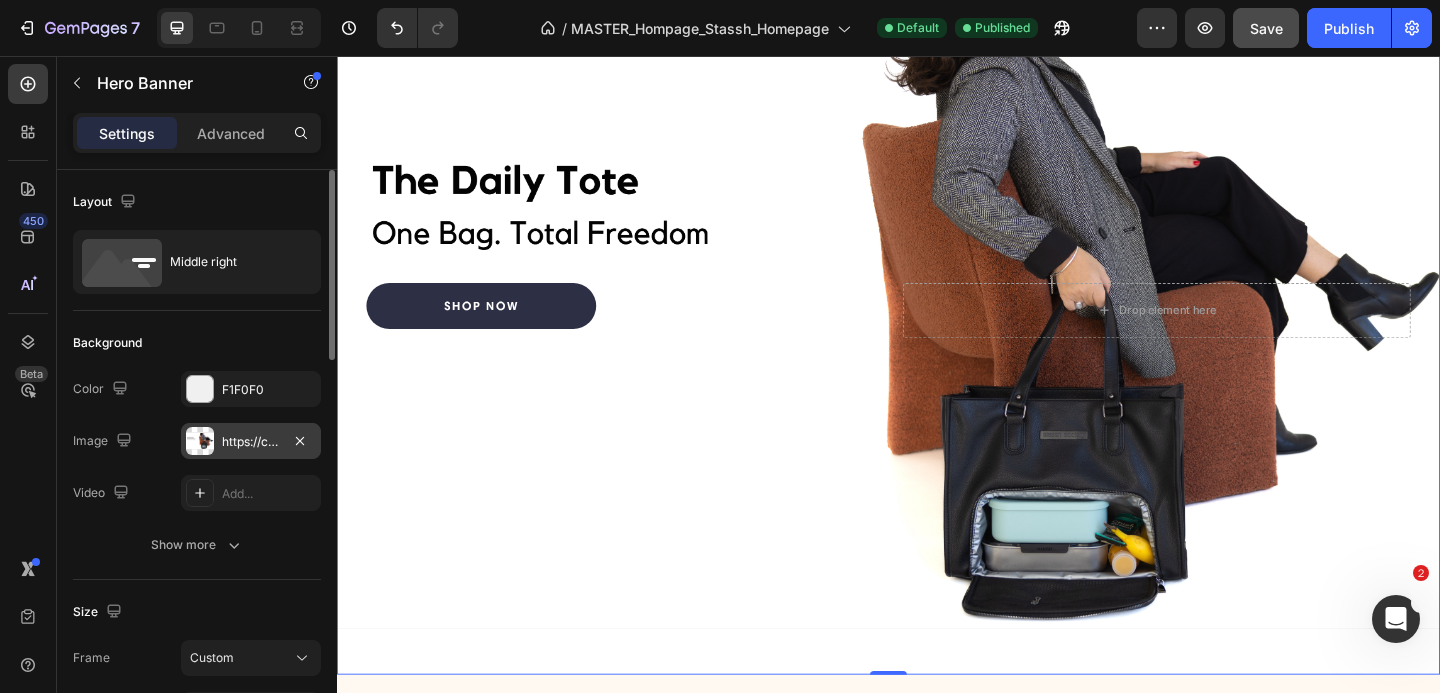 click on "https://cdn.shopify.com/s/files/1/0898/0666/8061/files/gempages_531146525112271685-6d145883-fb71-409d-9878-1c18cf30d471.png" at bounding box center (251, 441) 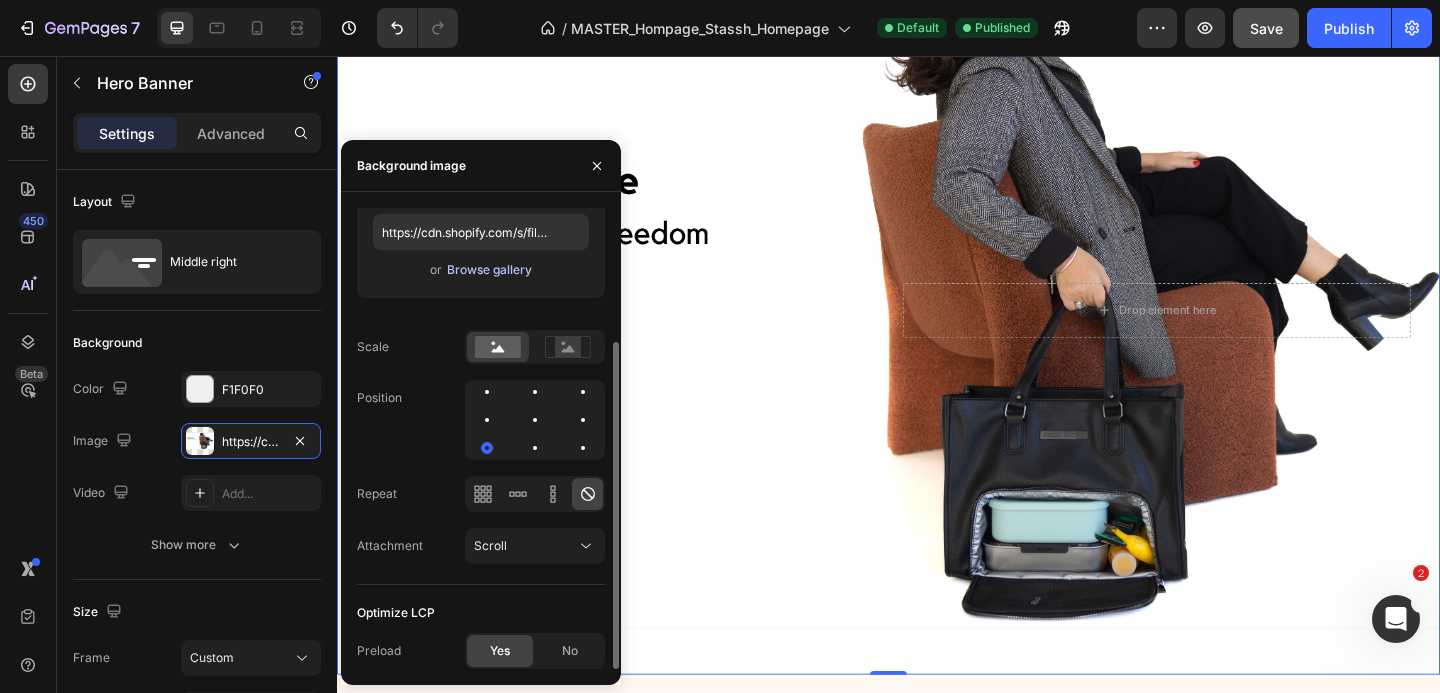 click on "Browse gallery" at bounding box center (489, 270) 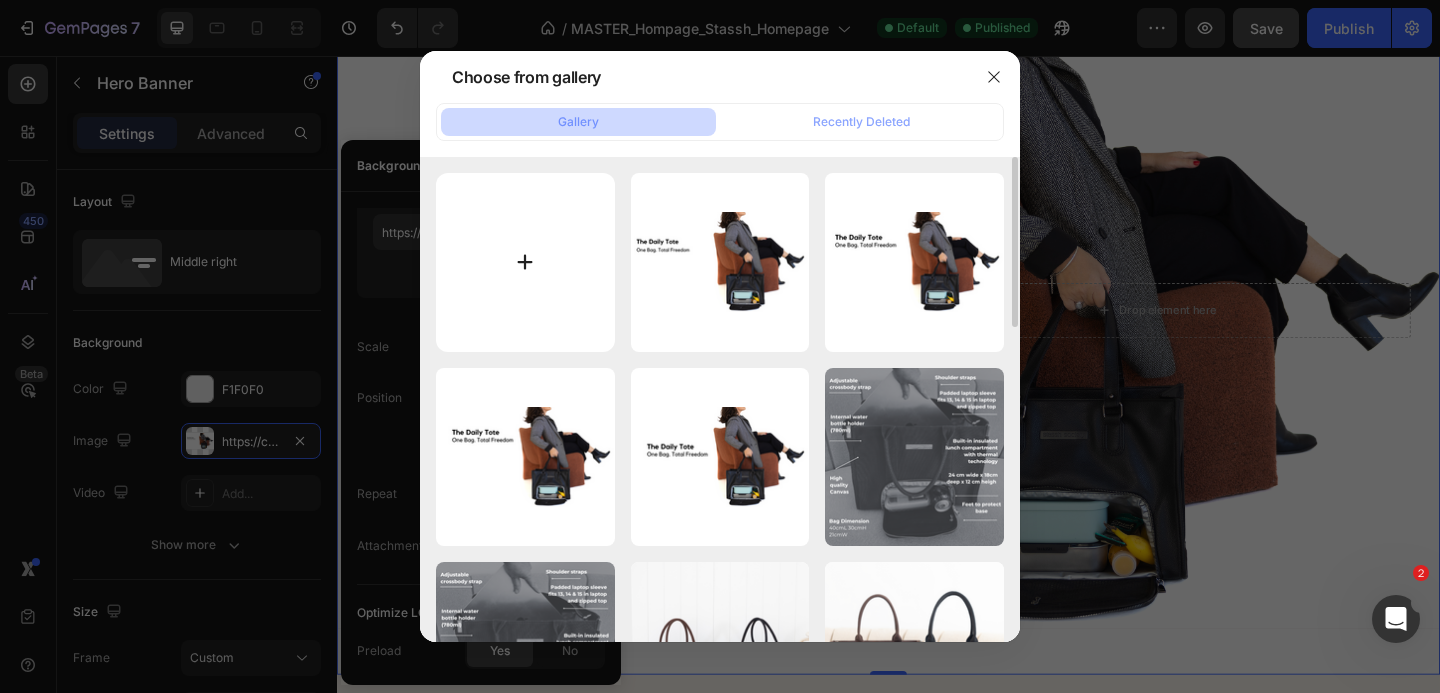 click at bounding box center [525, 262] 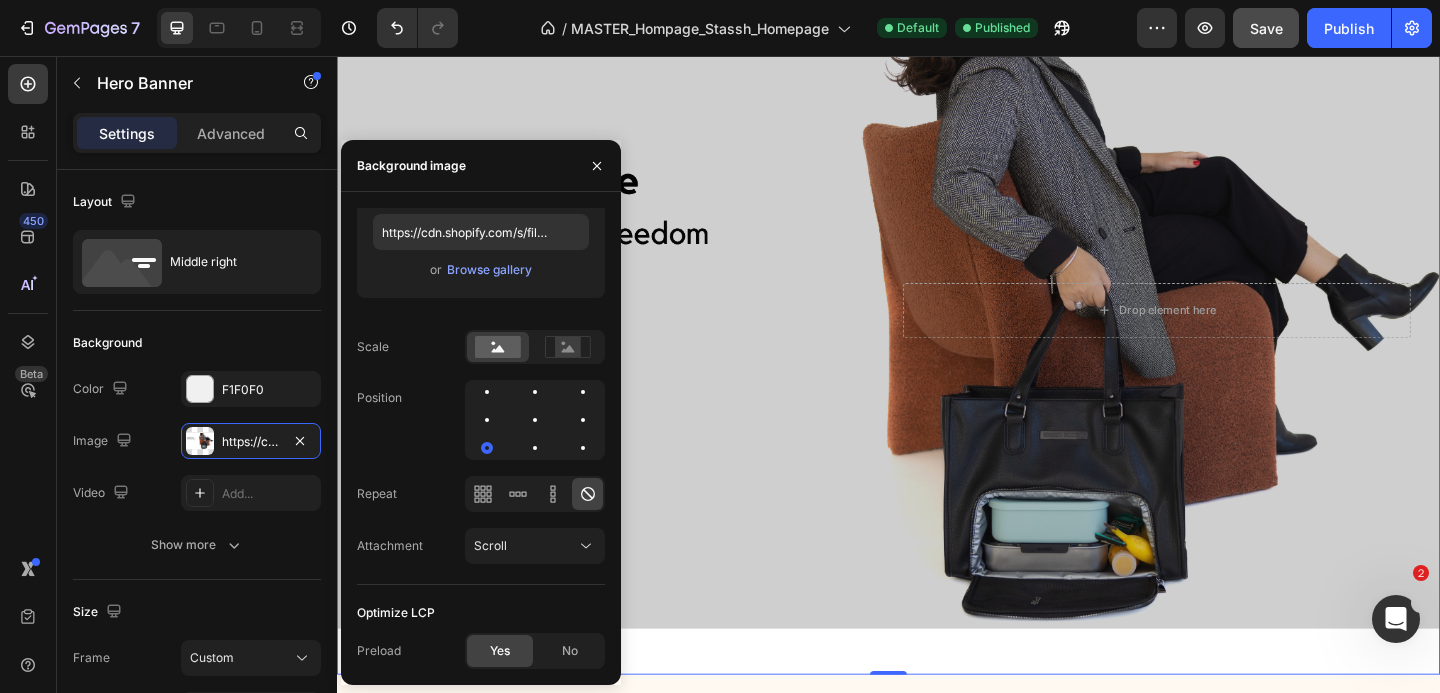 type on "https://cdn.shopify.com/s/files/1/0898/0666/8061/files/gempages_531146525112271685-335fa30d-f543-498d-bd33-813652b99c6b.png" 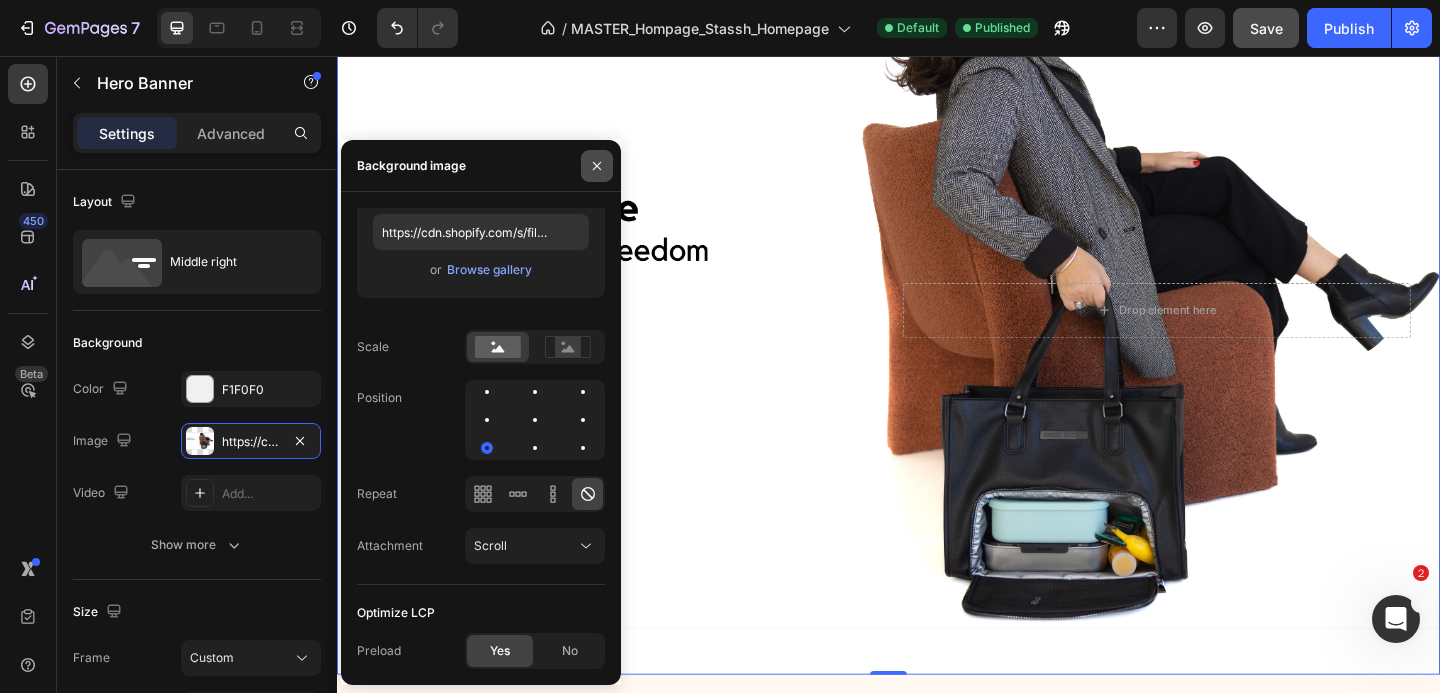 click 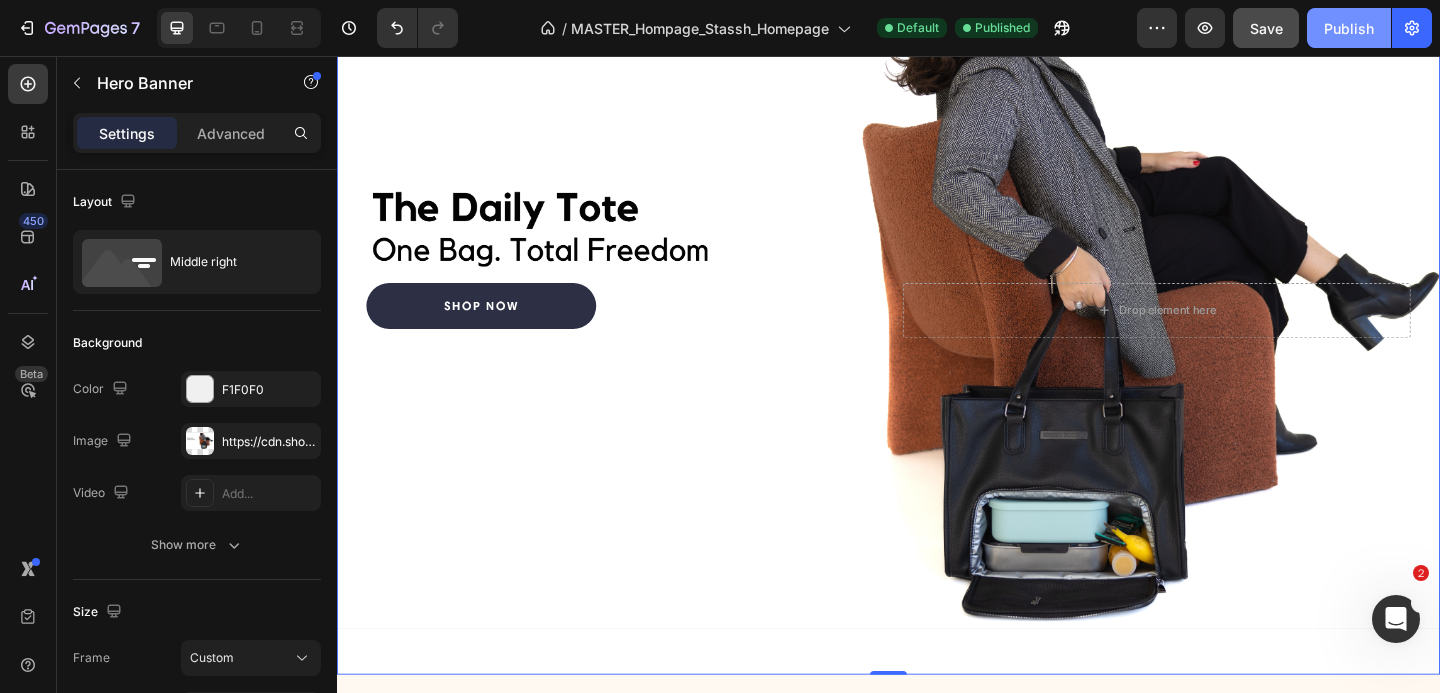 click on "Publish" at bounding box center [1349, 28] 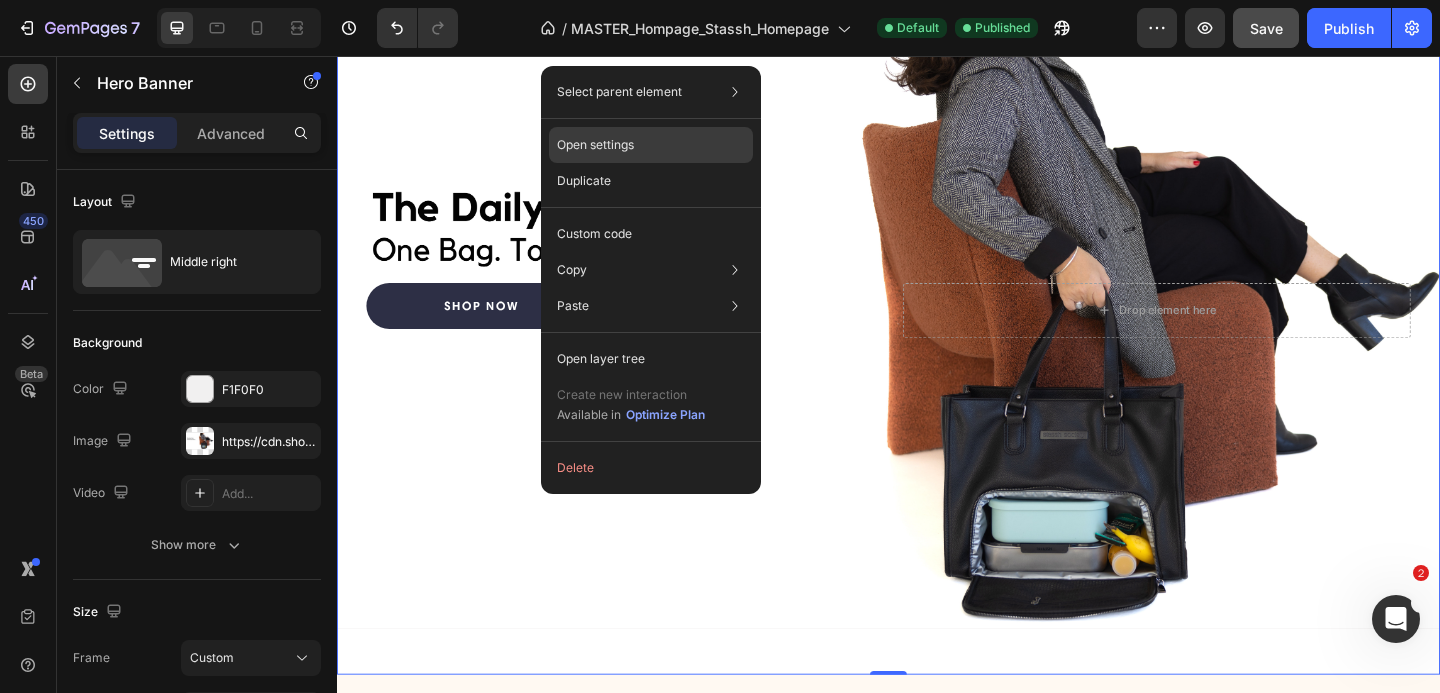 click on "Open settings" at bounding box center (595, 145) 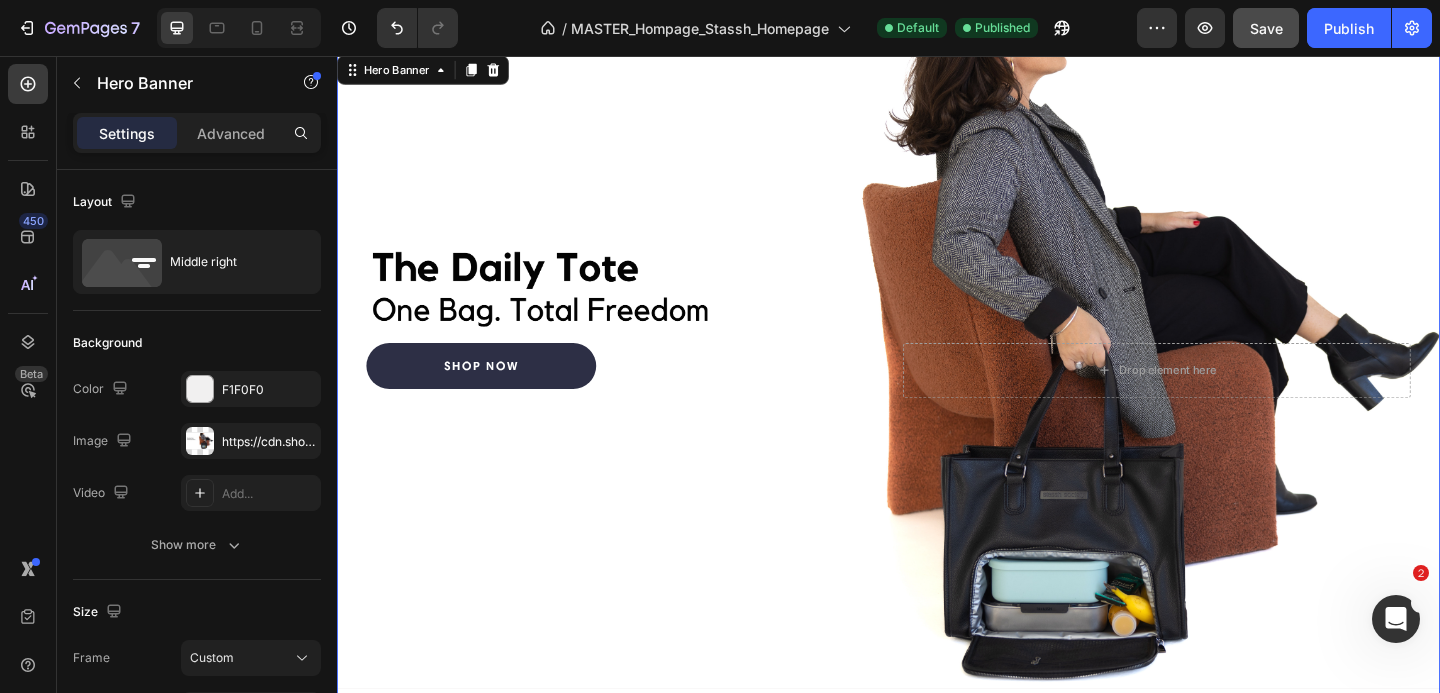 scroll, scrollTop: 0, scrollLeft: 0, axis: both 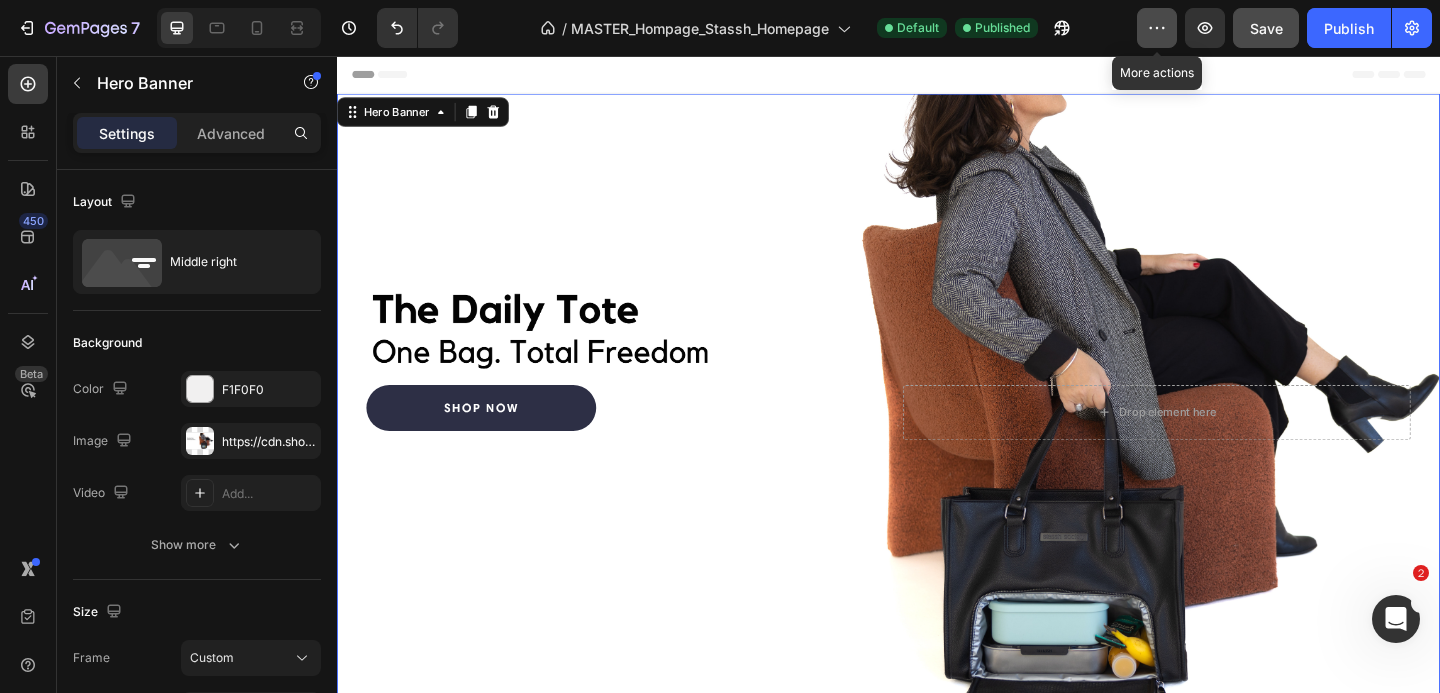 click 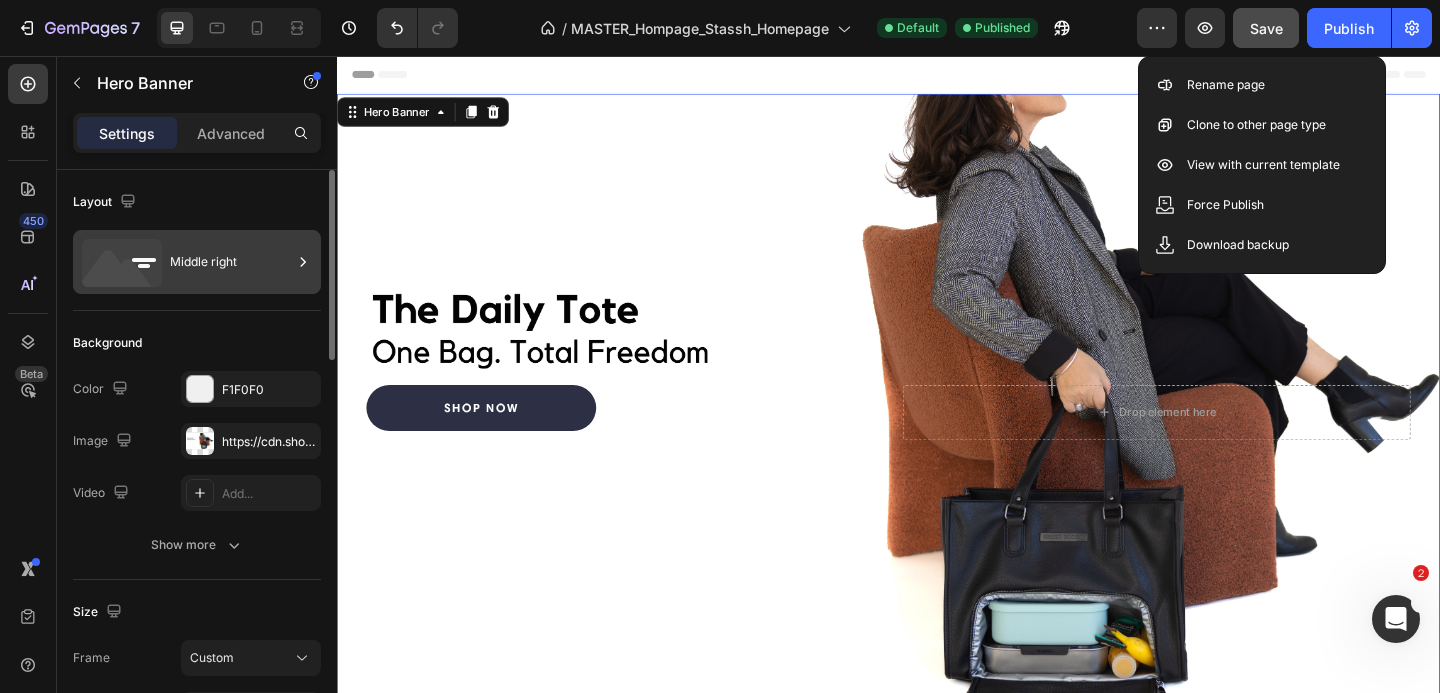 click 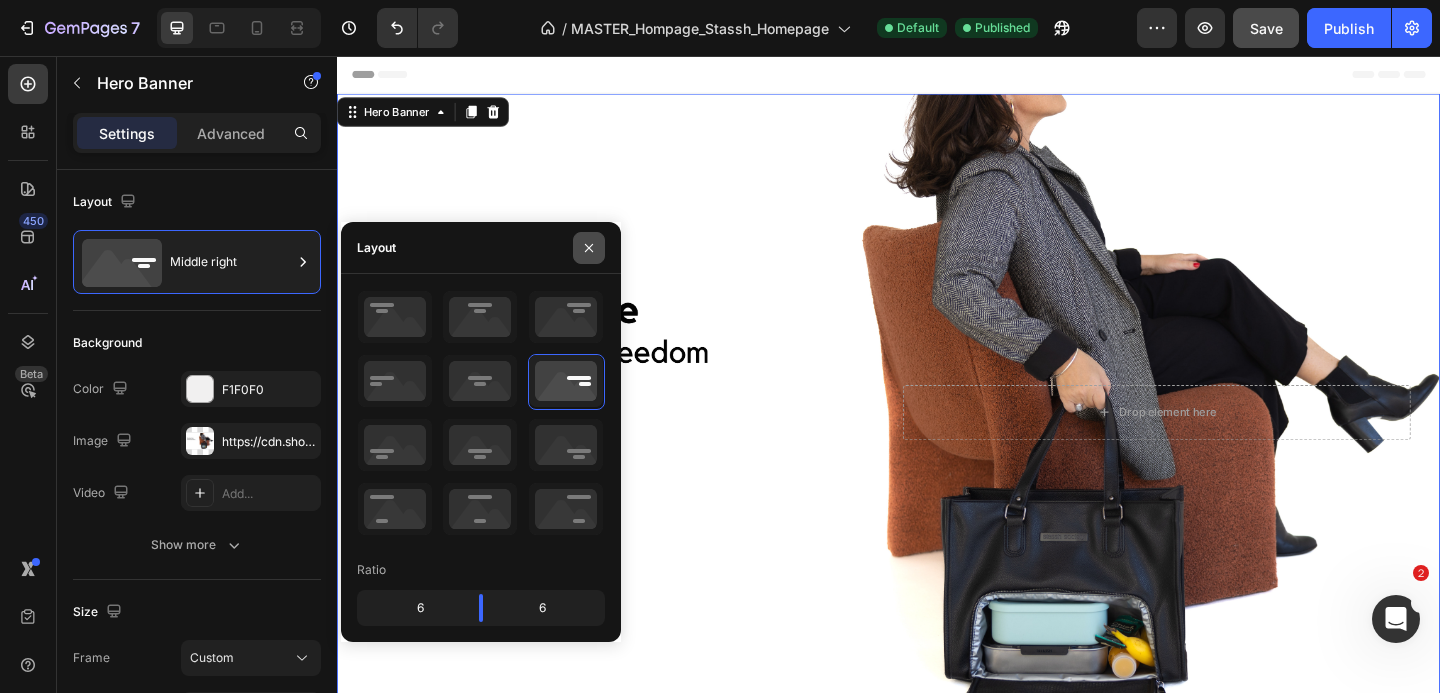 click at bounding box center [589, 248] 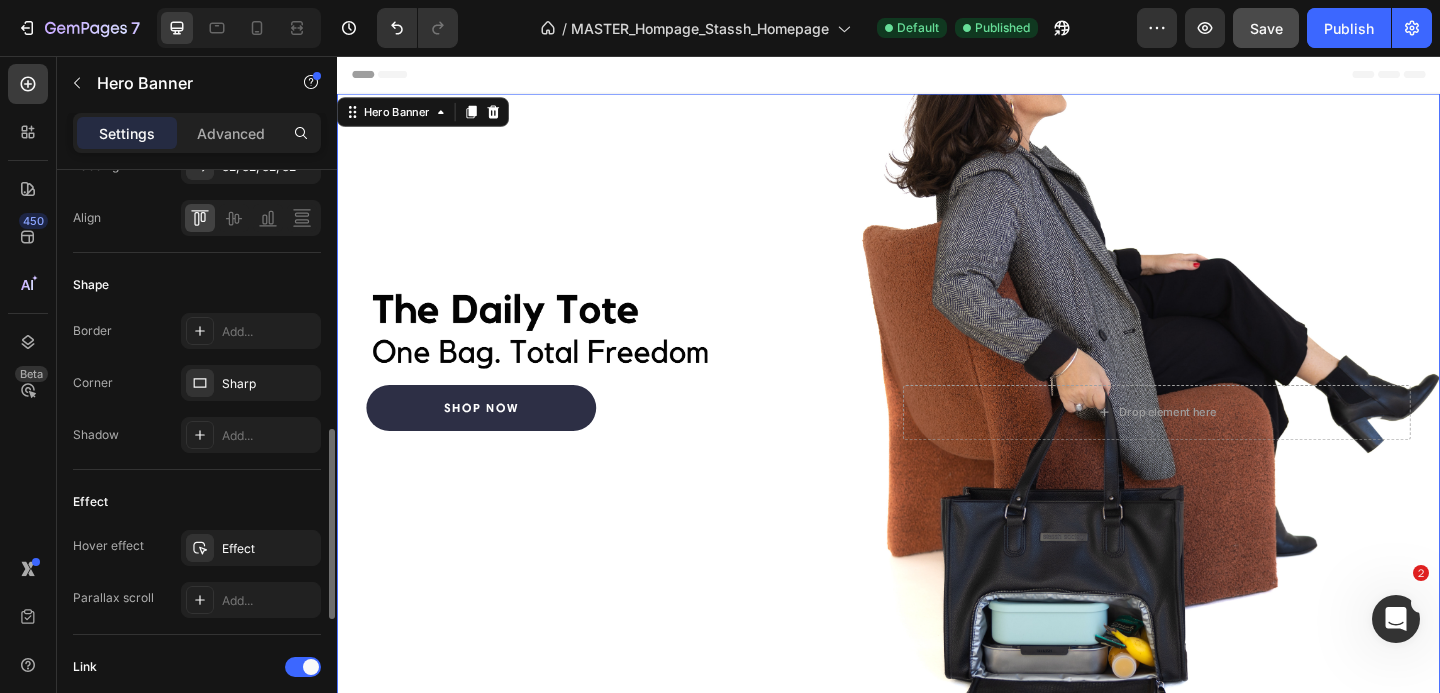 scroll, scrollTop: 770, scrollLeft: 0, axis: vertical 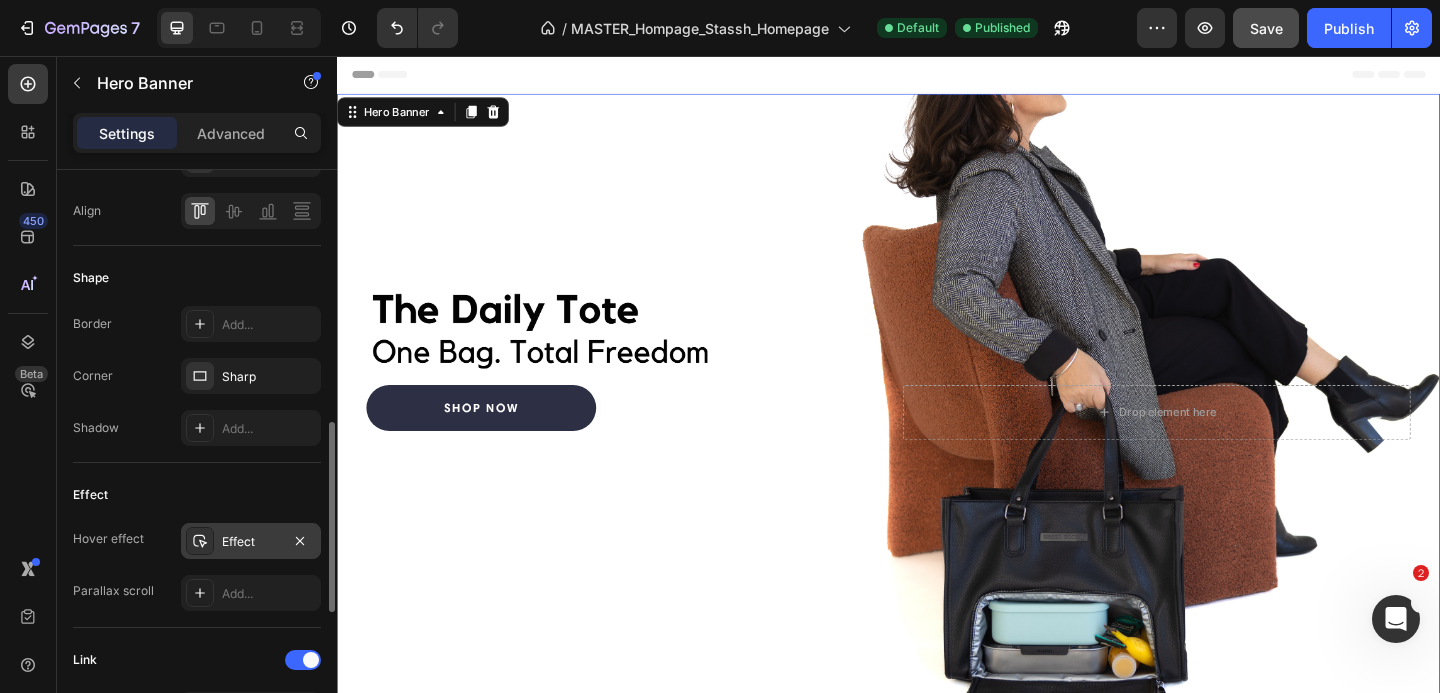 click on "Effect" at bounding box center [251, 542] 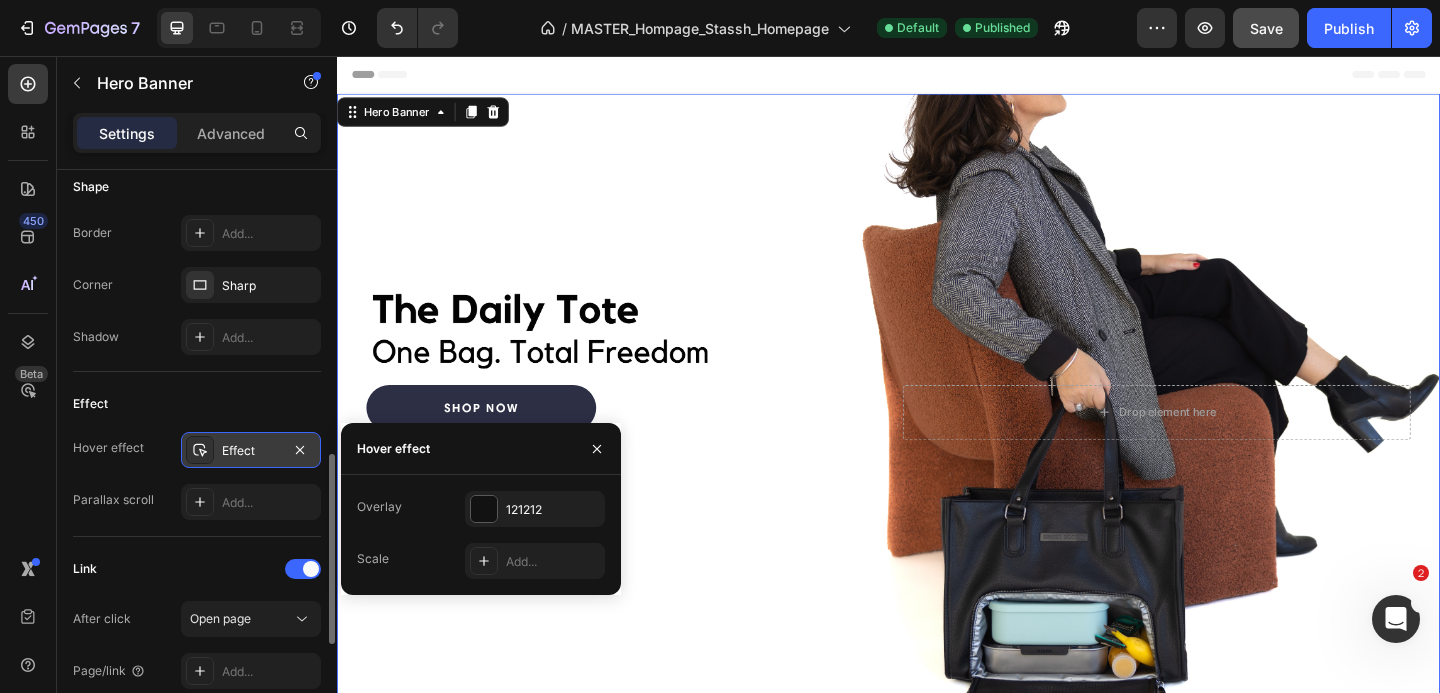 scroll, scrollTop: 866, scrollLeft: 0, axis: vertical 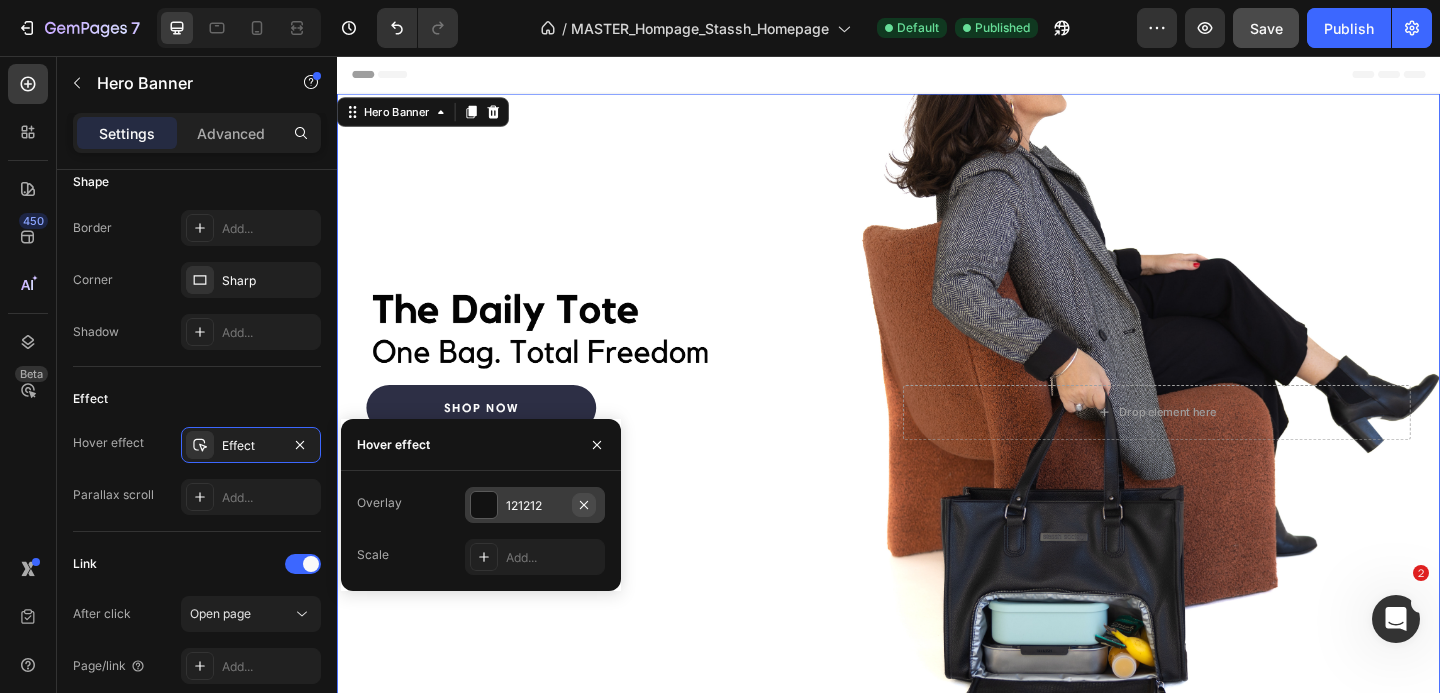 click 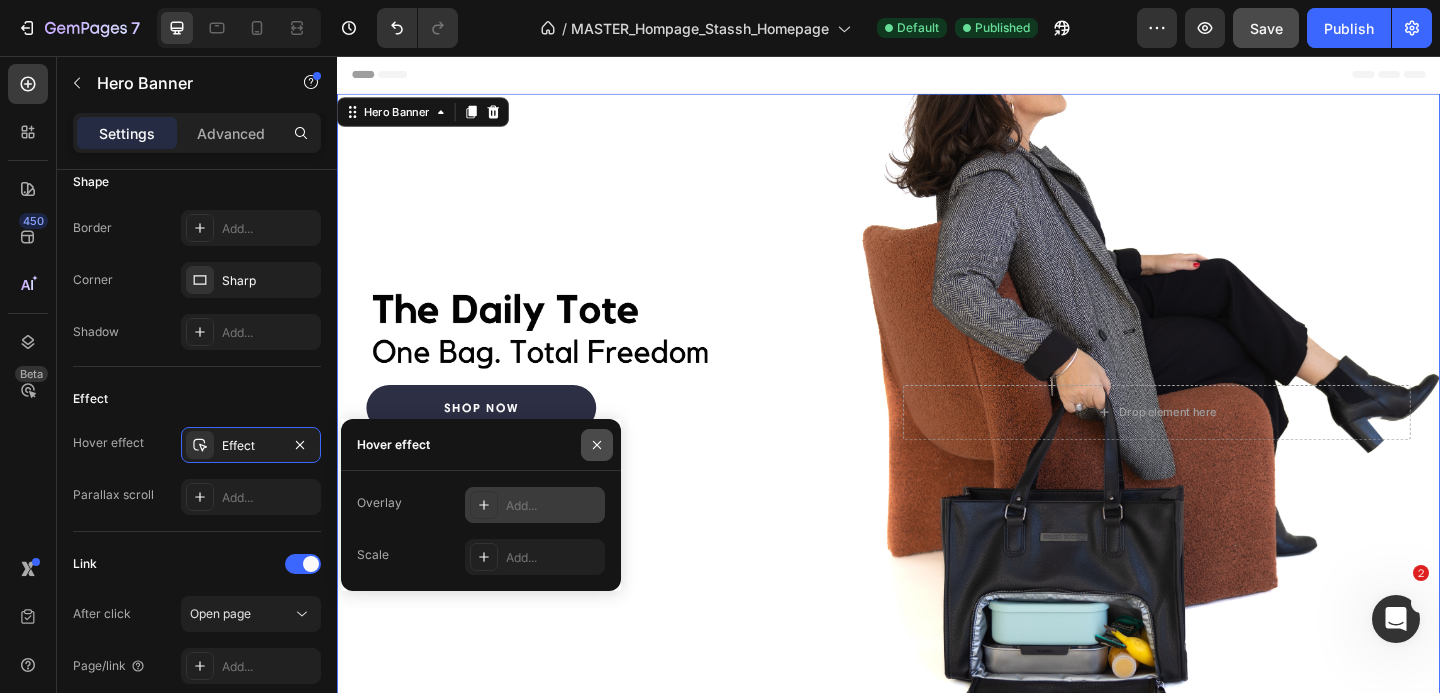 click 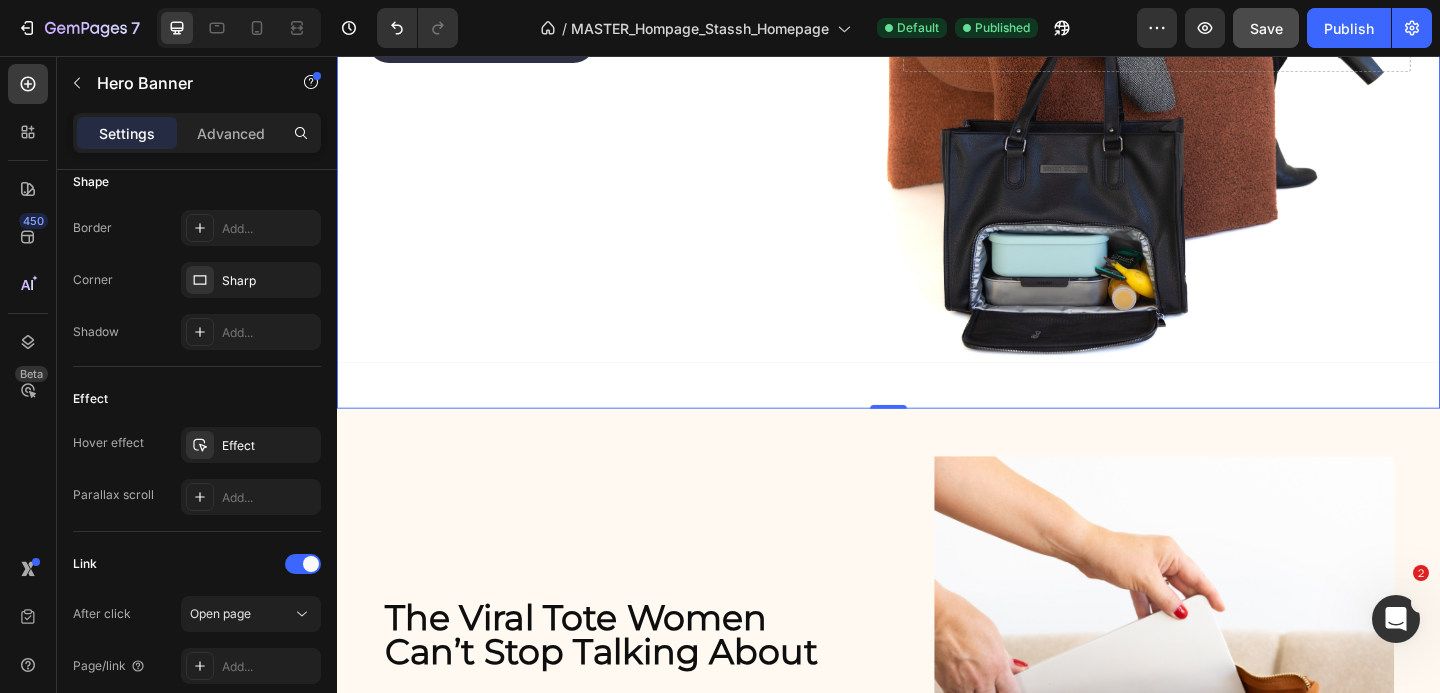 scroll, scrollTop: 441, scrollLeft: 0, axis: vertical 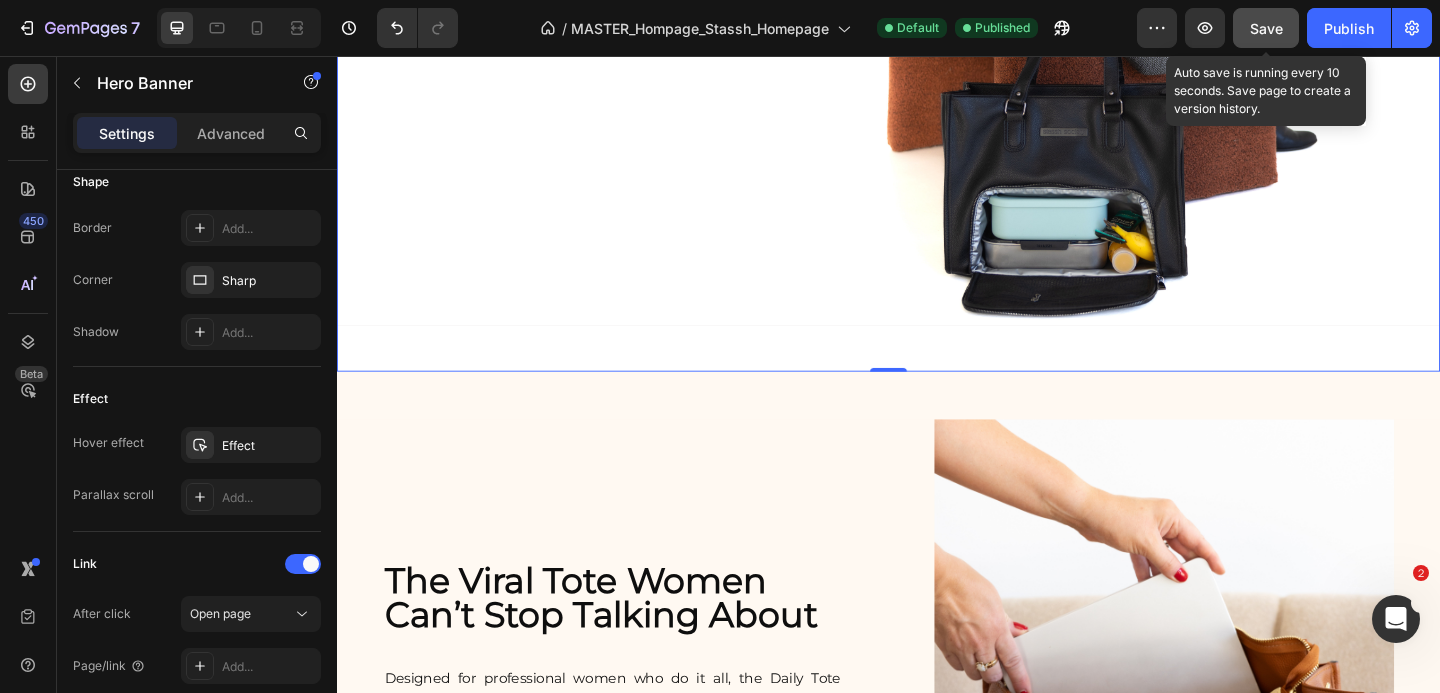 click on "Save" at bounding box center [1266, 28] 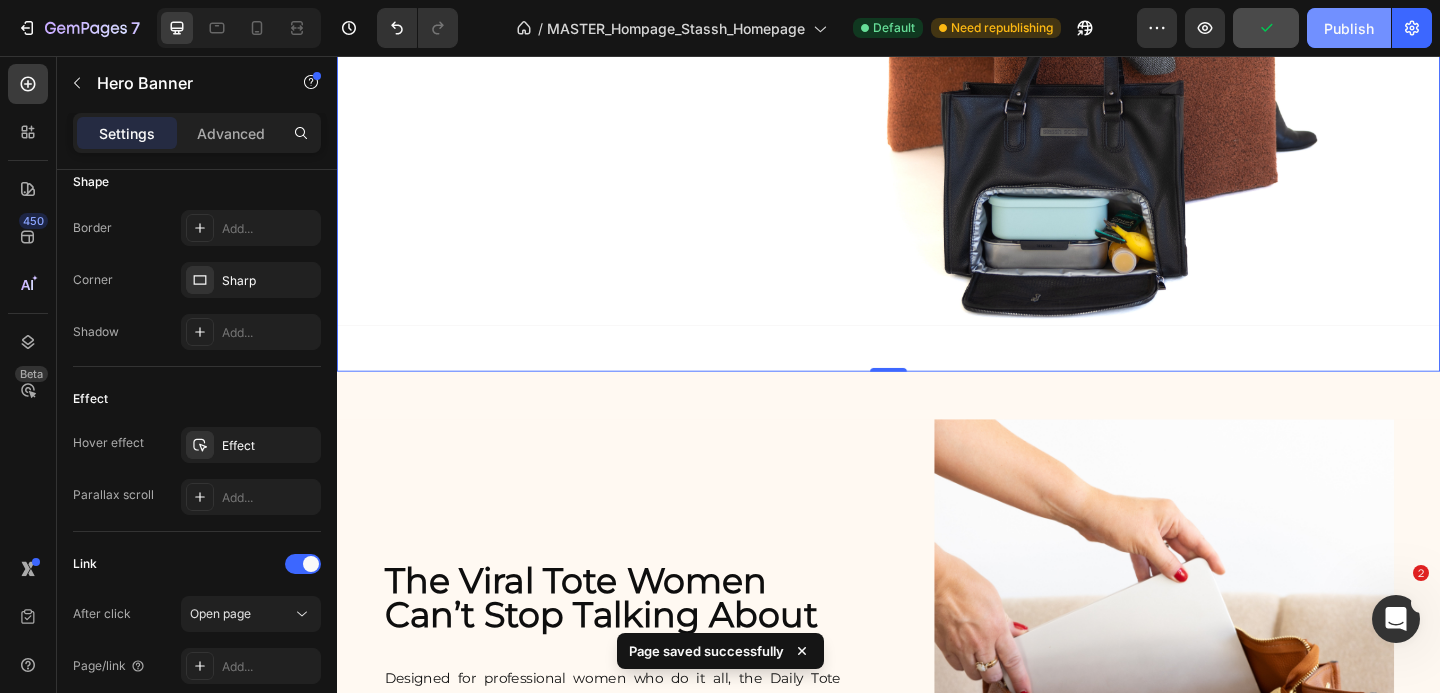 click on "Publish" 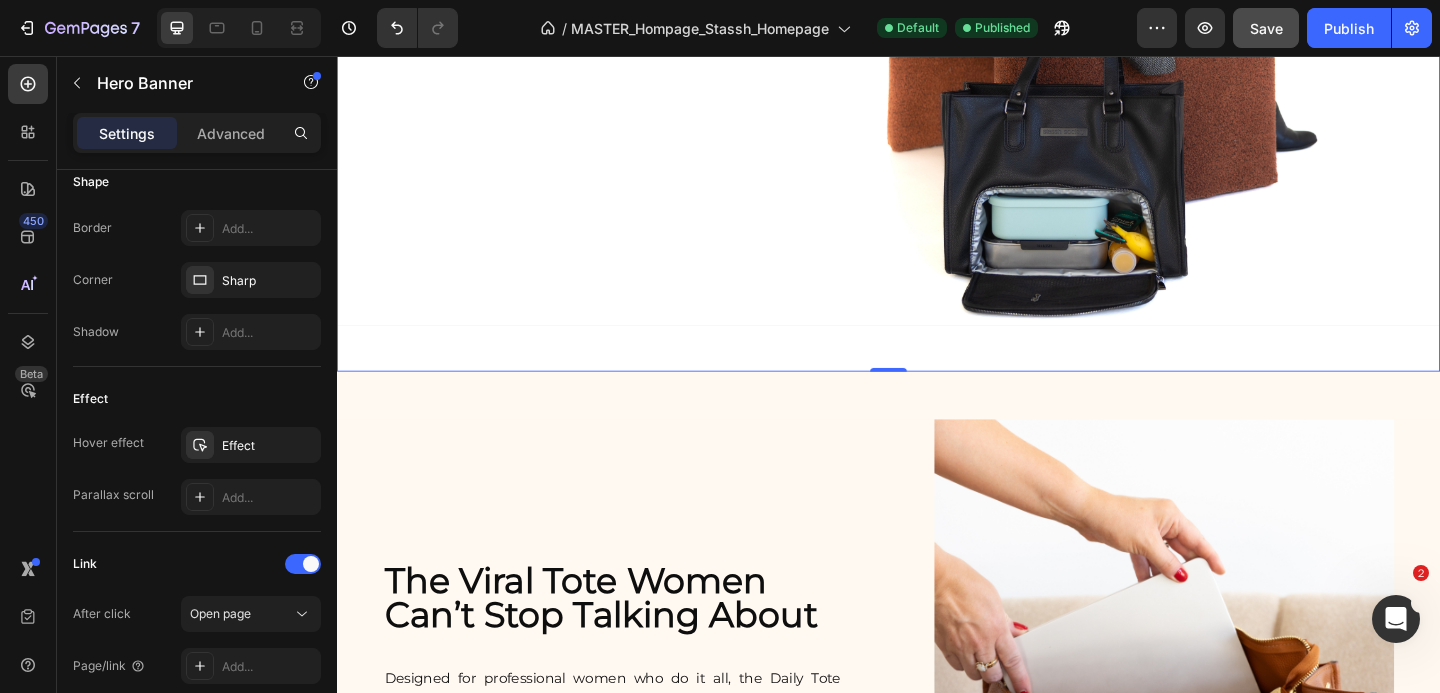 scroll, scrollTop: 0, scrollLeft: 0, axis: both 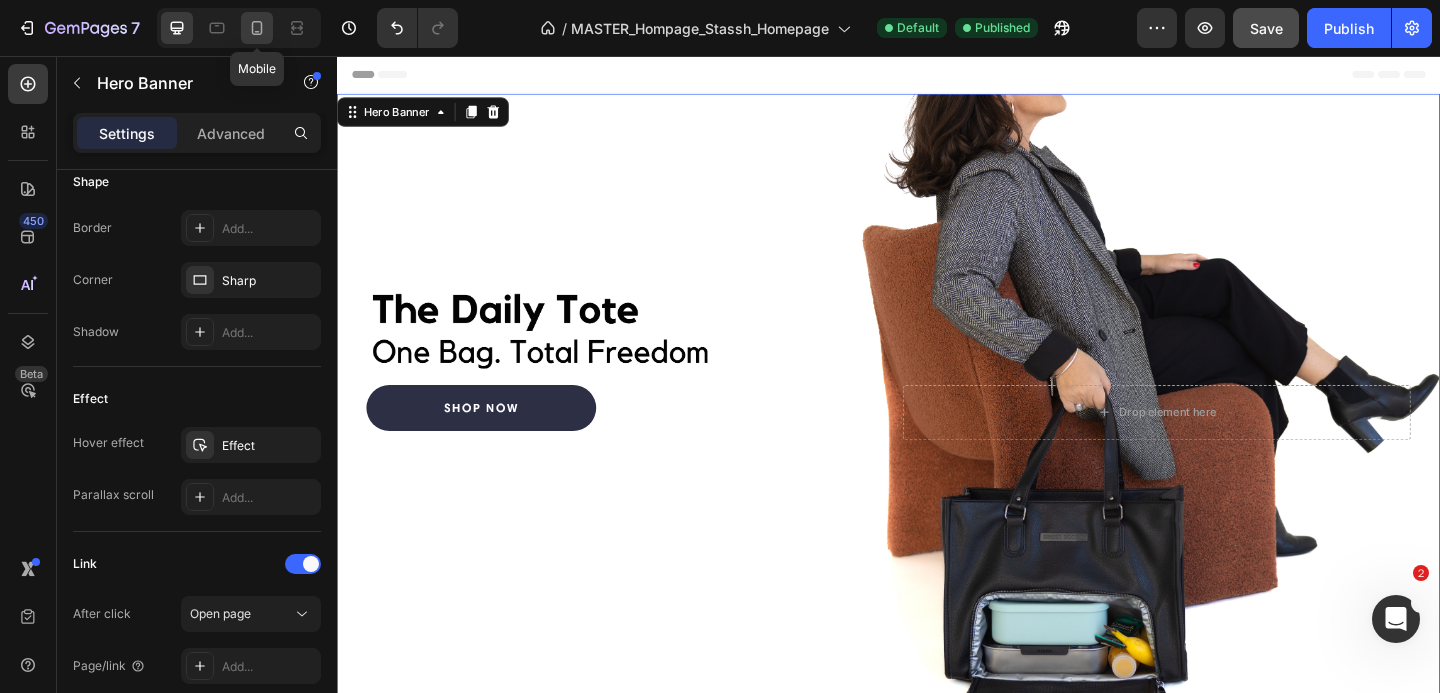 click 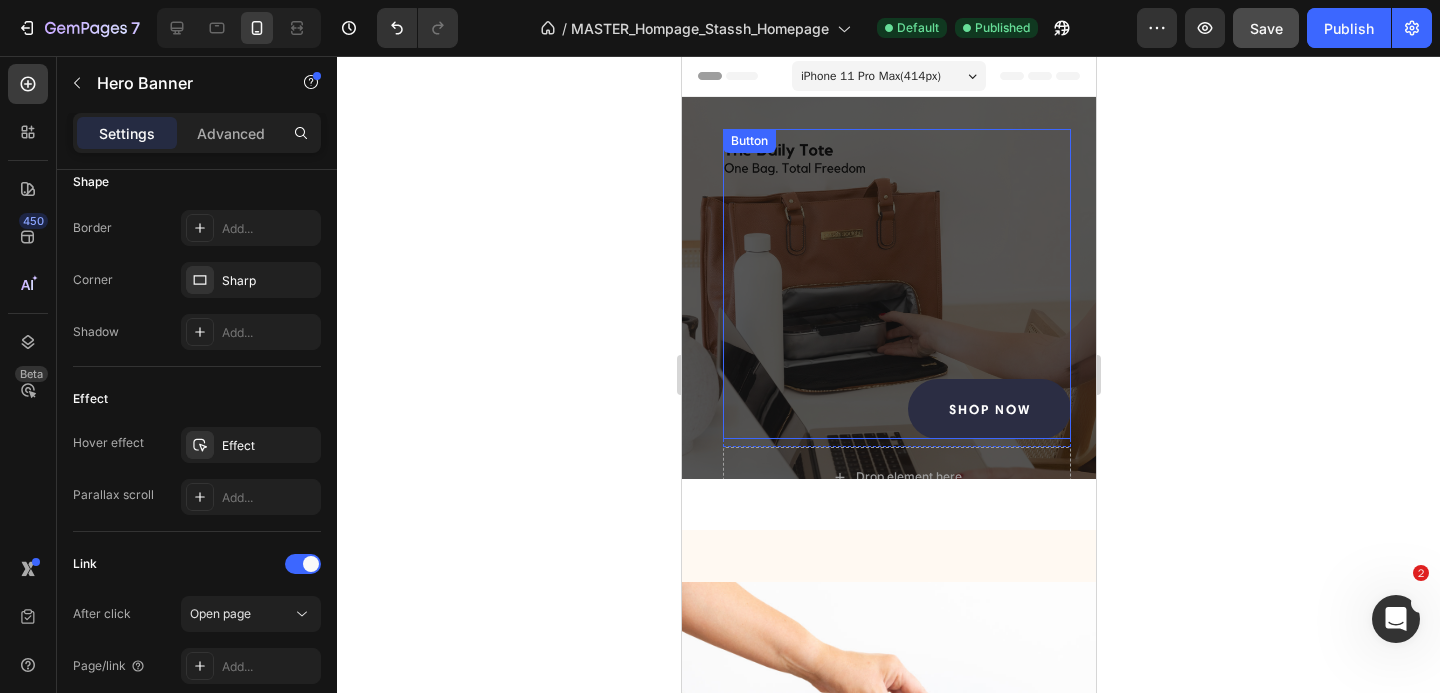 click on "Button" at bounding box center [748, 141] 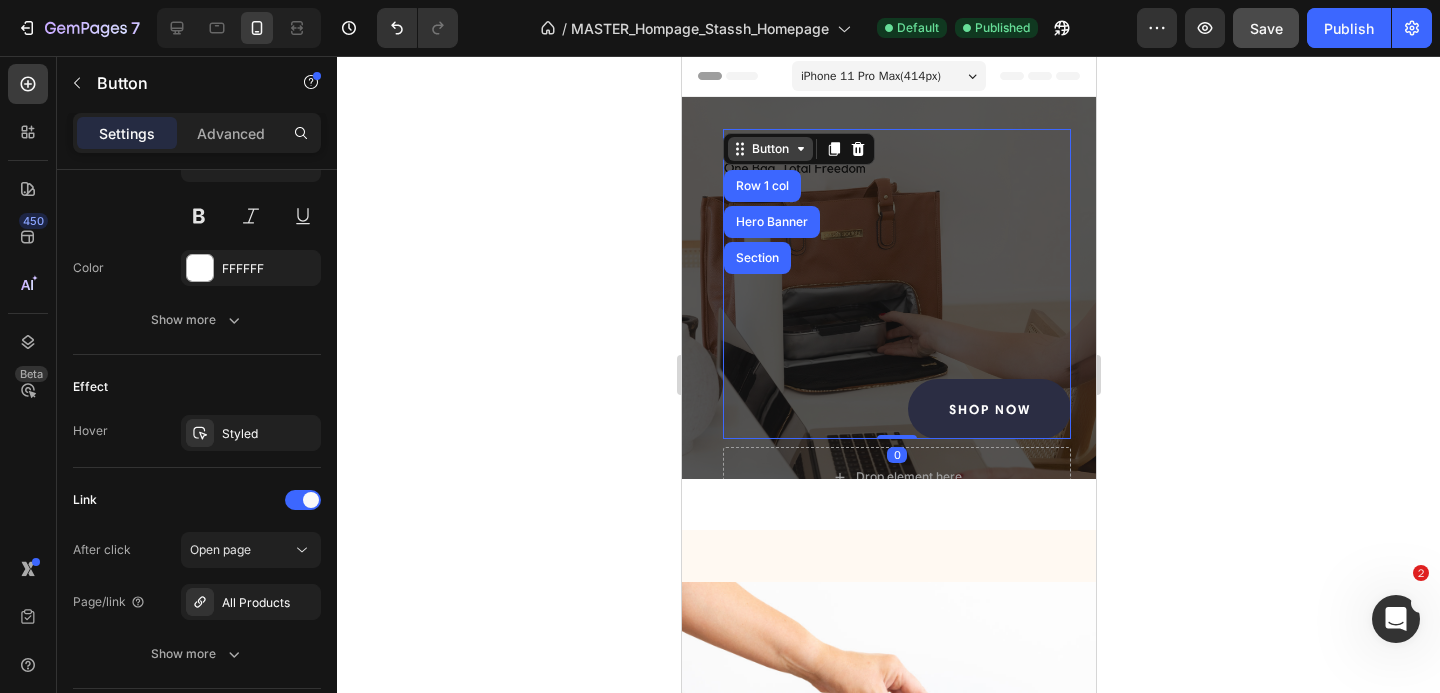 scroll, scrollTop: 0, scrollLeft: 0, axis: both 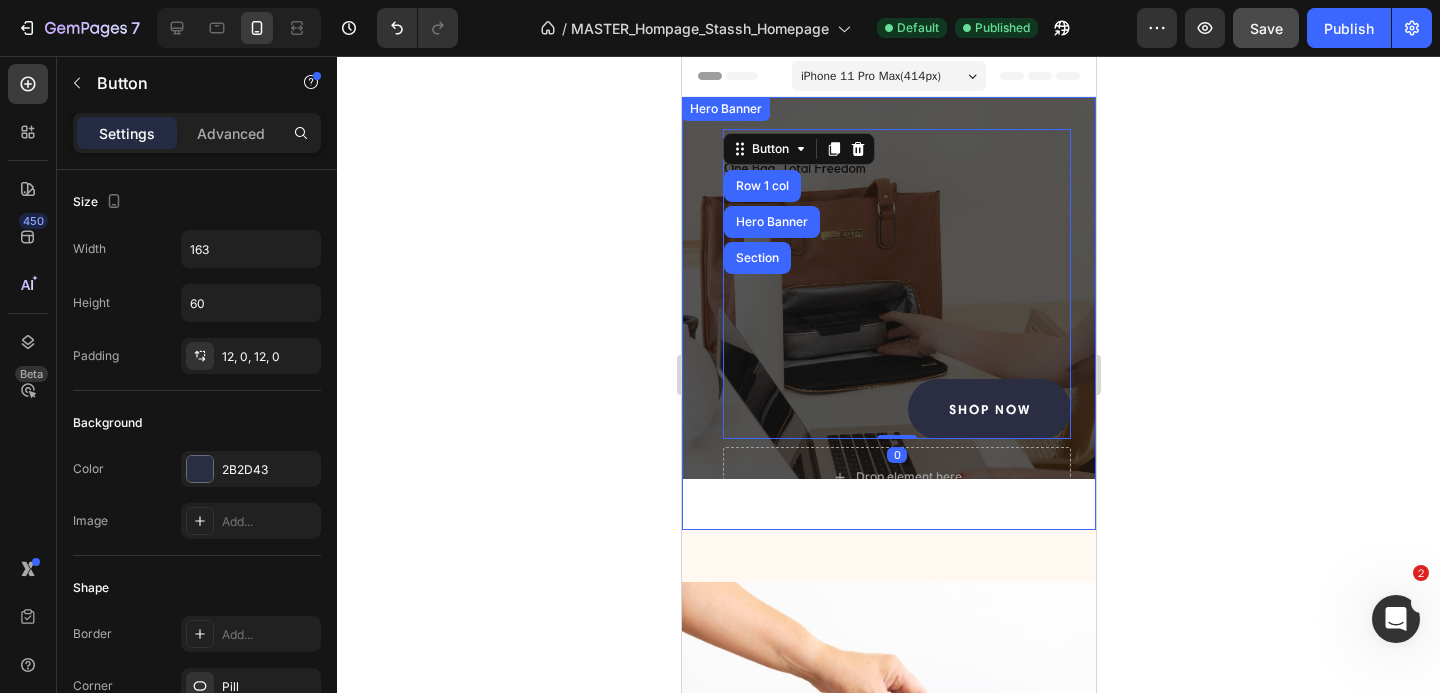 click on "Shop now Button Row 1 col Hero Banner Section   0 Row
Drop element here" at bounding box center (888, 288) 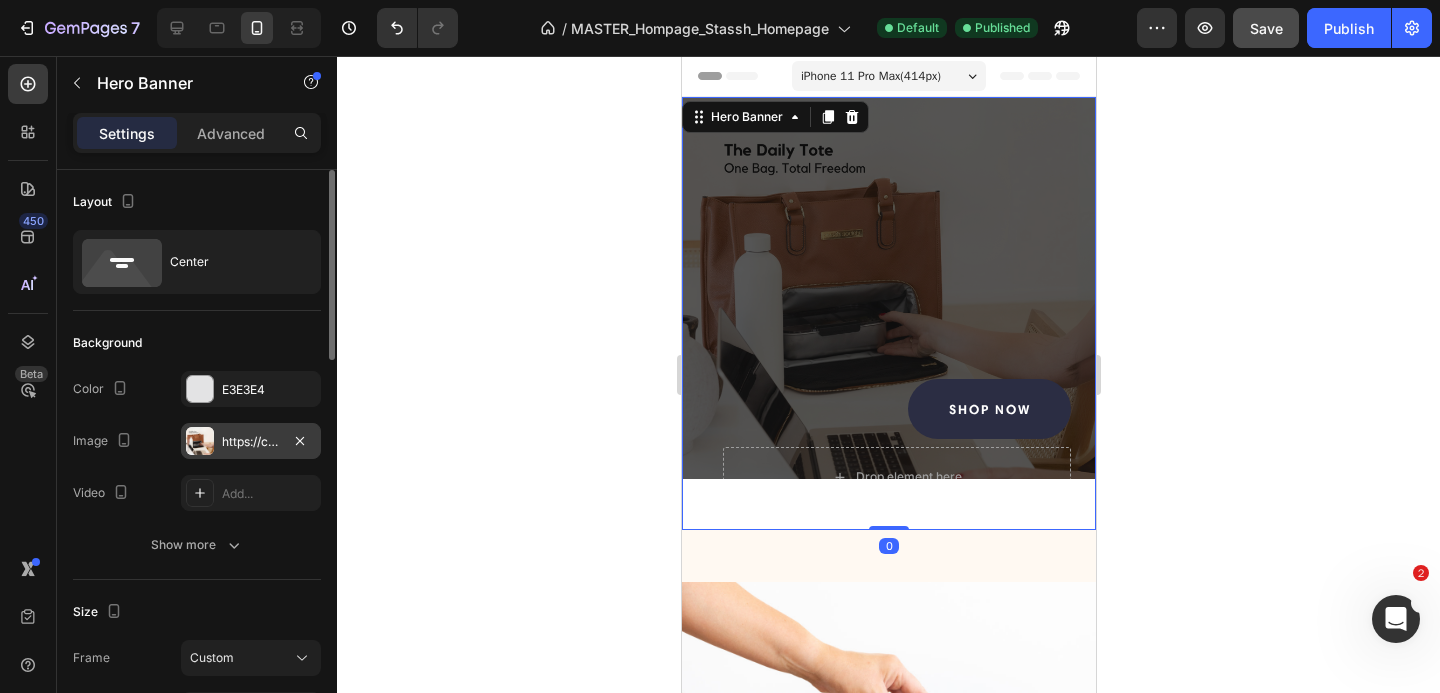 click on "https://cdn.shopify.com/s/files/1/0898/0666/8061/files/gempages_531146525112271685-aede6e03-720d-49c6-8021-974e1cb9725e.png" at bounding box center [251, 442] 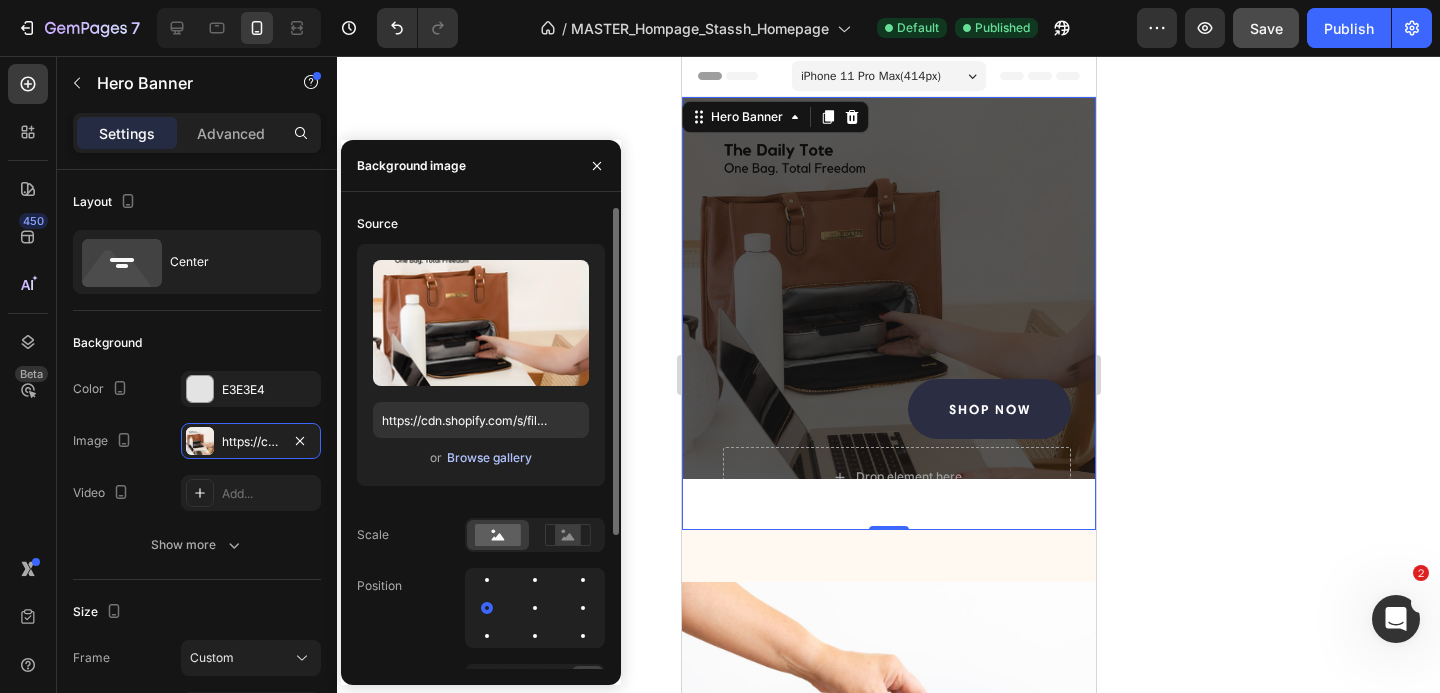 click on "Browse gallery" at bounding box center (489, 458) 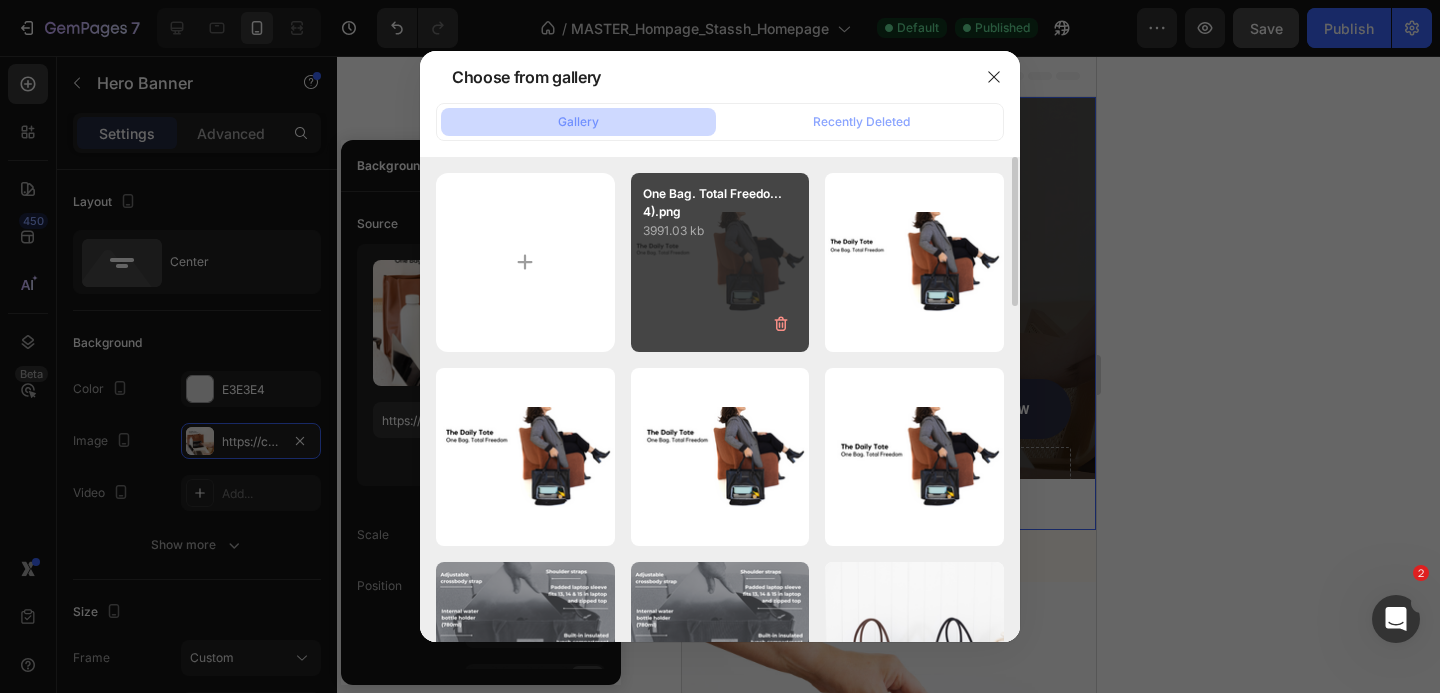click on "One Bag. Total Freedo...4).png 3991.03 kb" at bounding box center (720, 262) 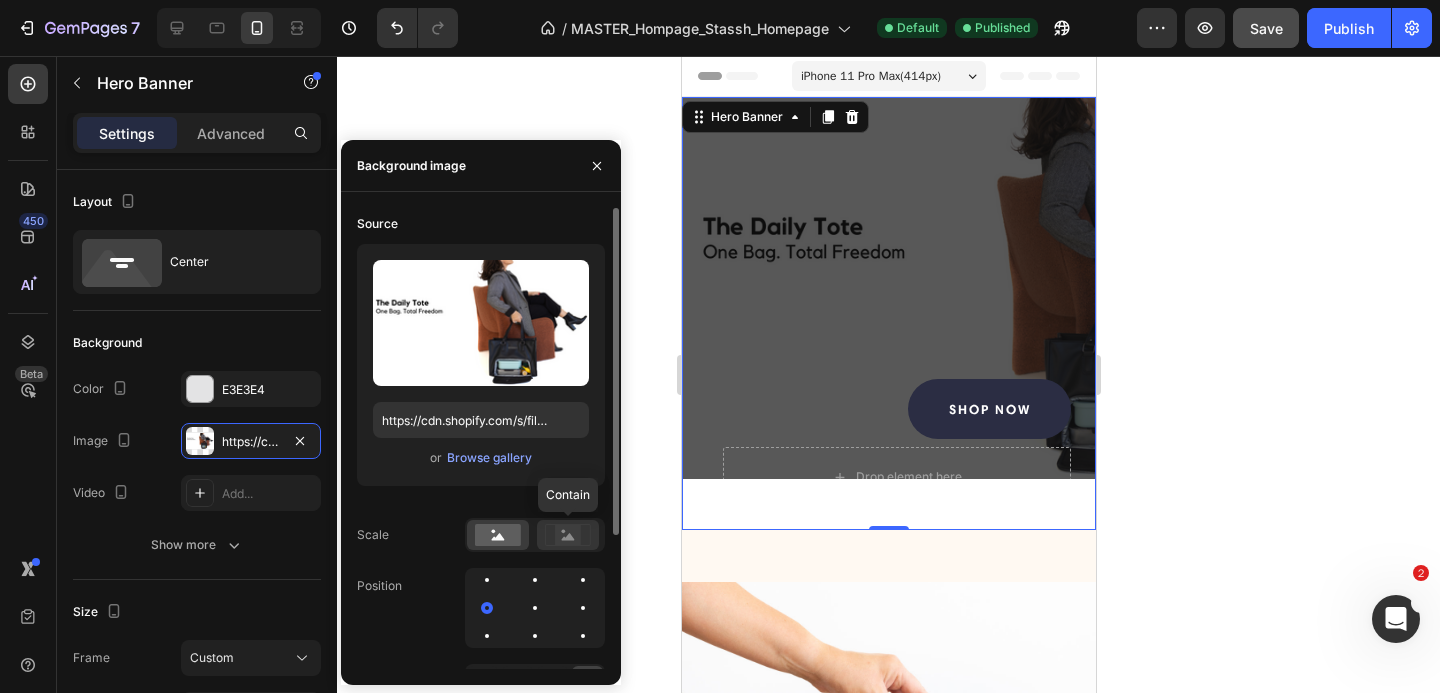 click 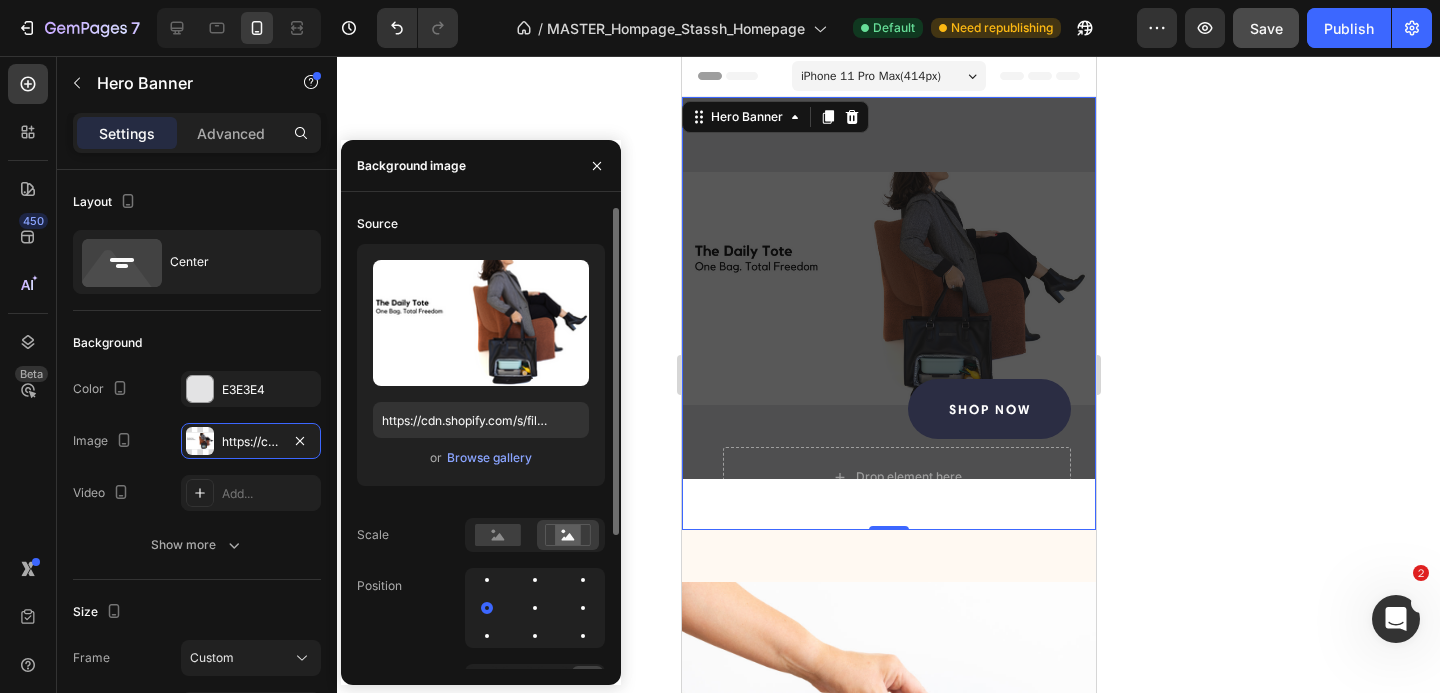 click on "Source Upload Image https://cdn.shopify.com/s/files/1/0898/0666/8061/files/gempages_531146525112271685-335fa30d-f543-498d-bd33-813652b99c6b.png or  Browse gallery  Scale Position Repeat Attachment Scroll" at bounding box center (481, 490) 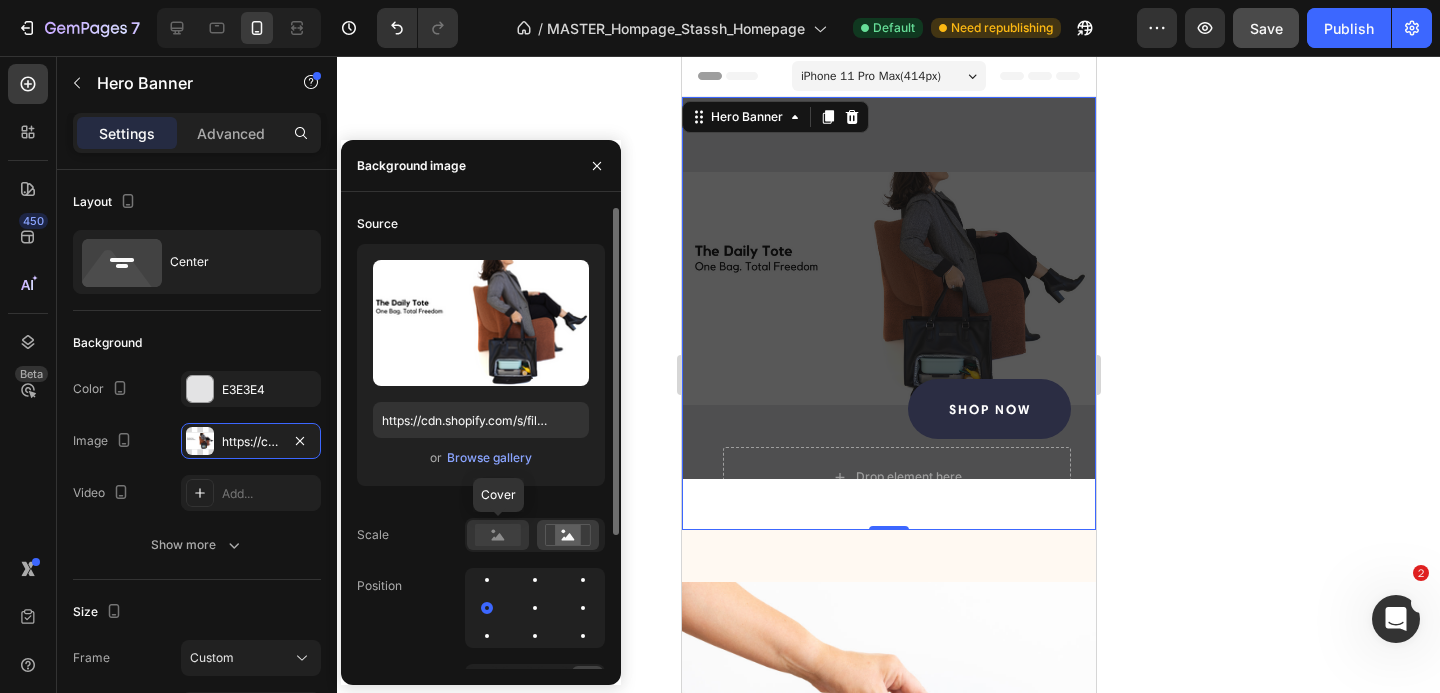click 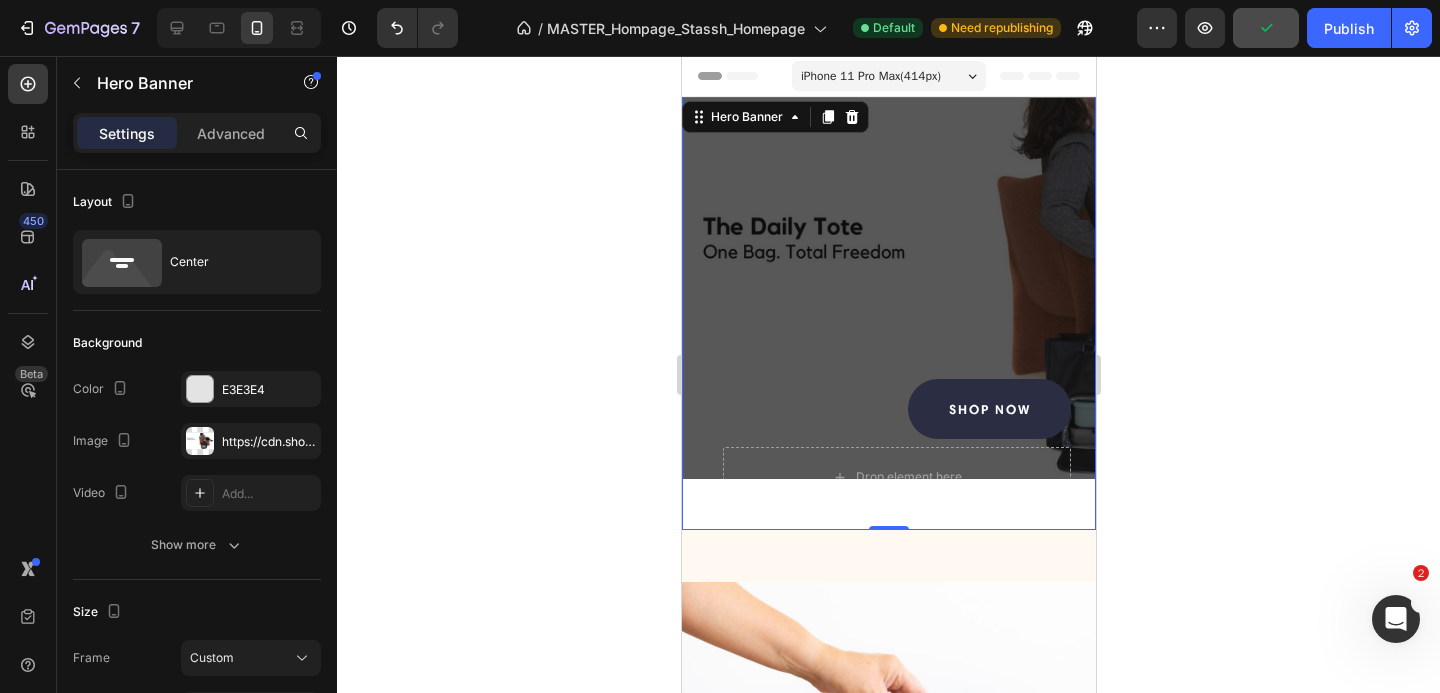 click on "Shop now Button Row
Drop element here" at bounding box center (888, 288) 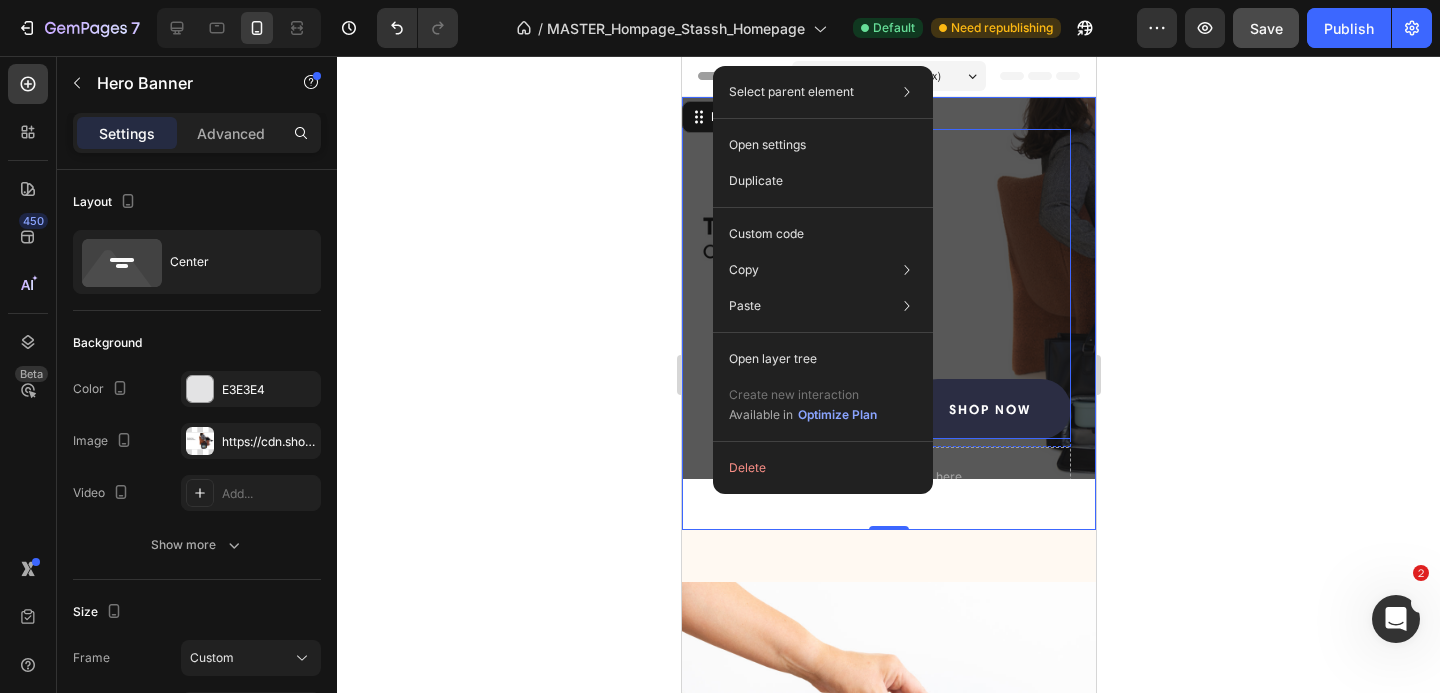 click on "Shop now Button" at bounding box center (896, 284) 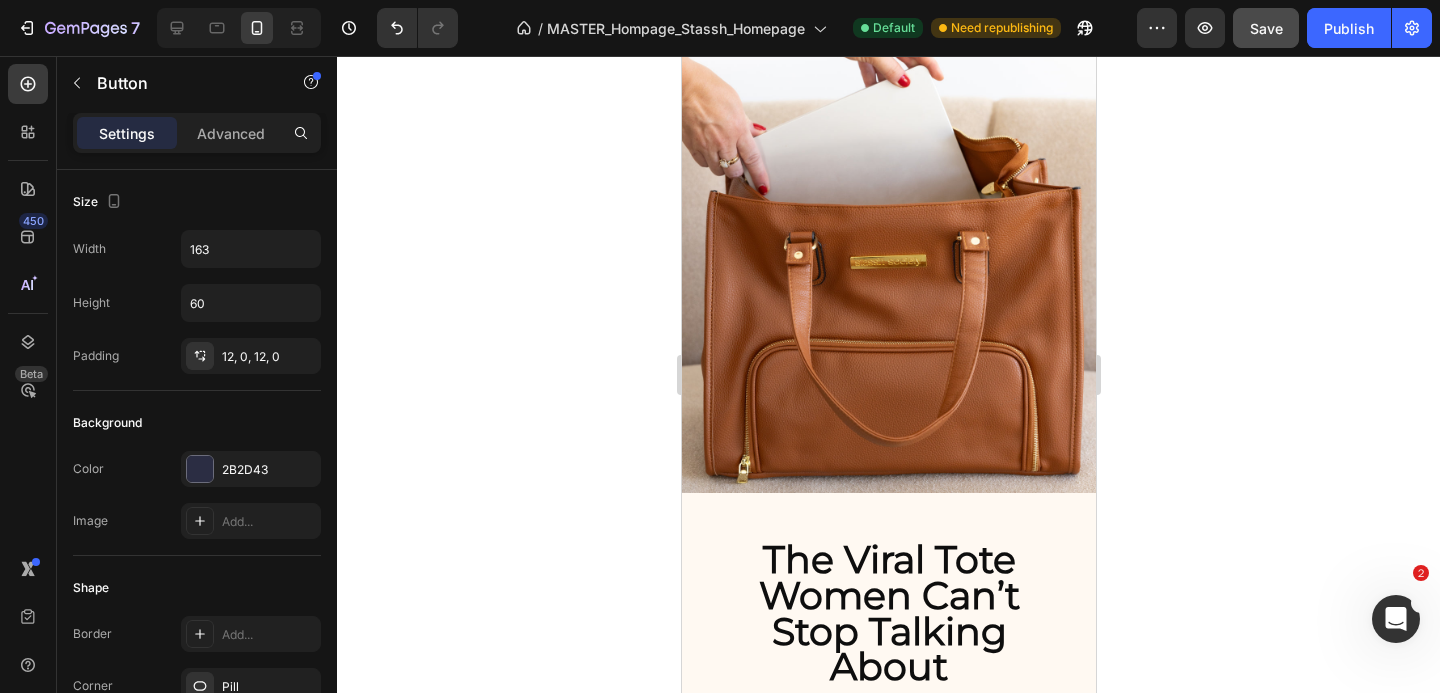 scroll, scrollTop: 698, scrollLeft: 0, axis: vertical 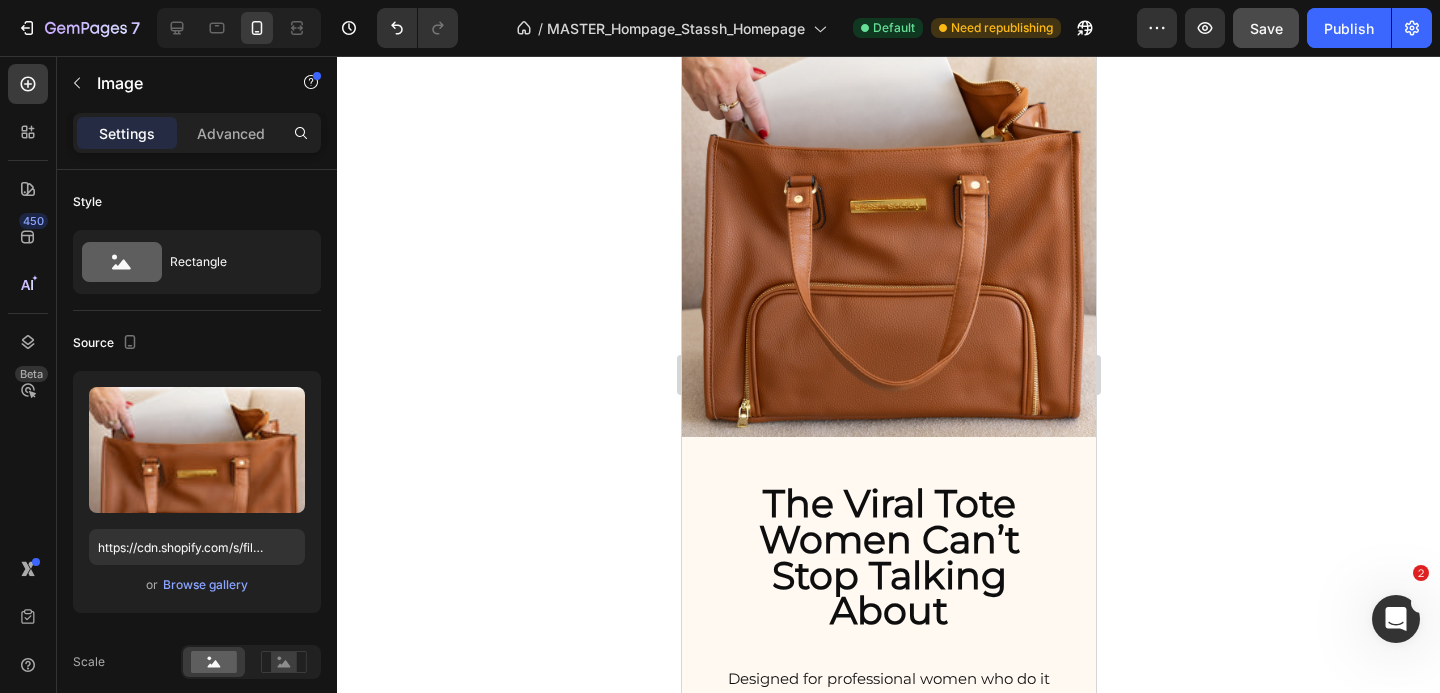click at bounding box center [888, 161] 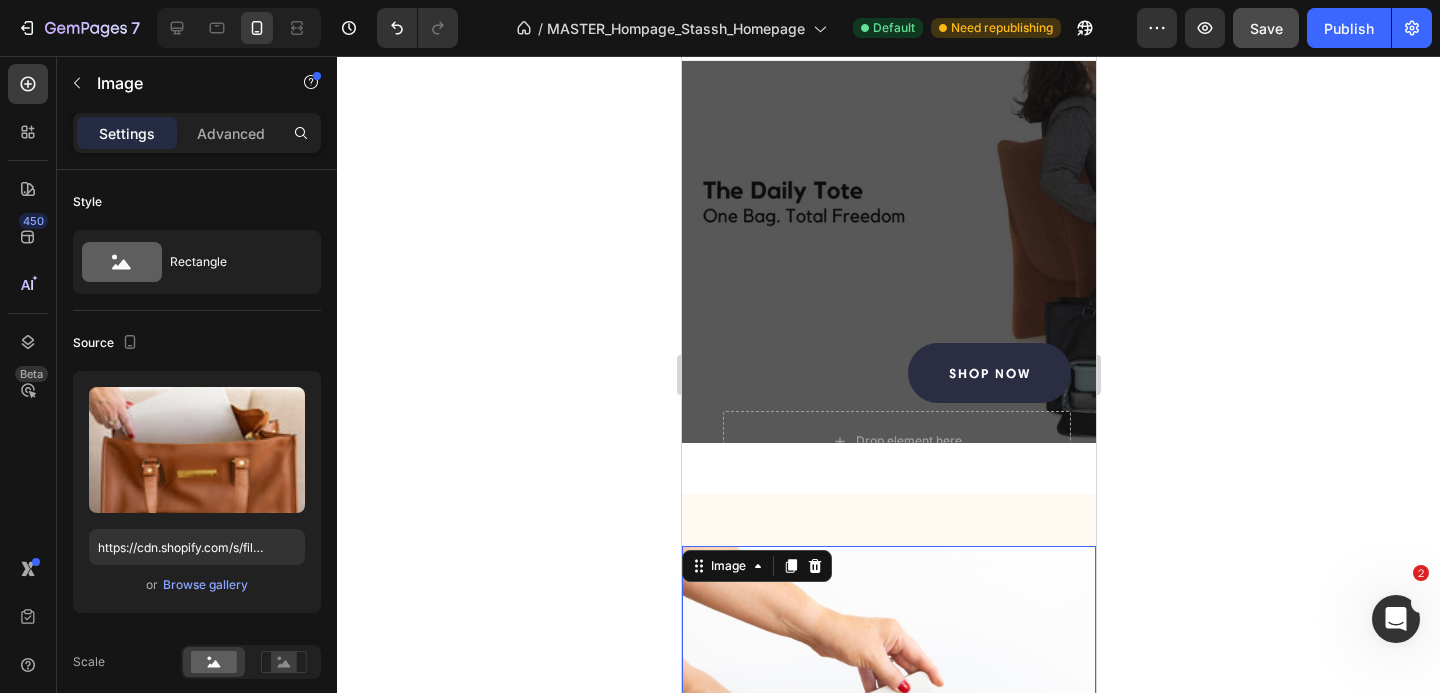 scroll, scrollTop: 0, scrollLeft: 0, axis: both 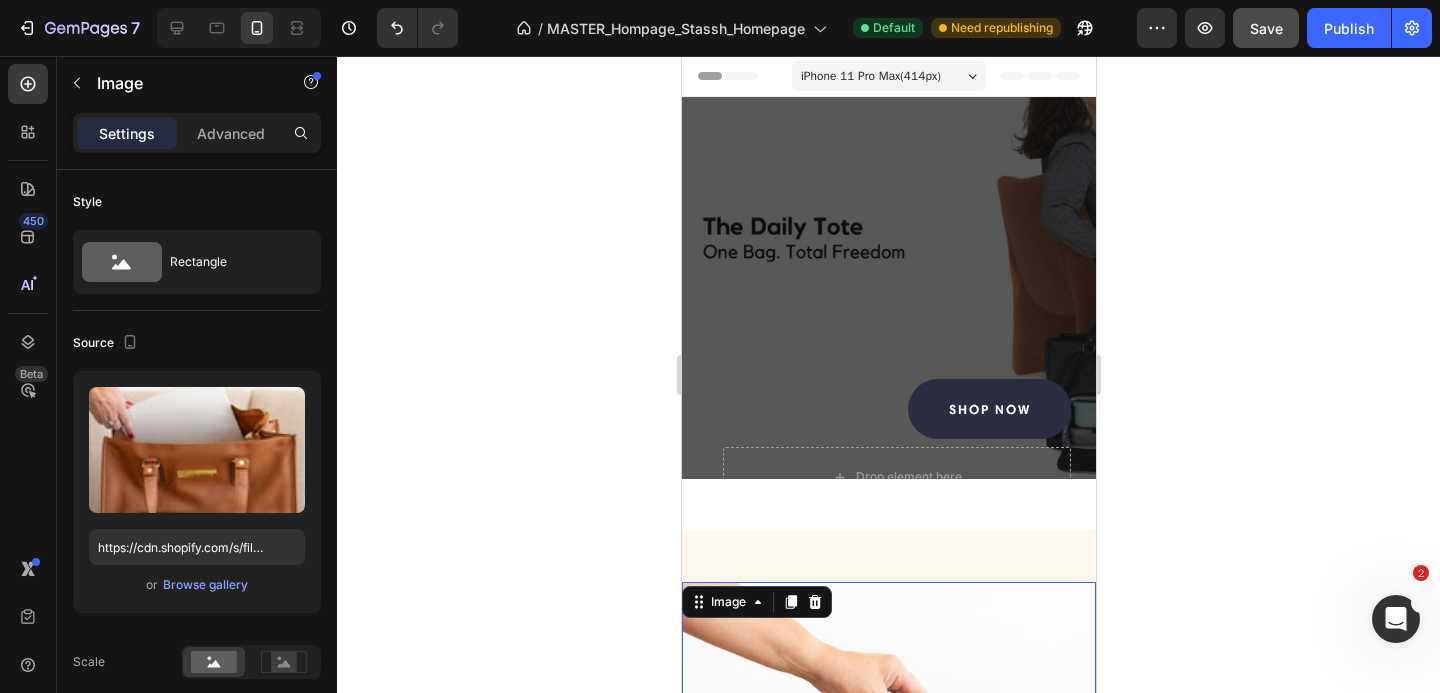 click on "iPhone 11 Pro Max  ( 414 px)" at bounding box center [888, 76] 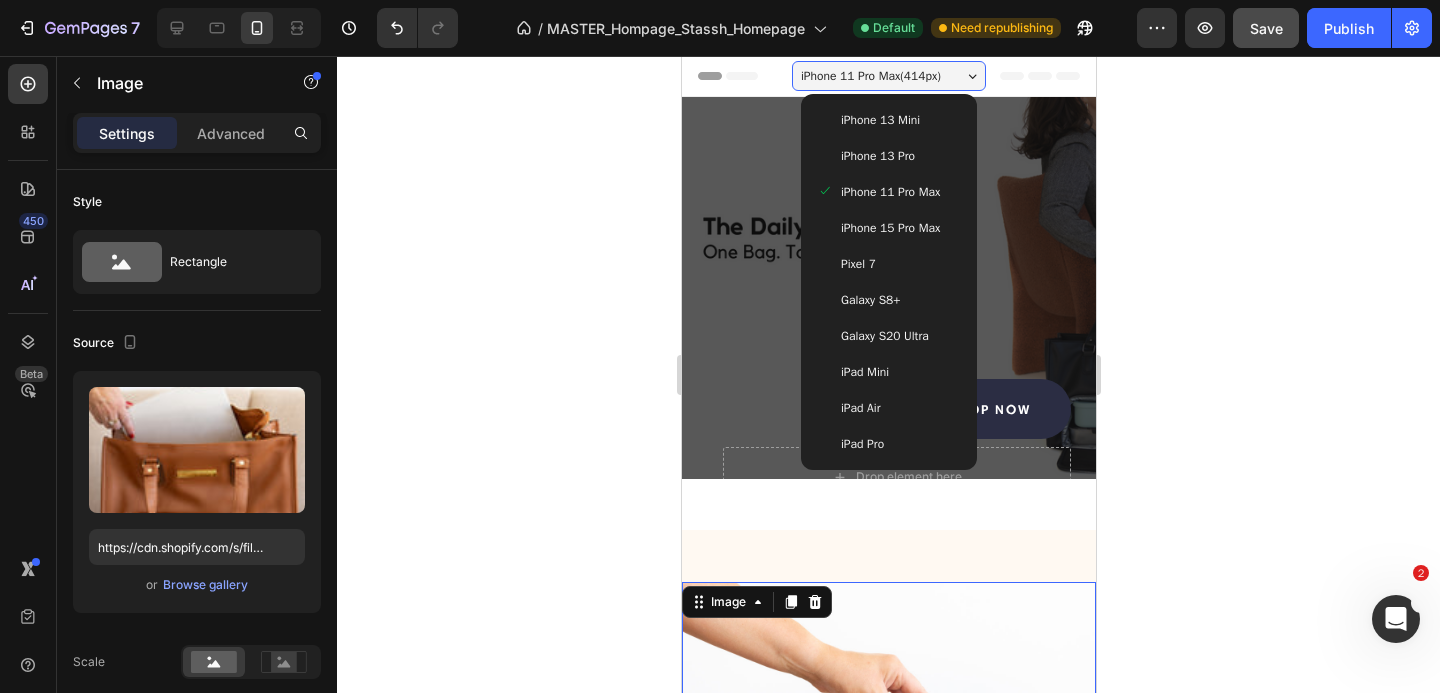 click on "iPhone 15 Pro Max" at bounding box center (889, 228) 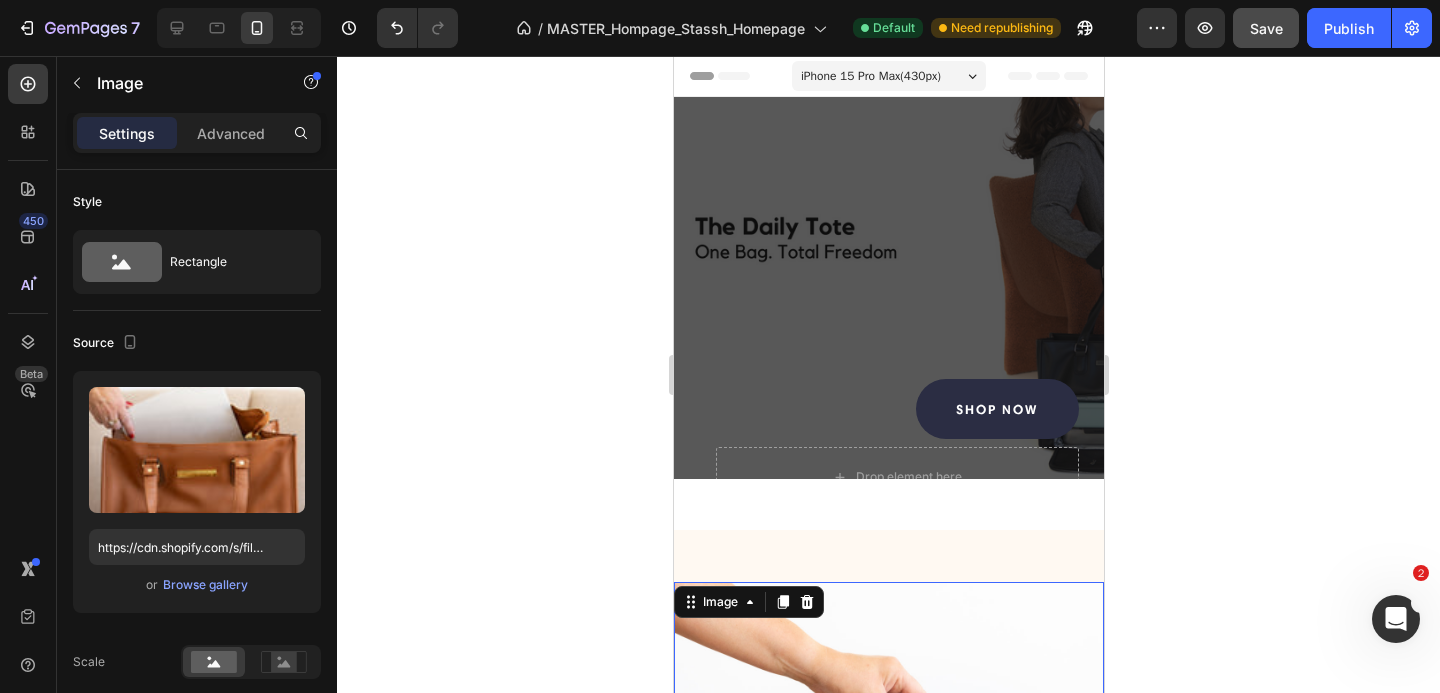 click on "iPhone 15 Pro Max  ( 430 px)" at bounding box center [888, 76] 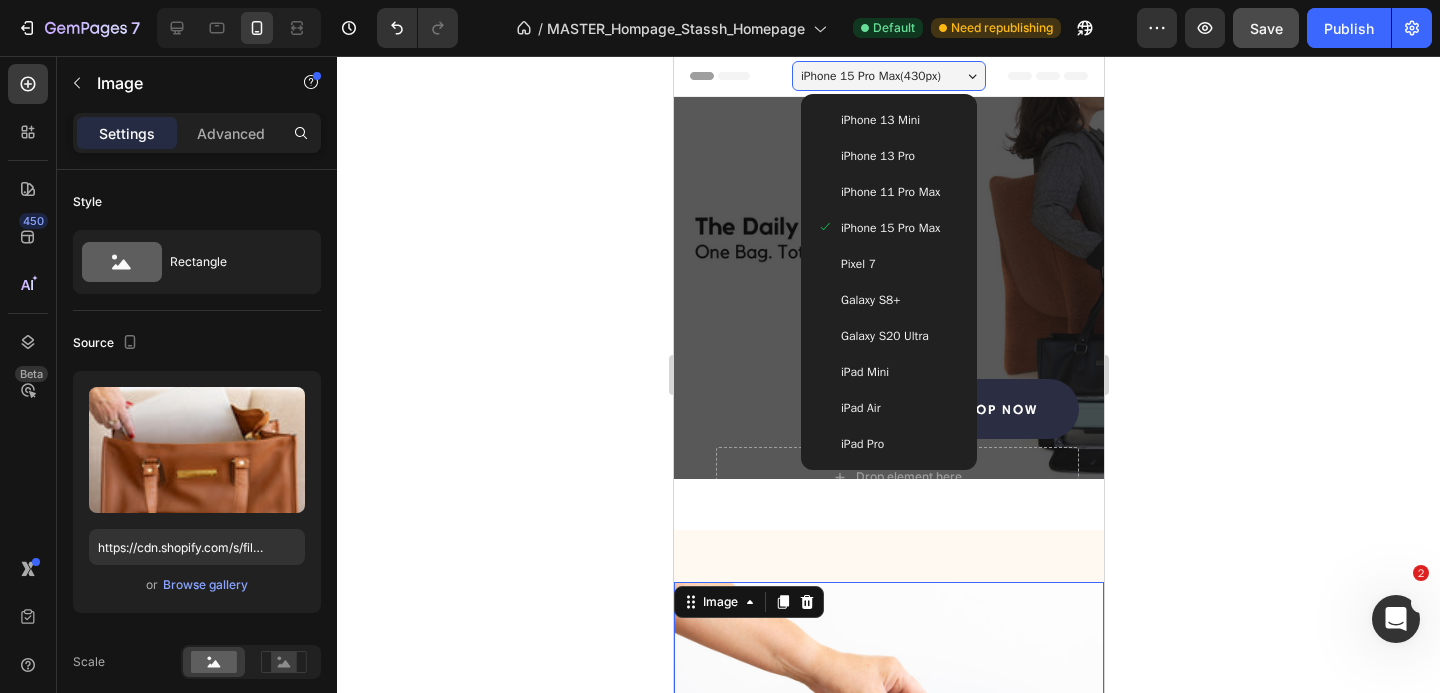 click on "iPhone 11 Pro Max" at bounding box center (889, 192) 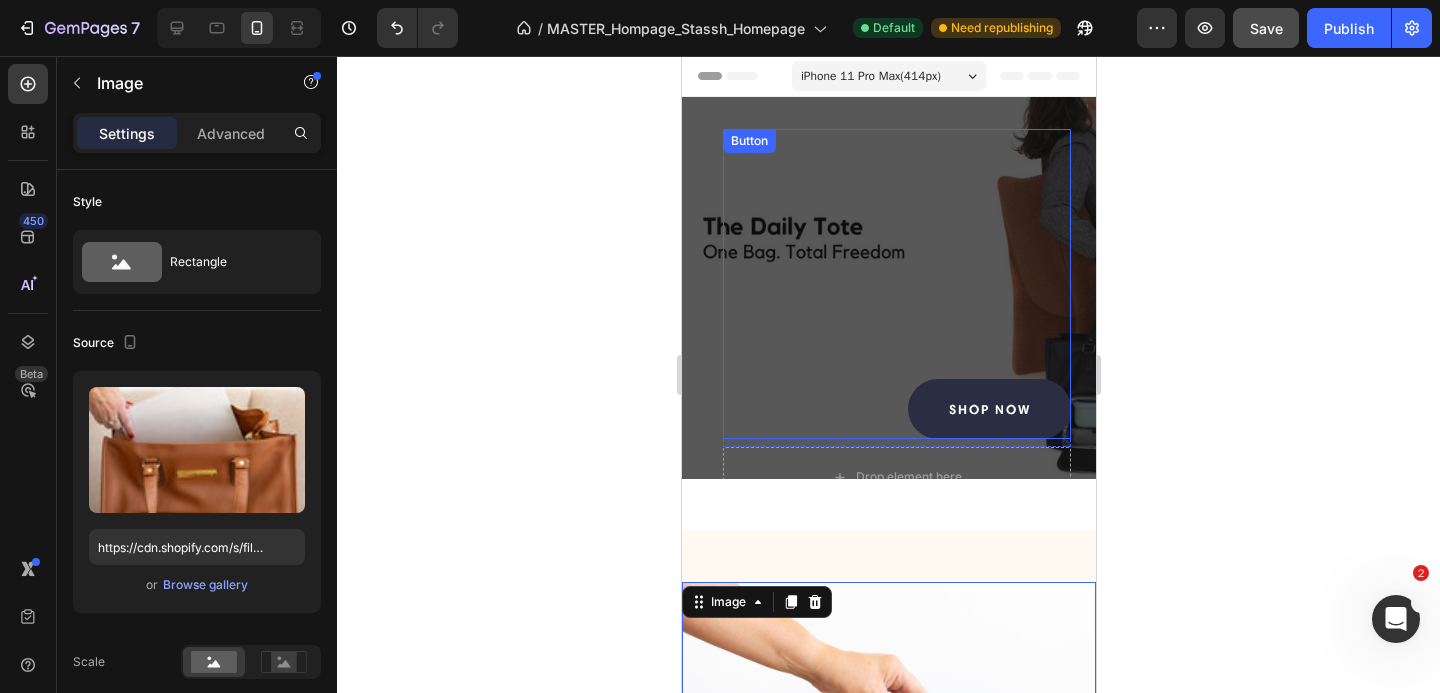 click on "Shop now Button" at bounding box center [896, 284] 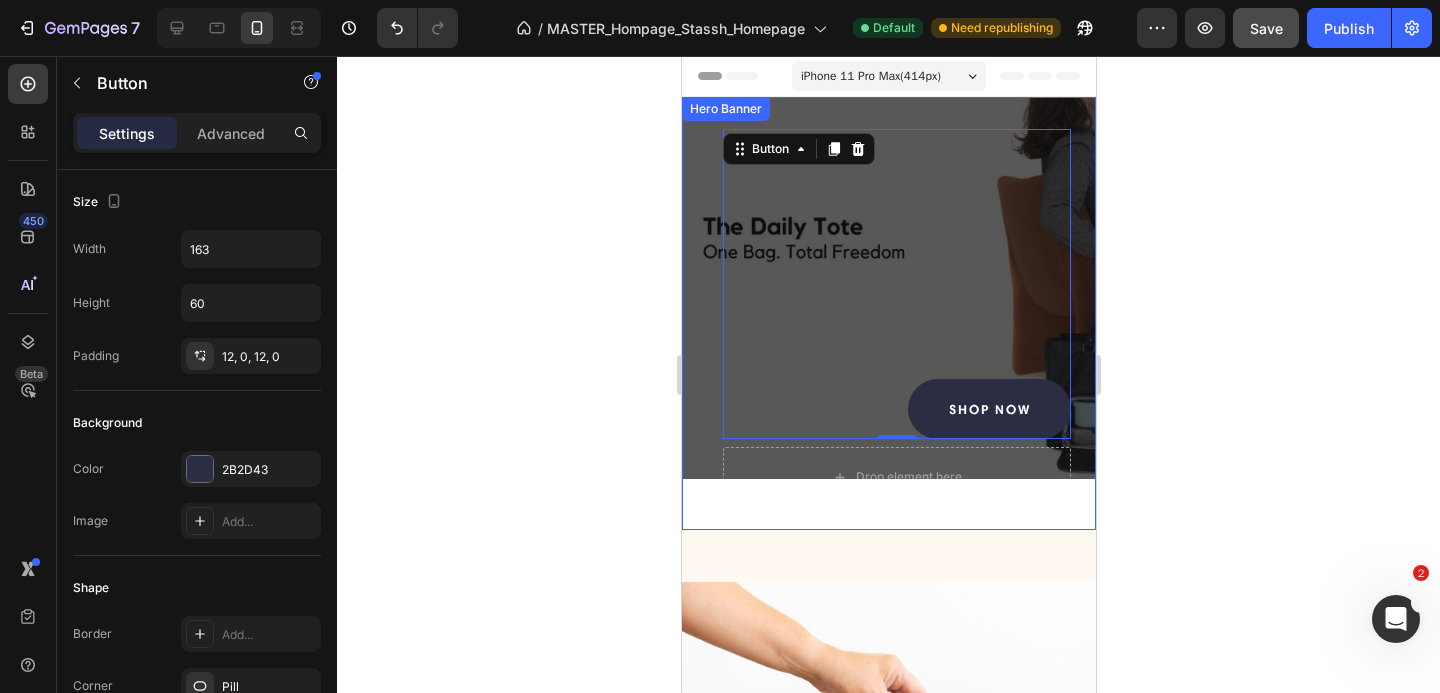 click on "Shop now Button   0 Row
Drop element here" at bounding box center [888, 288] 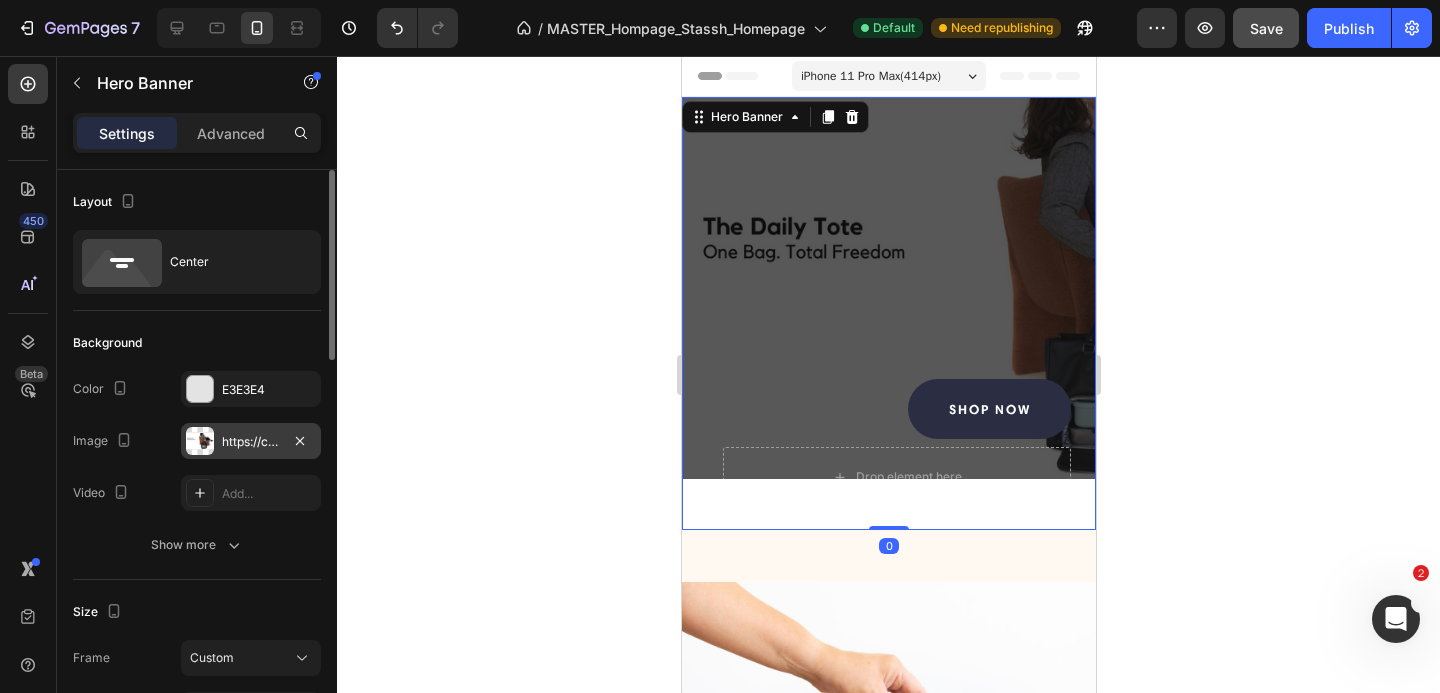 click on "https://cdn.shopify.com/s/files/1/0898/0666/8061/files/gempages_531146525112271685-335fa30d-f543-498d-bd33-813652b99c6b.png" at bounding box center [251, 442] 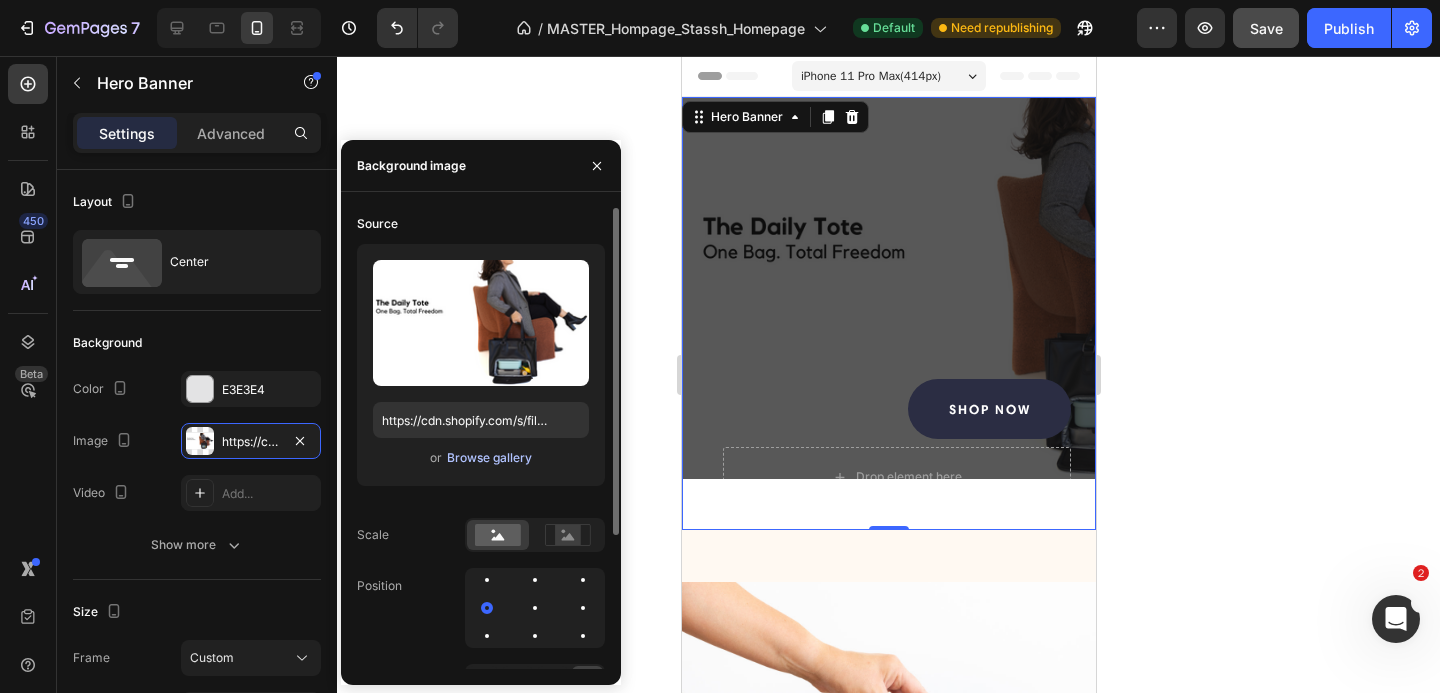 click on "Browse gallery" at bounding box center (489, 458) 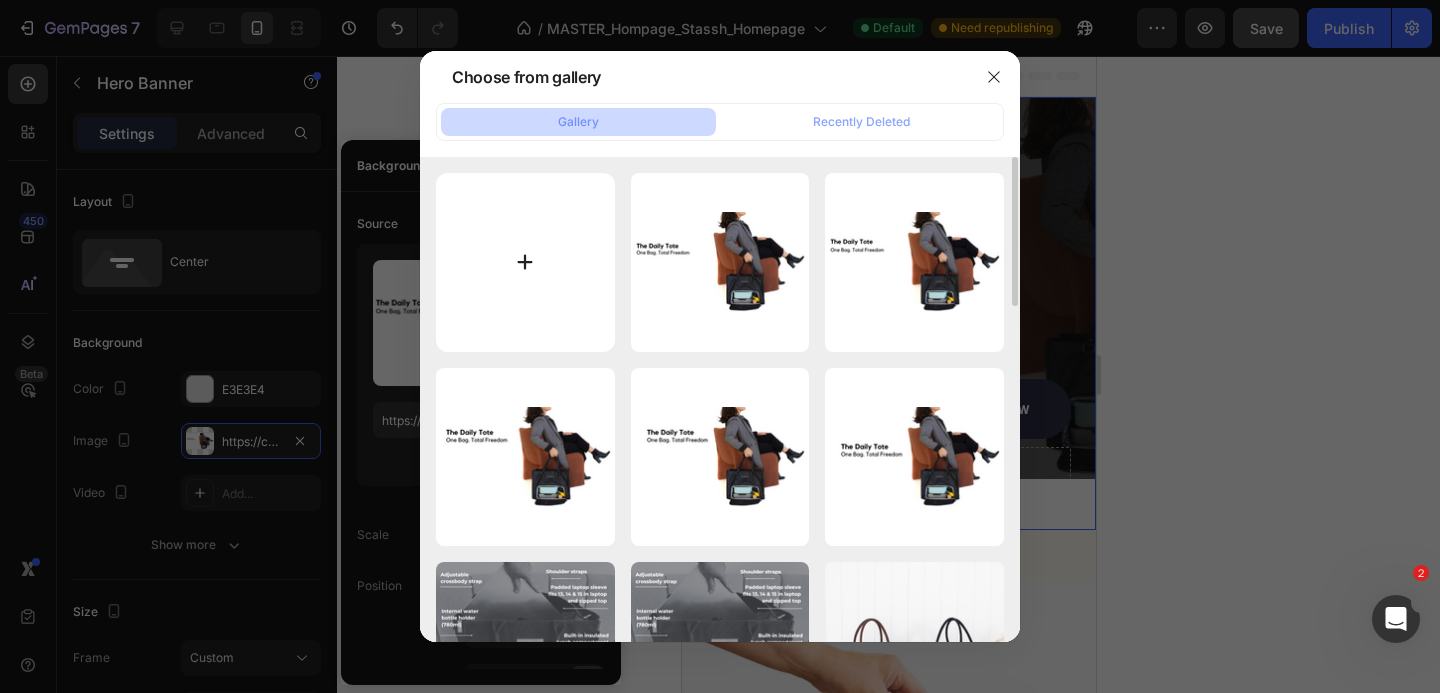 click at bounding box center (525, 262) 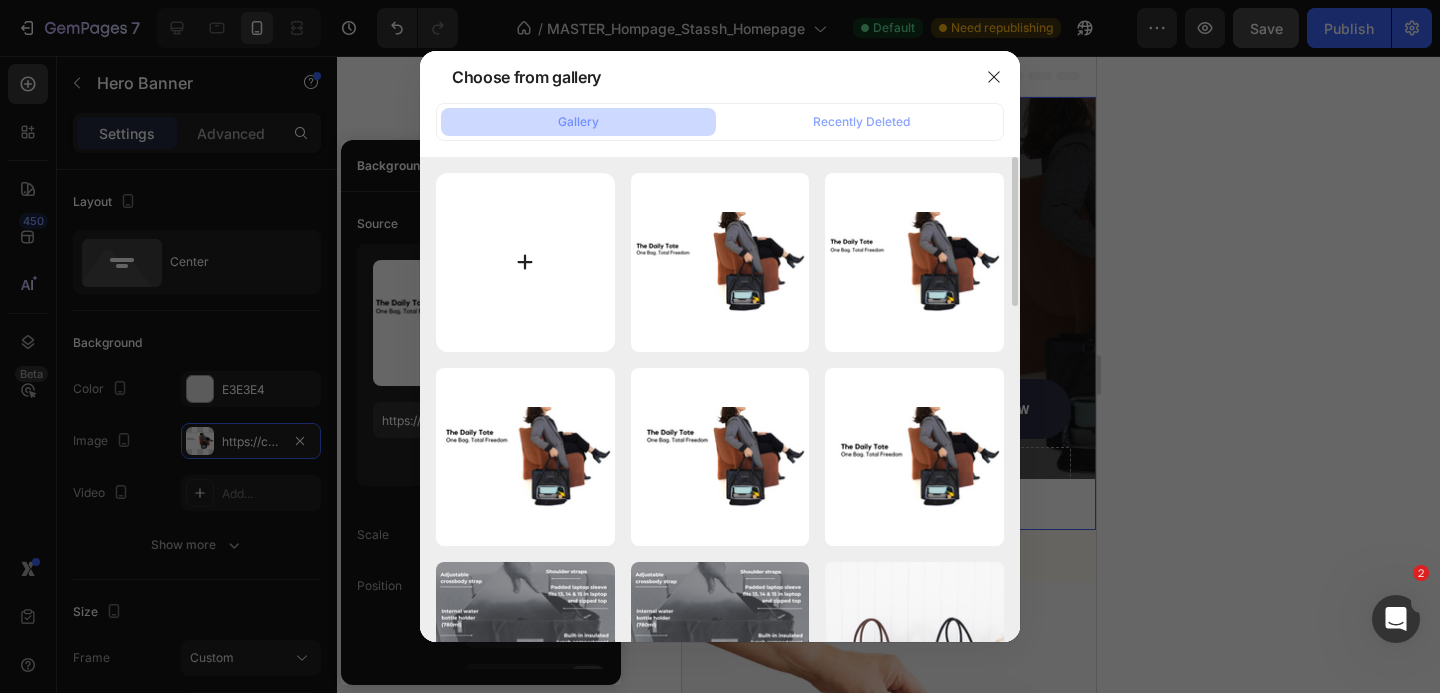 type on "C:\fakepath\One Bag. Total Freedom (400 x 400 px) (3).png" 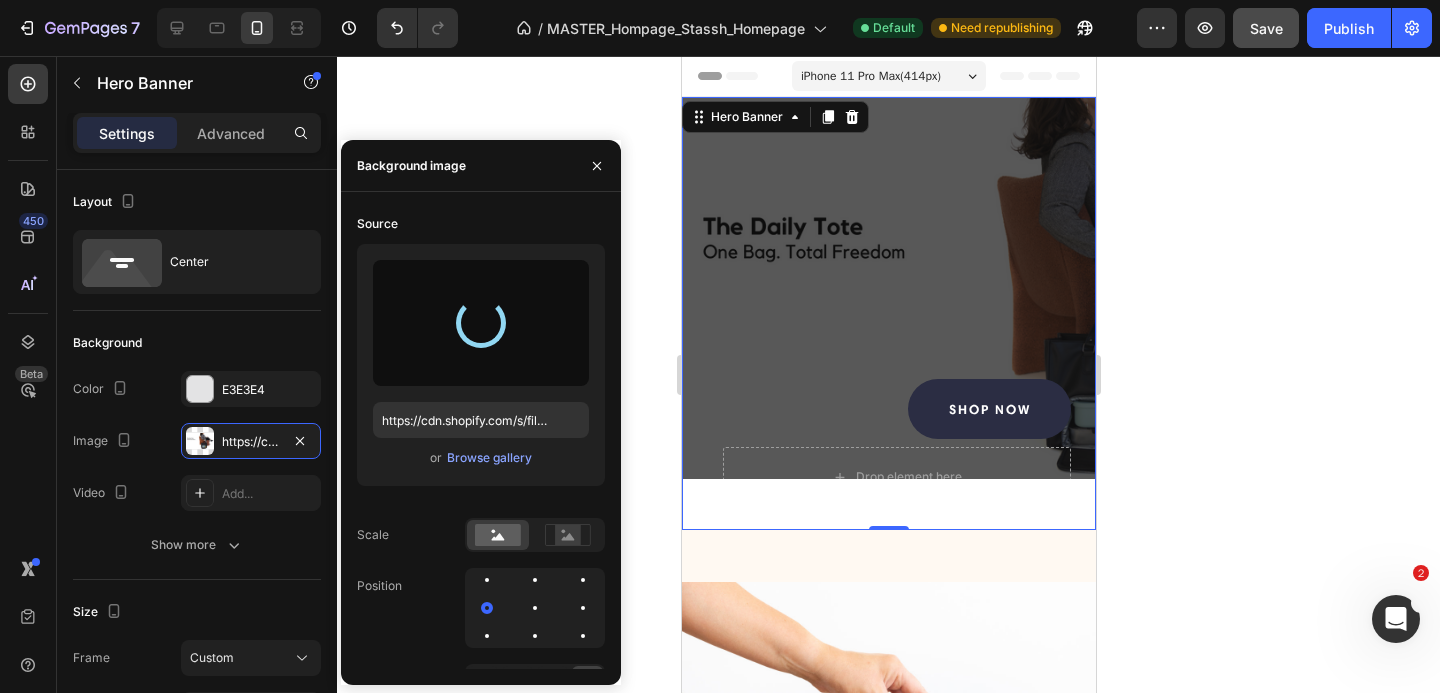type on "https://cdn.shopify.com/s/files/1/0898/0666/8061/files/gempages_531146525112271685-7529e2cb-bd6e-4ef4-b21e-03e47a02354c.png" 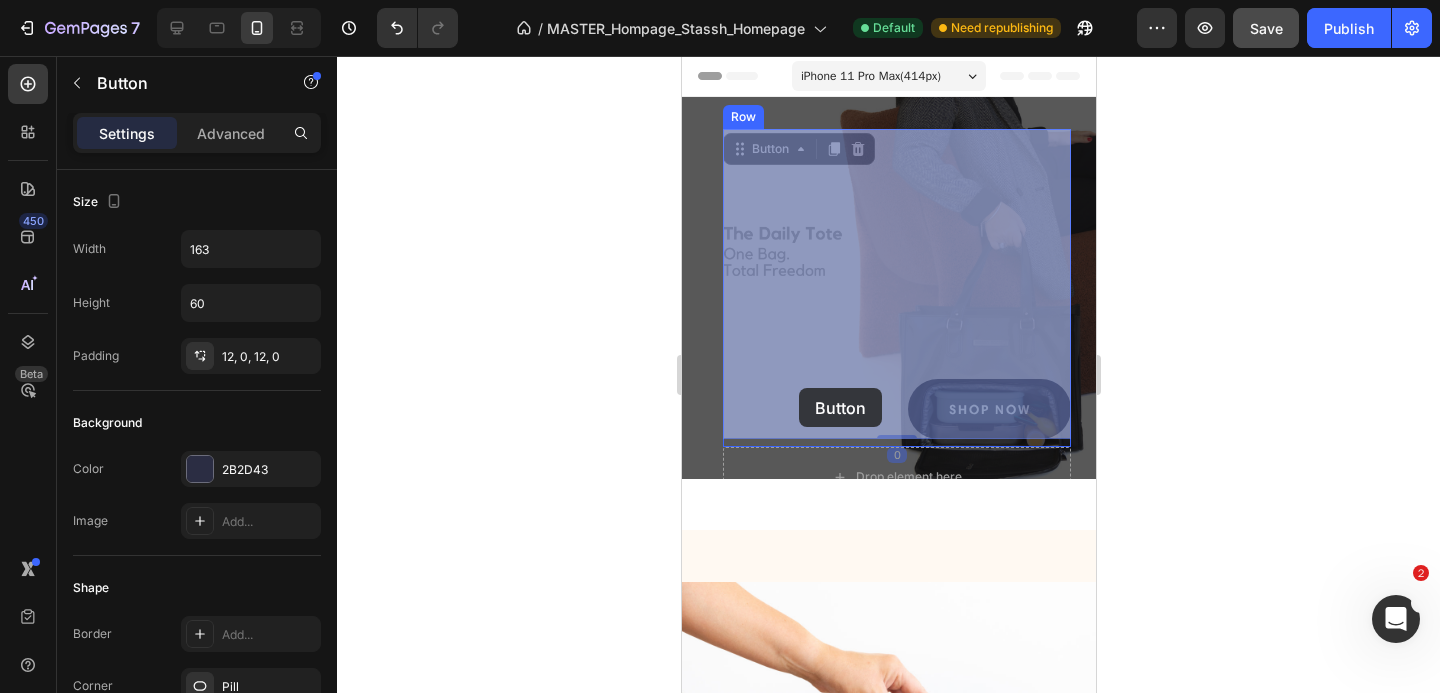 drag, startPoint x: 1008, startPoint y: 396, endPoint x: 794, endPoint y: 385, distance: 214.28252 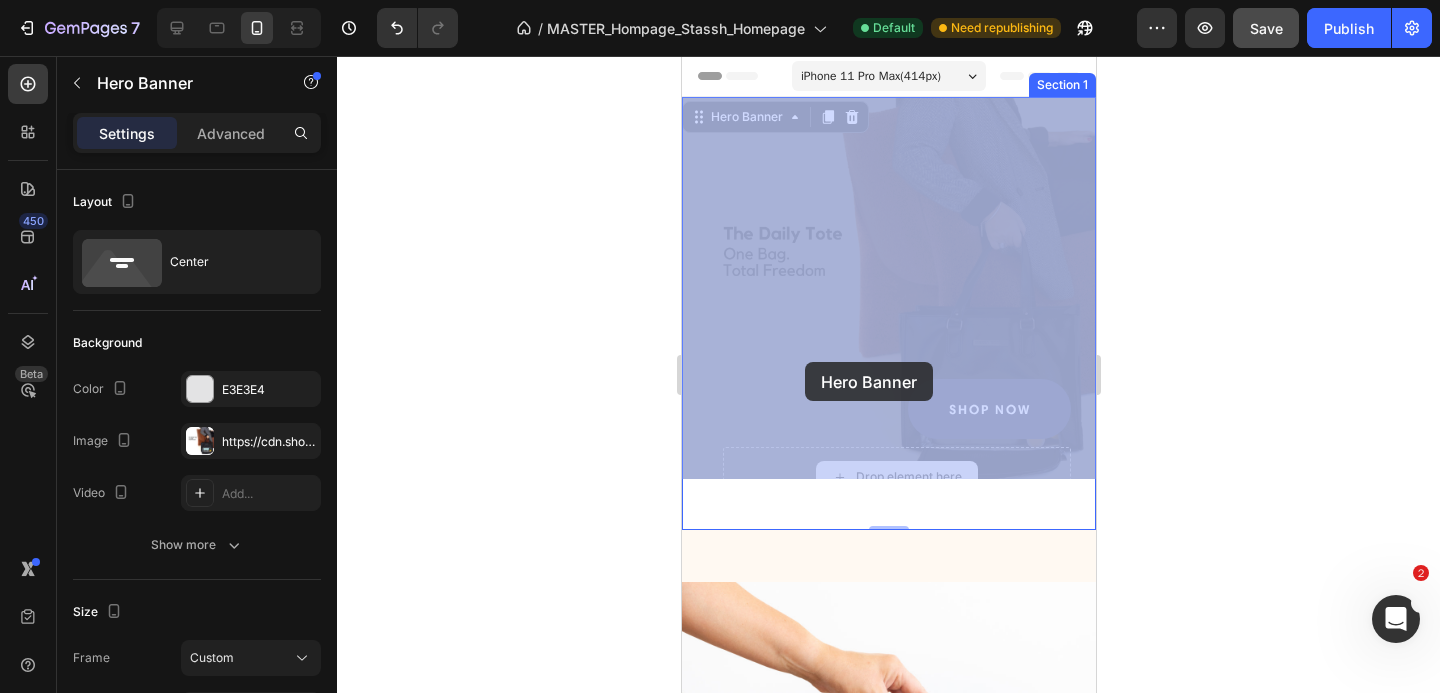 drag, startPoint x: 817, startPoint y: 453, endPoint x: 798, endPoint y: 358, distance: 96.88137 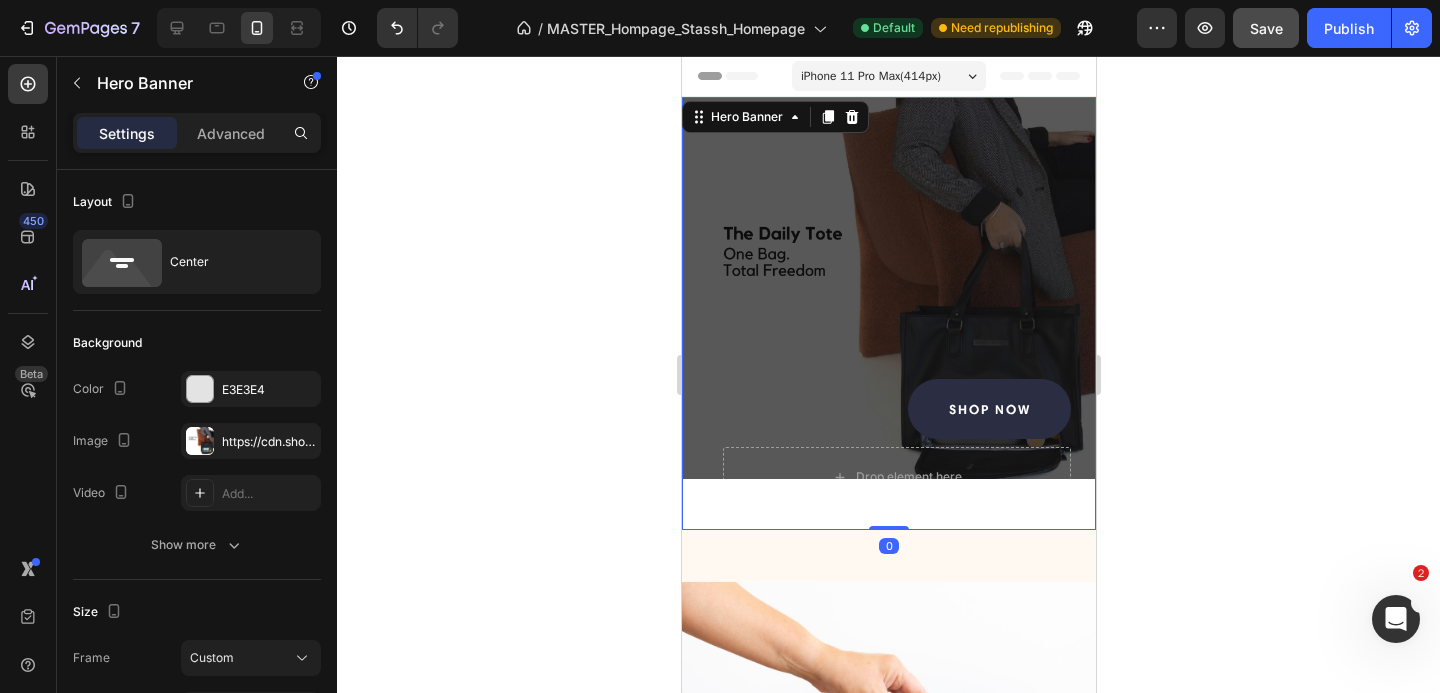 click 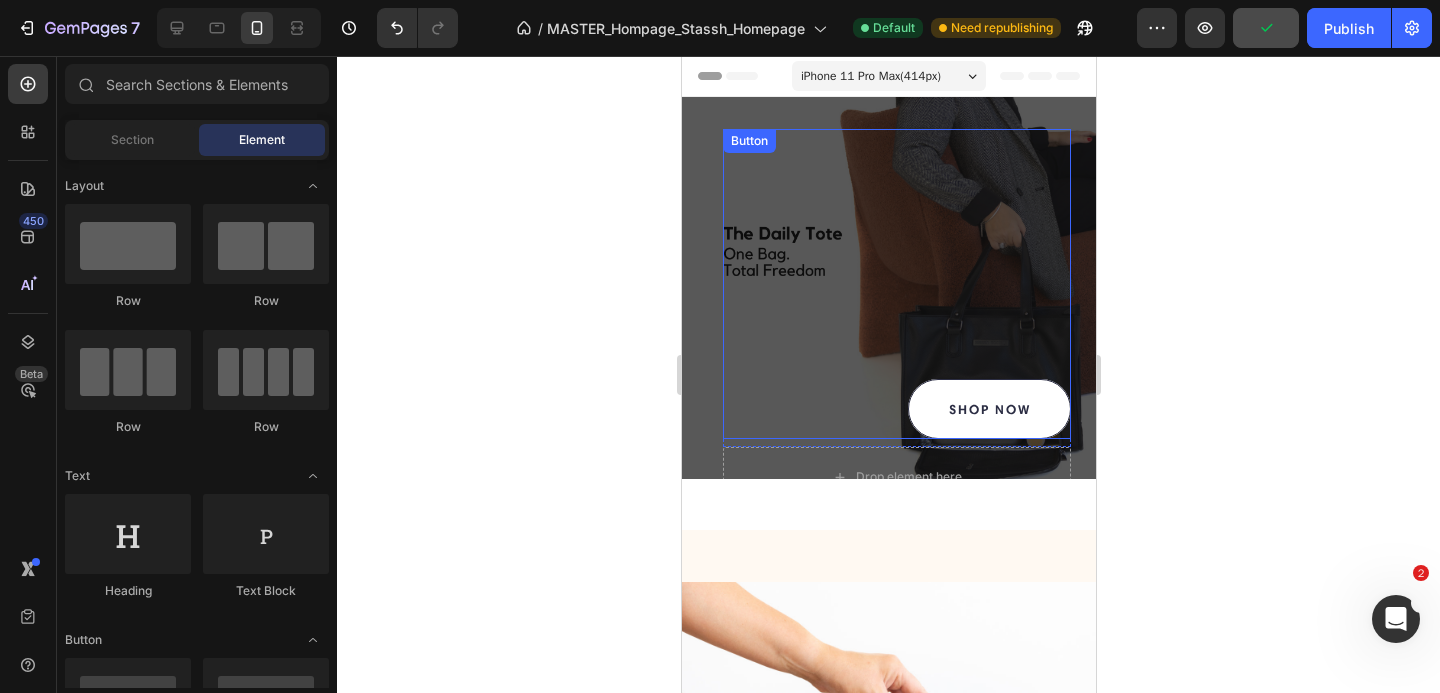 click on "Shop now" at bounding box center (988, 409) 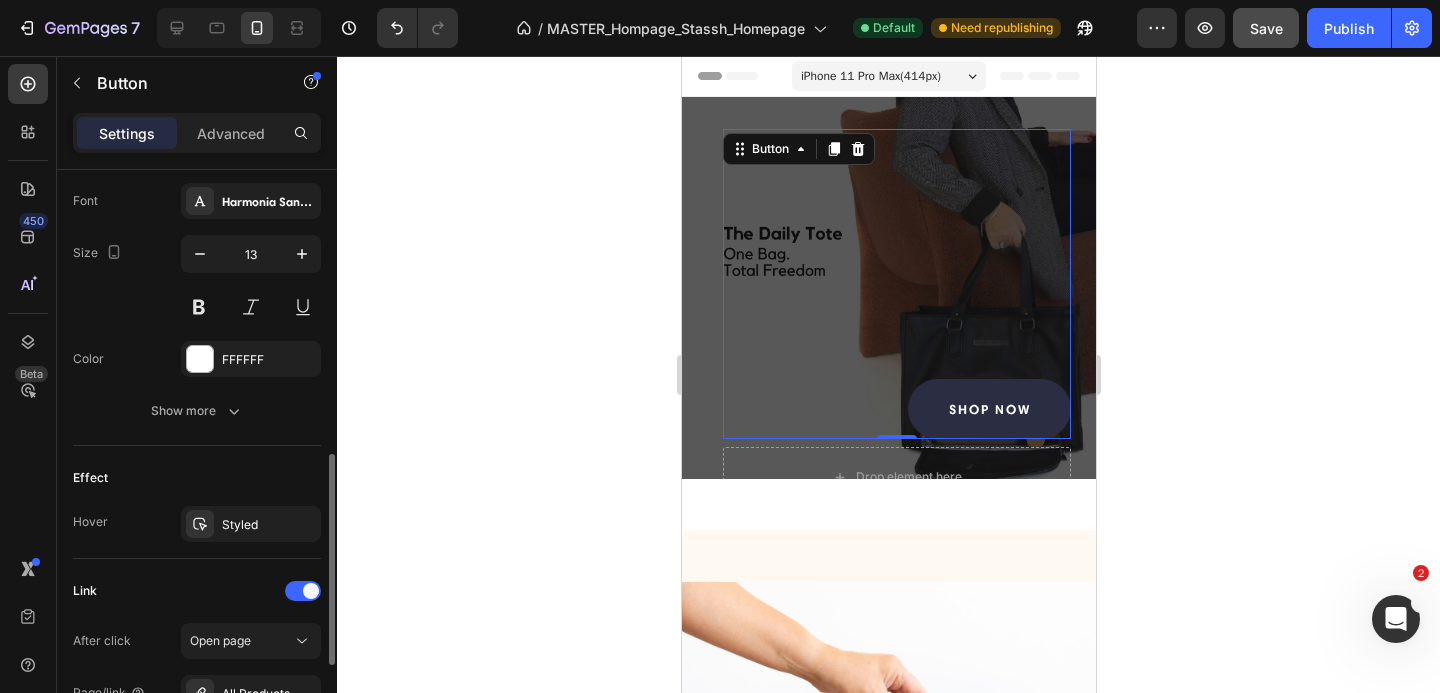 scroll, scrollTop: 774, scrollLeft: 0, axis: vertical 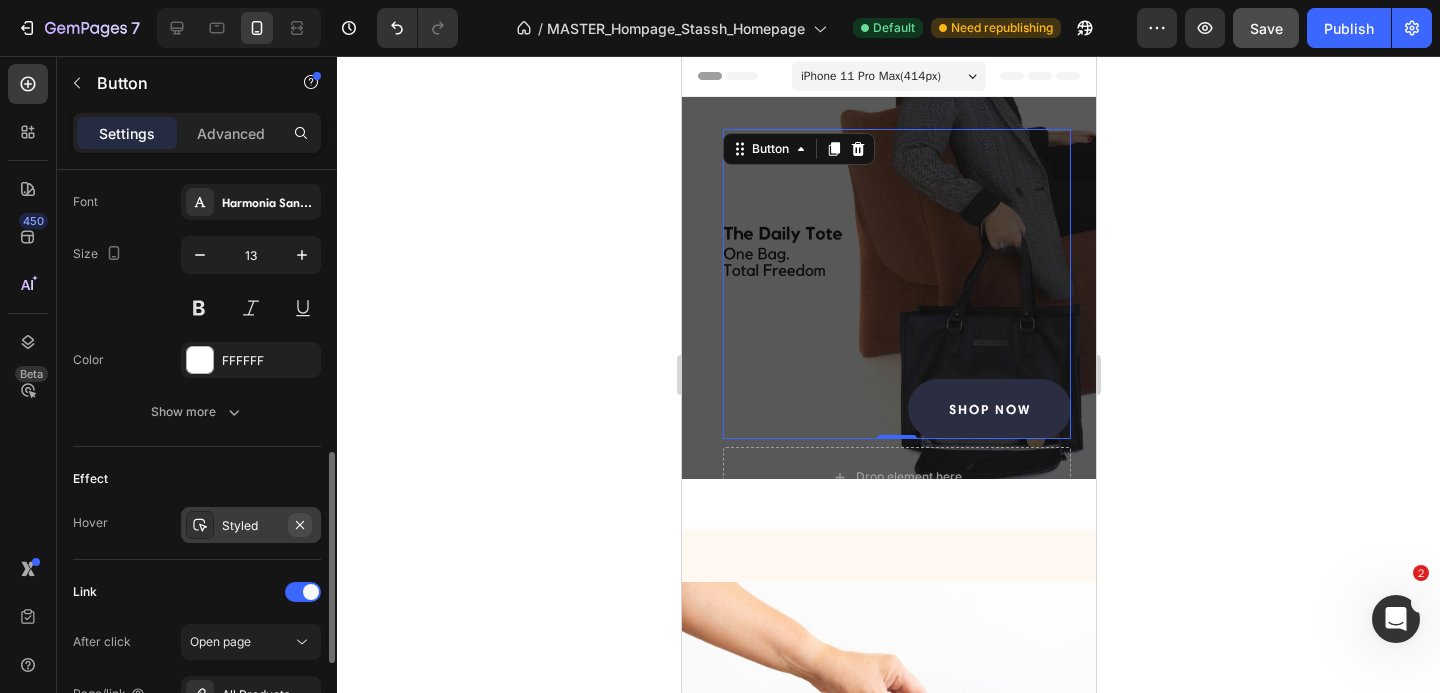 click 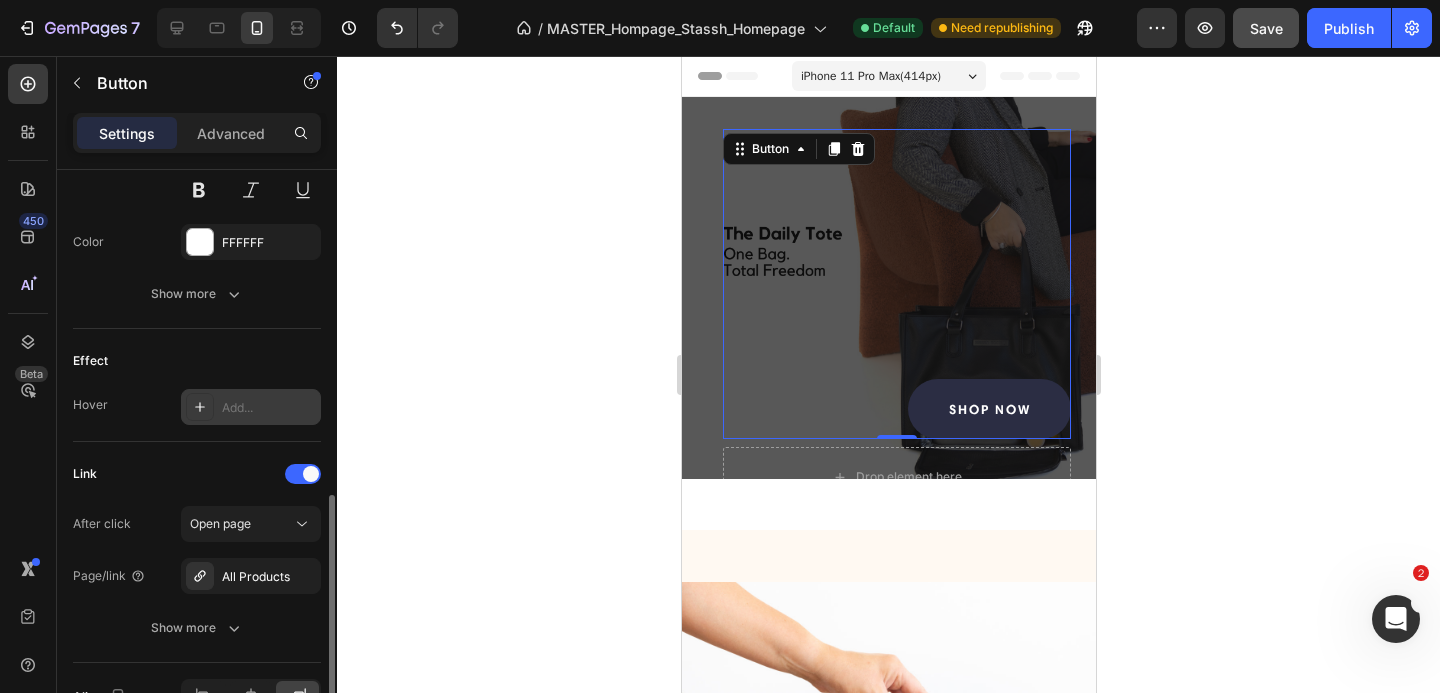 scroll, scrollTop: 1010, scrollLeft: 0, axis: vertical 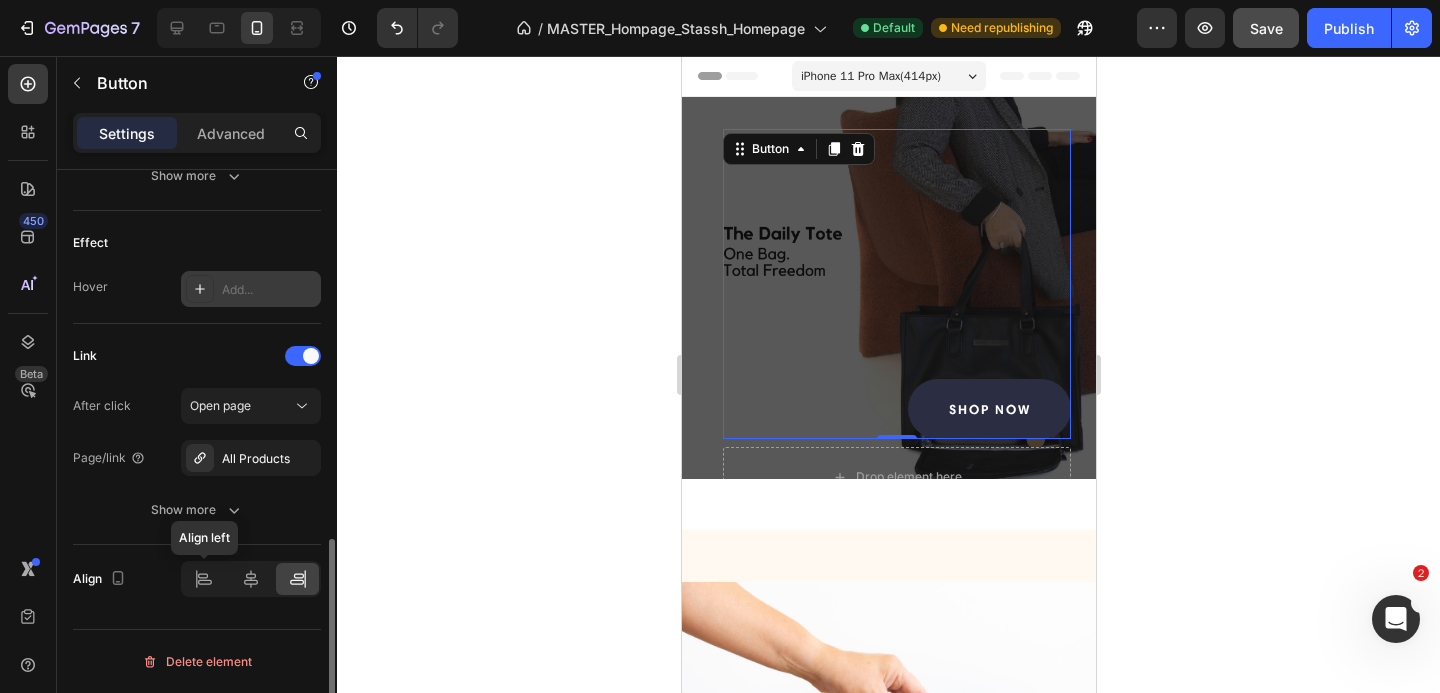 click 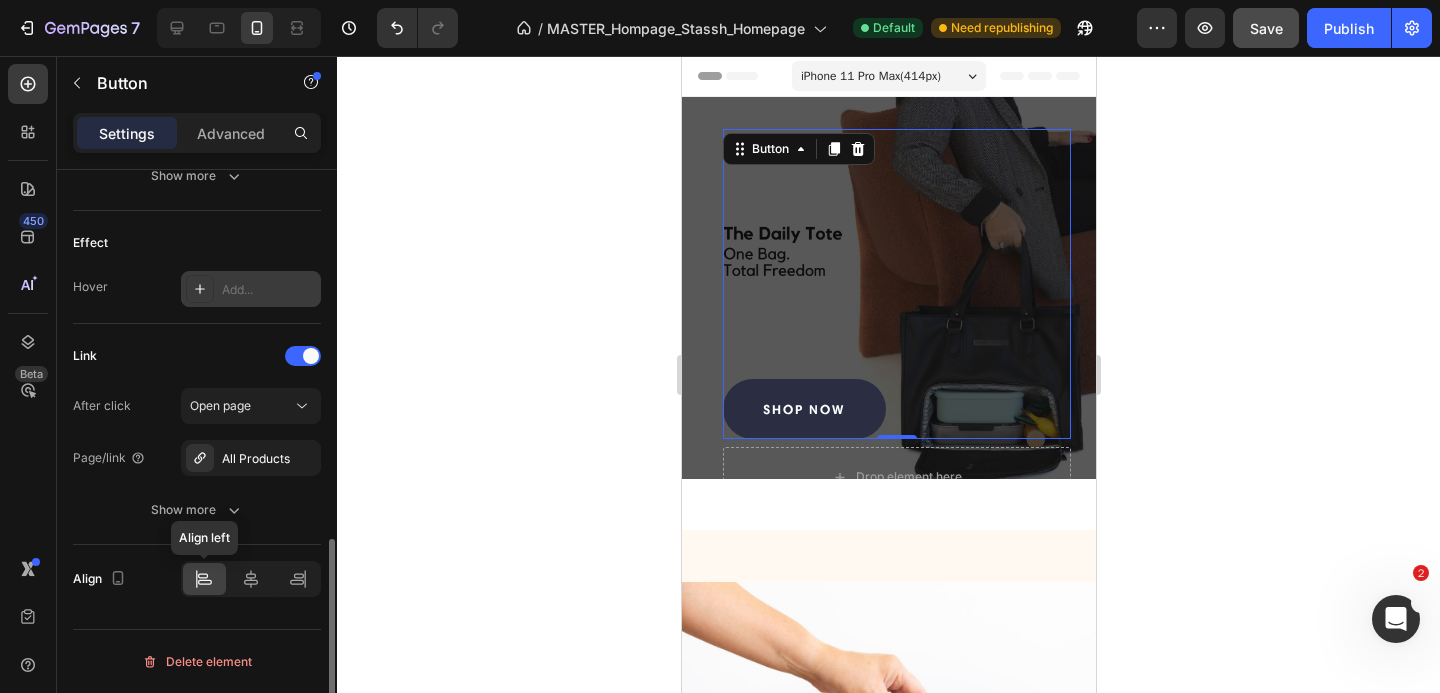 click 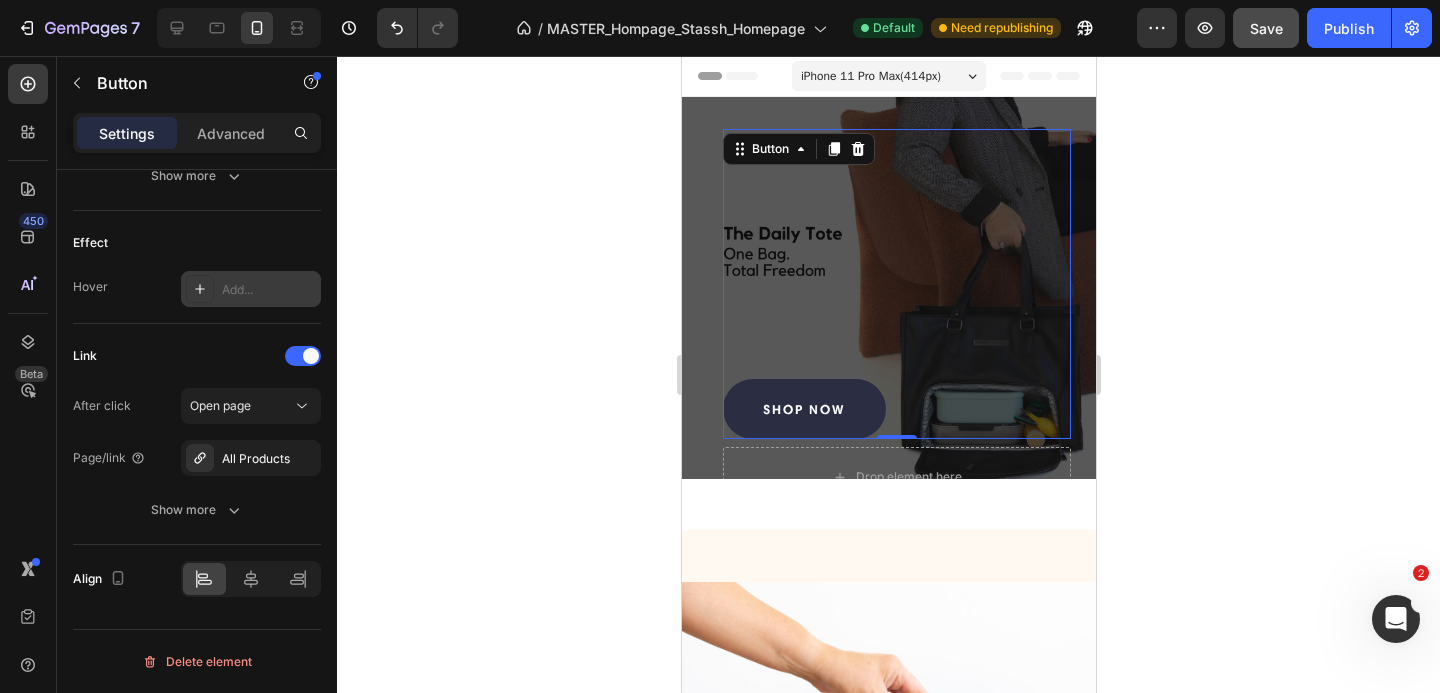 click 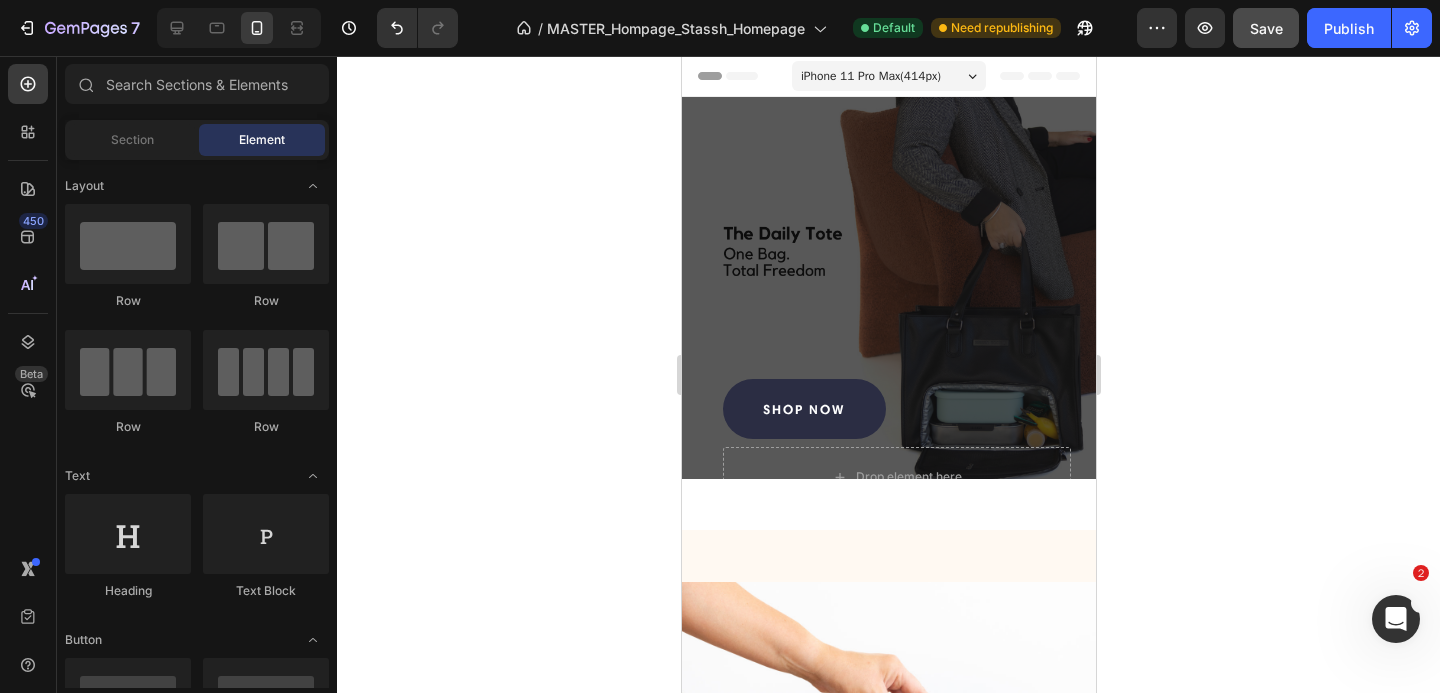 click 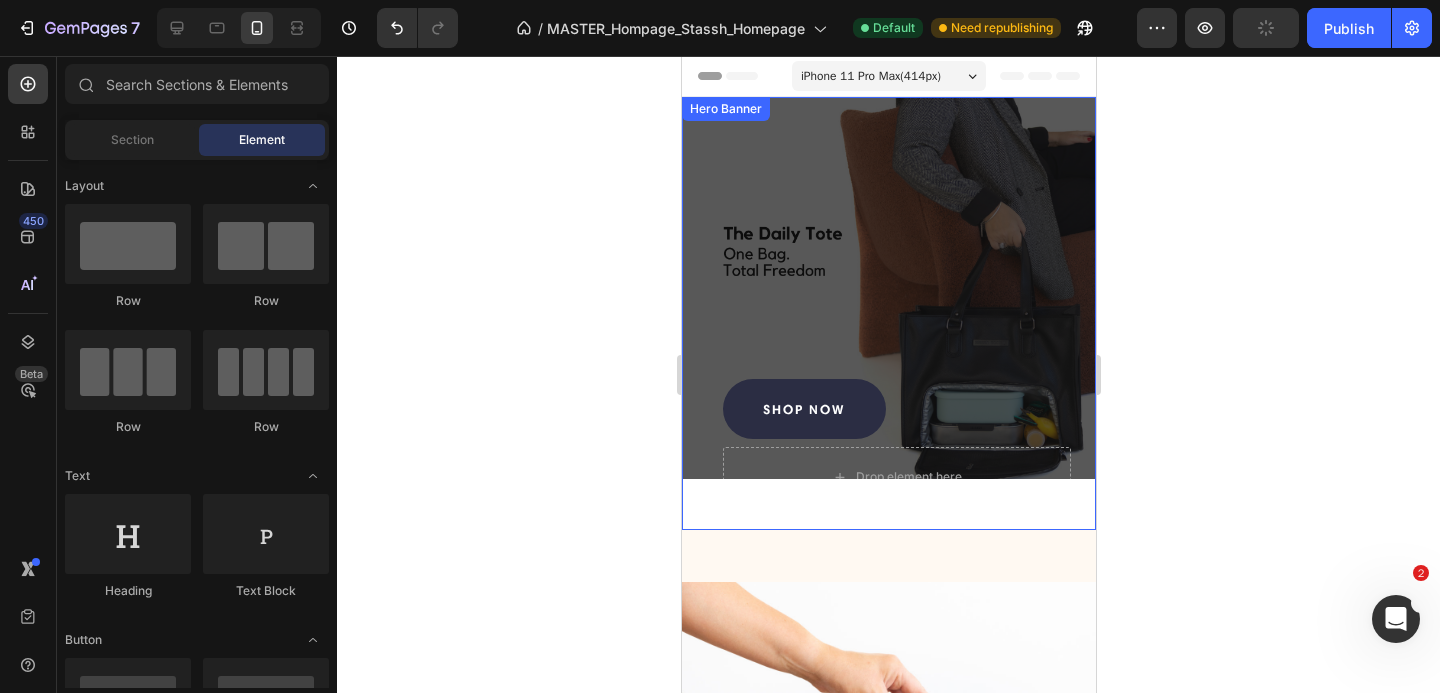 click on "Shop now Button Row
Drop element here" at bounding box center [888, 288] 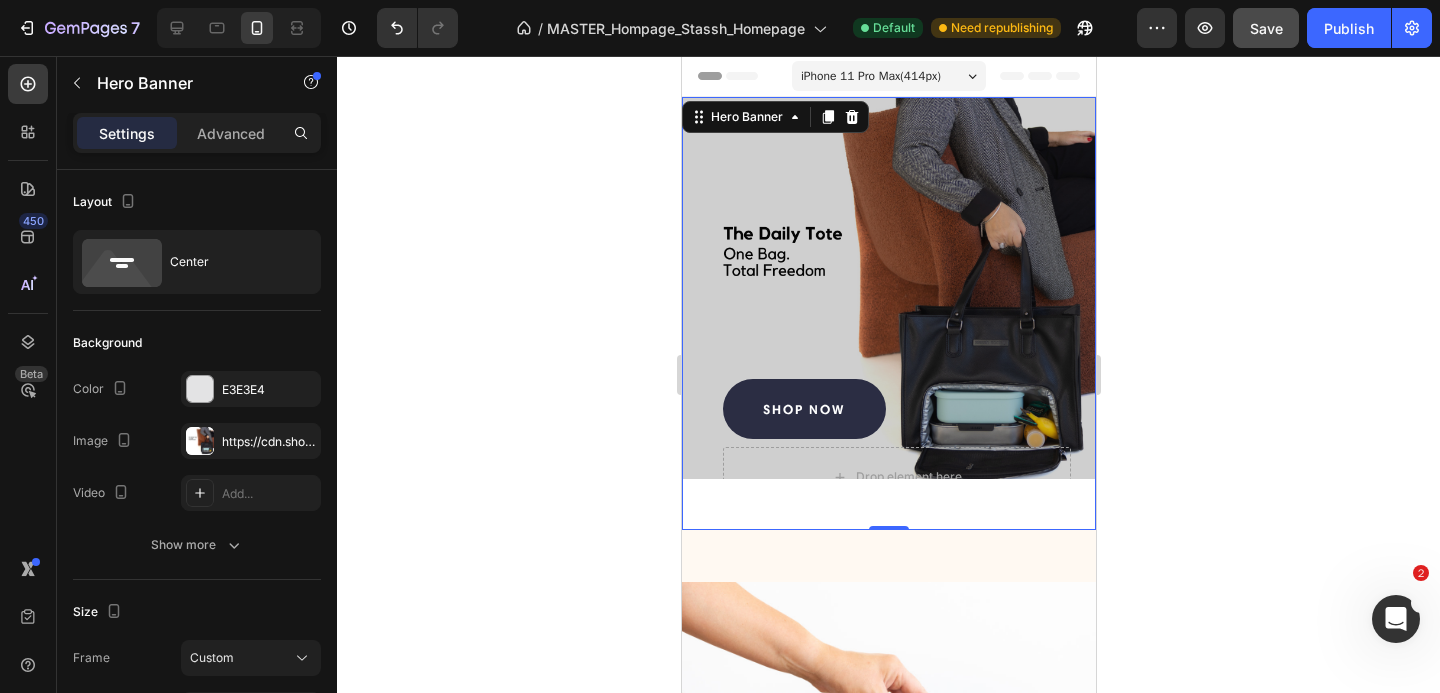 click at bounding box center [888, 288] 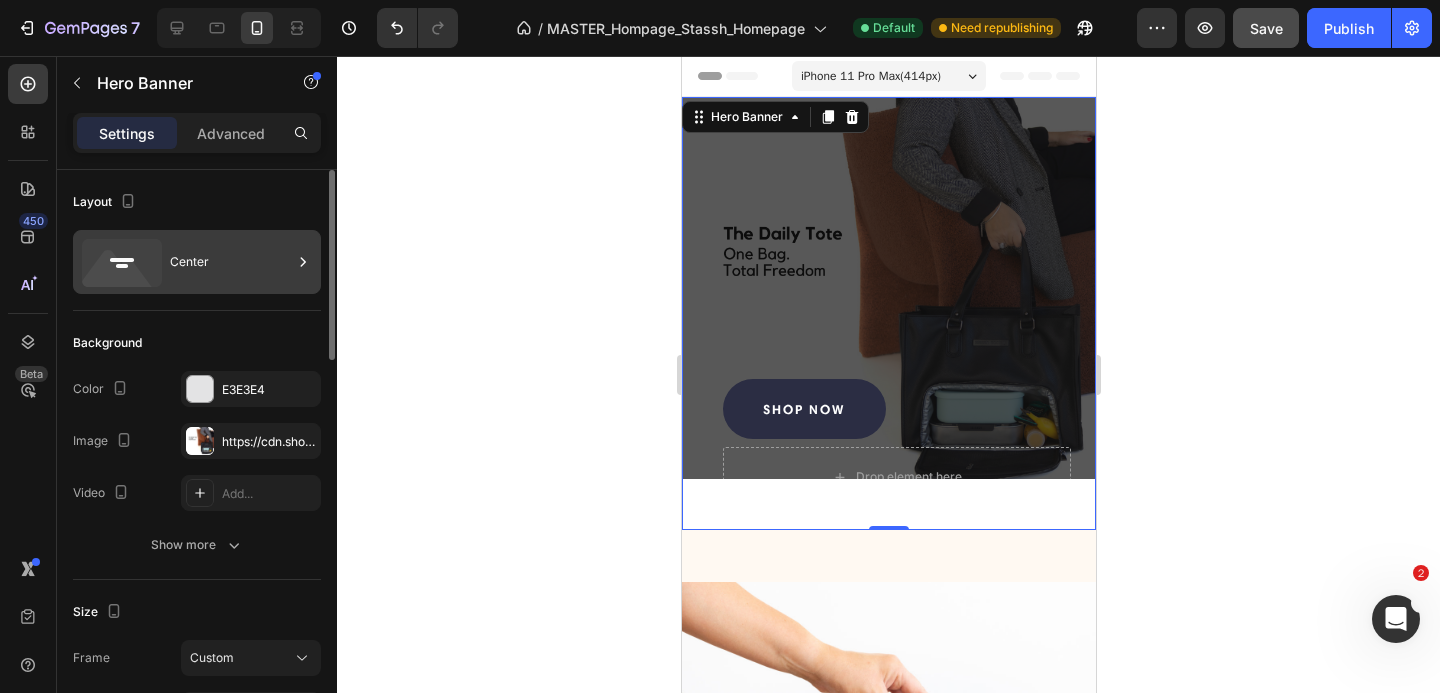 click on "Center" at bounding box center (231, 262) 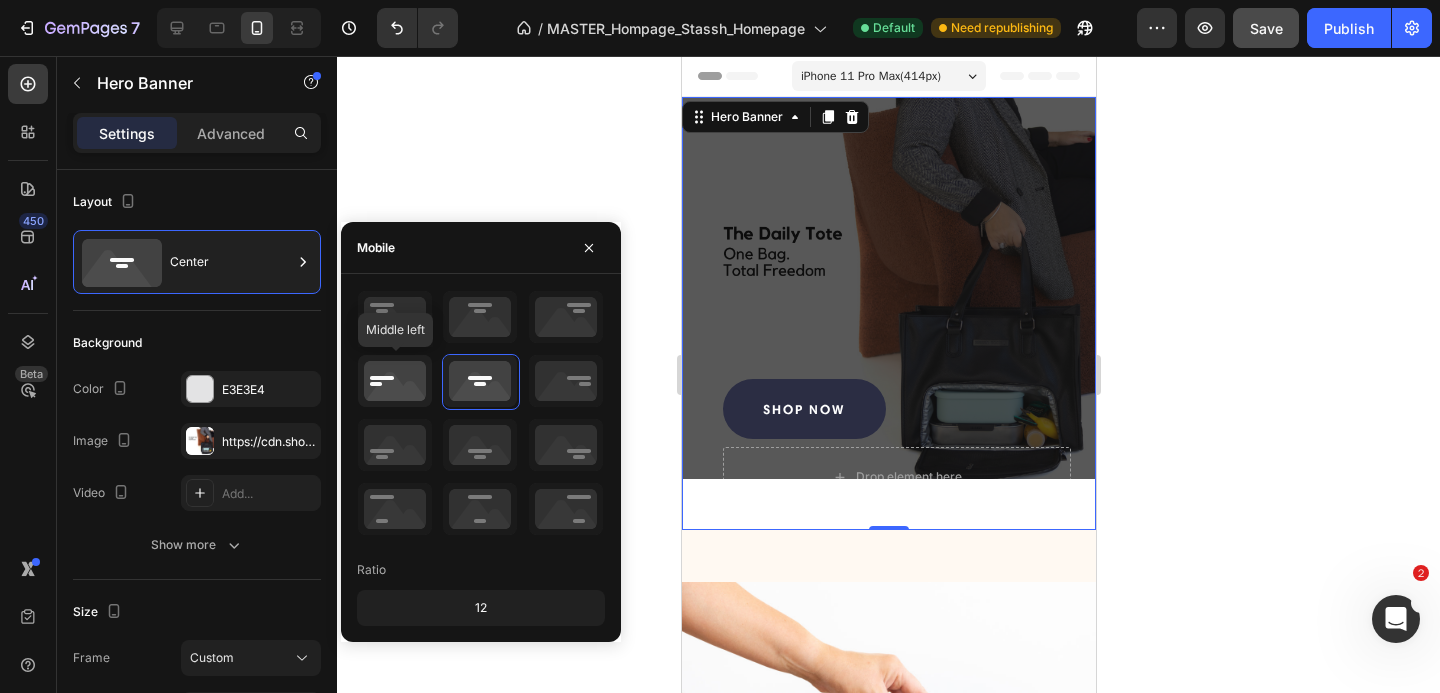 click 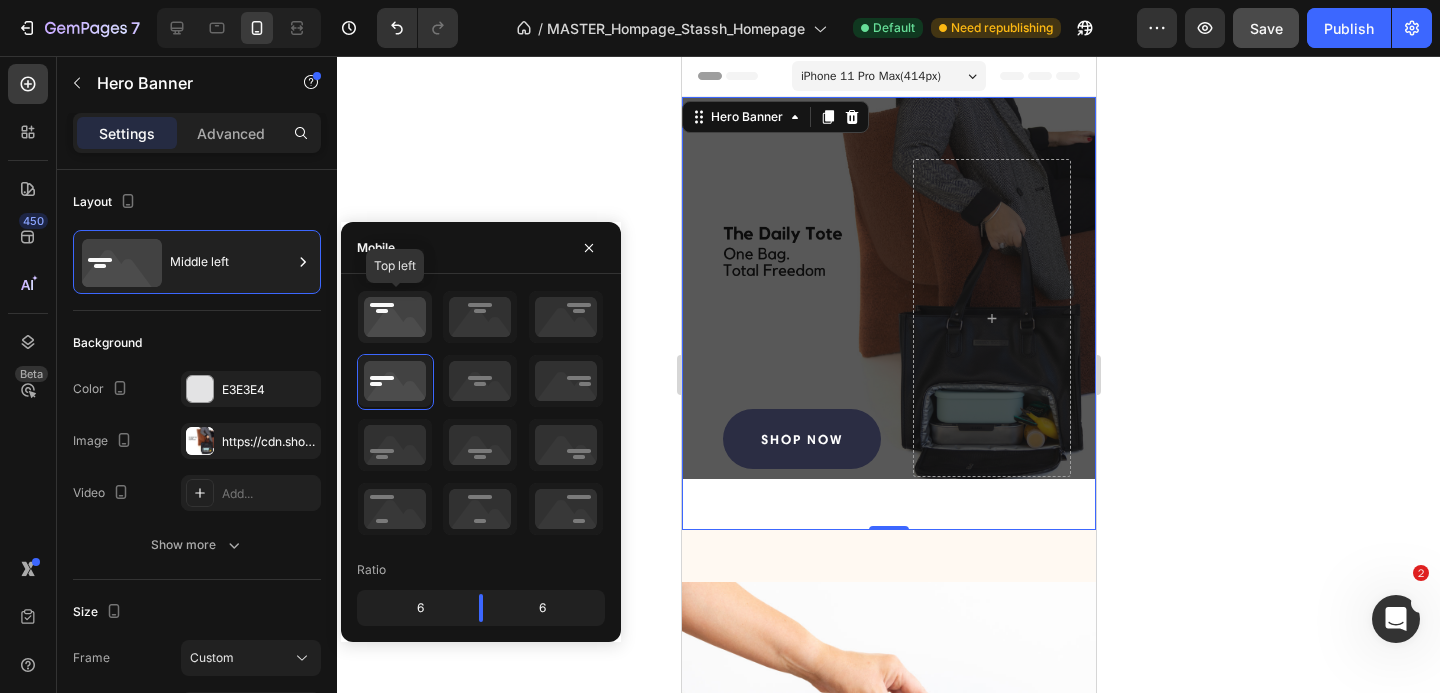 click 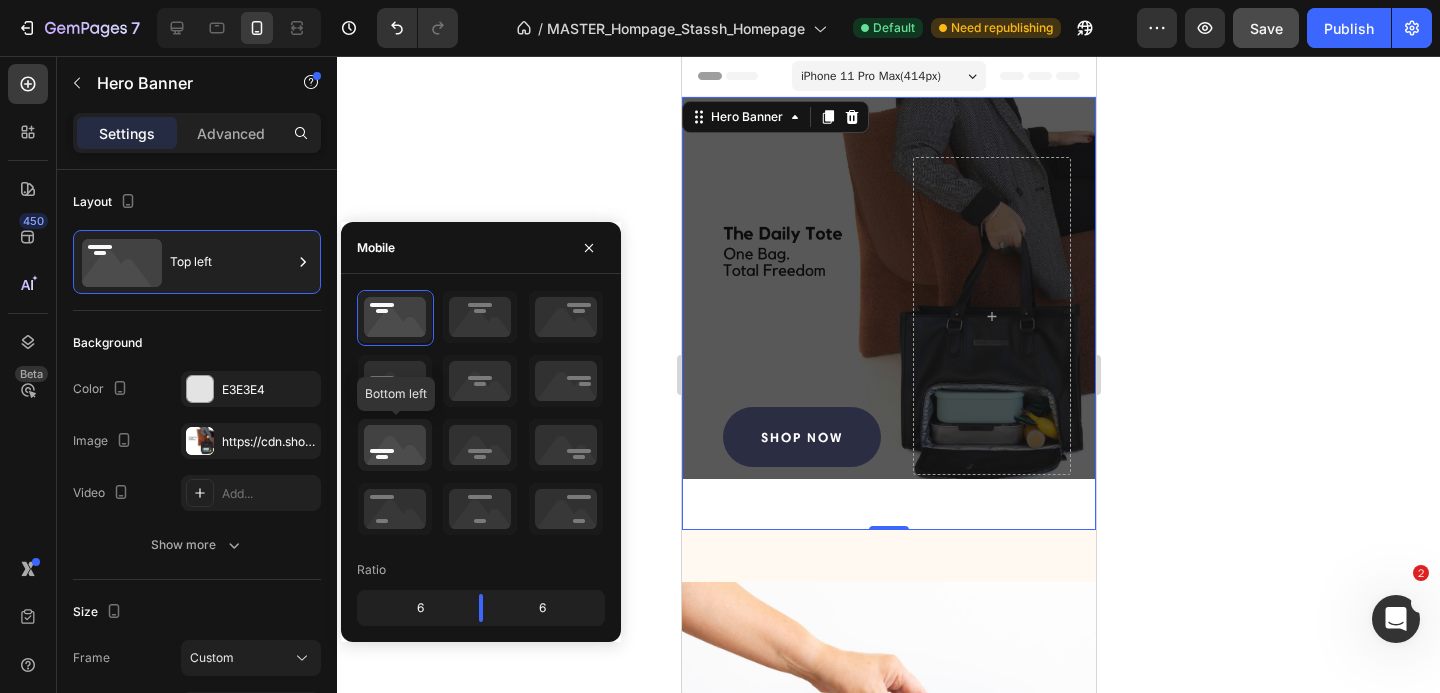 click 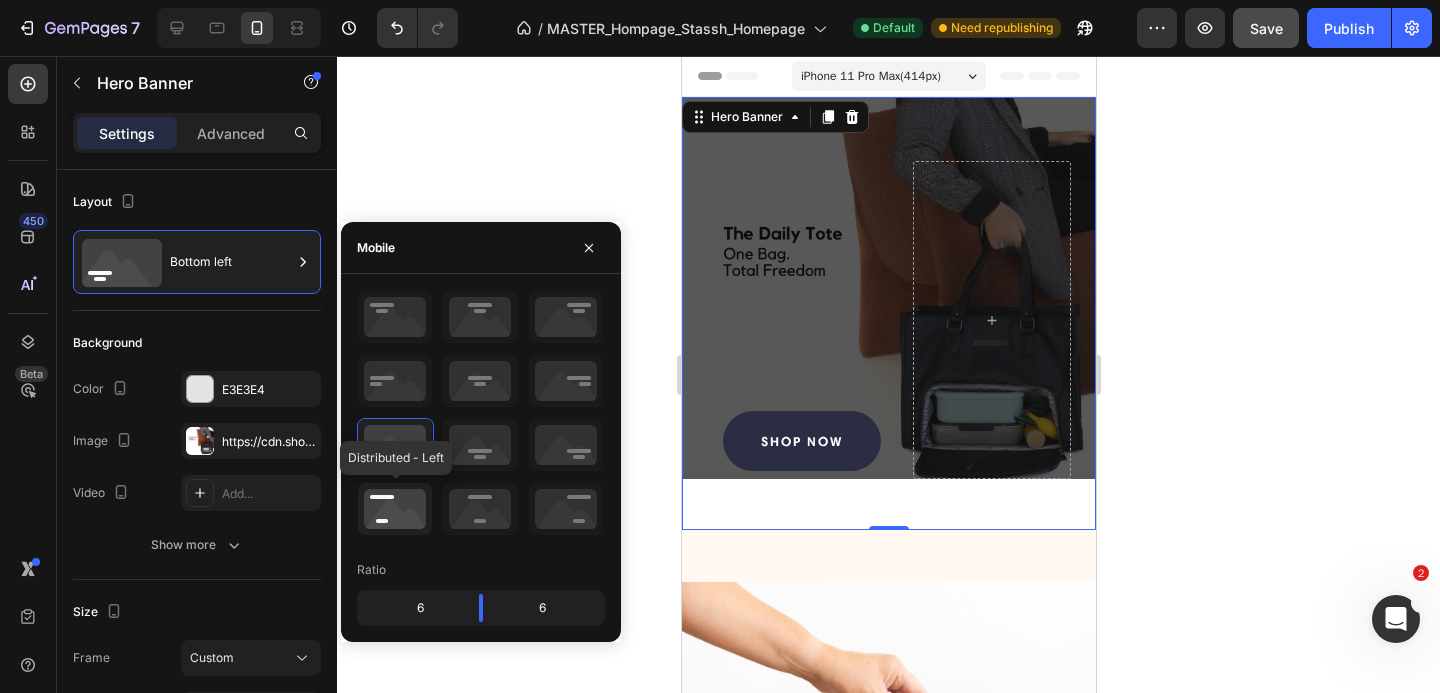 click 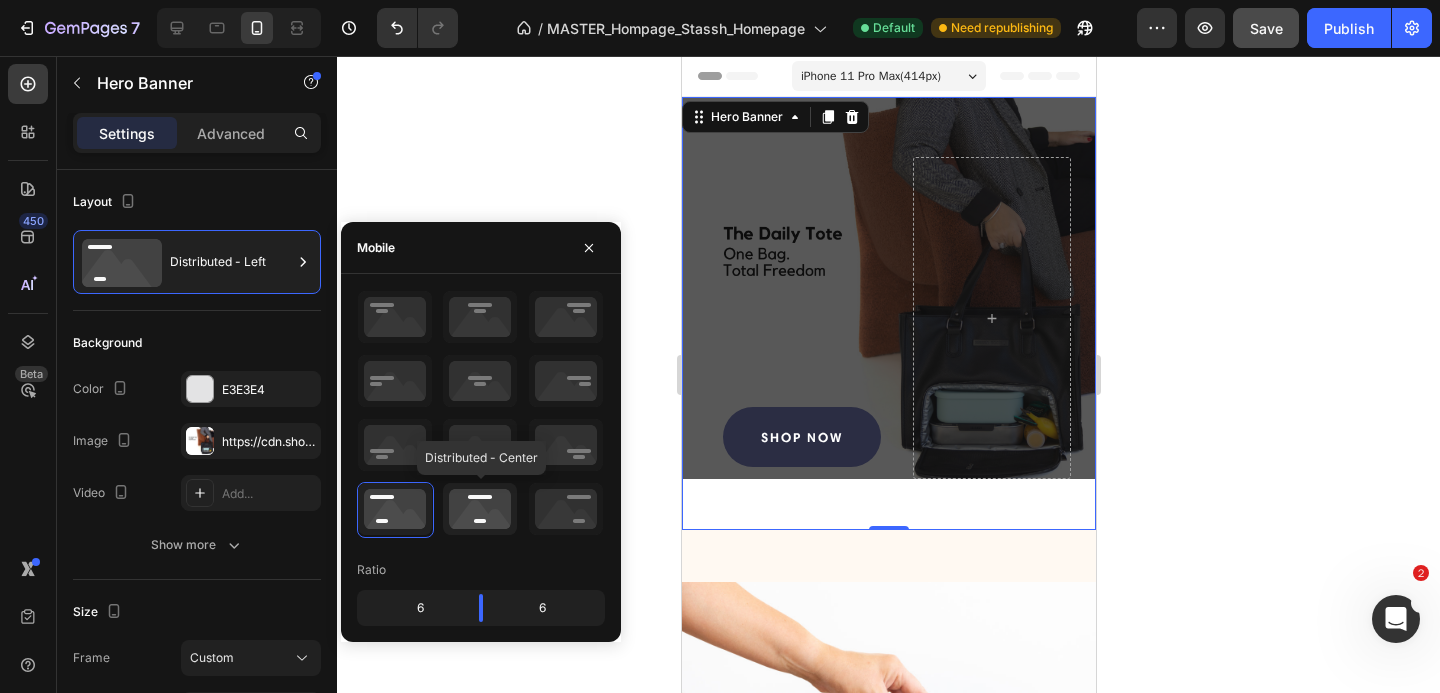 click 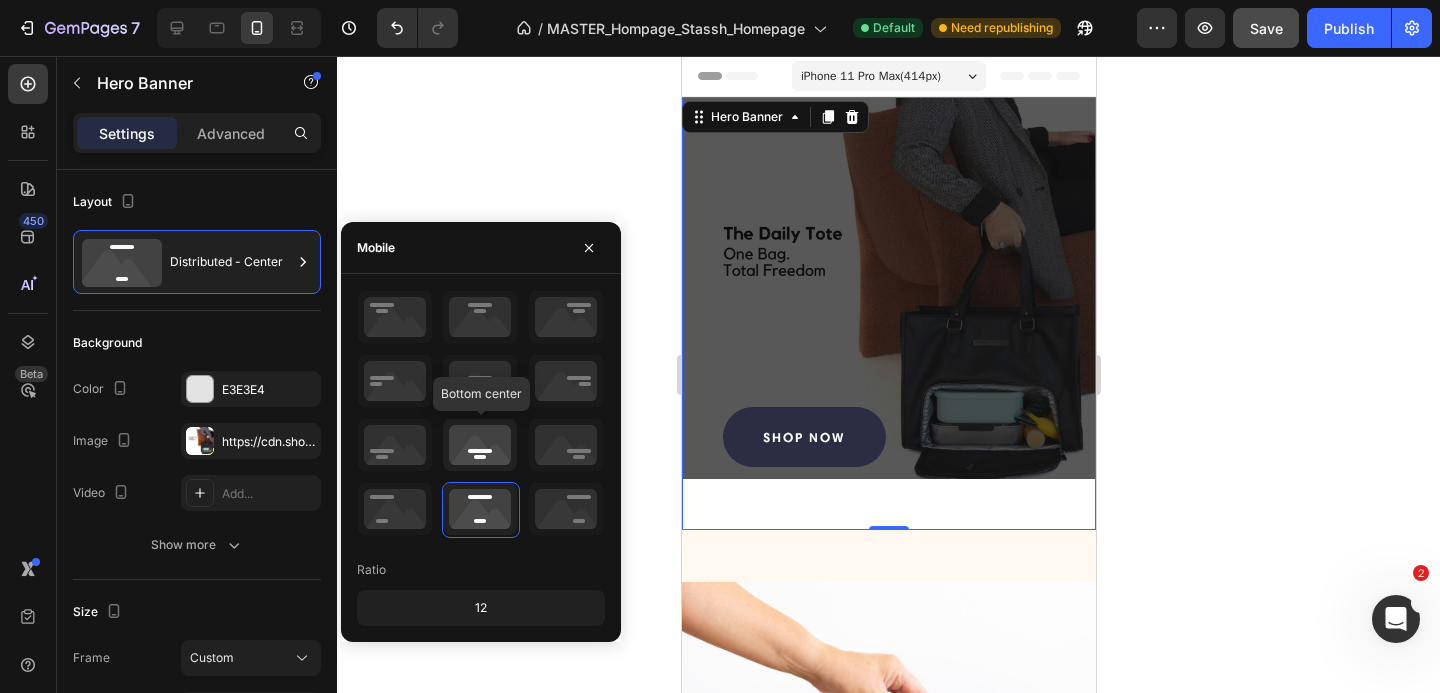 click 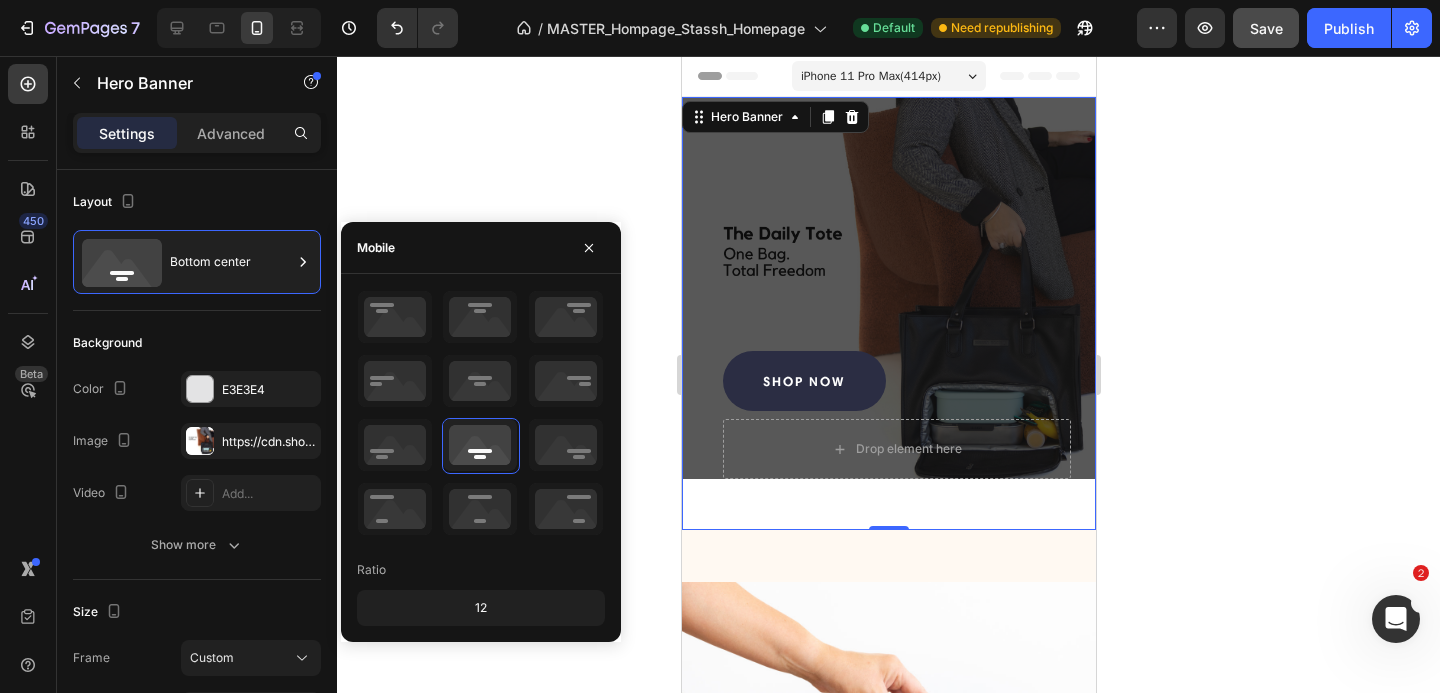click 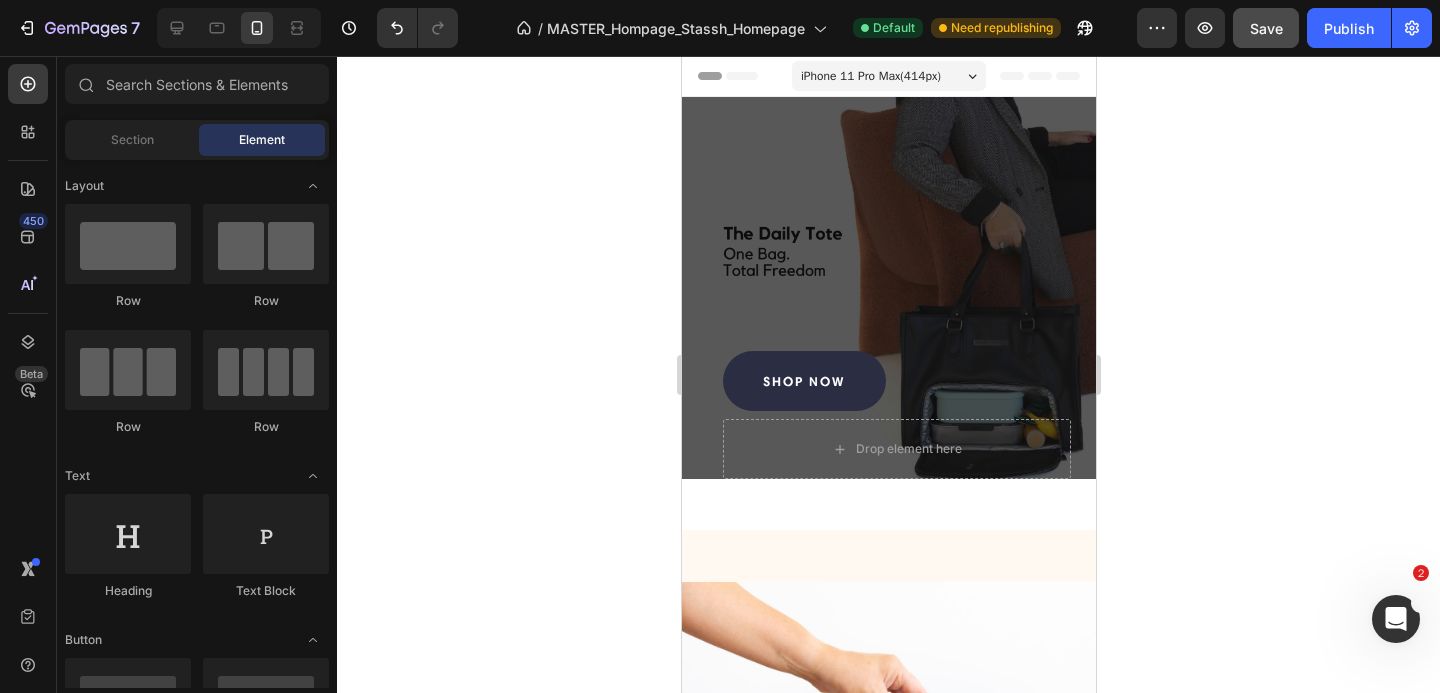 click 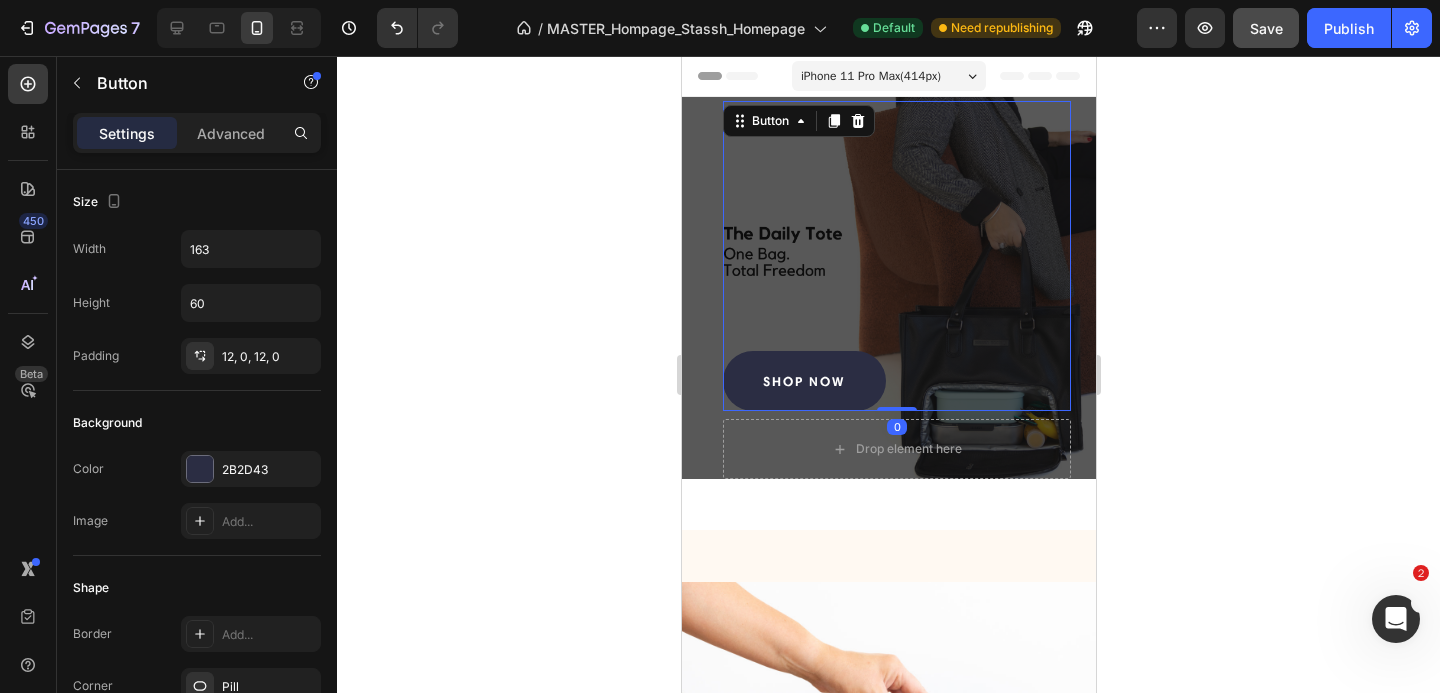 click on "Shop now Button   0" at bounding box center (896, 256) 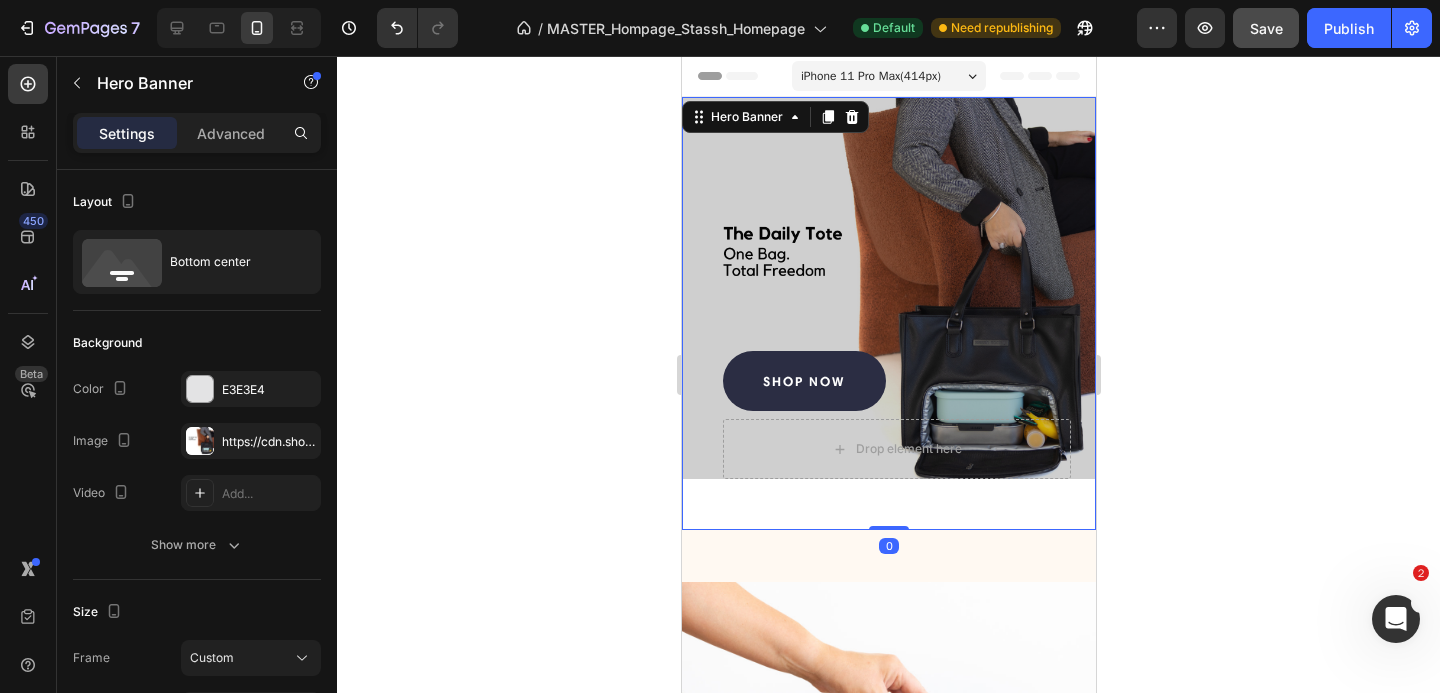 click at bounding box center [888, 288] 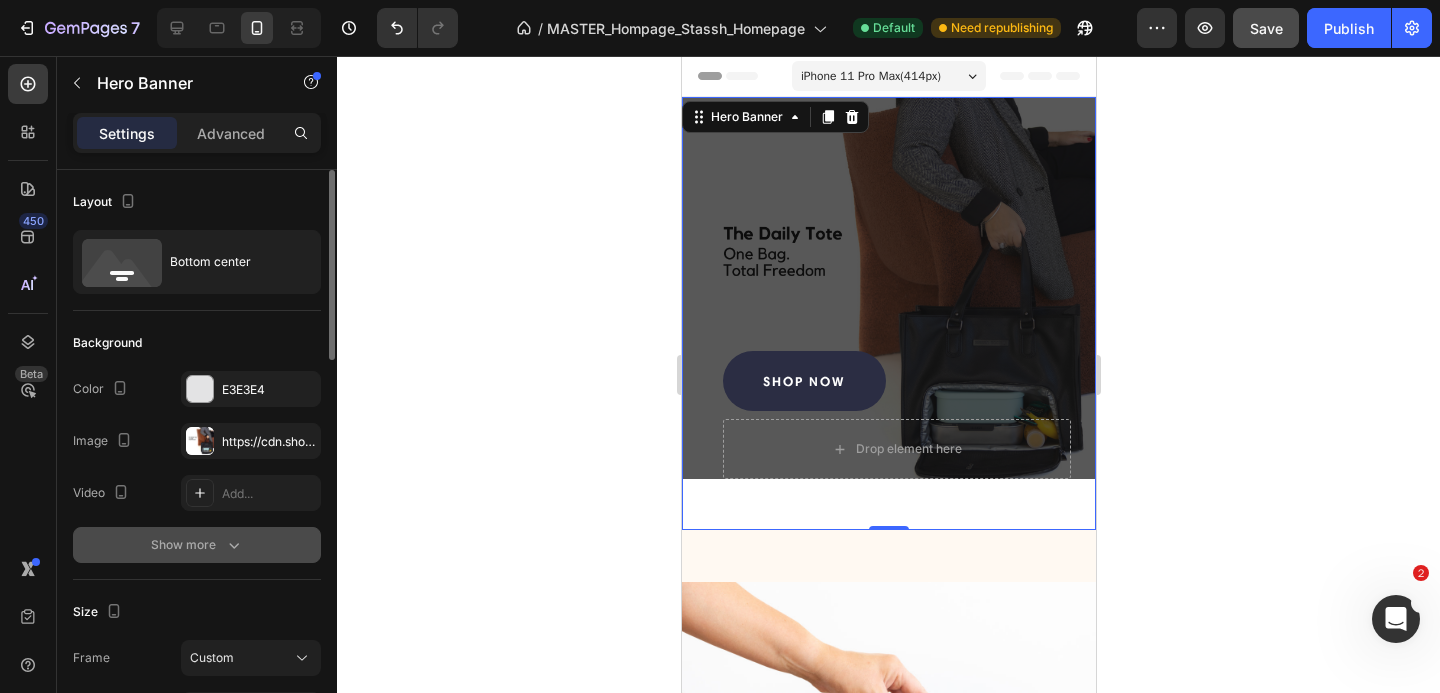 click on "Show more" at bounding box center (197, 545) 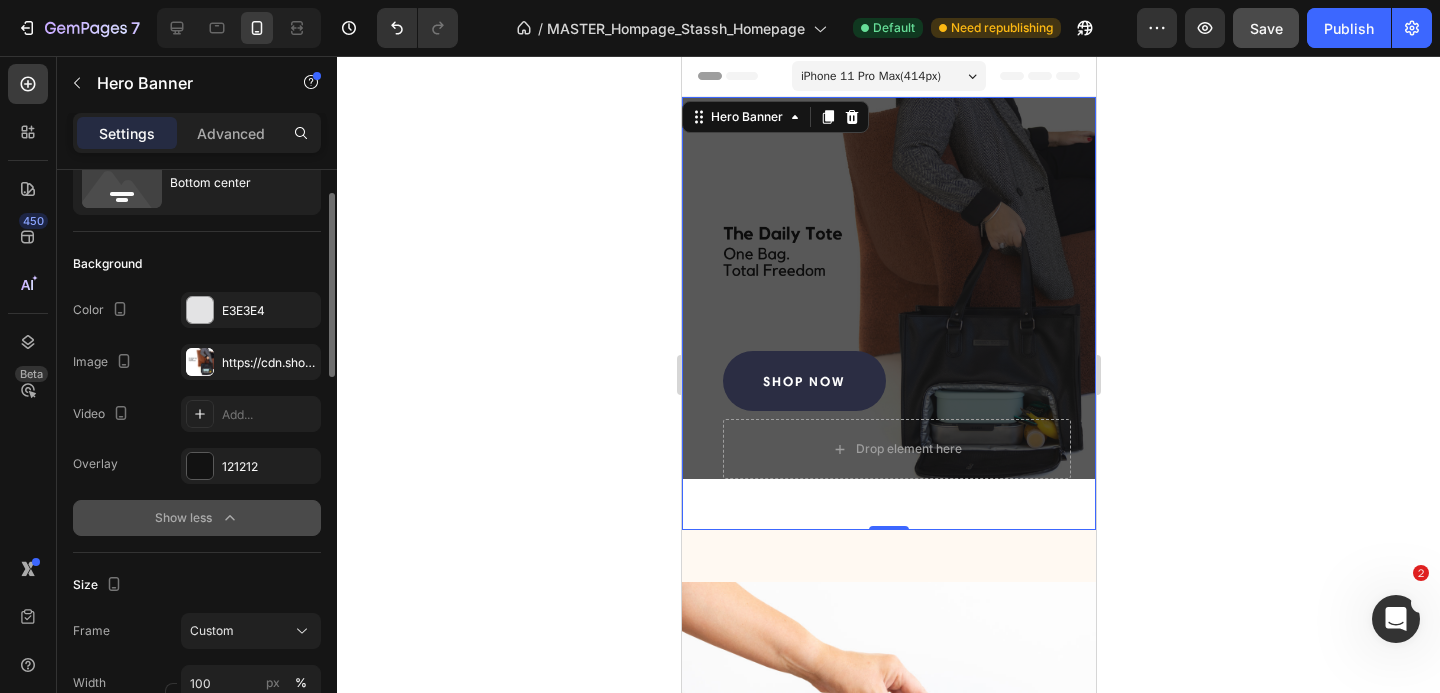 scroll, scrollTop: 78, scrollLeft: 0, axis: vertical 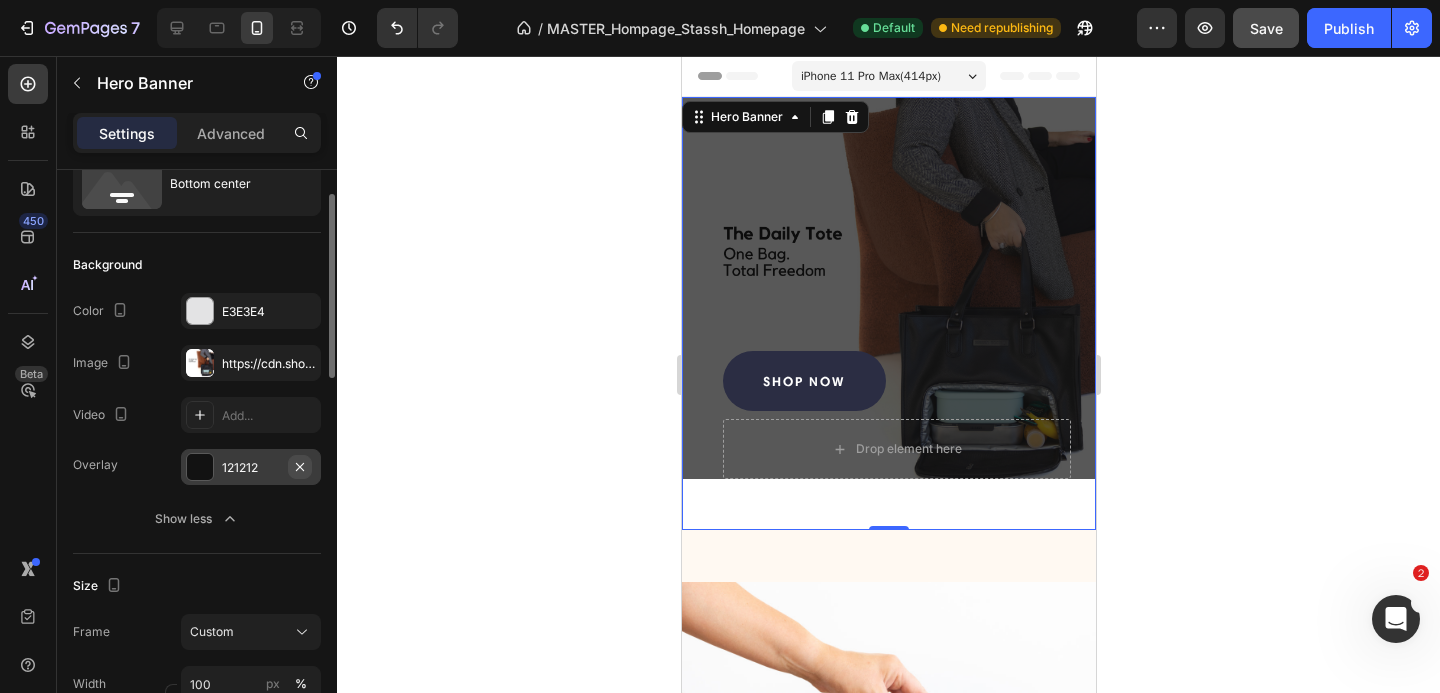 click 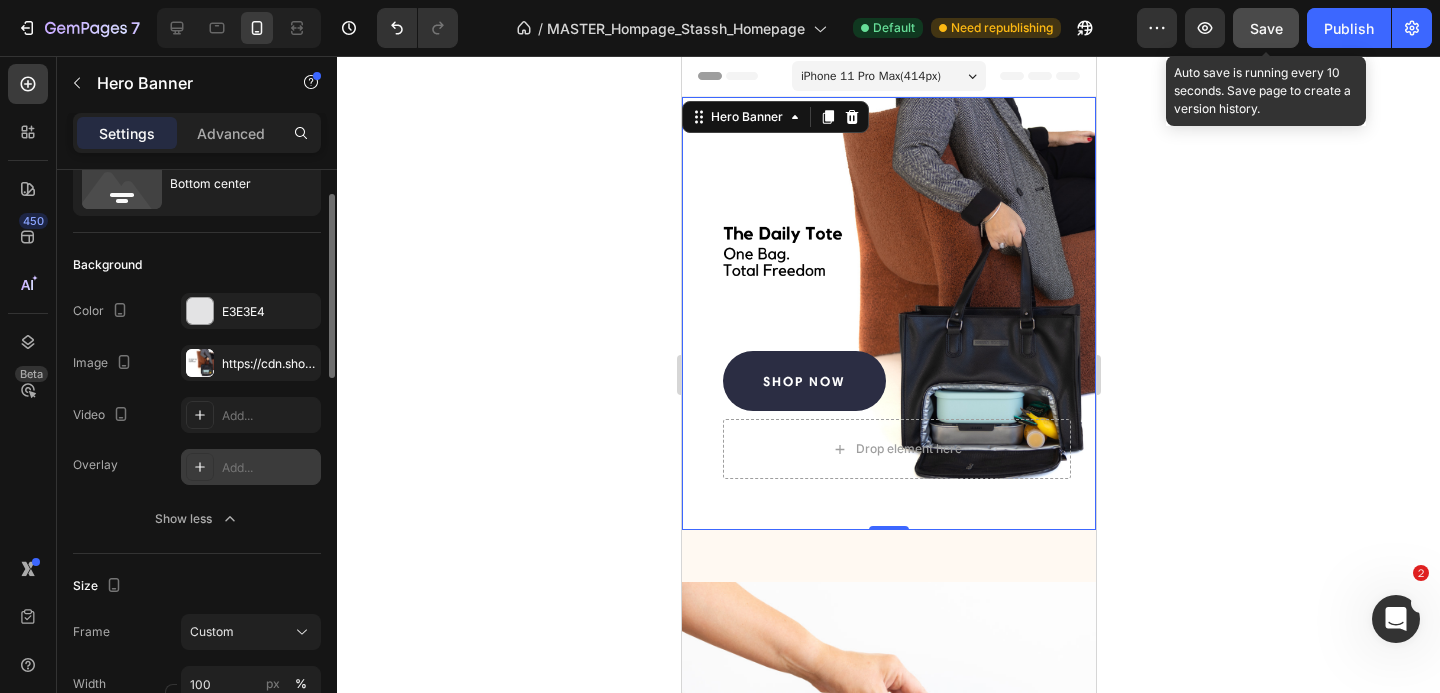 click on "Save" at bounding box center (1266, 28) 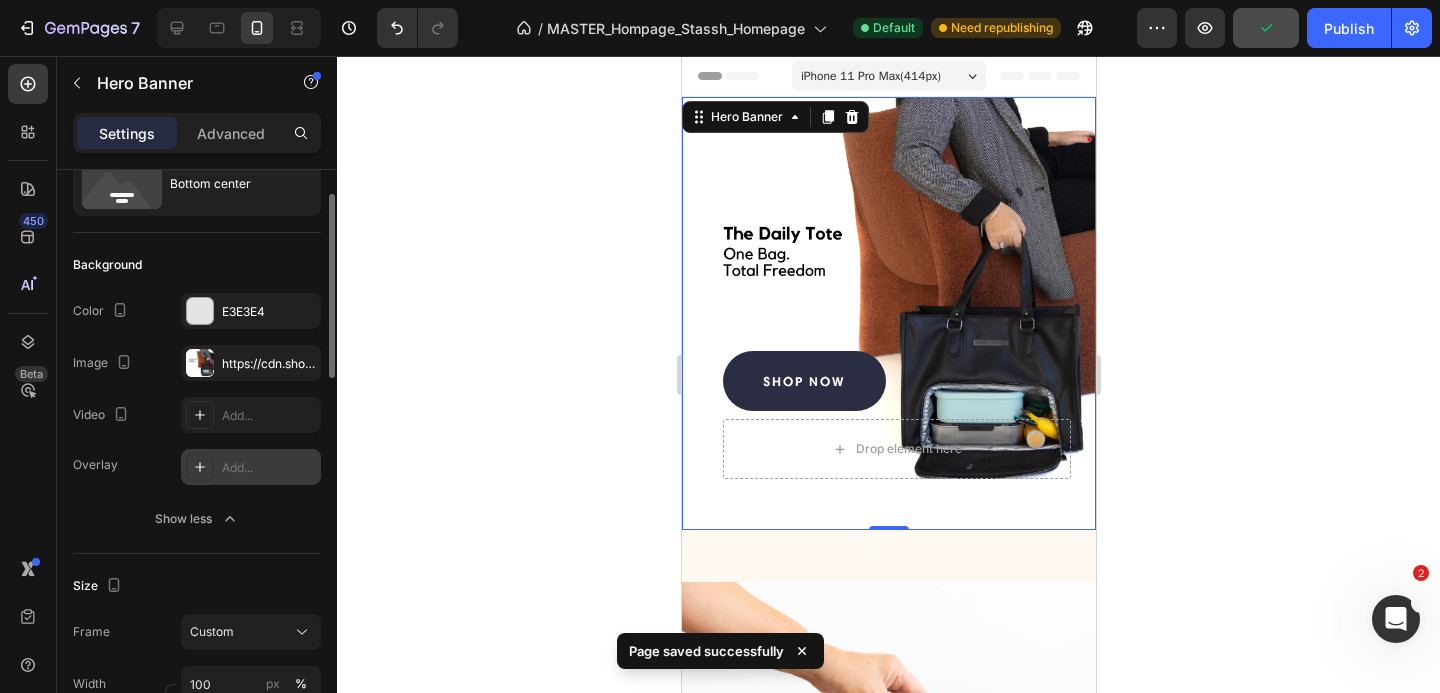 click 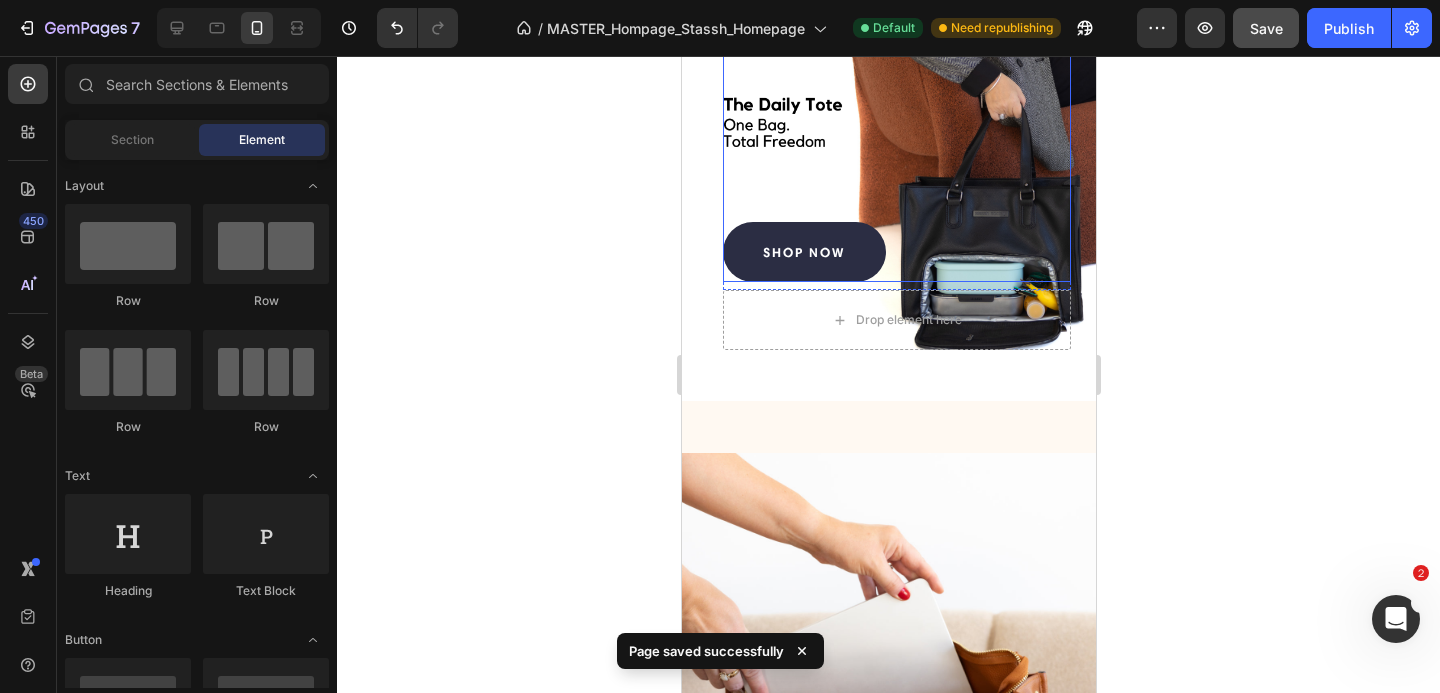 scroll, scrollTop: 128, scrollLeft: 0, axis: vertical 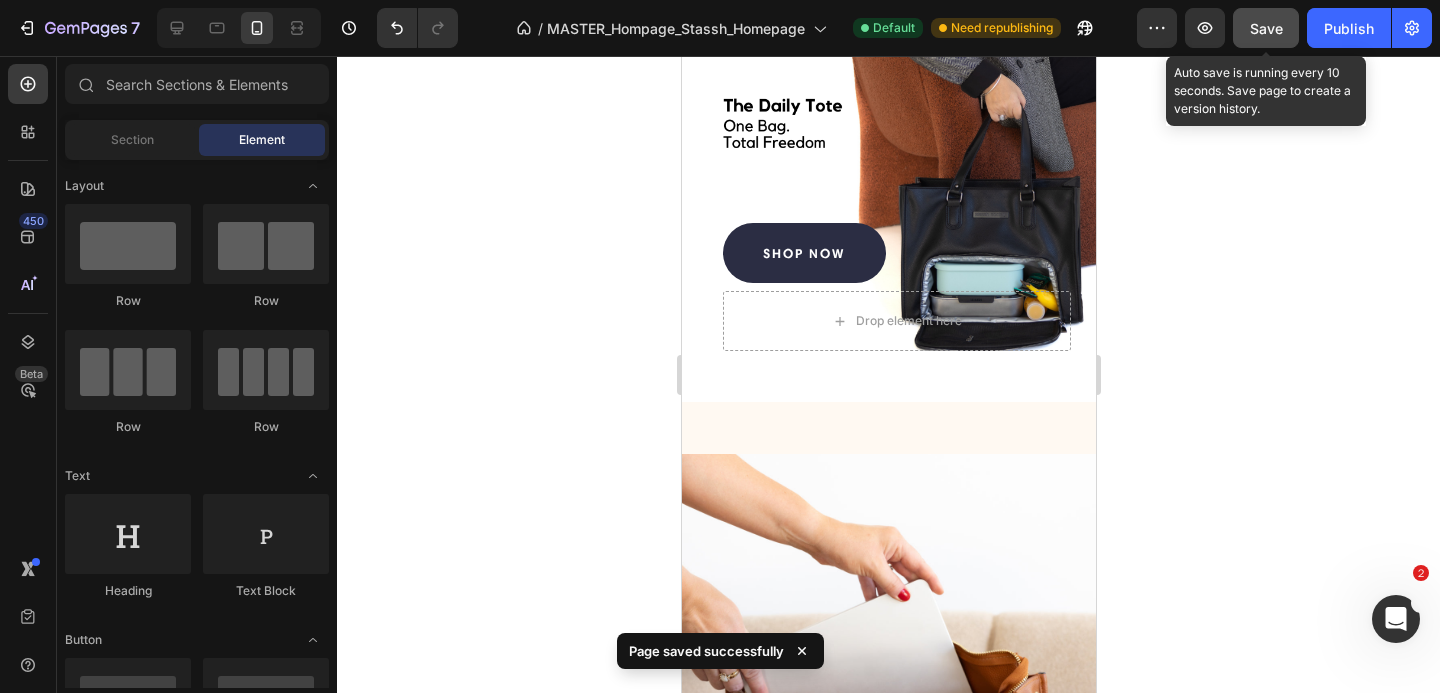 click on "Save" at bounding box center (1266, 28) 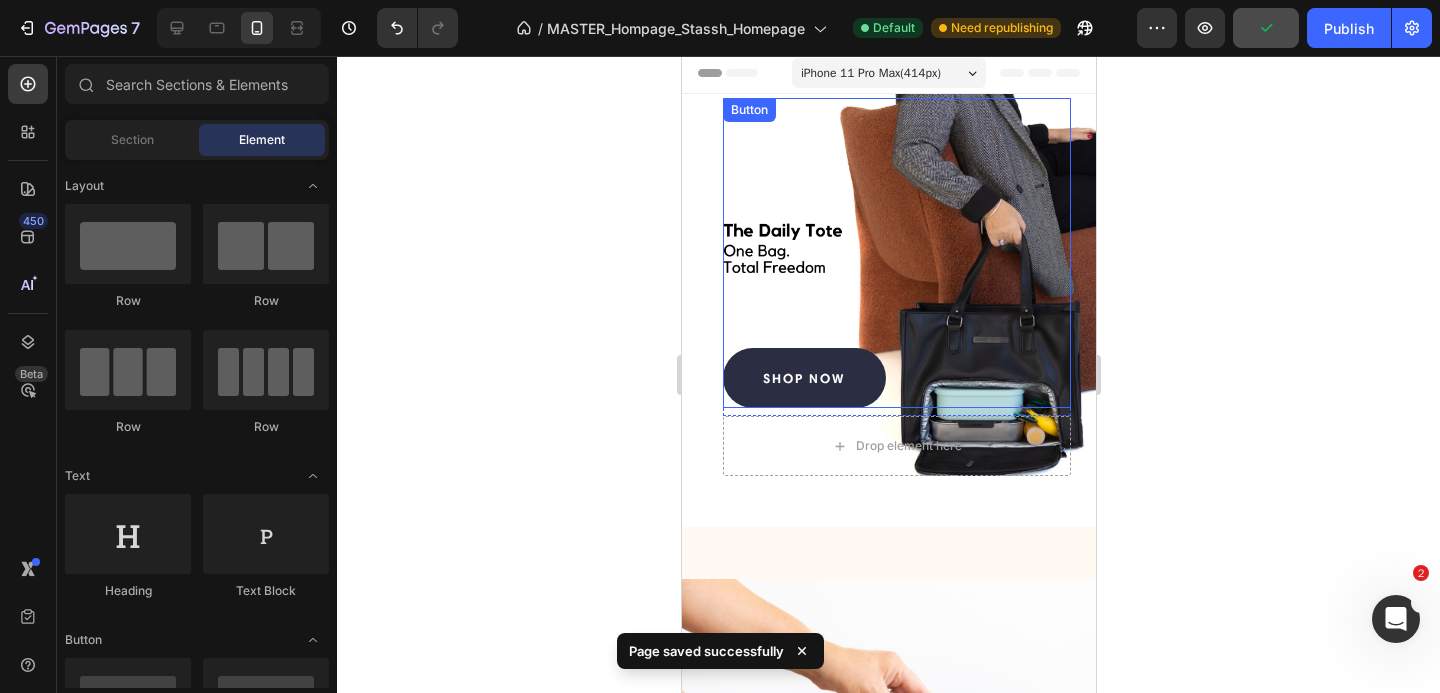 scroll, scrollTop: 0, scrollLeft: 0, axis: both 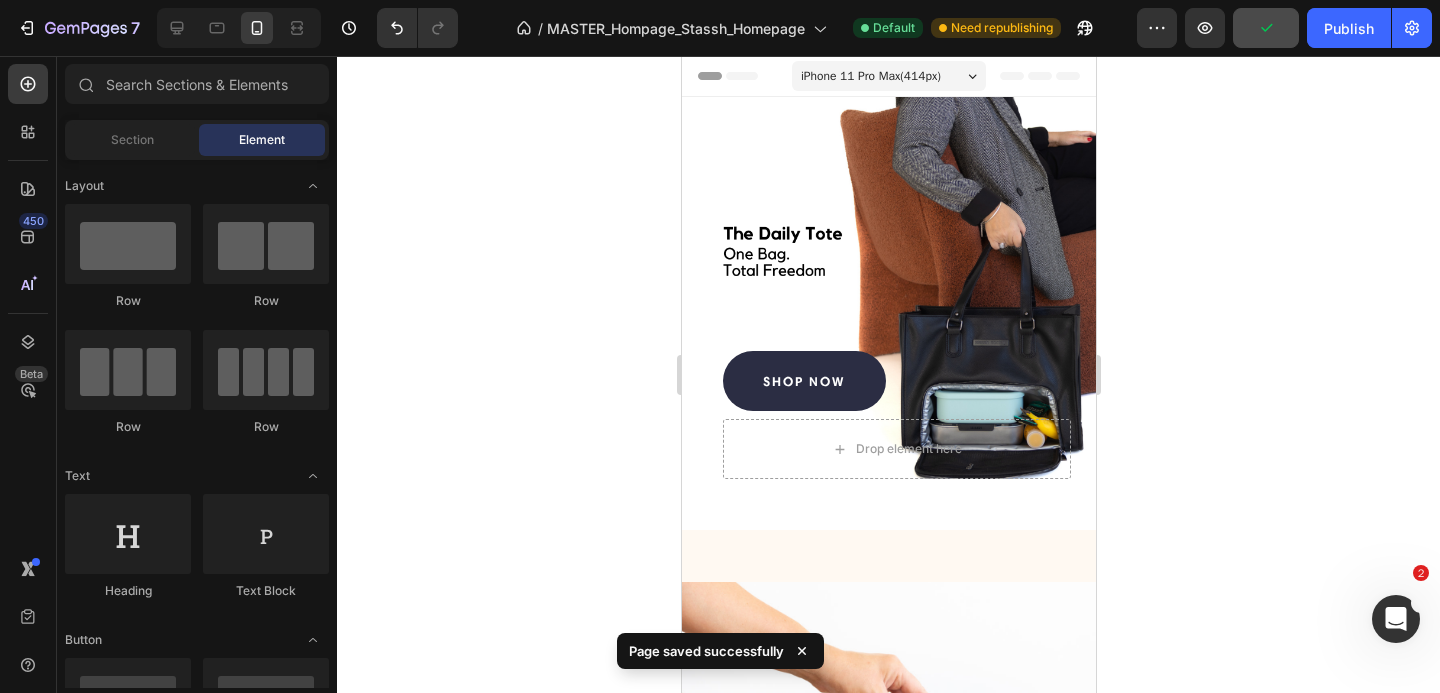 click on "iPhone 11 Pro Max  ( 414 px)" at bounding box center (888, 76) 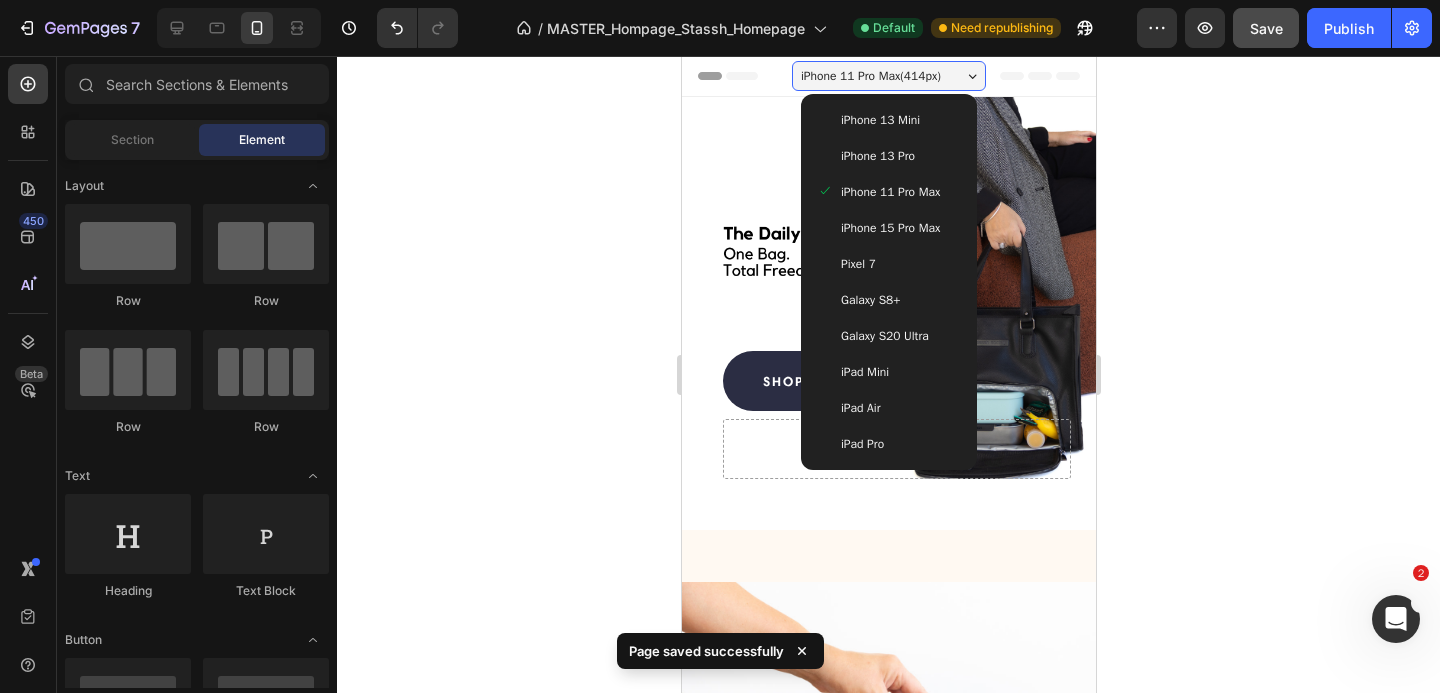 click on "iPhone 15 Pro Max" at bounding box center (889, 228) 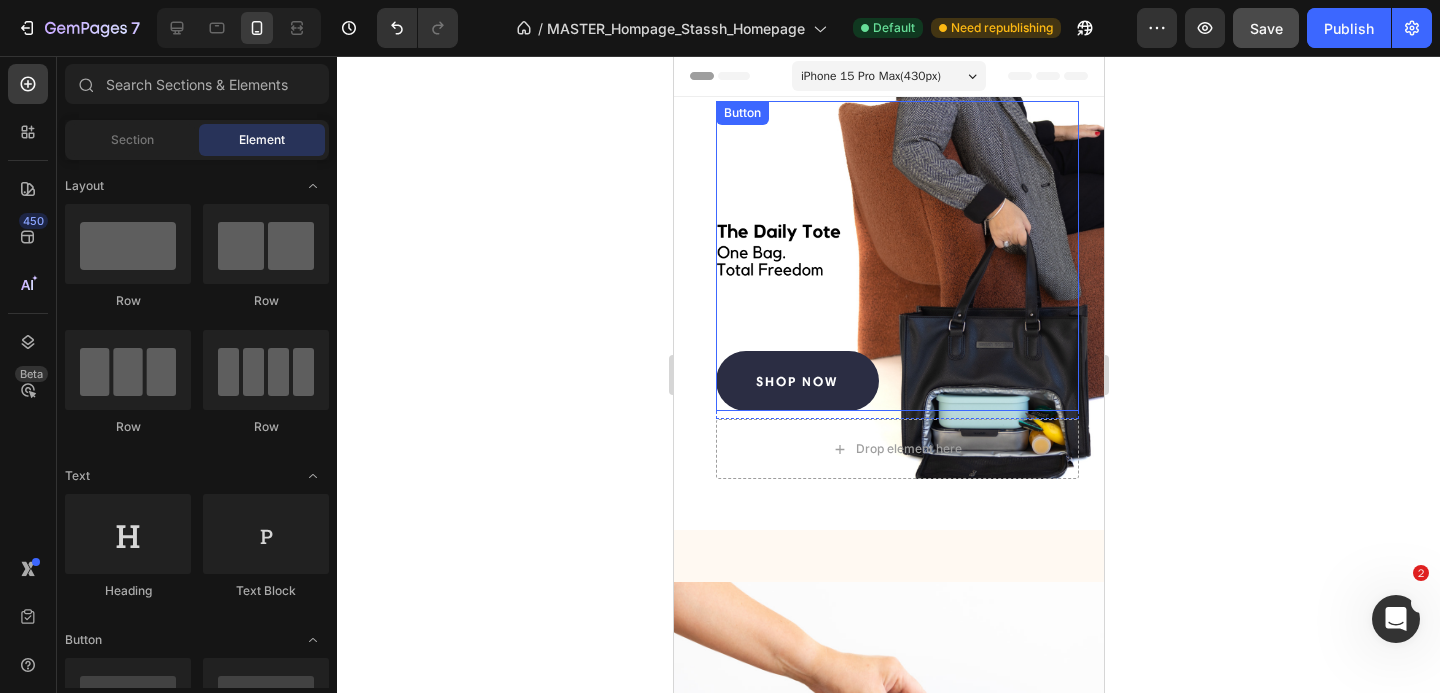 click on "Shop now Button" at bounding box center (896, 256) 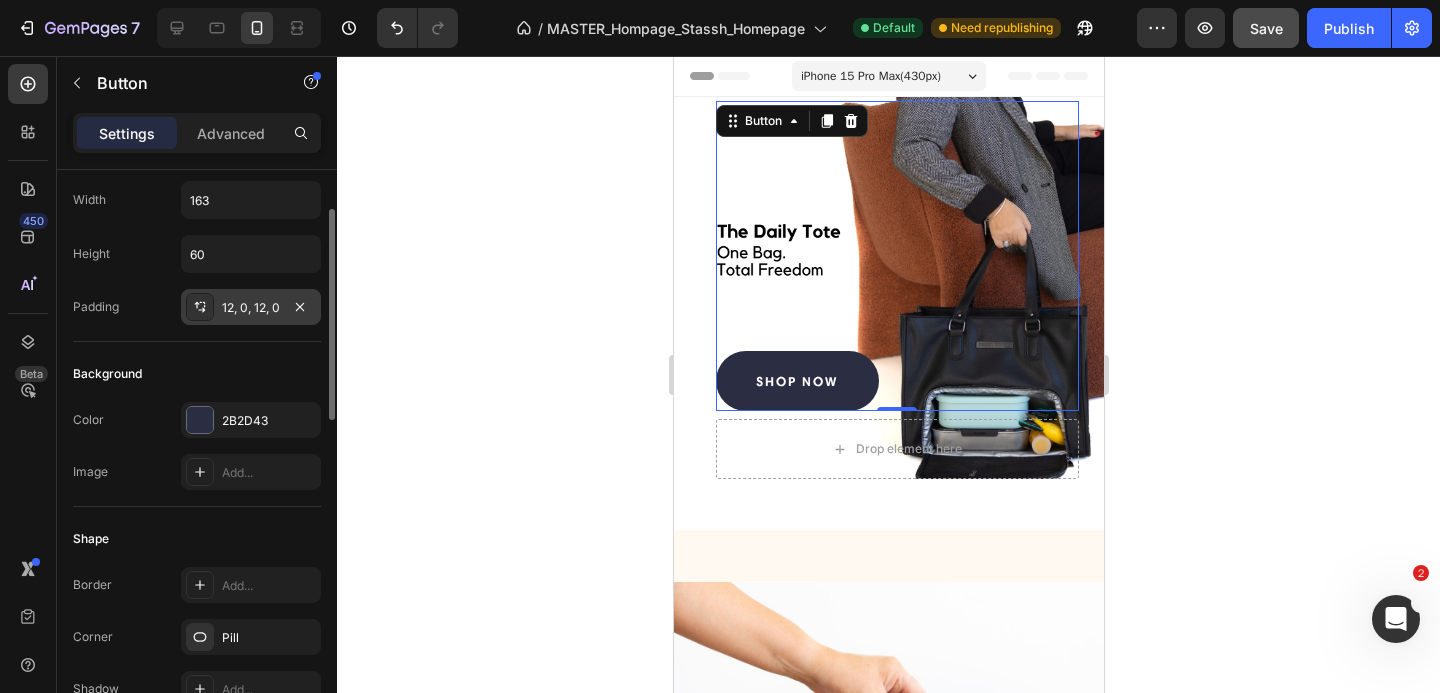 scroll, scrollTop: 0, scrollLeft: 0, axis: both 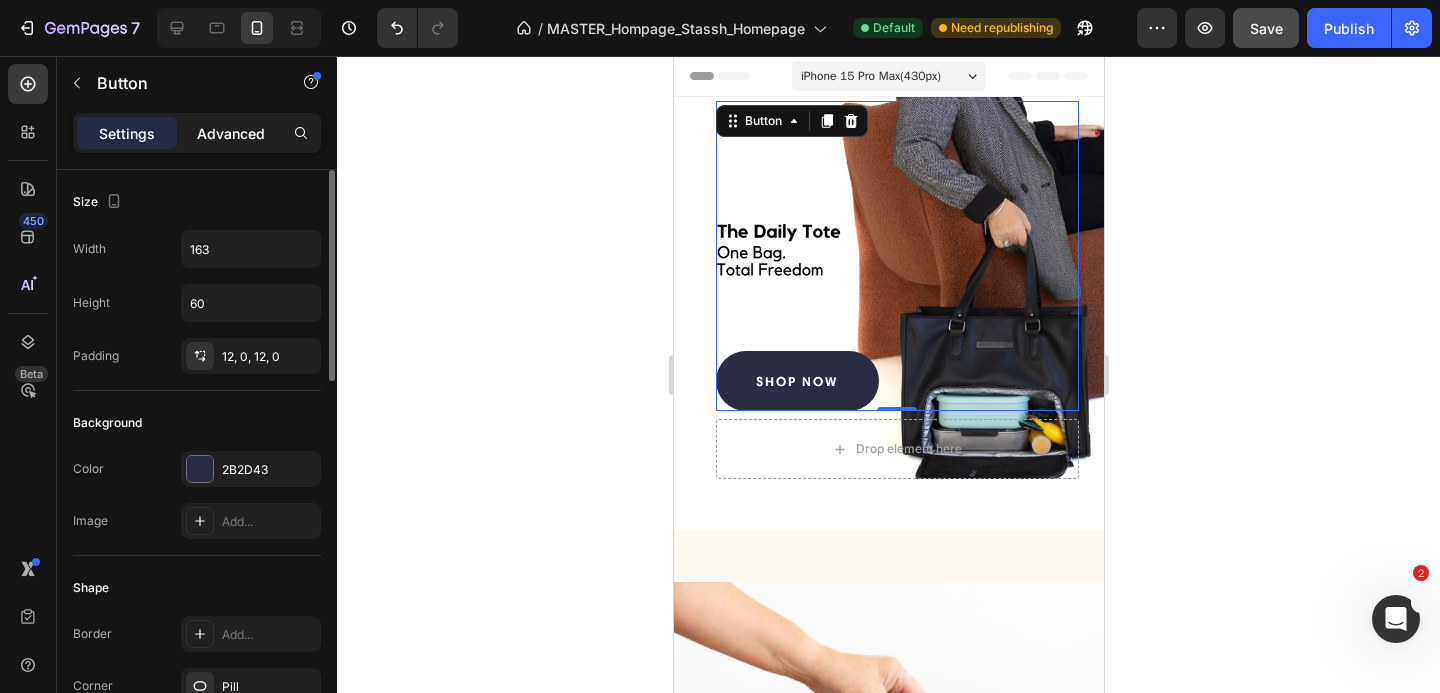click on "Advanced" 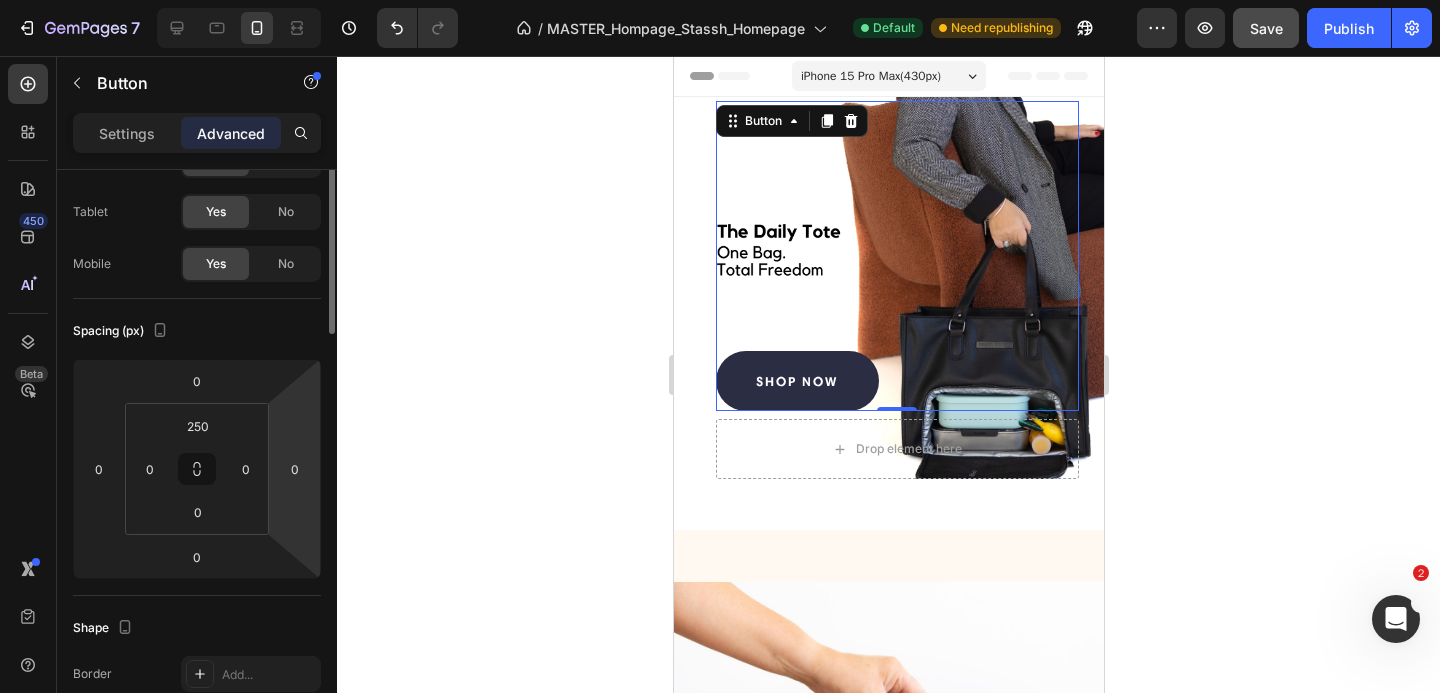 scroll, scrollTop: 0, scrollLeft: 0, axis: both 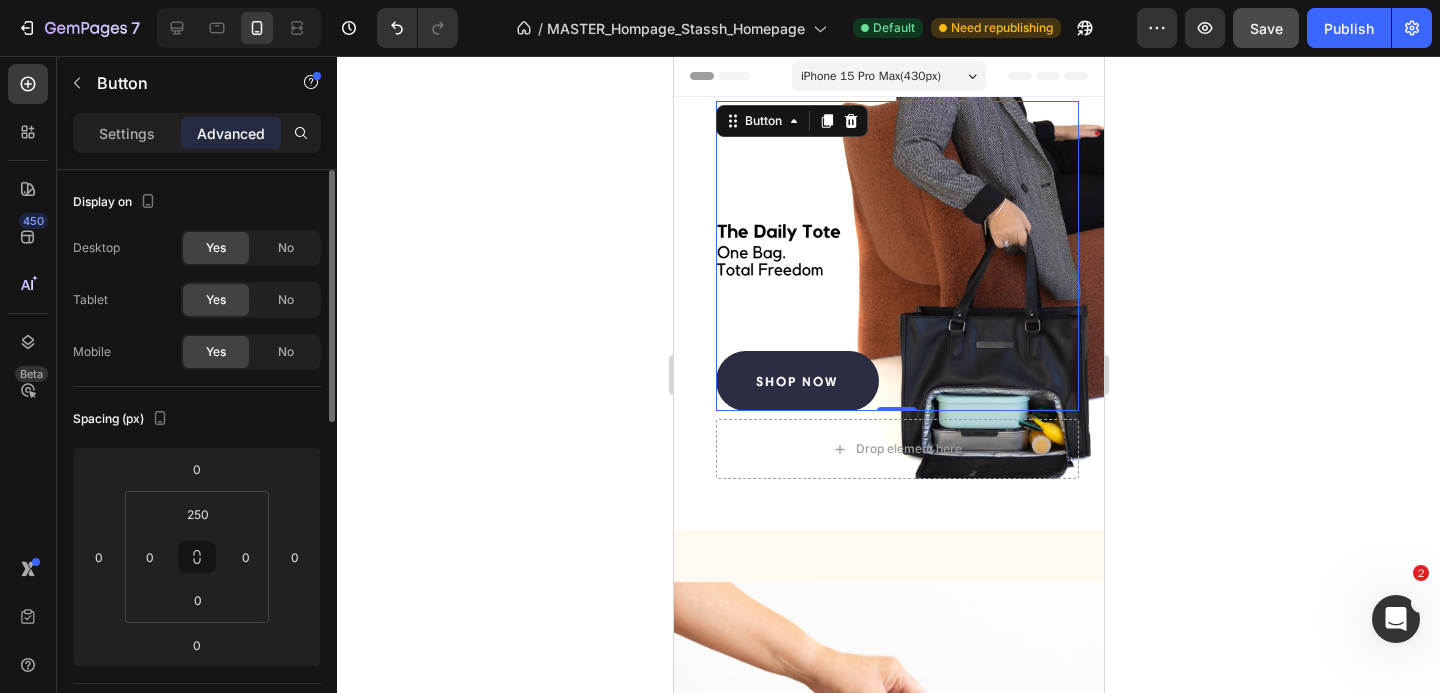 click on "Shop now Button   0 Row
Drop element here" at bounding box center [888, 260] 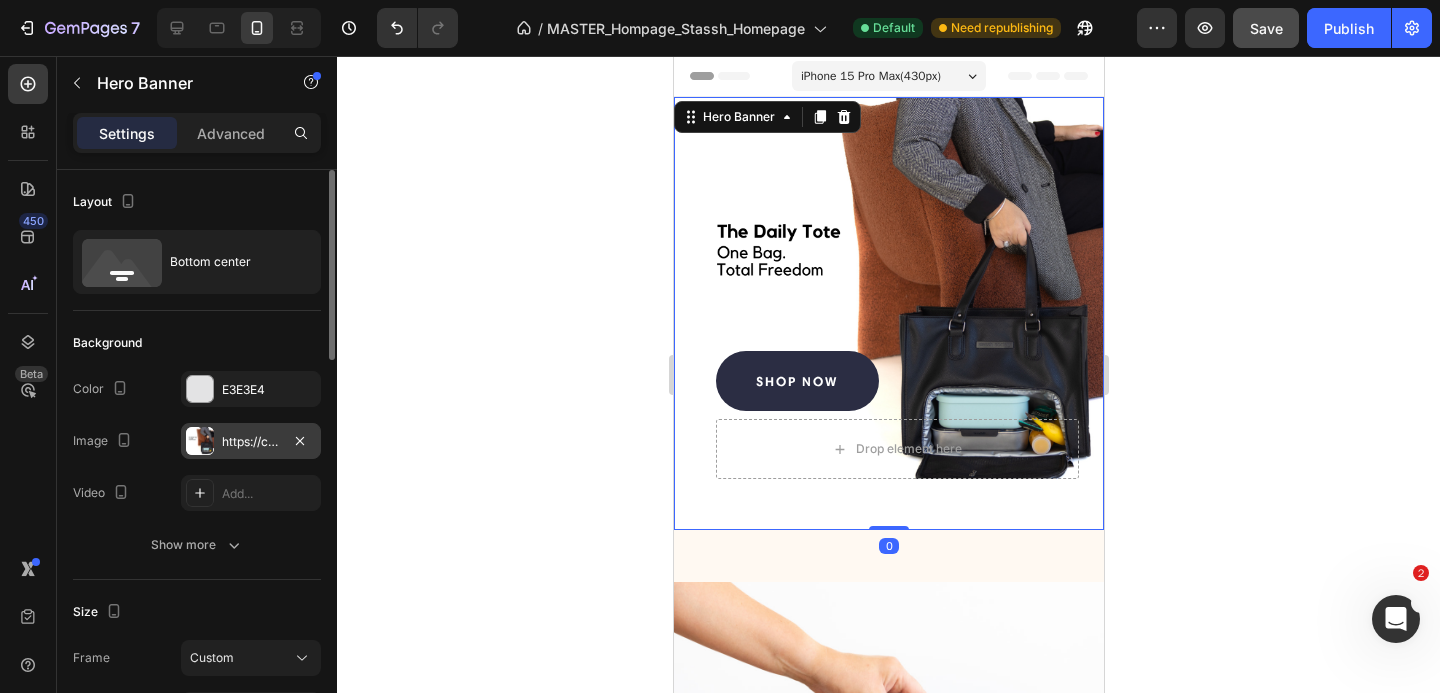 click on "https://cdn.shopify.com/s/files/1/0898/0666/8061/files/gempages_531146525112271685-7529e2cb-bd6e-4ef4-b21e-03e47a02354c.png" at bounding box center (251, 442) 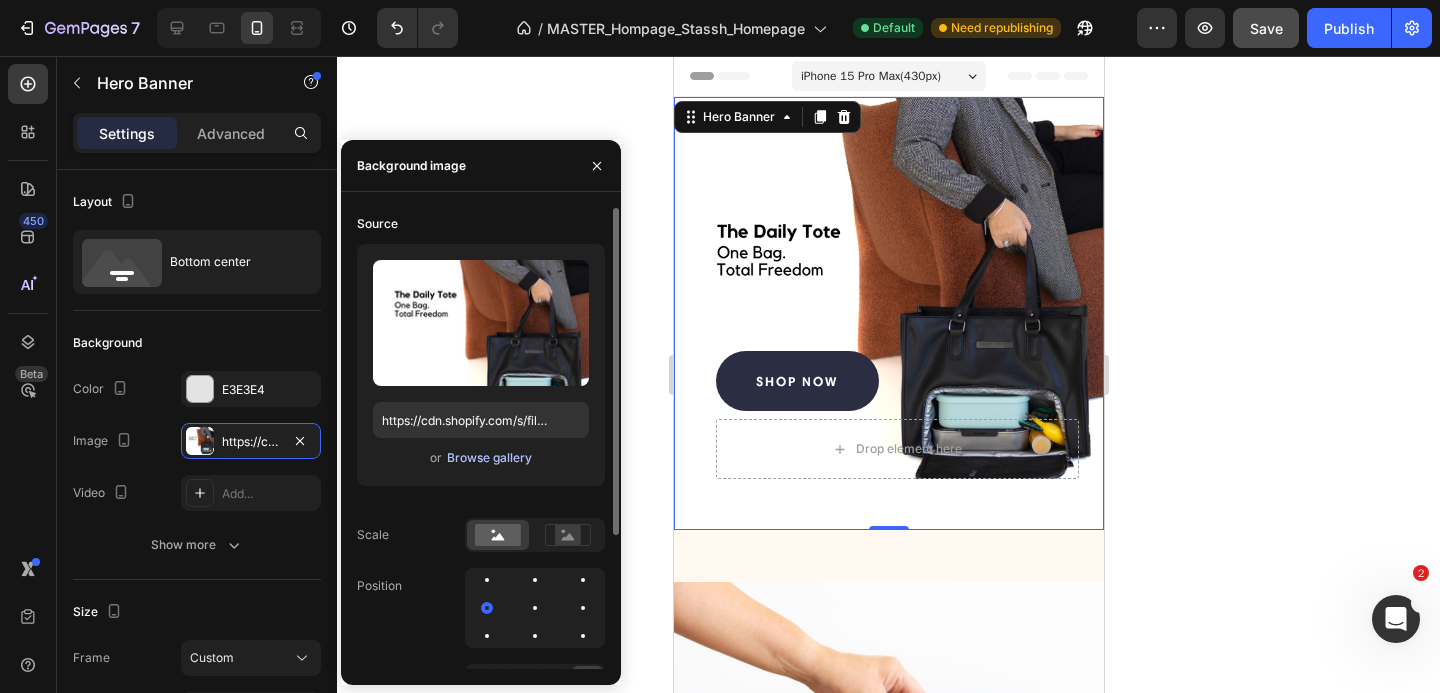 click on "Browse gallery" at bounding box center [489, 458] 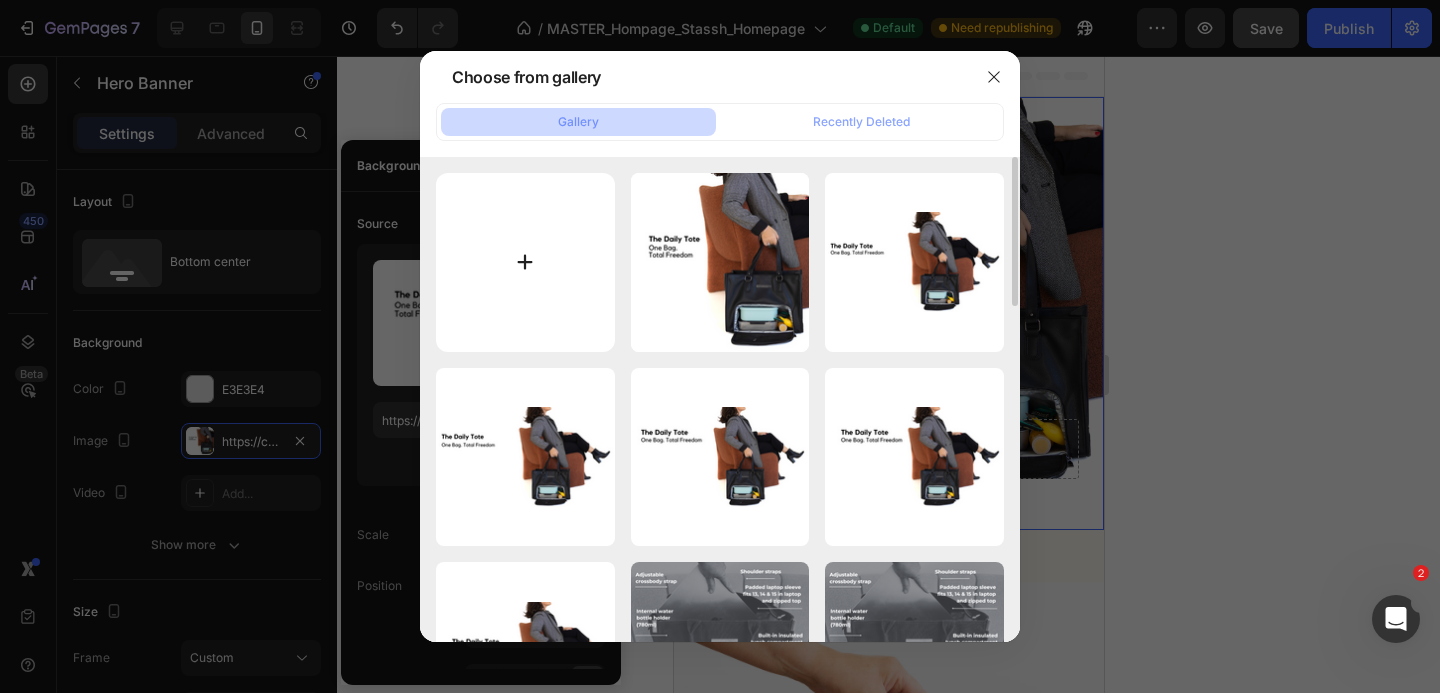 click at bounding box center (525, 262) 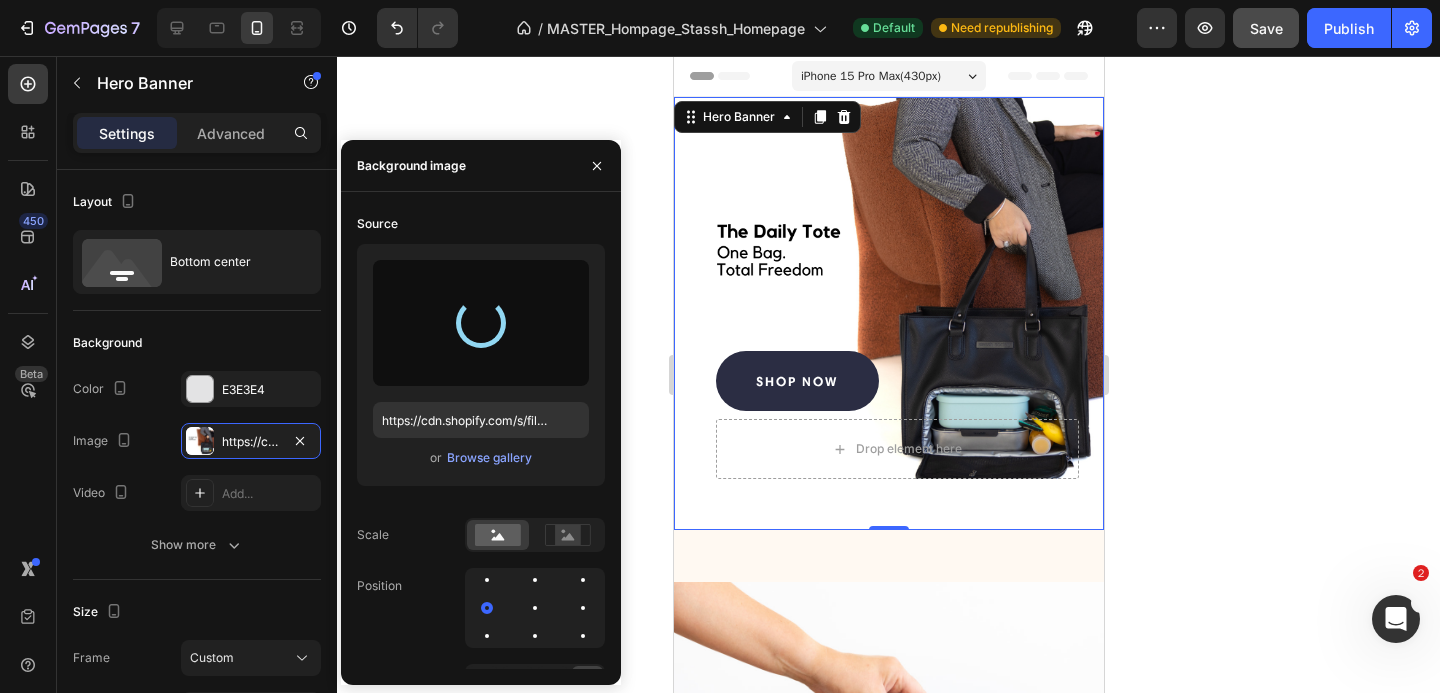 type on "https://cdn.shopify.com/s/files/1/0898/0666/8061/files/gempages_531146525112271685-c98e258f-3bf0-4b7a-a1fb-03173801e51a.png" 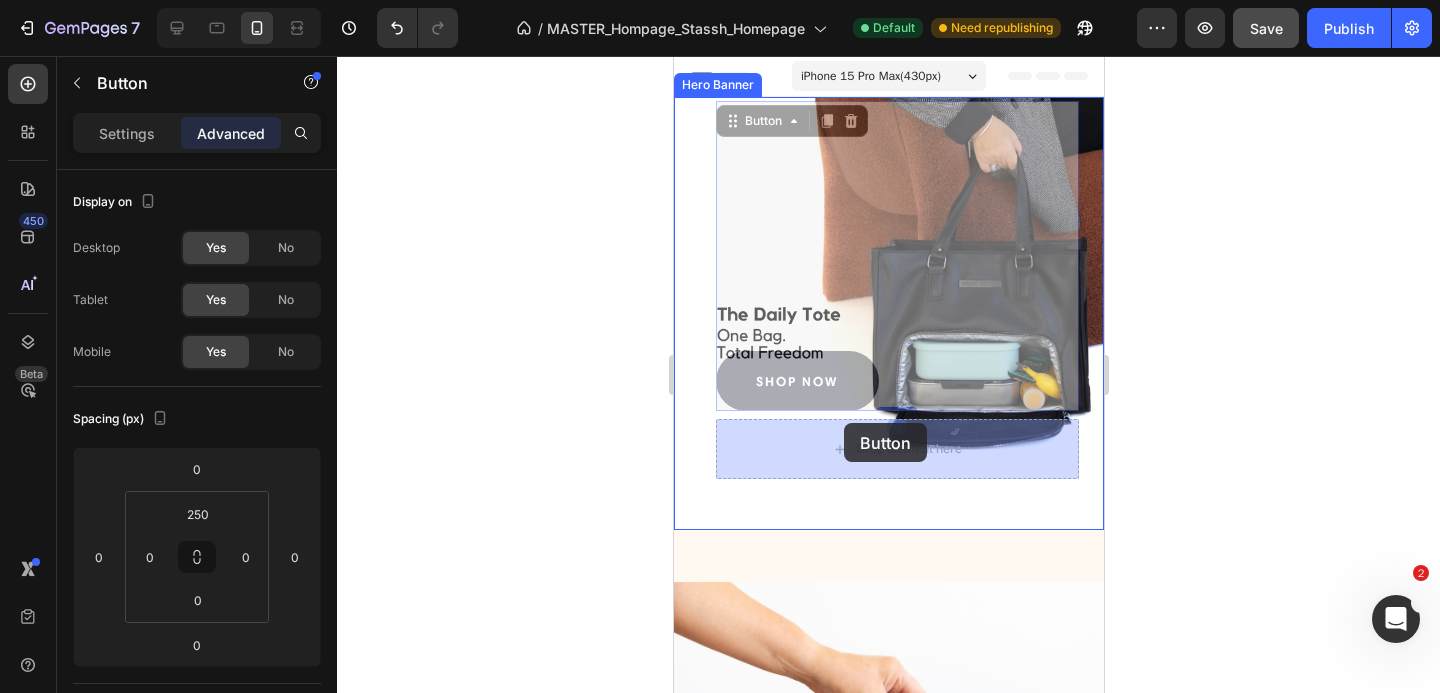 drag, startPoint x: 847, startPoint y: 362, endPoint x: 843, endPoint y: 421, distance: 59.135437 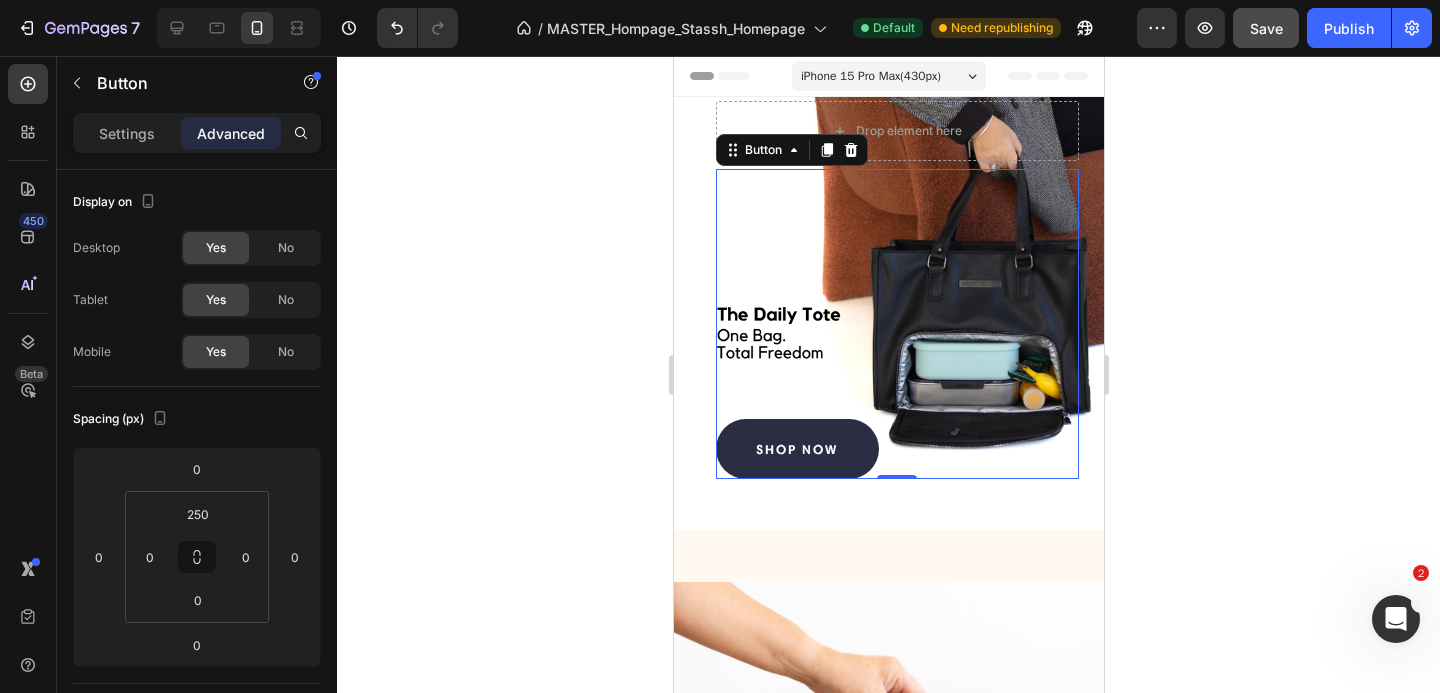 click 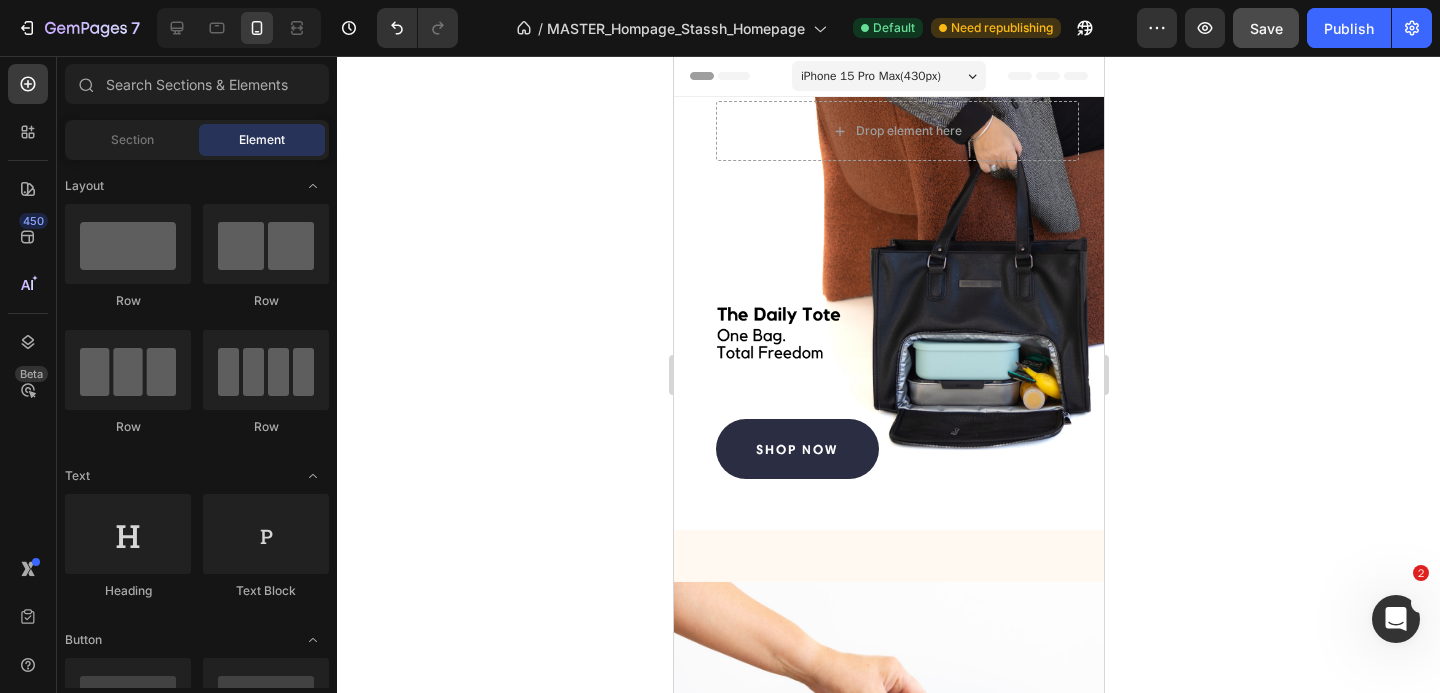 click 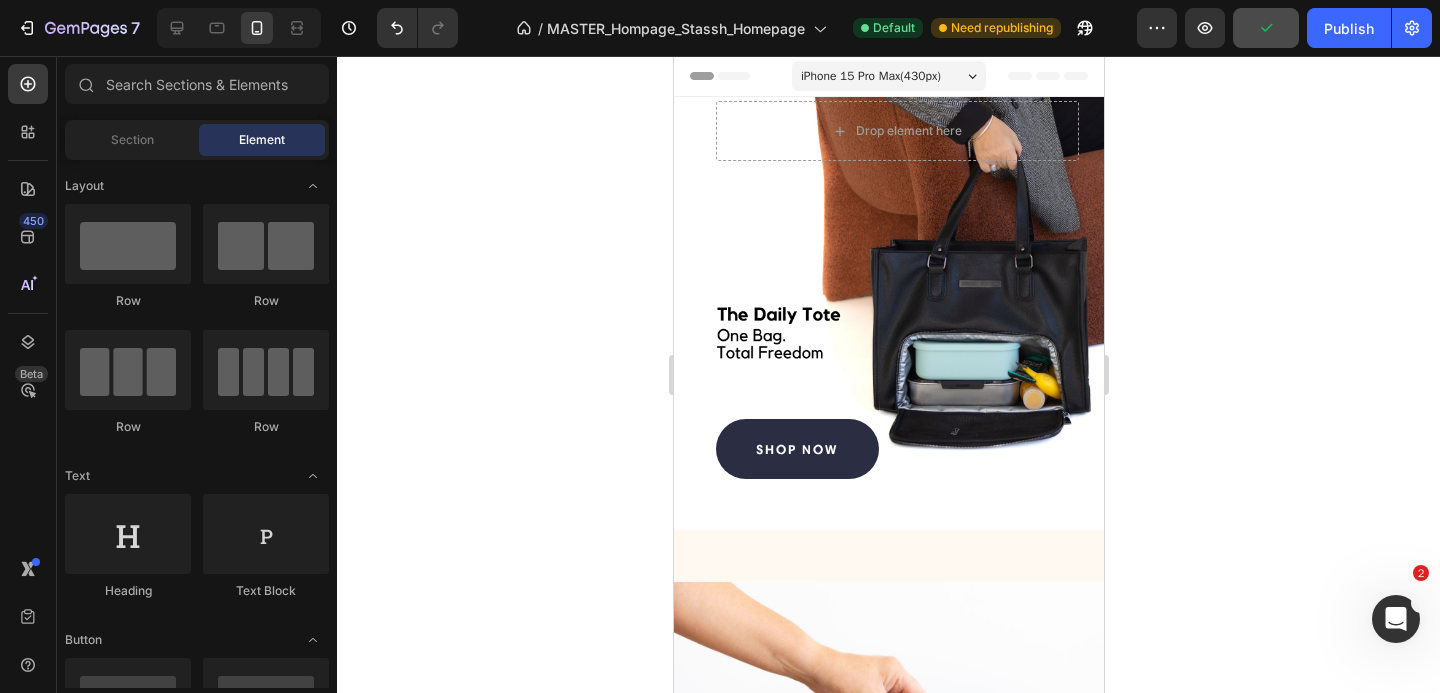 click on "iPhone 15 Pro Max  ( 430 px)" at bounding box center (888, 76) 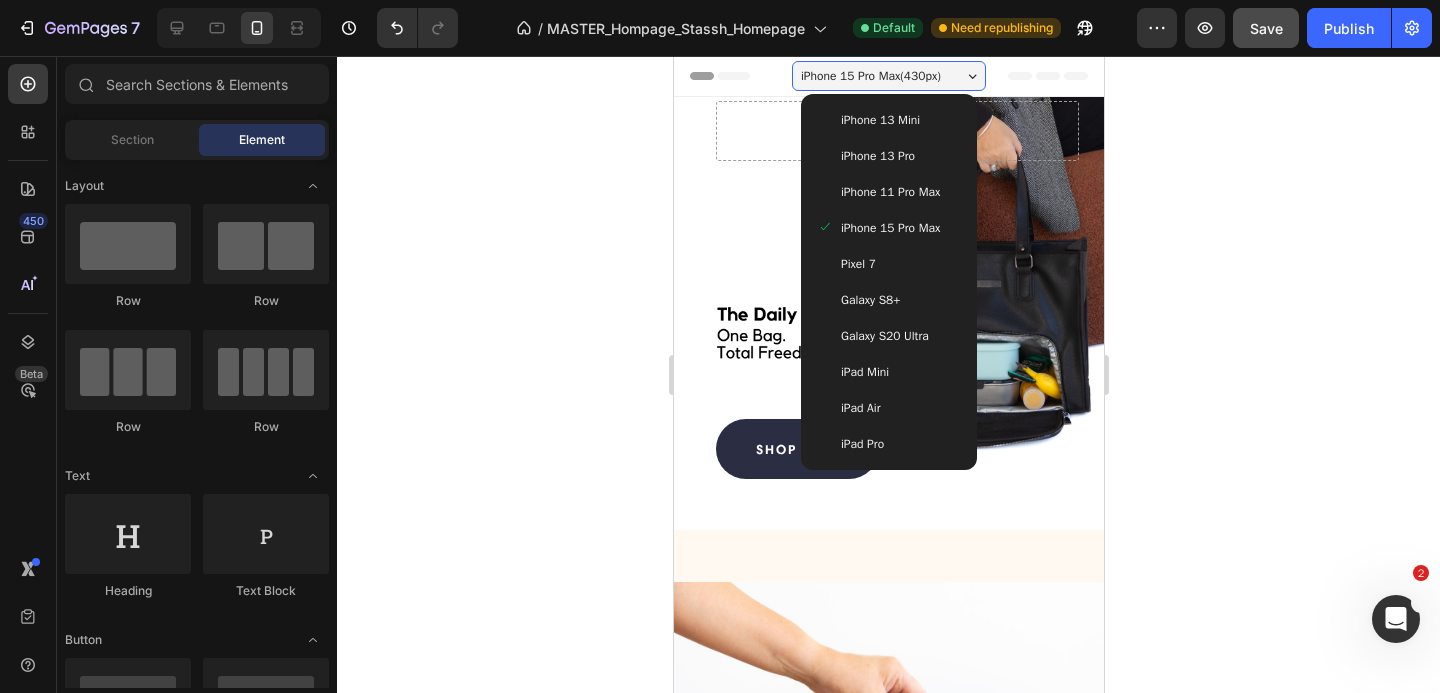 click on "iPhone 11 Pro Max" at bounding box center [889, 192] 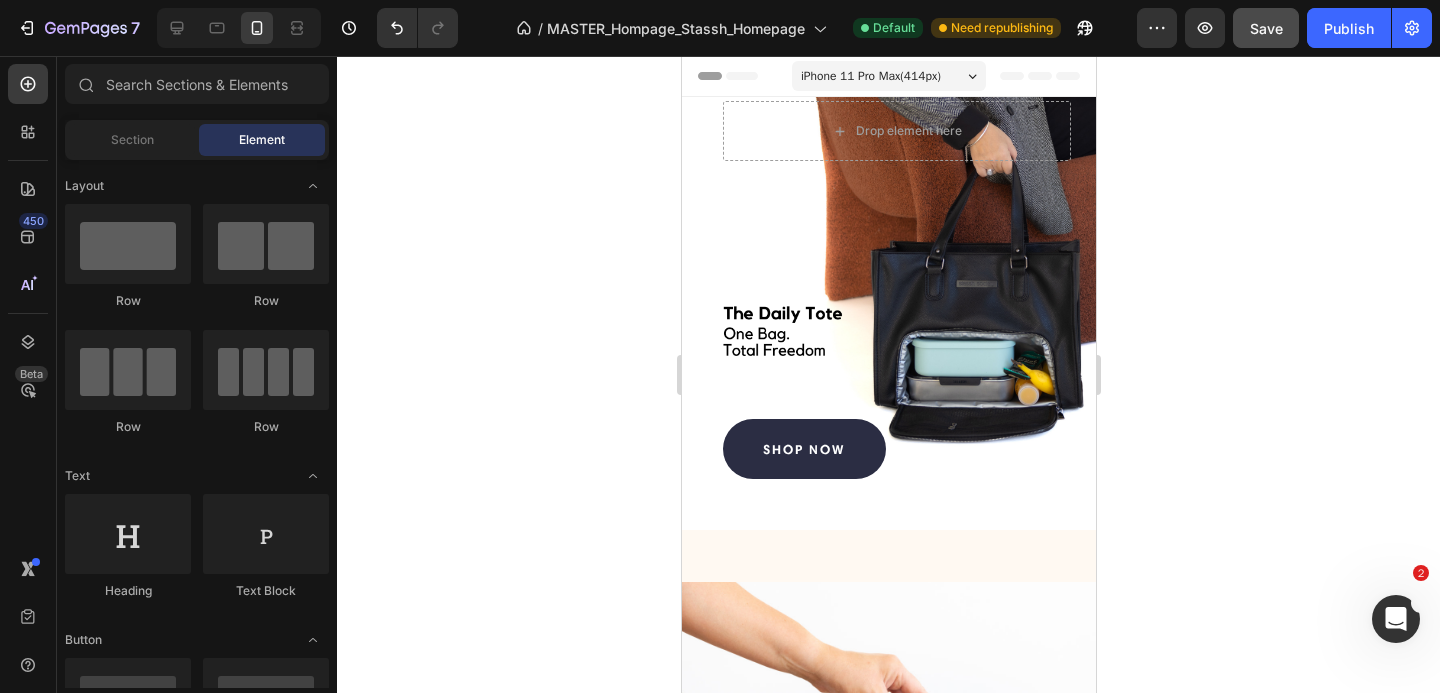 click on "iPhone 11 Pro Max  ( 414 px)" at bounding box center [888, 76] 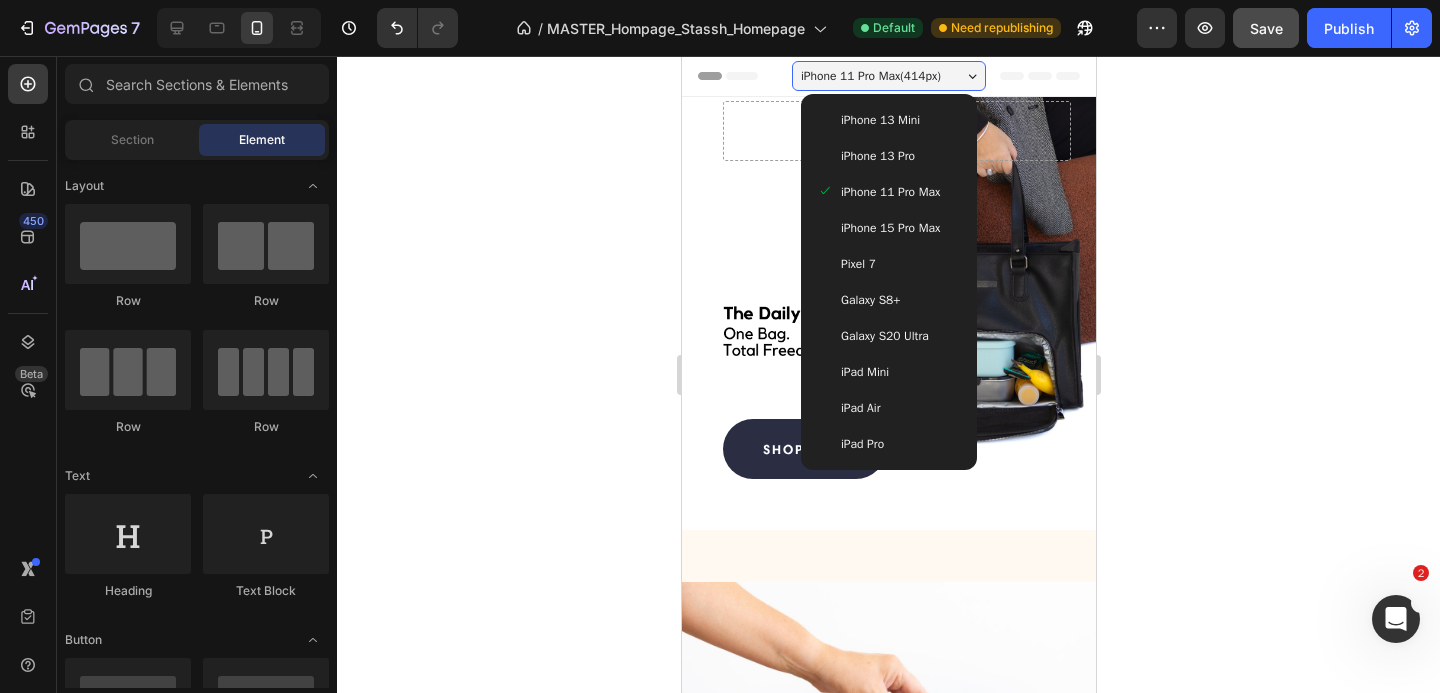 click on "iPhone 13 Pro" at bounding box center (888, 156) 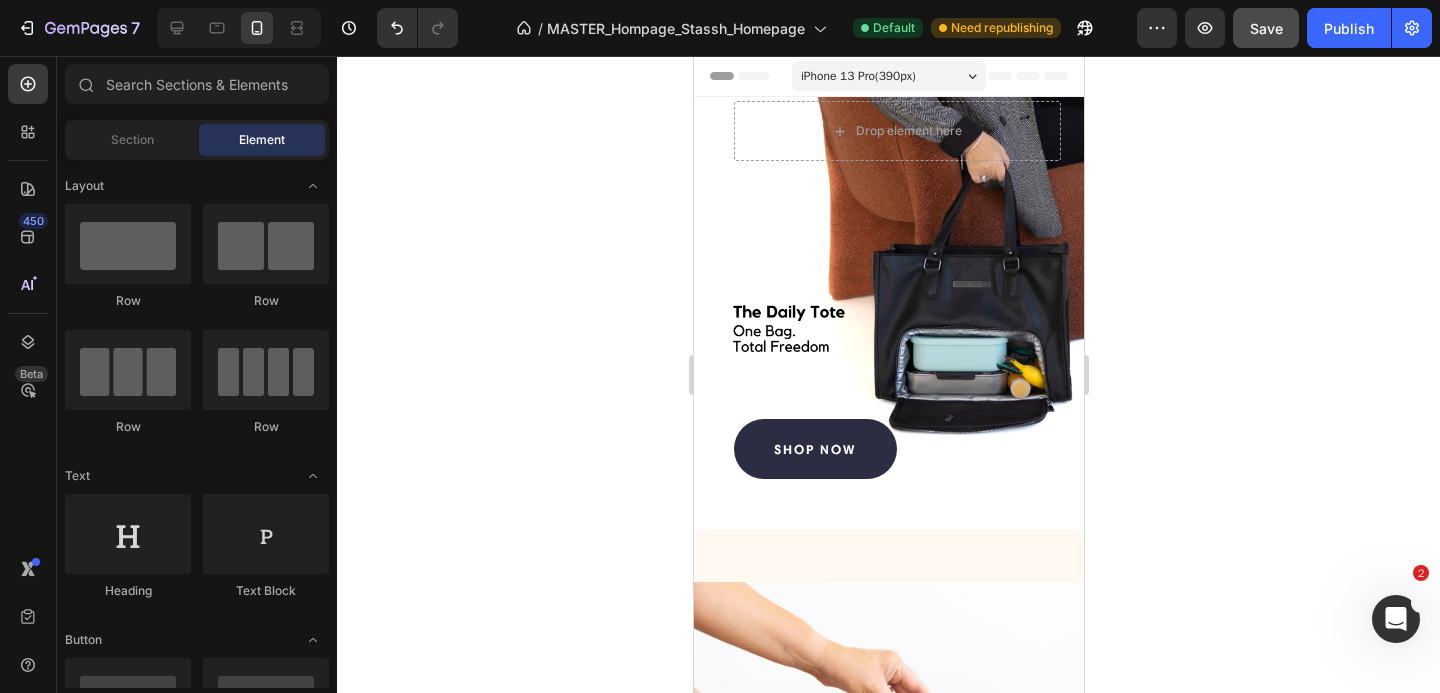 click on "iPhone 13 Pro  ( 390 px)" at bounding box center [888, 76] 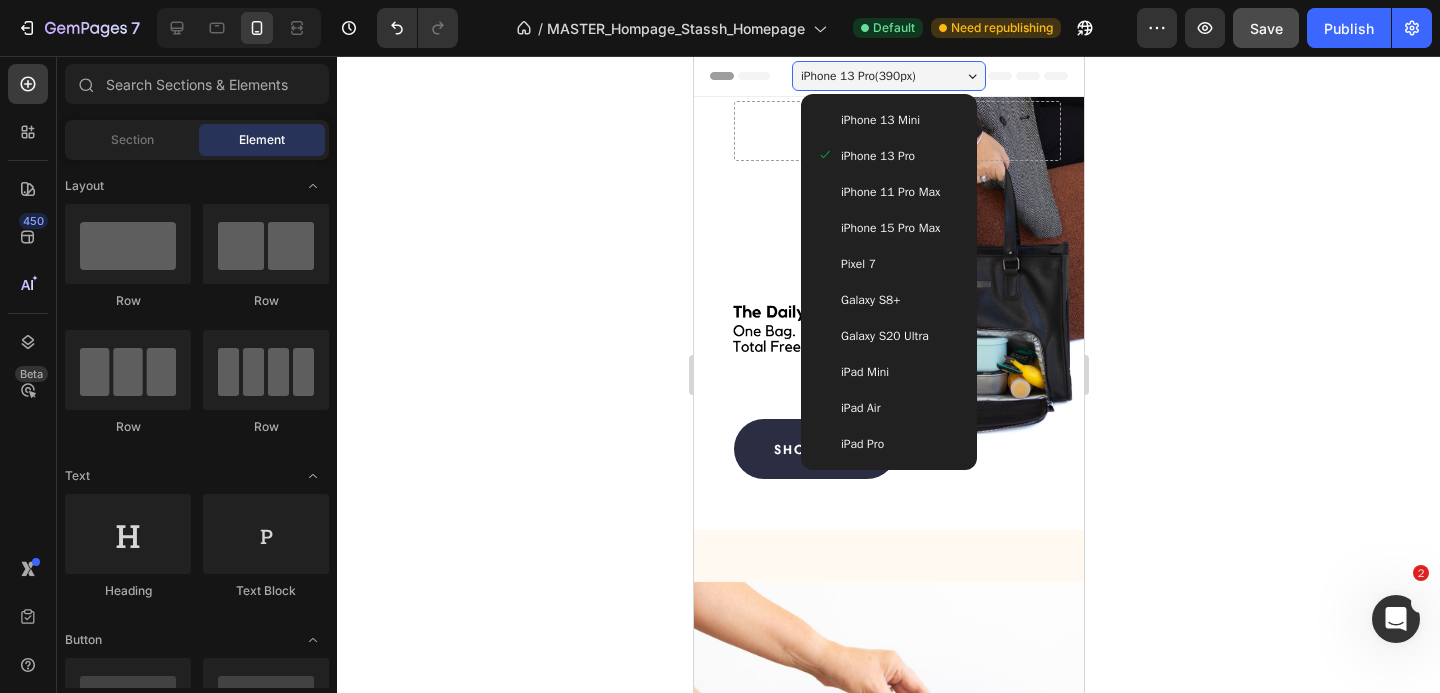 click on "iPhone 13 Mini" at bounding box center (888, 120) 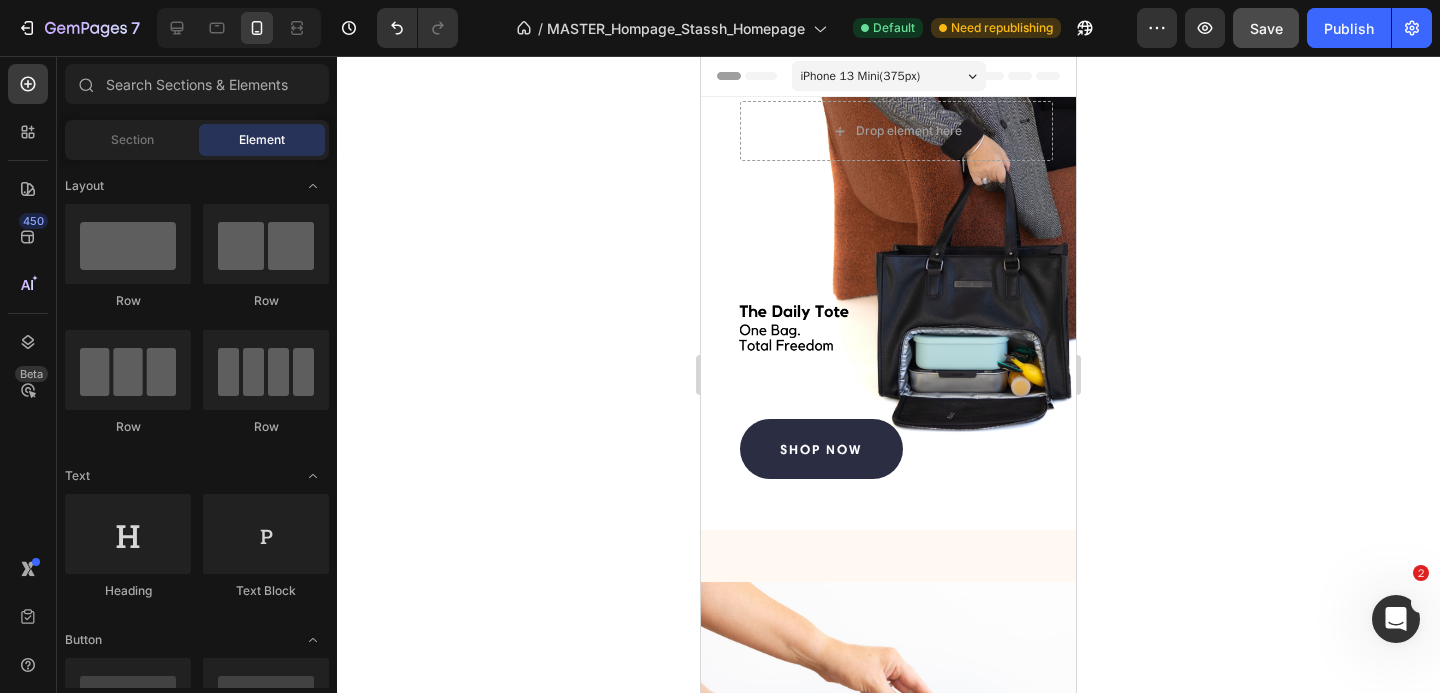 click on "iPhone 13 Mini  ( 375 px)" at bounding box center (889, 76) 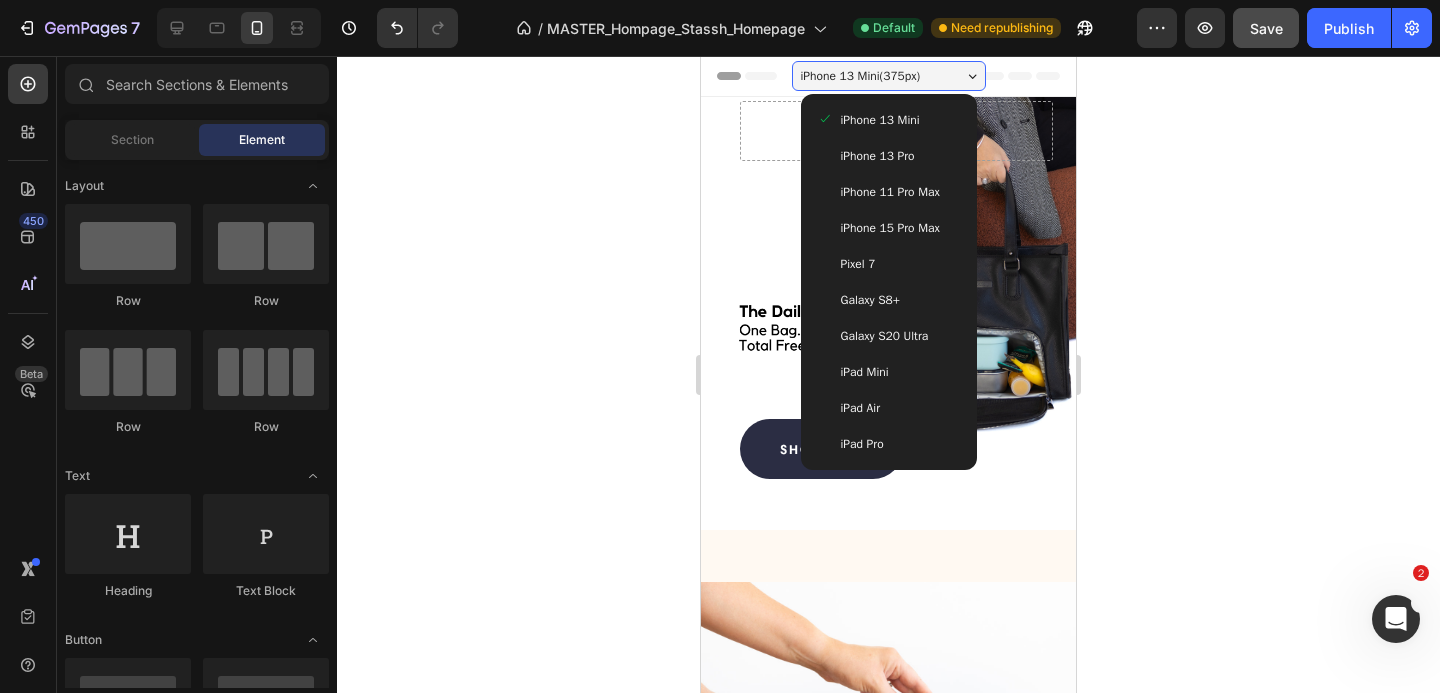 click on "iPhone 15 Pro Max" at bounding box center [890, 228] 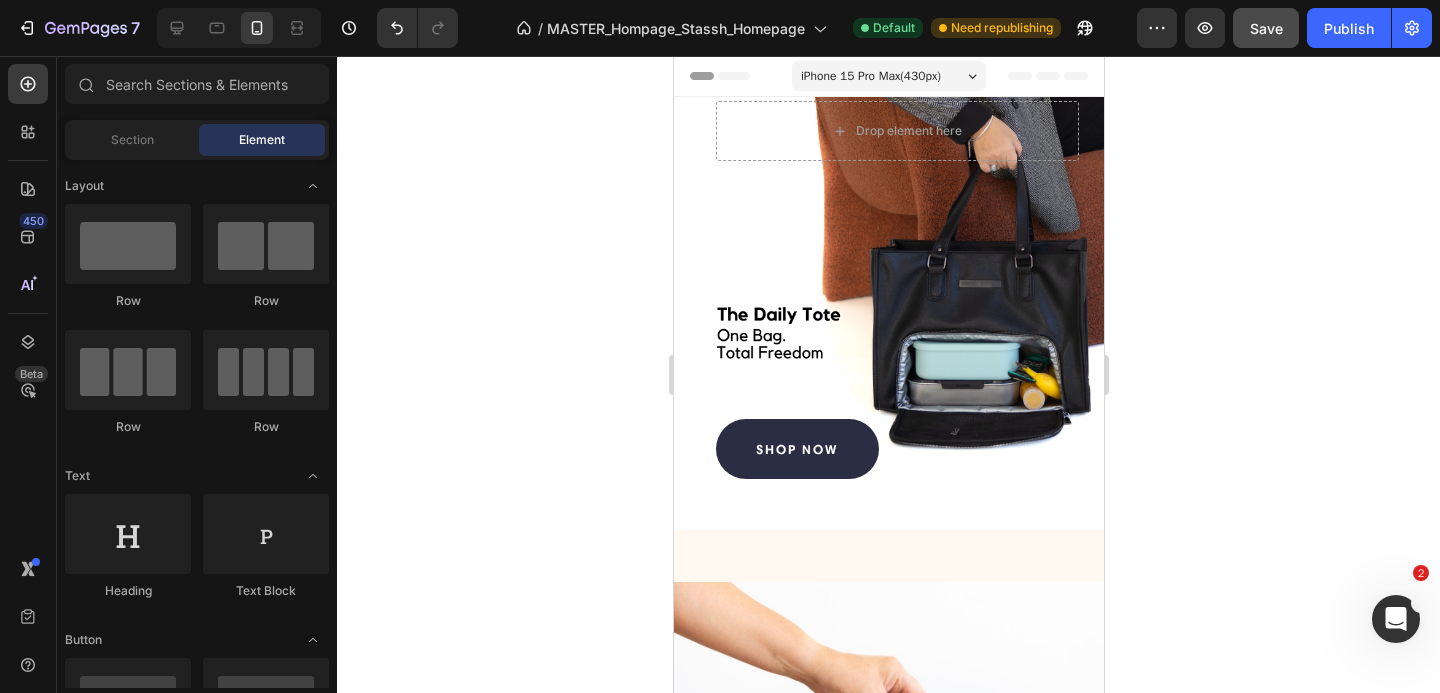 click 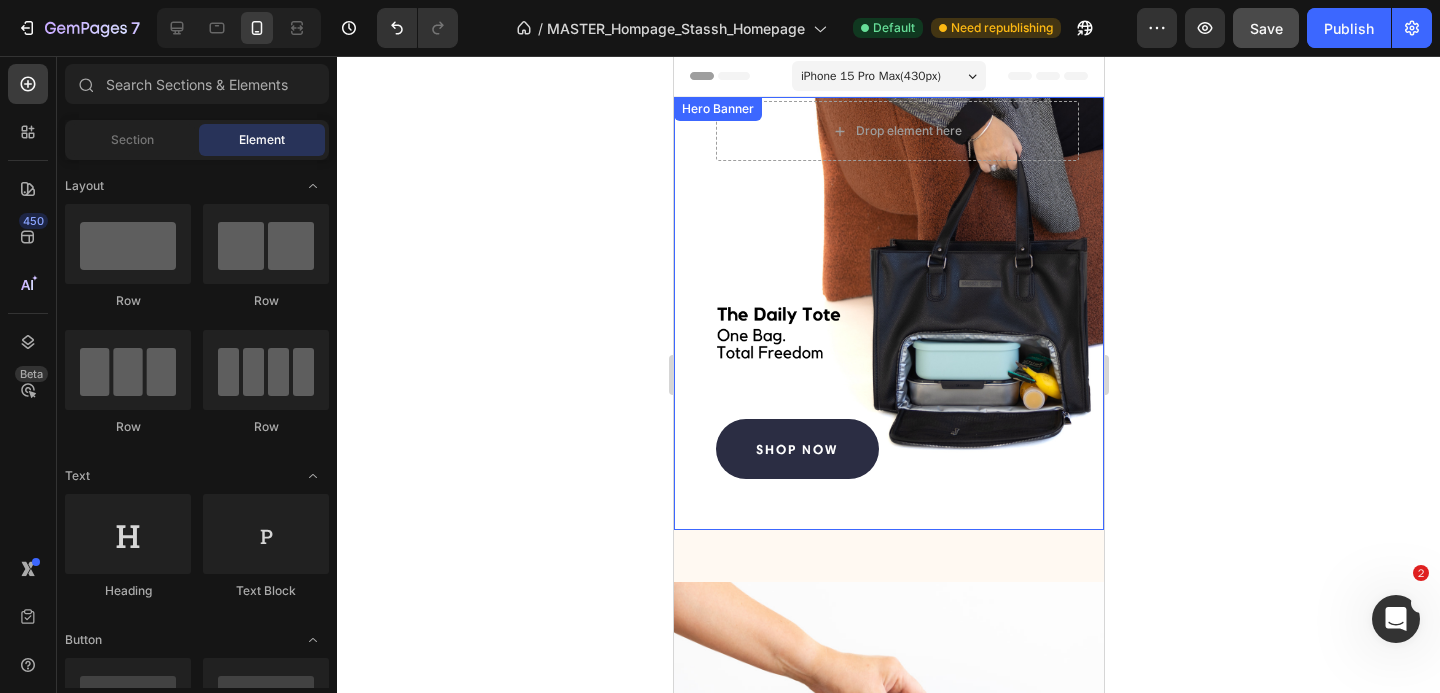 click on "Drop element here Row Shop now Button" at bounding box center [888, 260] 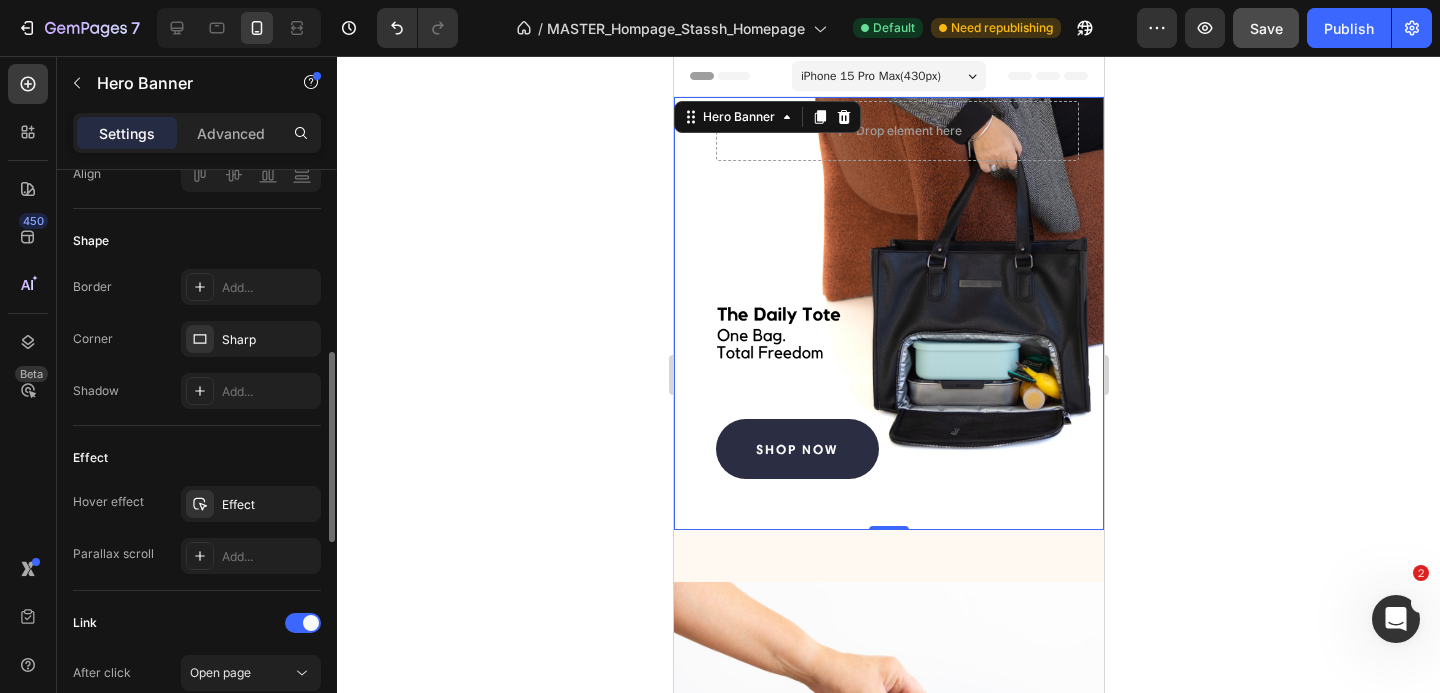 scroll, scrollTop: 806, scrollLeft: 0, axis: vertical 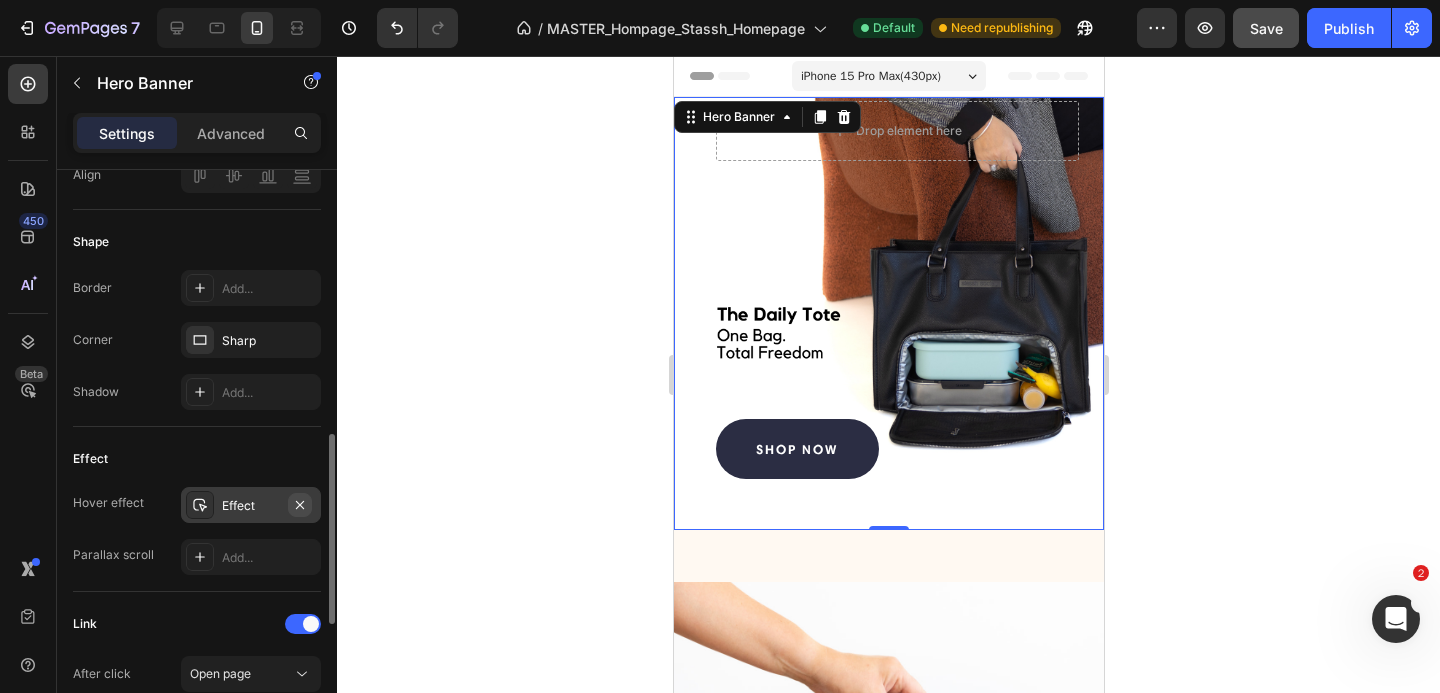click 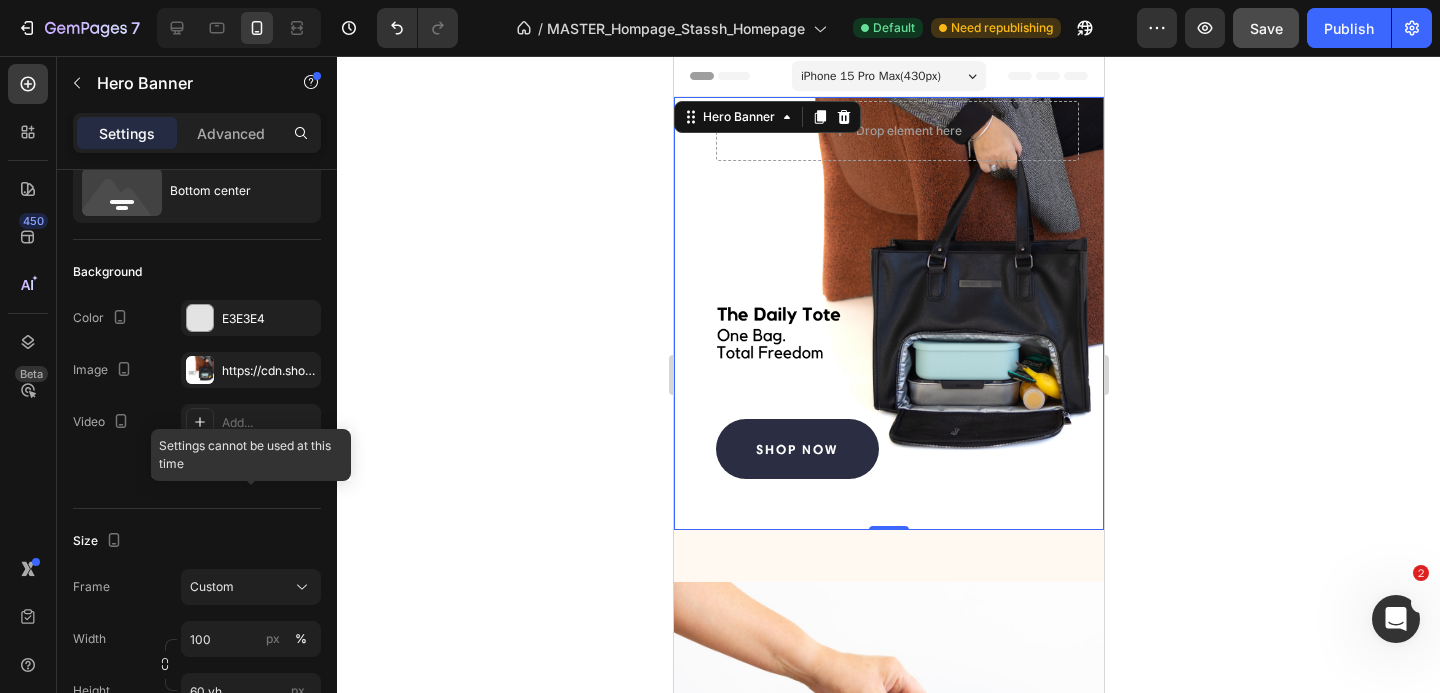 scroll, scrollTop: 0, scrollLeft: 0, axis: both 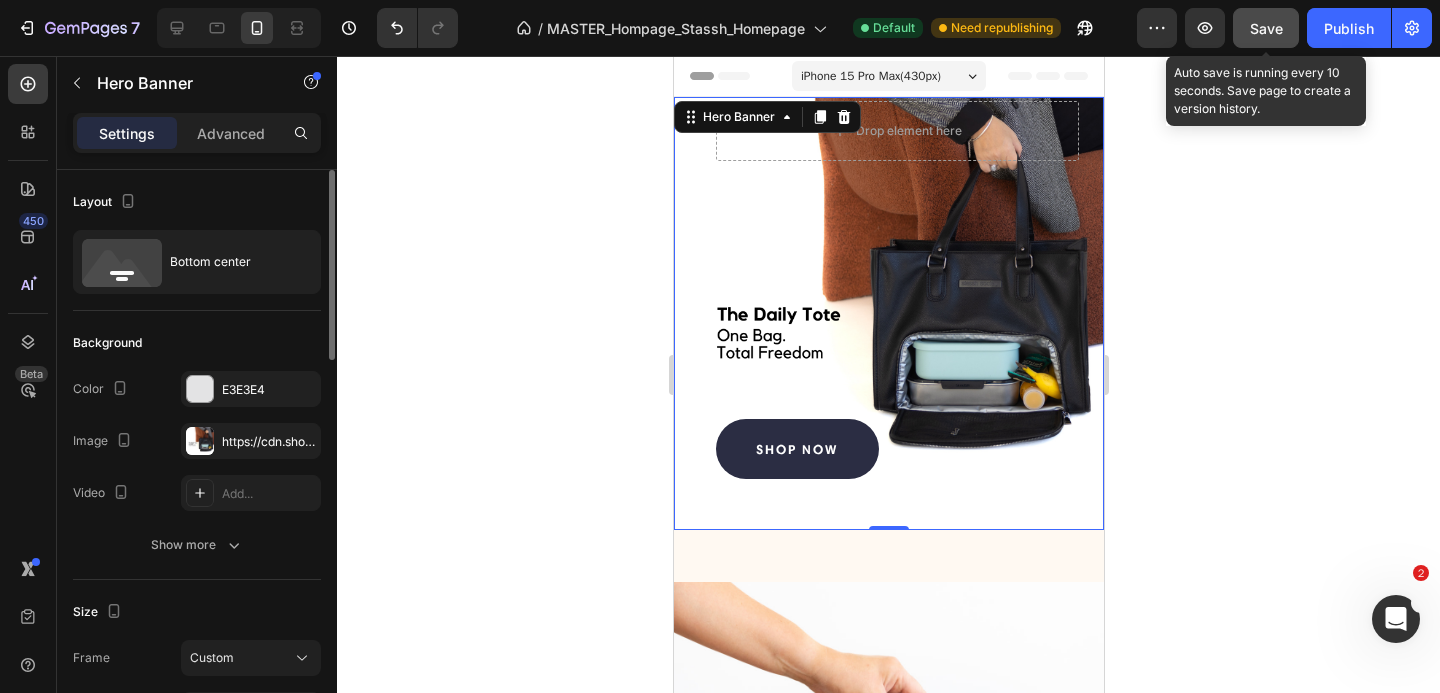 click on "Save" at bounding box center (1266, 28) 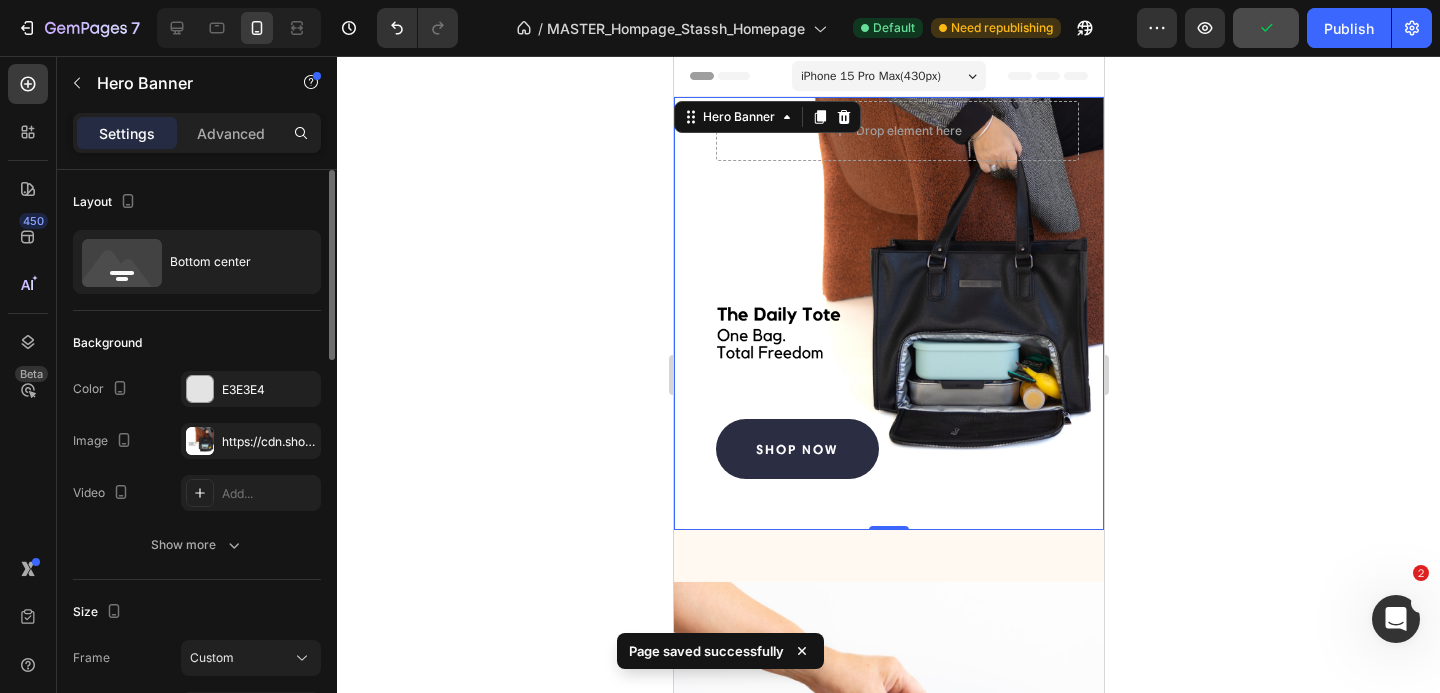 click on "iPhone 15 Pro Max  ( 430 px)" at bounding box center (888, 76) 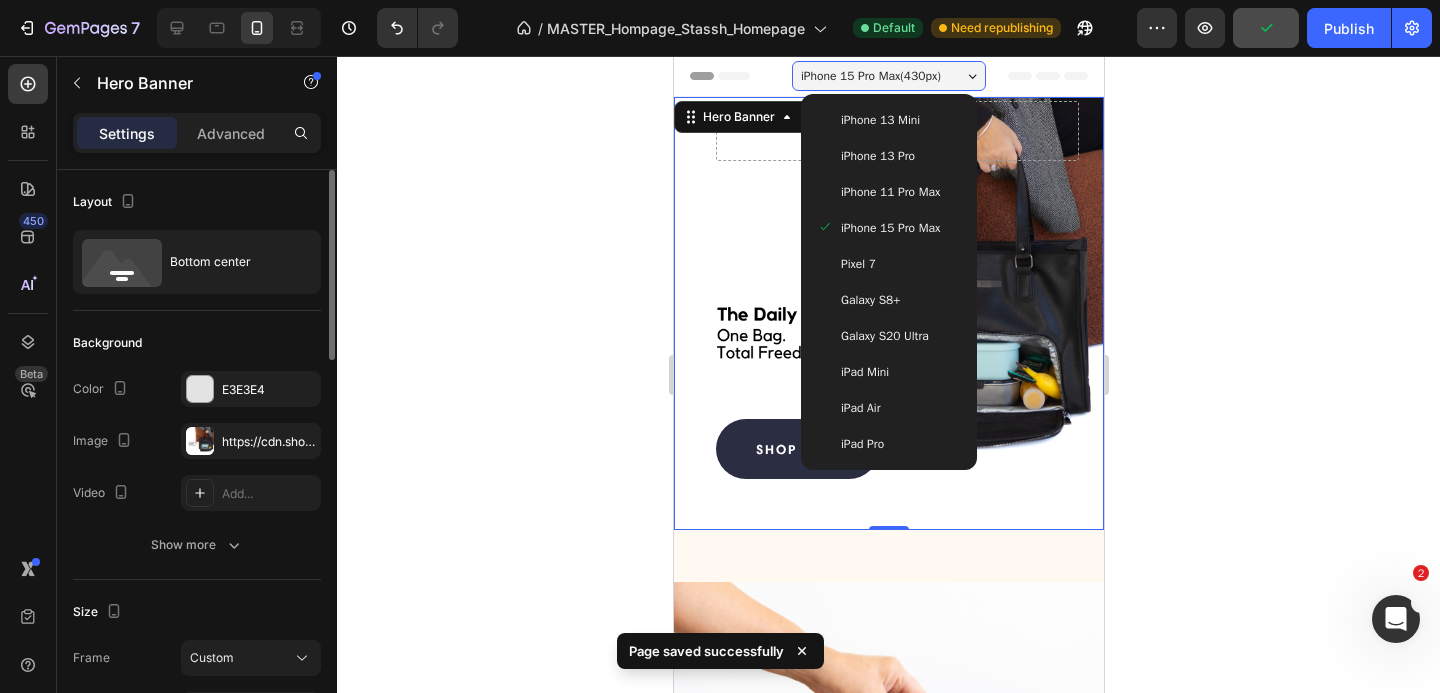 click on "iPhone 13 Mini" at bounding box center [888, 120] 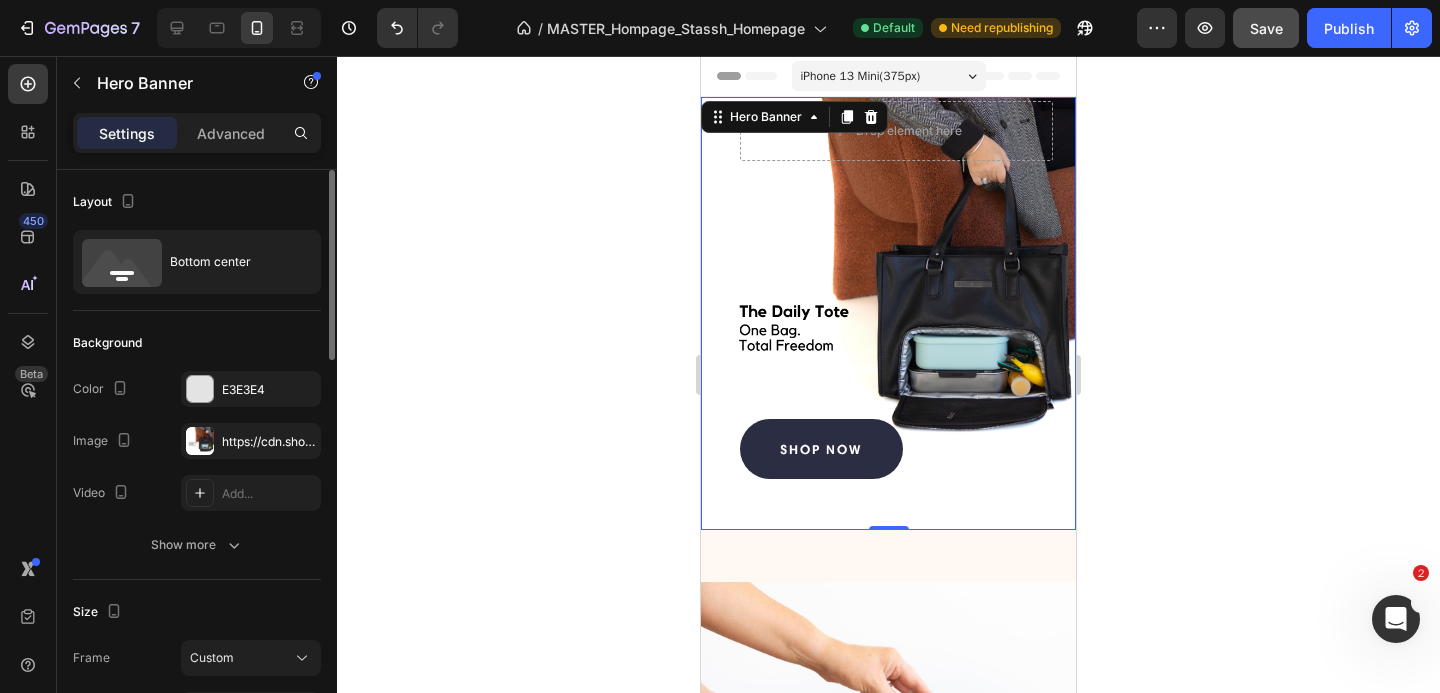 click on "iPhone 13 Mini  ( 375 px)" at bounding box center (889, 76) 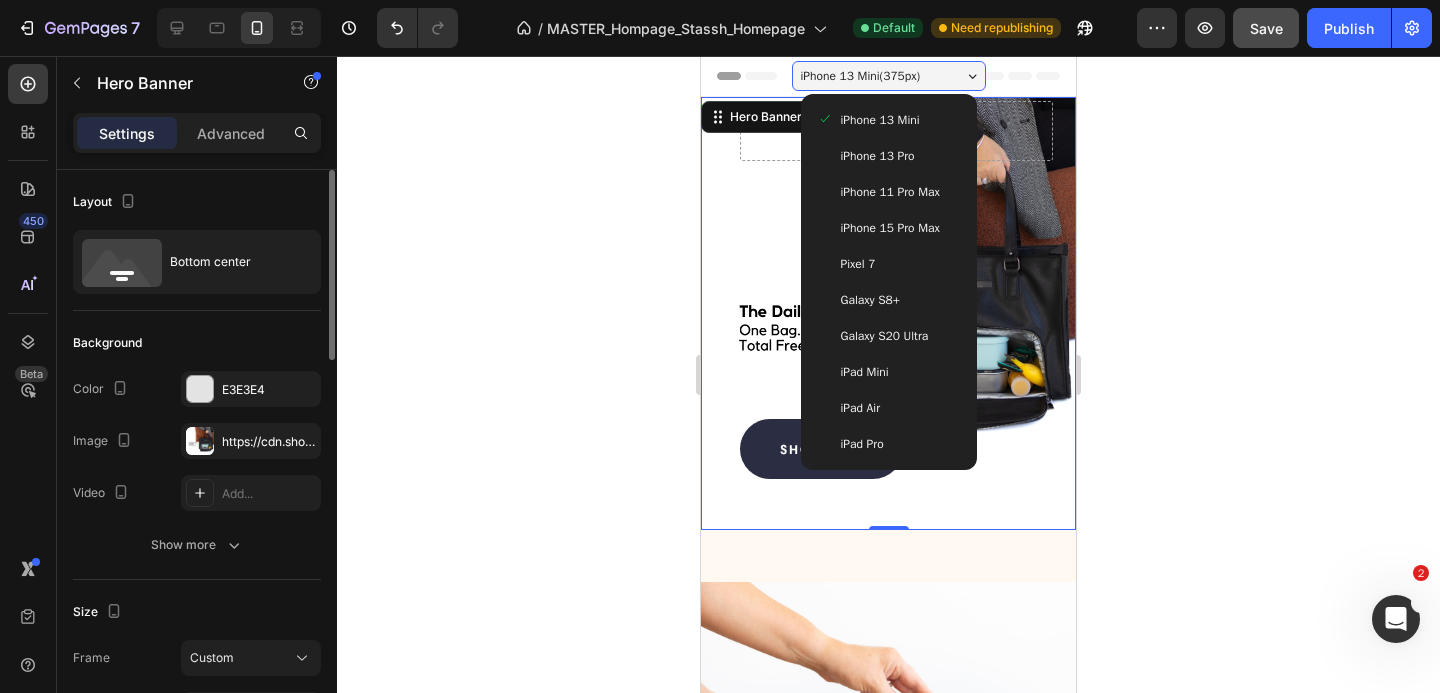 click on "iPhone 13 Pro" at bounding box center (889, 156) 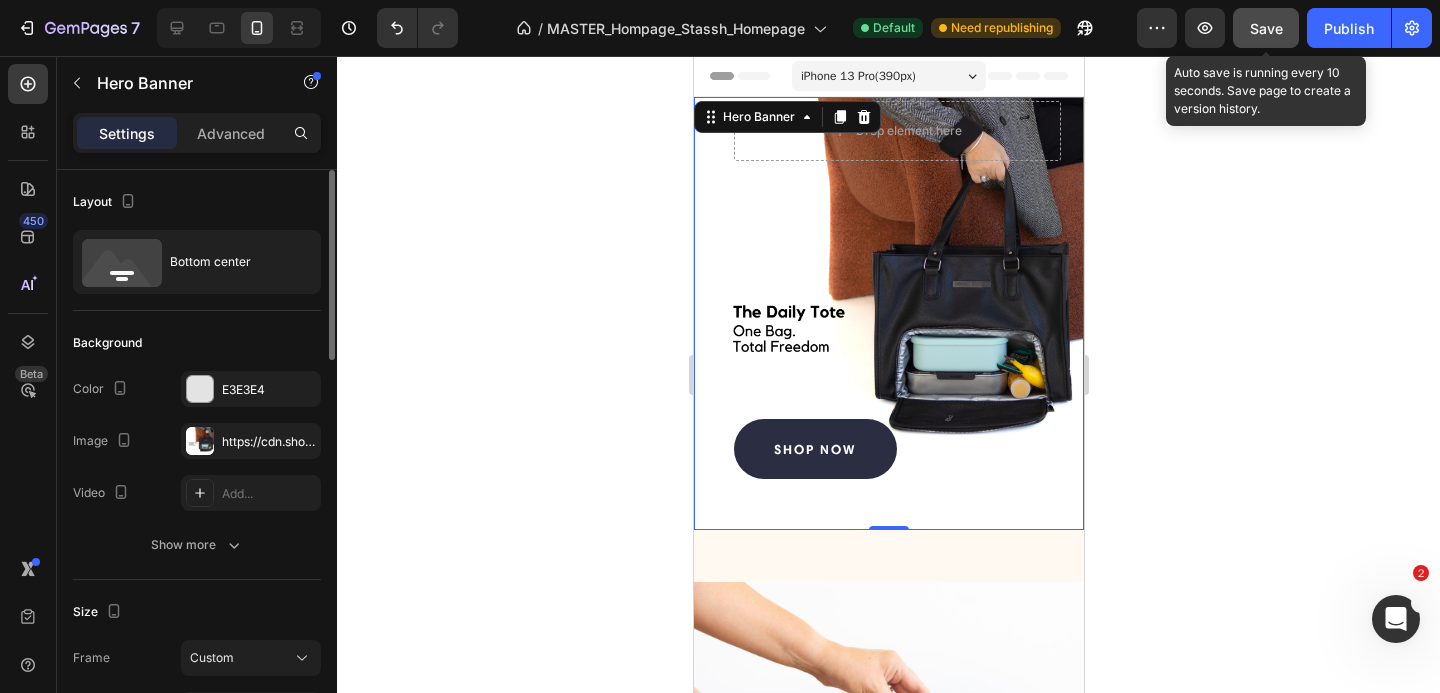 click on "Save" 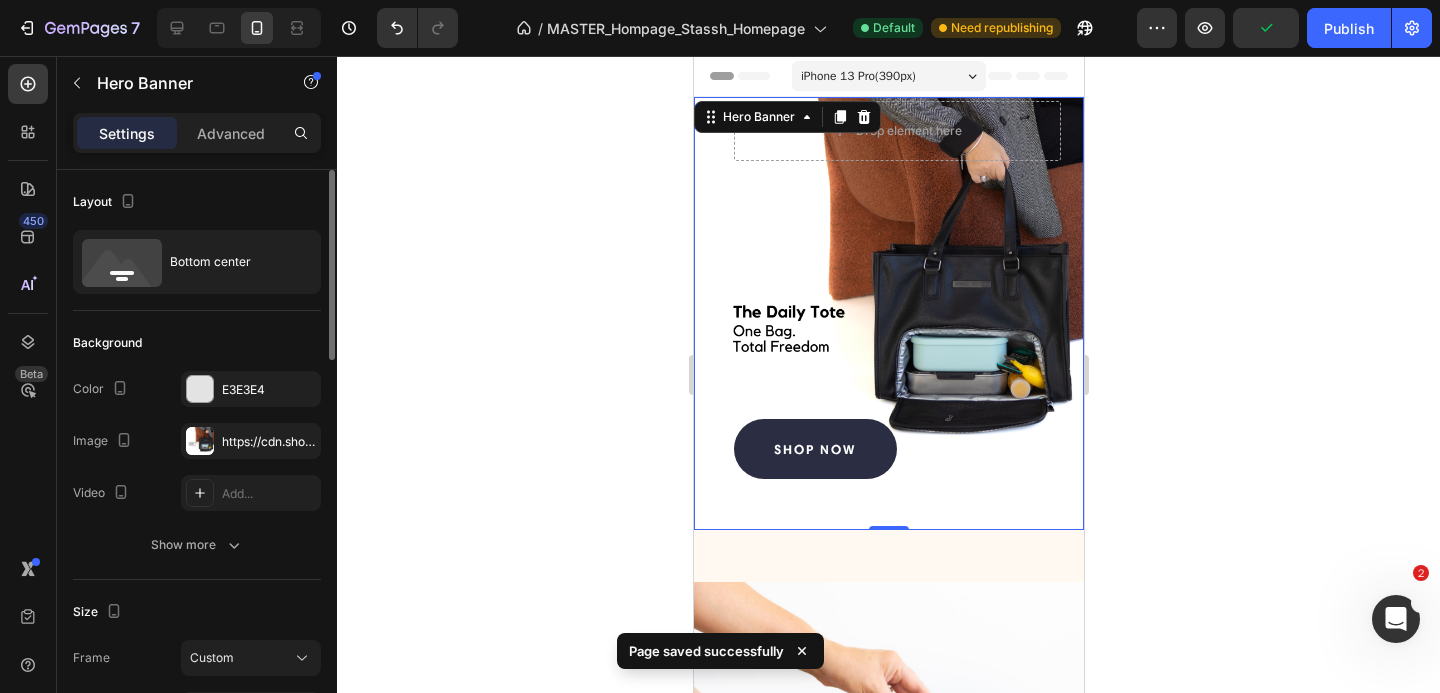 click on "iPhone 13 Pro  ( 390 px)" at bounding box center [888, 76] 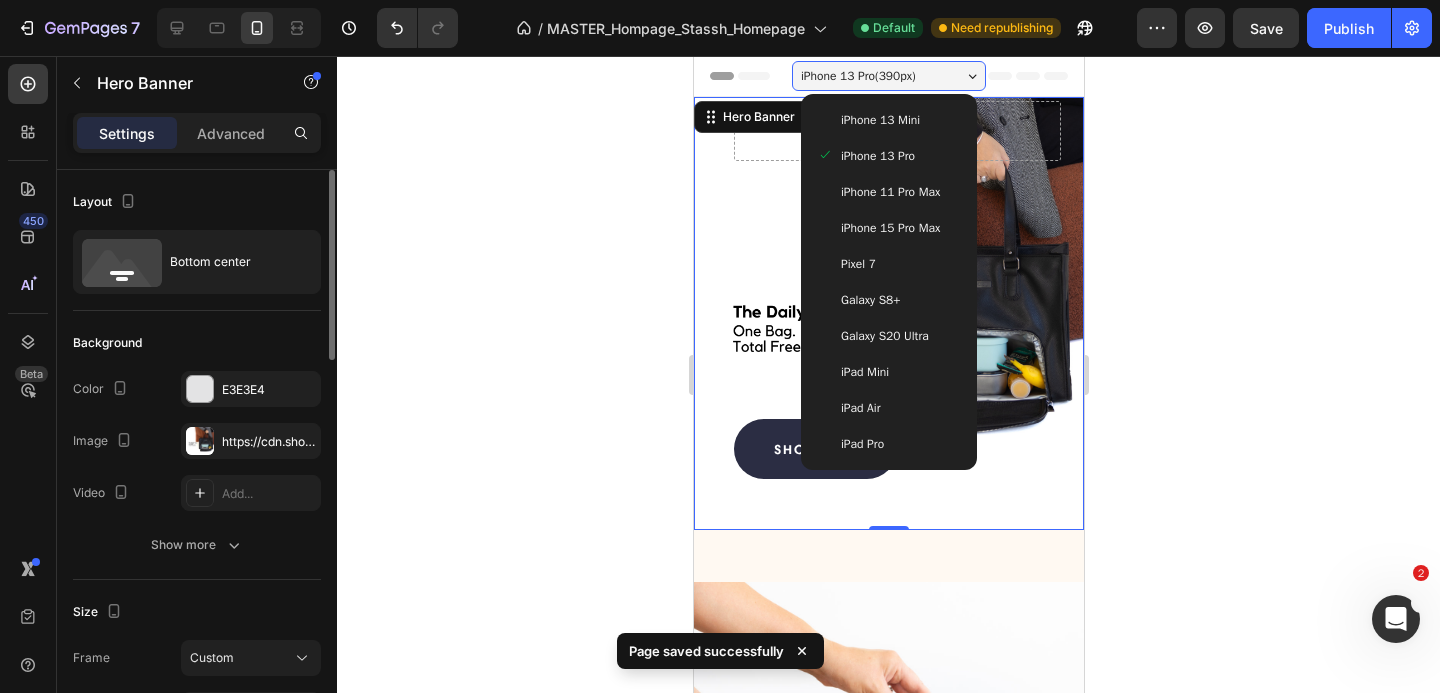 click on "iPhone 11 Pro Max" at bounding box center [889, 192] 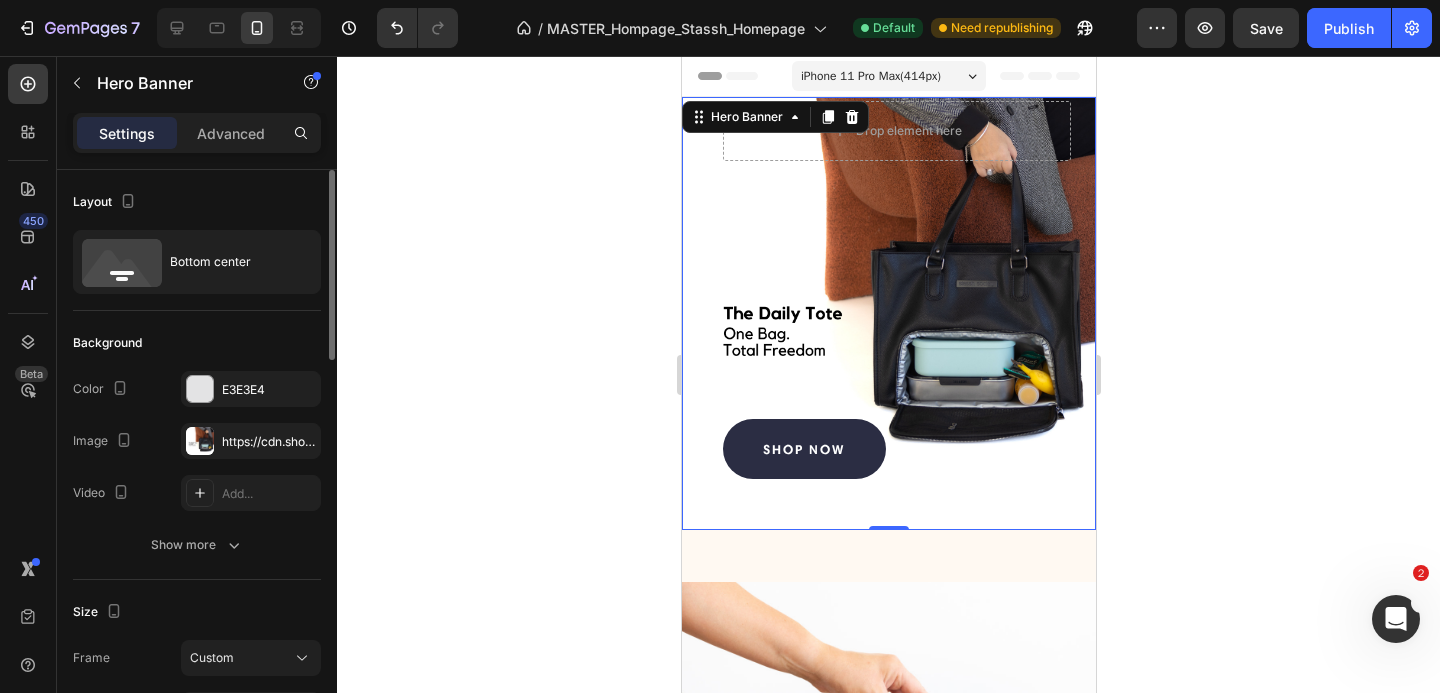 click on "iPhone 11 Pro Max  ( 414 px)" at bounding box center (888, 76) 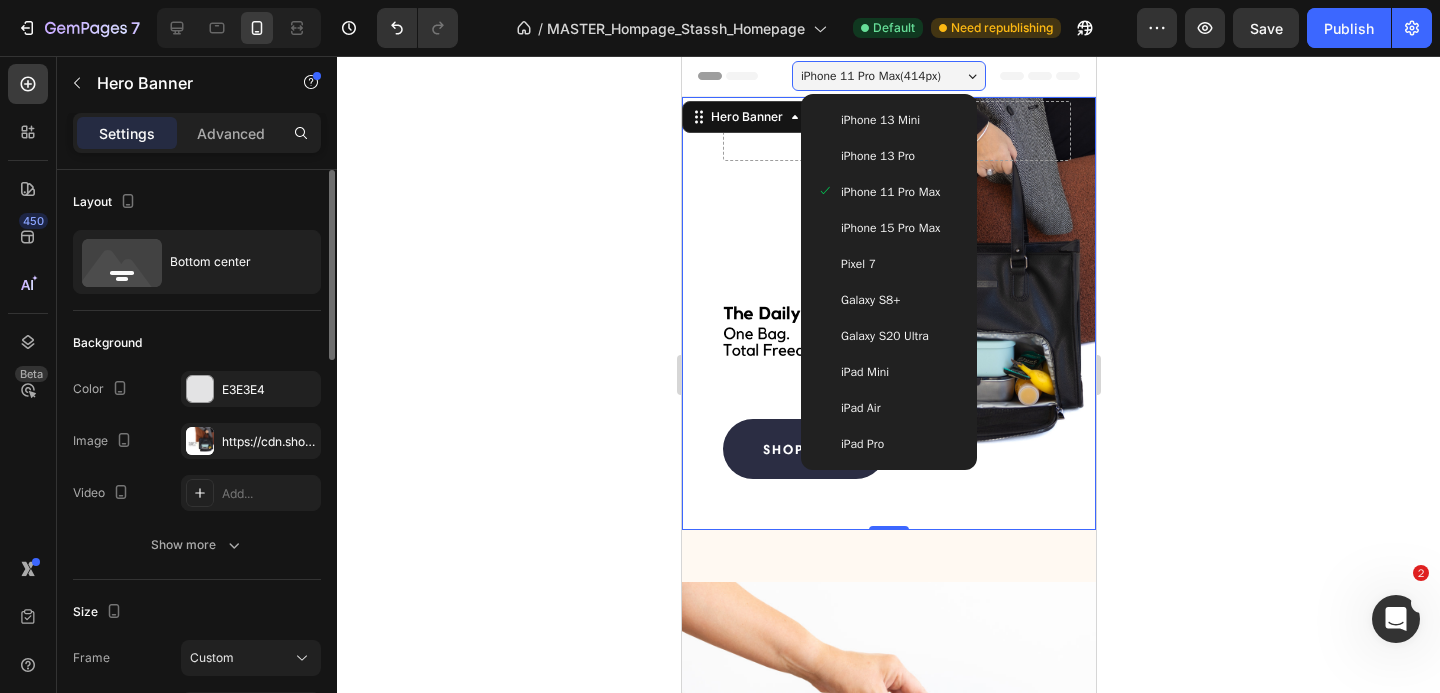click on "iPhone 15 Pro Max" at bounding box center [889, 228] 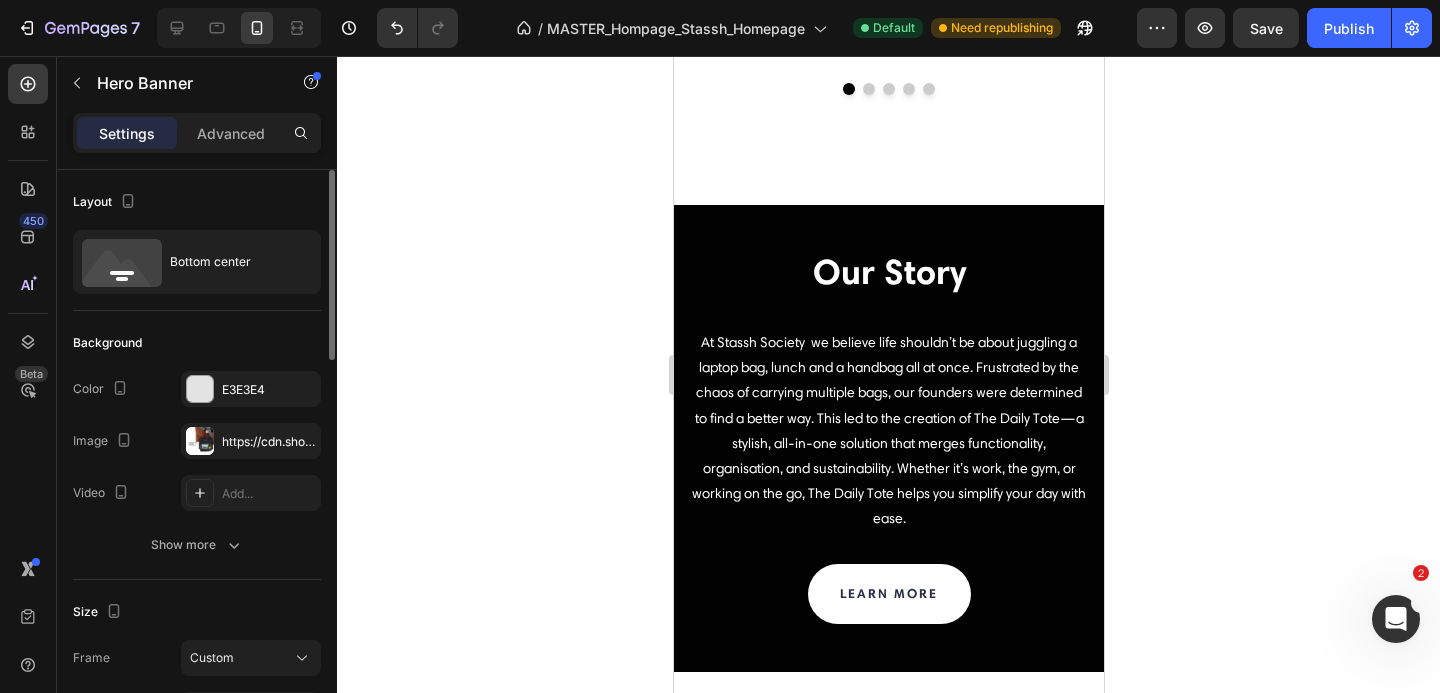 scroll, scrollTop: 6118, scrollLeft: 0, axis: vertical 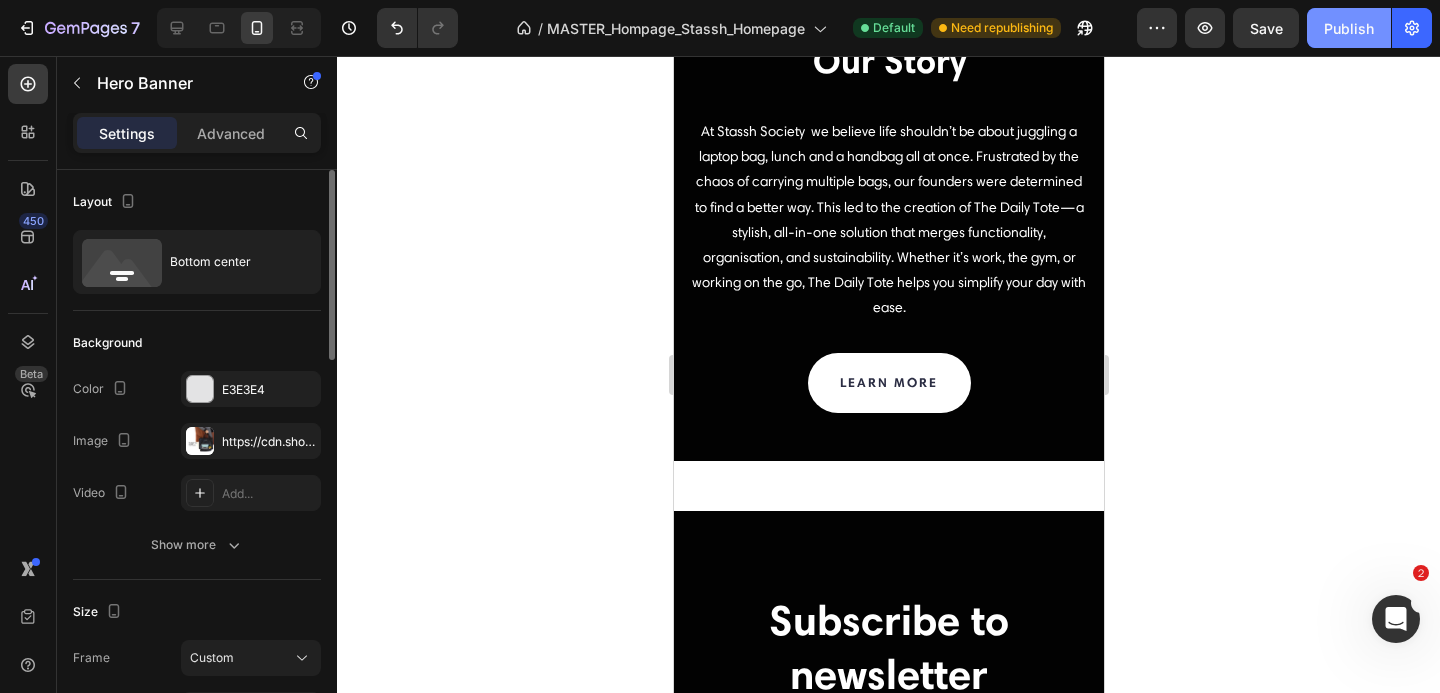 click on "Publish" at bounding box center [1349, 28] 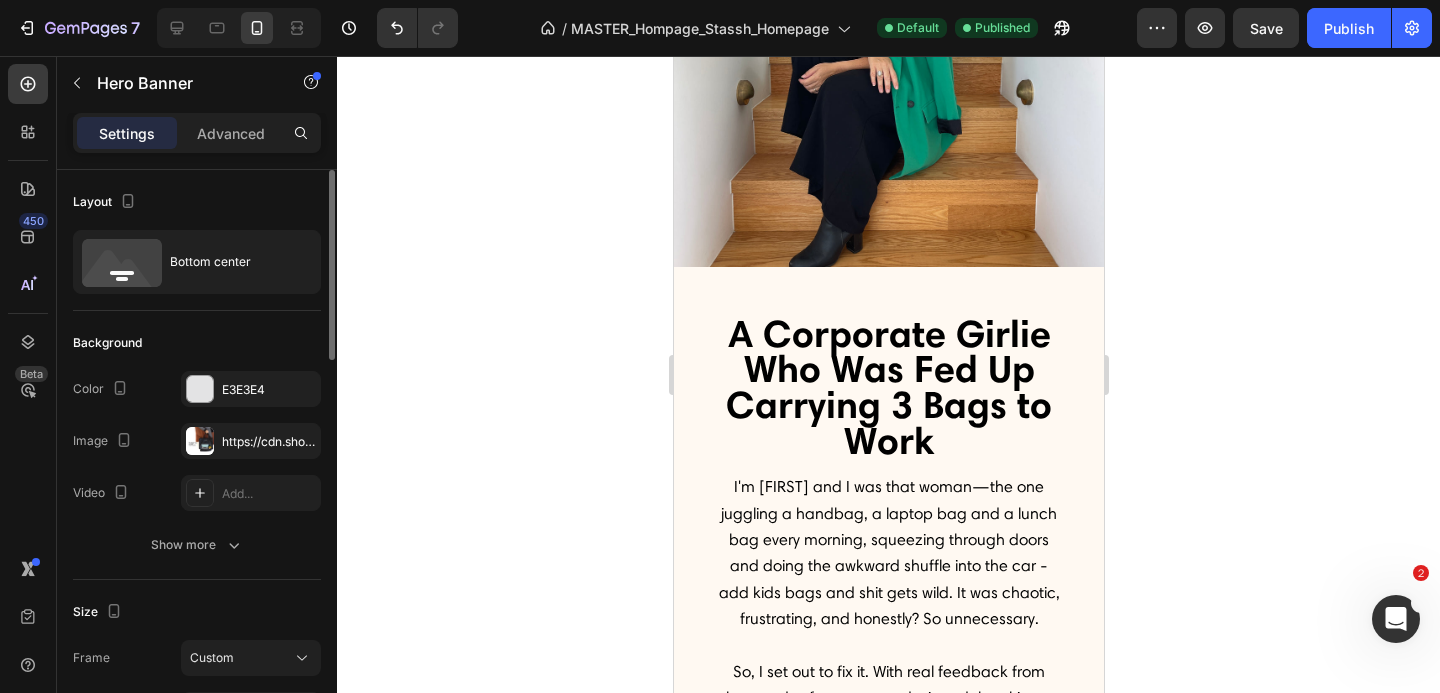 scroll, scrollTop: 4368, scrollLeft: 0, axis: vertical 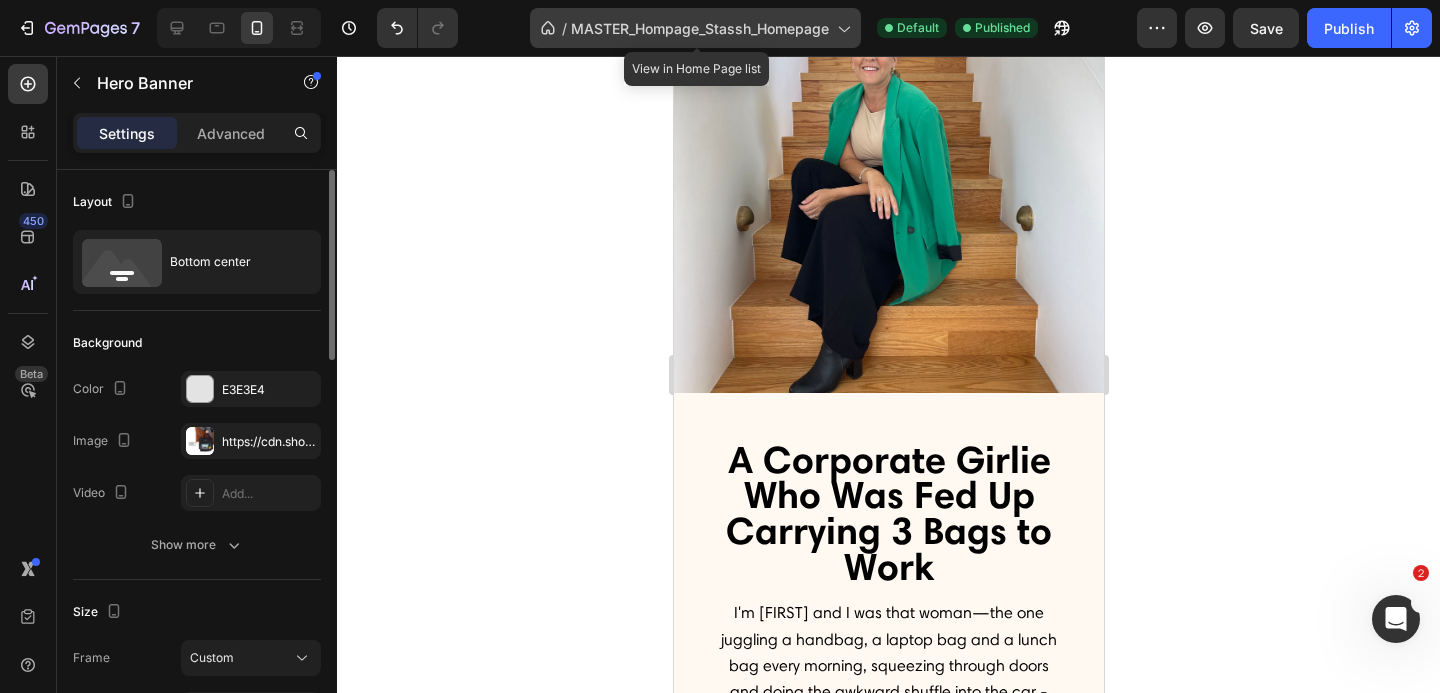 click 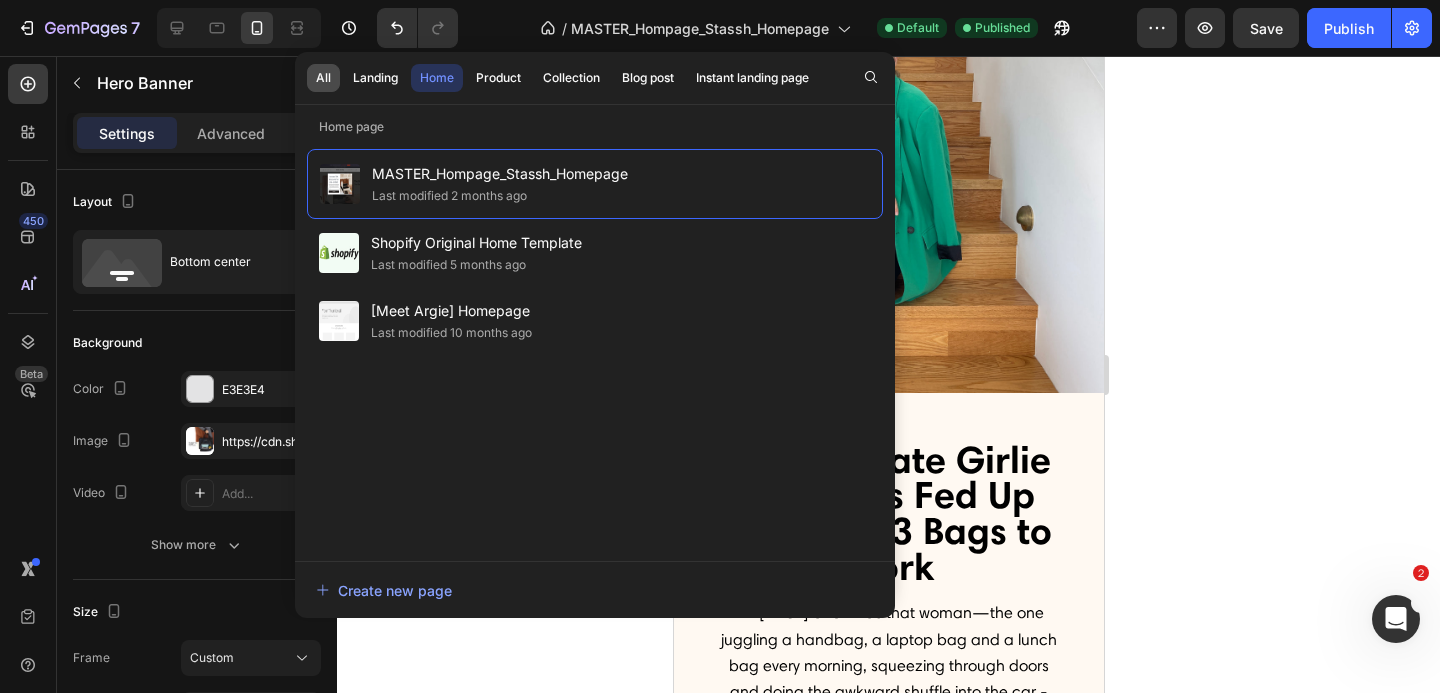 click on "All" at bounding box center (323, 78) 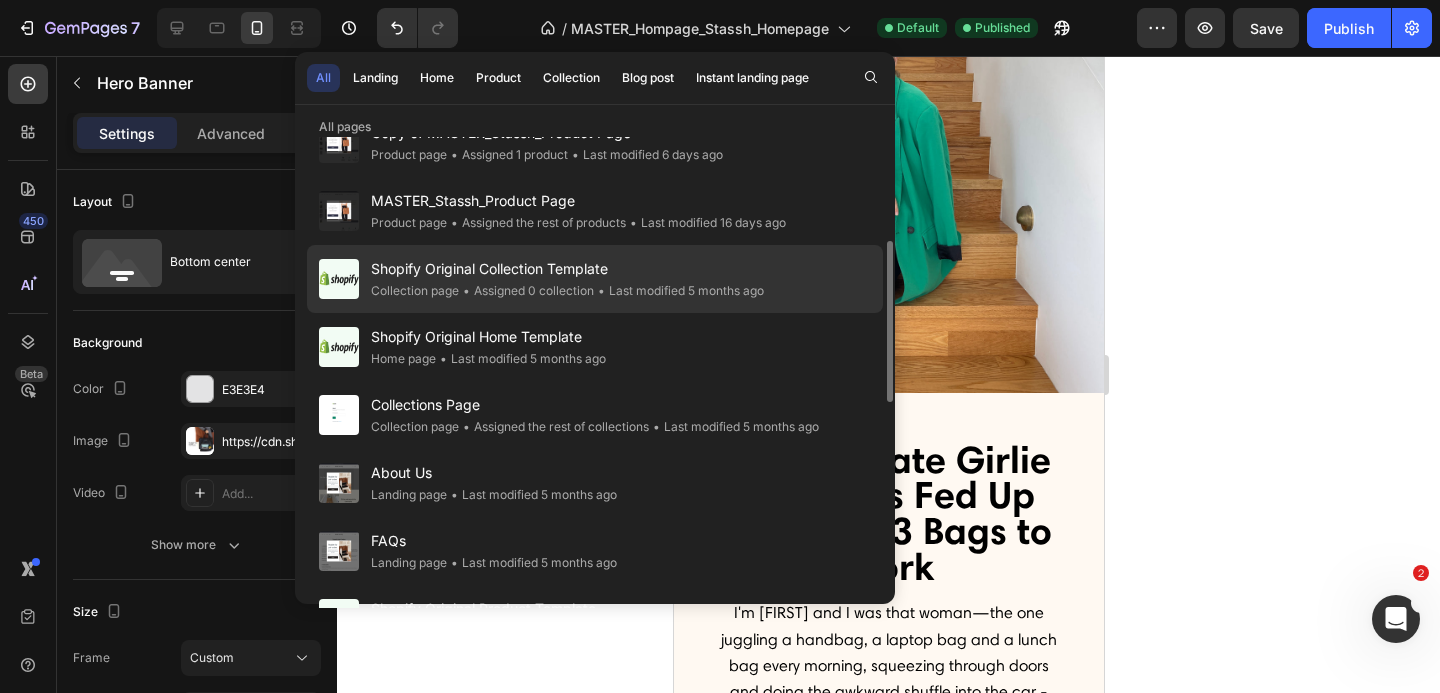 scroll, scrollTop: 210, scrollLeft: 0, axis: vertical 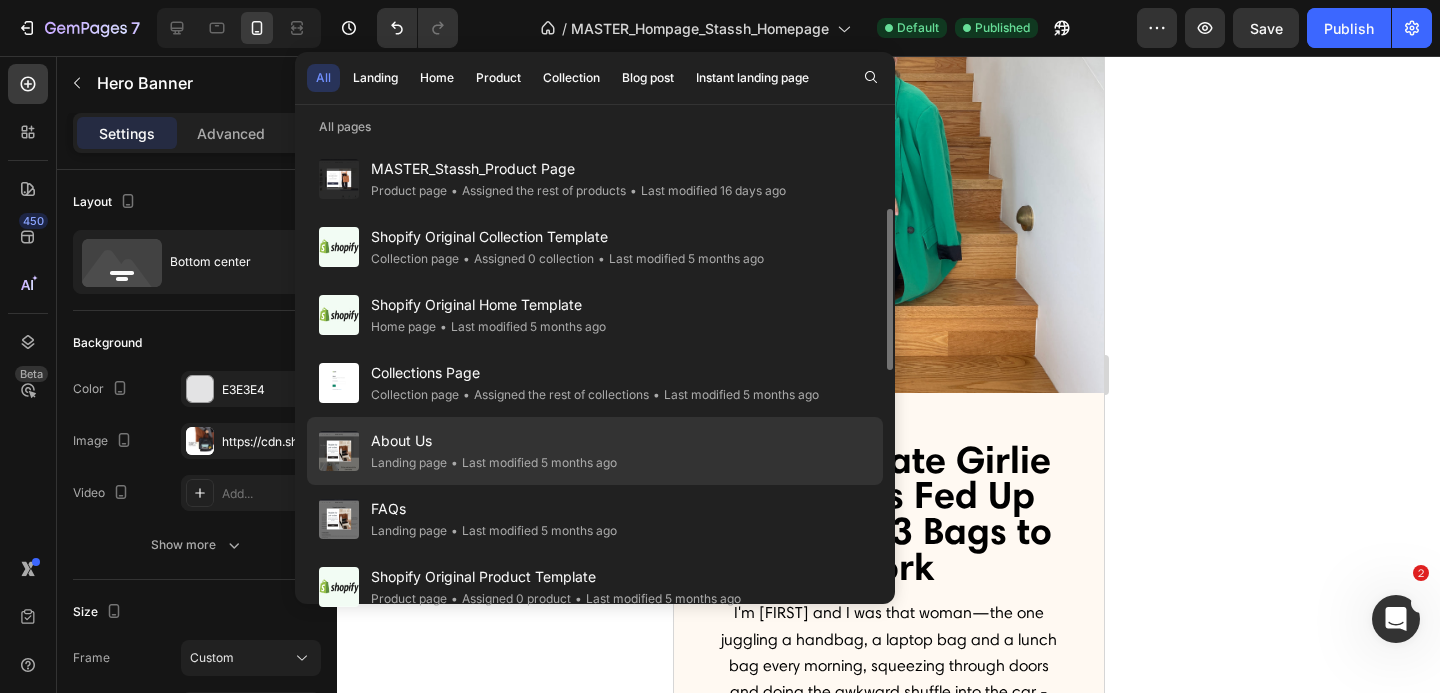 click on "About Us" at bounding box center [494, 441] 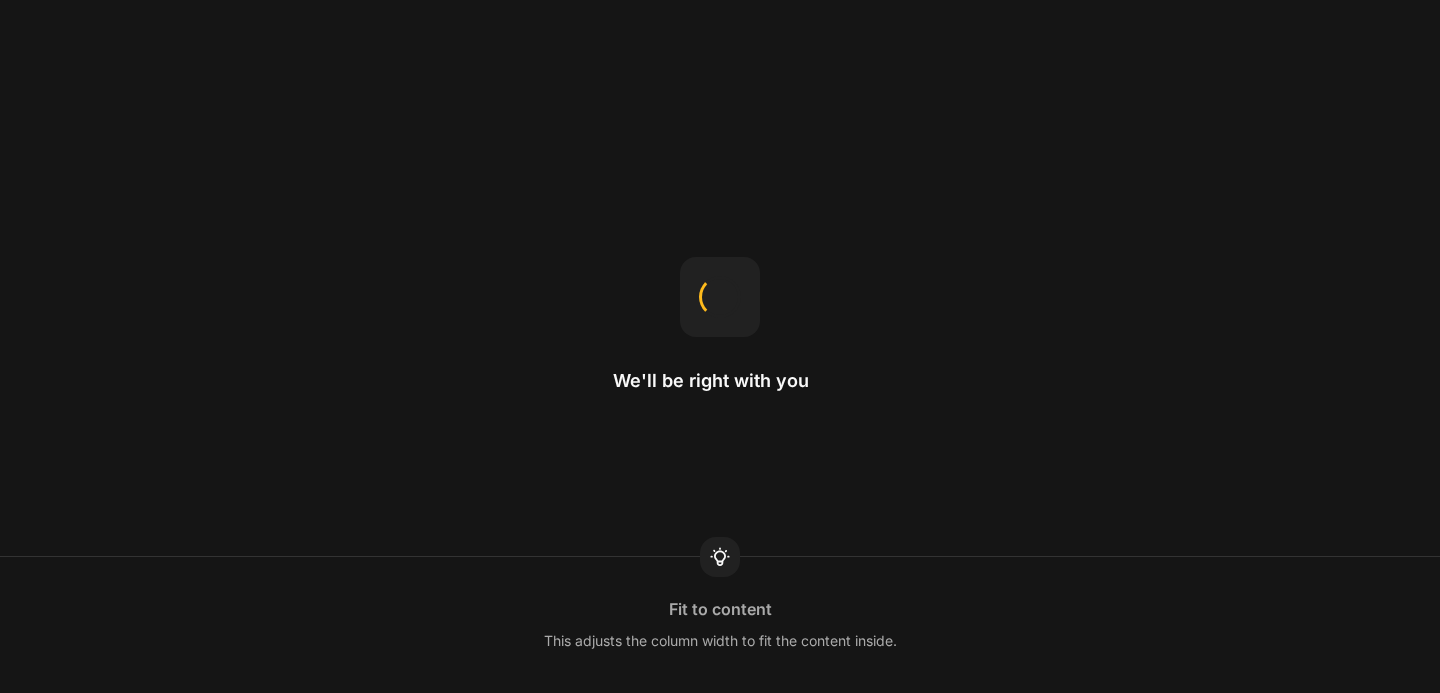 scroll, scrollTop: 0, scrollLeft: 0, axis: both 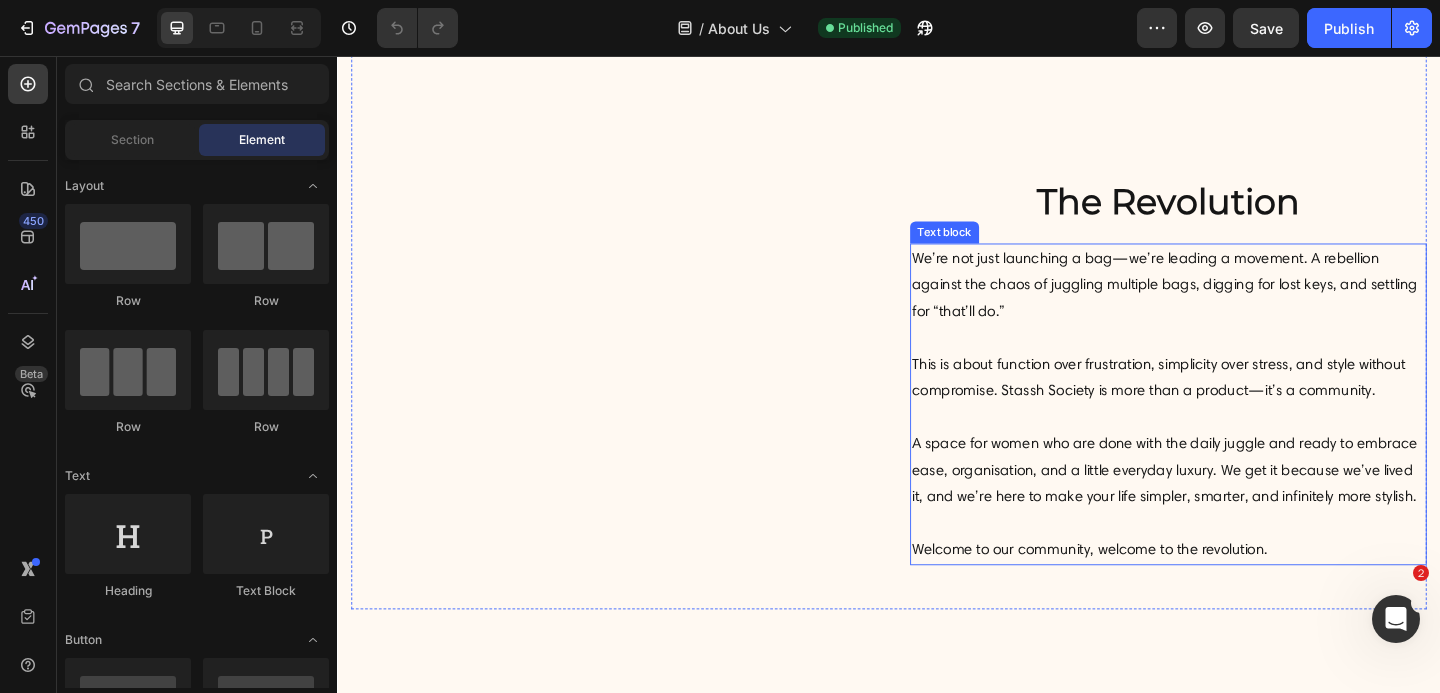 click on "This is about function over frustration, simplicity over stress, and style without compromise. Stassh Society is more than a product—it’s a community." at bounding box center [1241, 406] 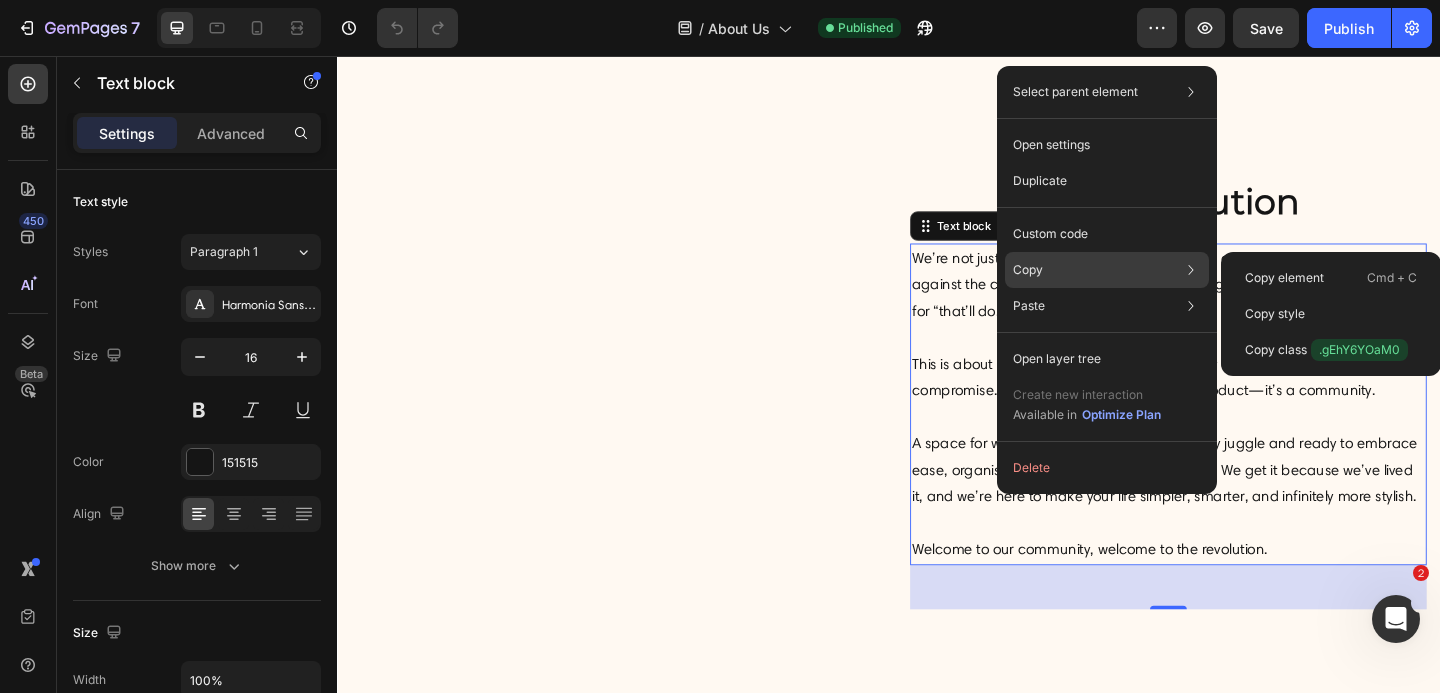 click on "Copy Copy element  Cmd + C Copy style  Copy class  .gEhY6YOaM0" 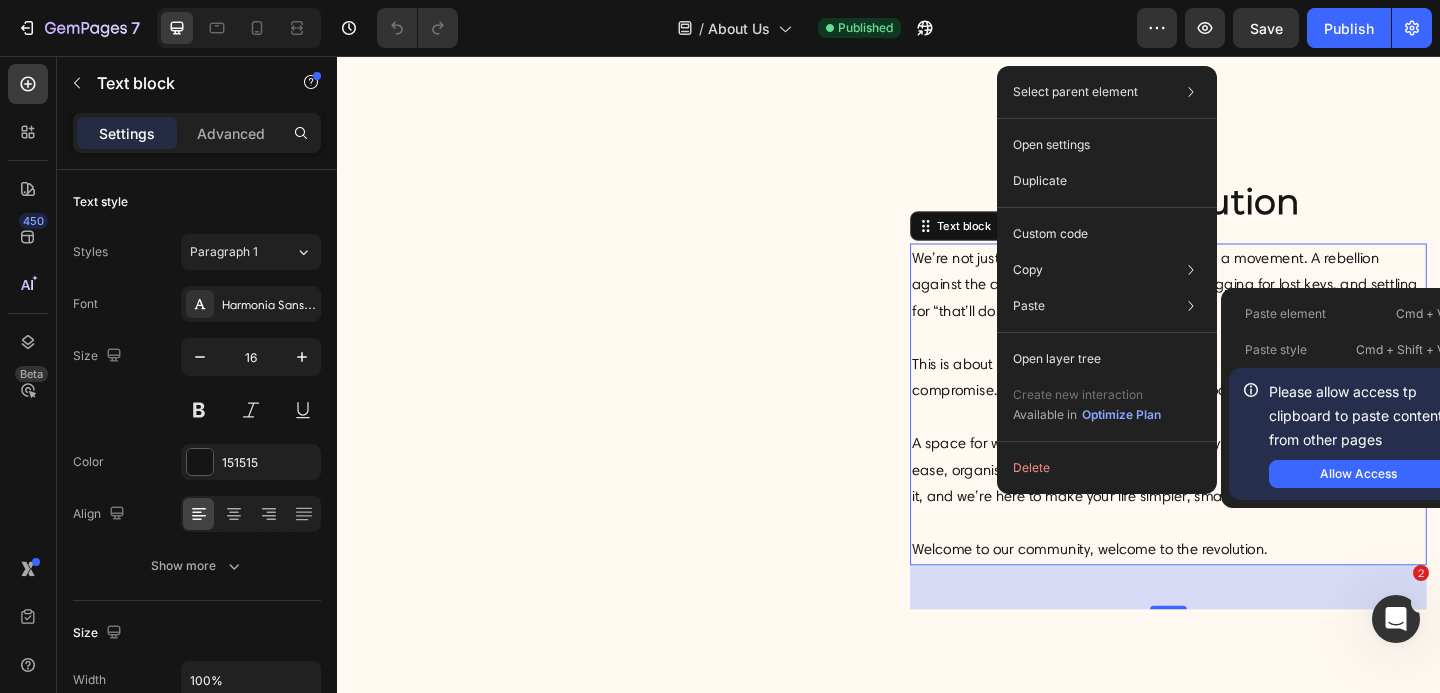 click at bounding box center (1241, 449) 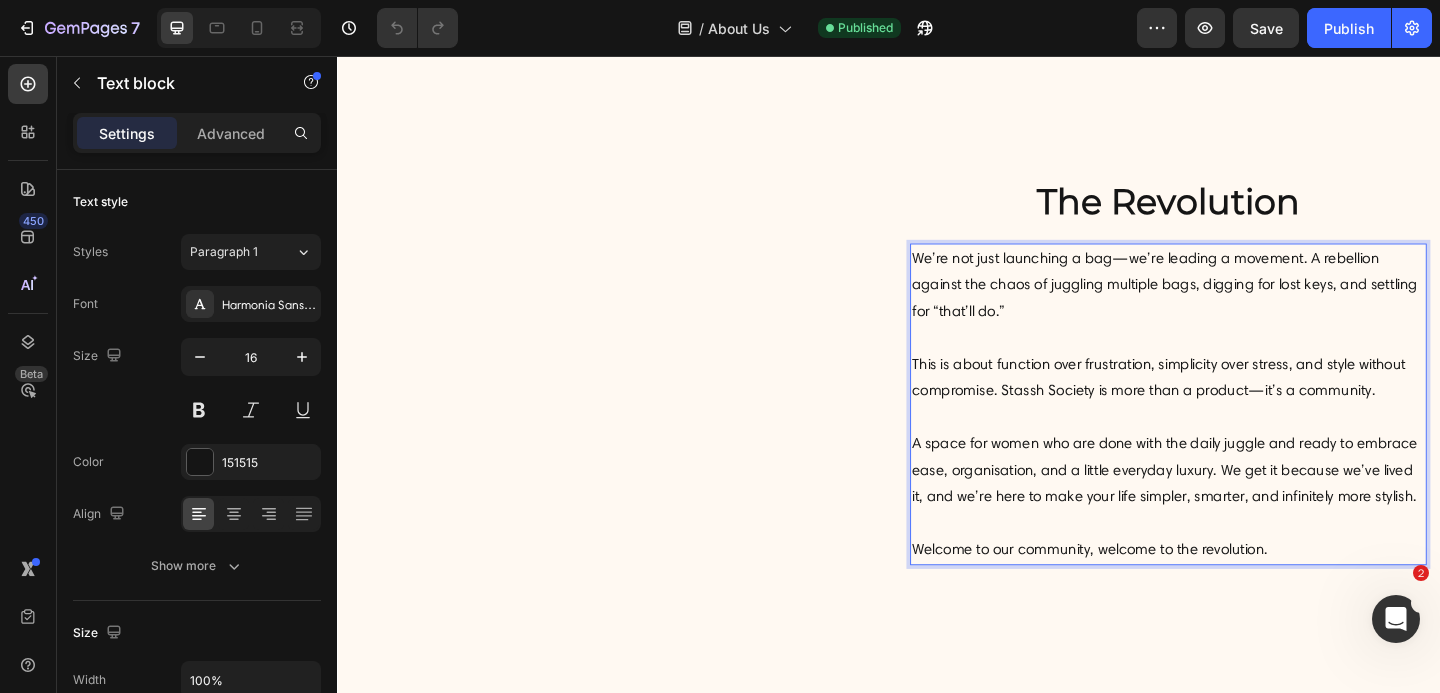 click on "Welcome to our community, welcome to the revolution." at bounding box center [1241, 593] 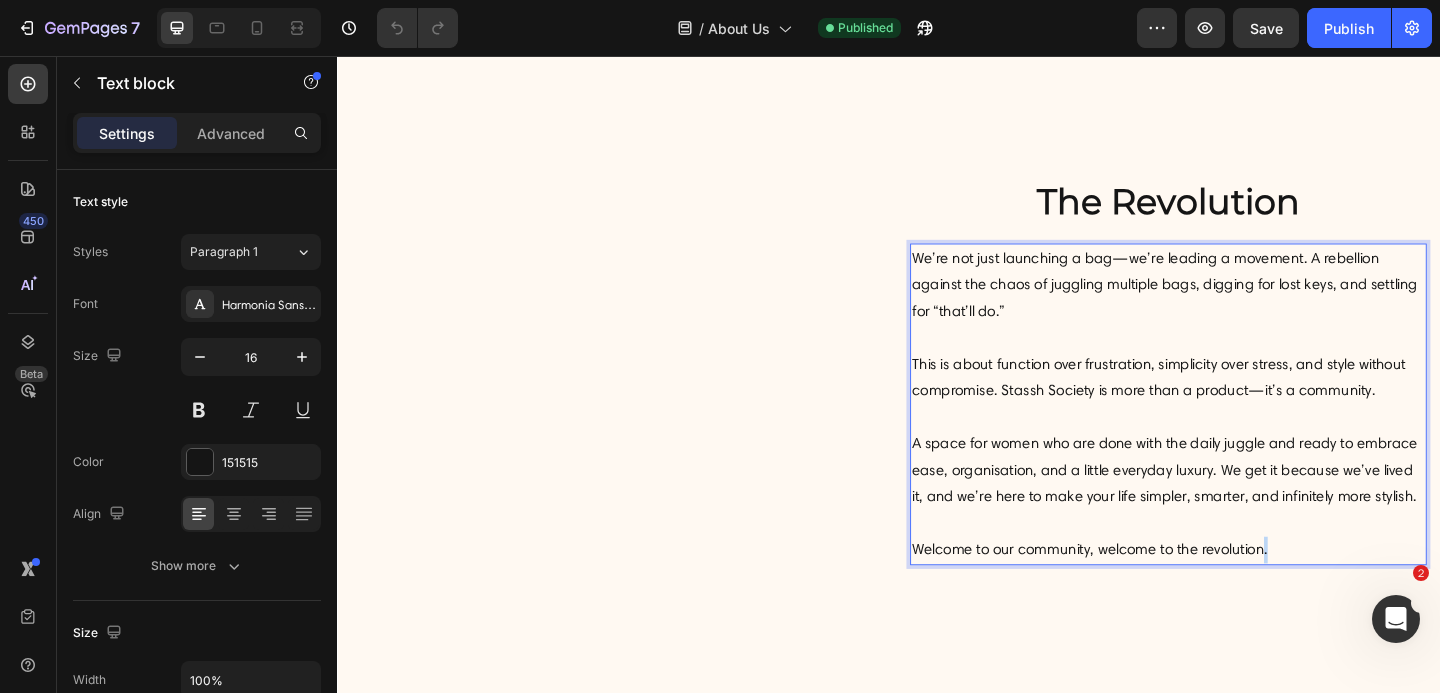 click on "Welcome to our community, welcome to the revolution." at bounding box center [1241, 593] 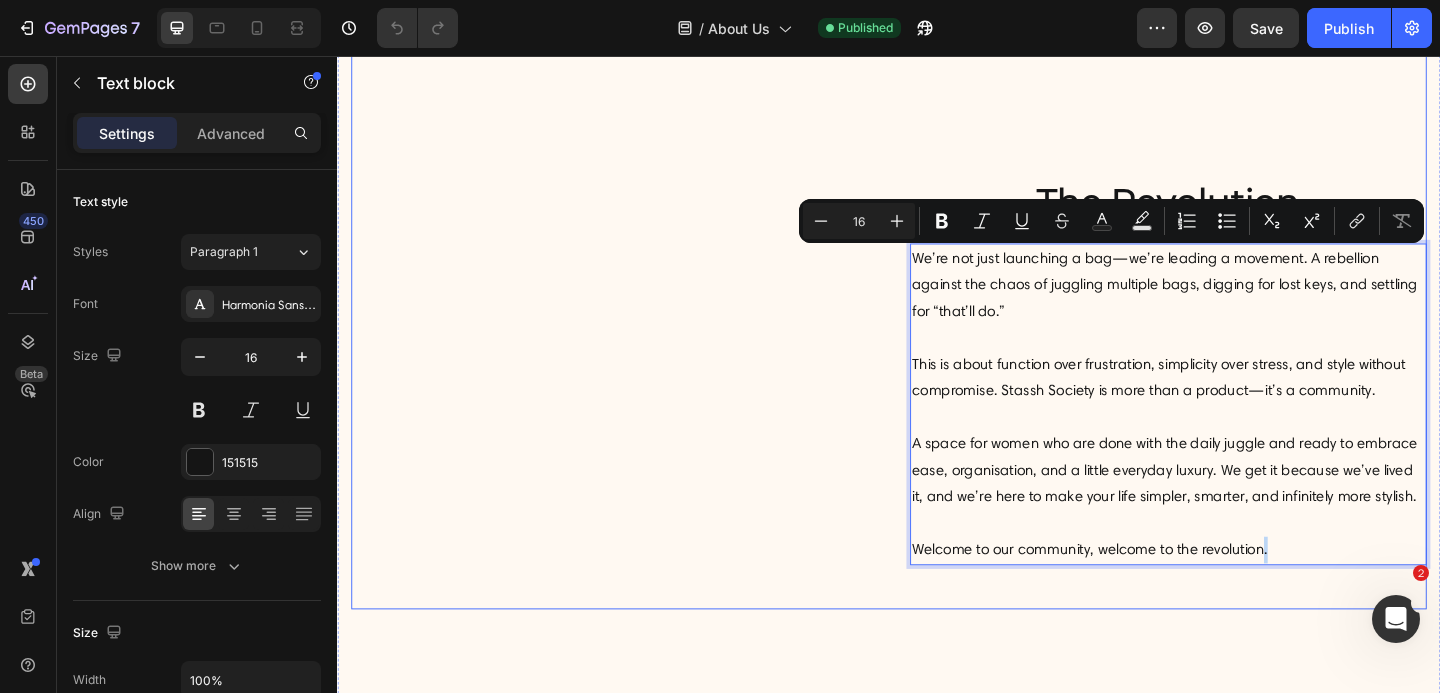 drag, startPoint x: 1354, startPoint y: 591, endPoint x: 955, endPoint y: 268, distance: 513.35175 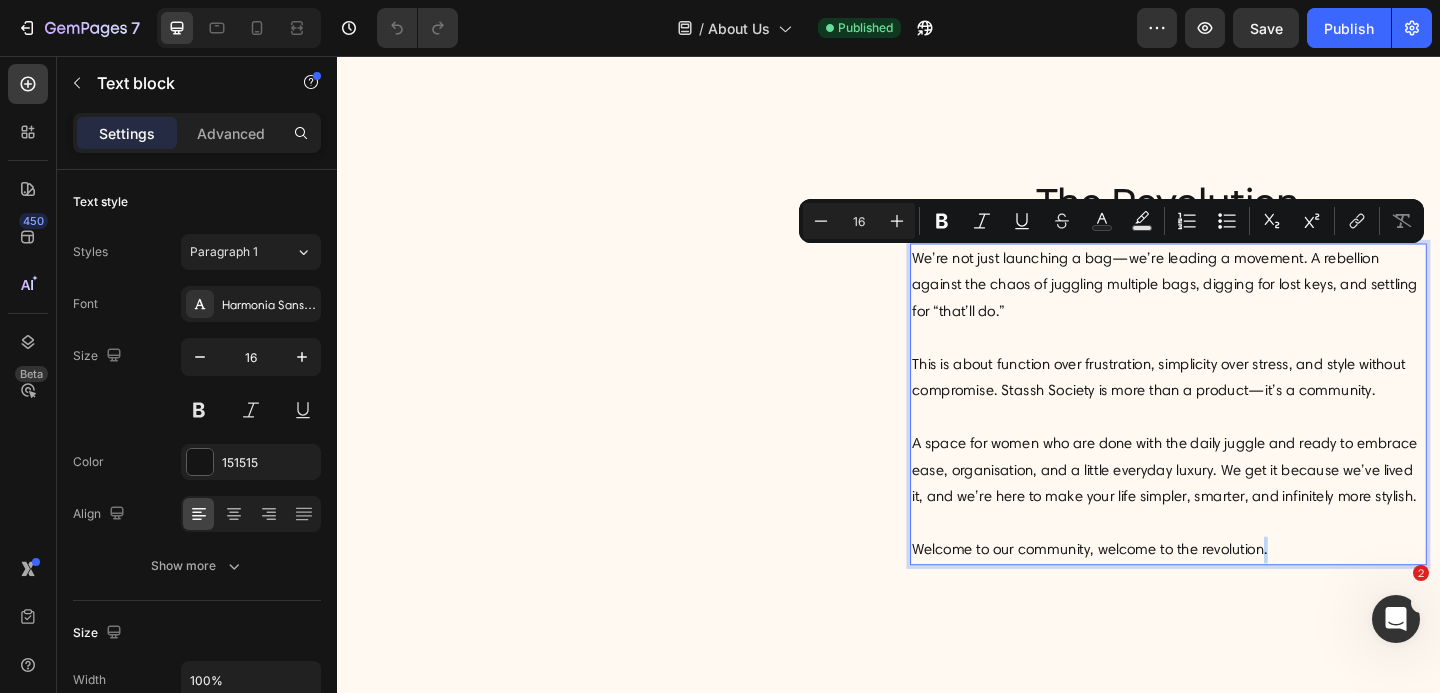 copy on "We’re not just launching a bag—we’re leading a movement. A rebellion against the chaos of juggling multiple bags, digging for lost keys, and settling for “that’ll do.” This is about function over frustration, simplicity over stress, and style without compromise. Stassh Society is more than a product—it’s a community.  A space for women who are done with the daily juggle and ready to embrace ease, organisation, and a little everyday luxury. We get it because we’ve lived it, and we’re here to make your life simpler, smarter, and infinitely more stylish. Welcome to our community, welcome to the revolution." 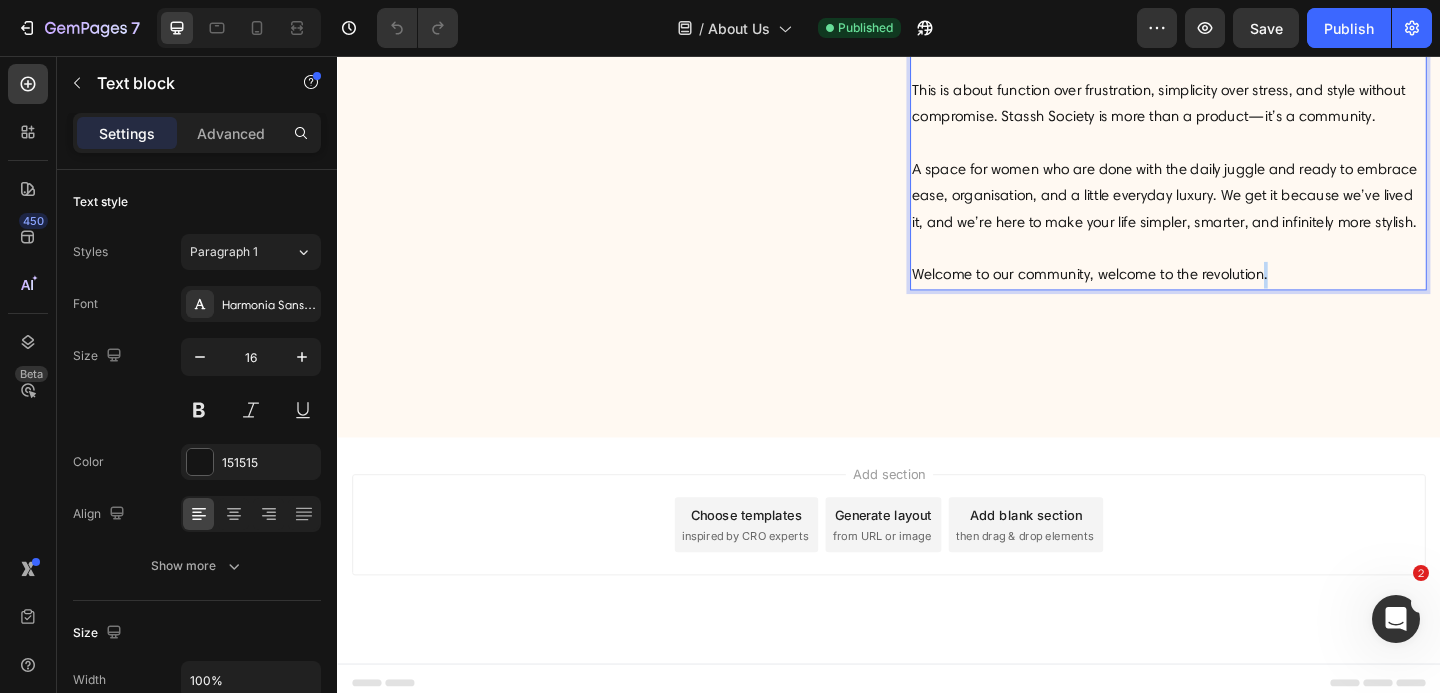 scroll, scrollTop: 1555, scrollLeft: 0, axis: vertical 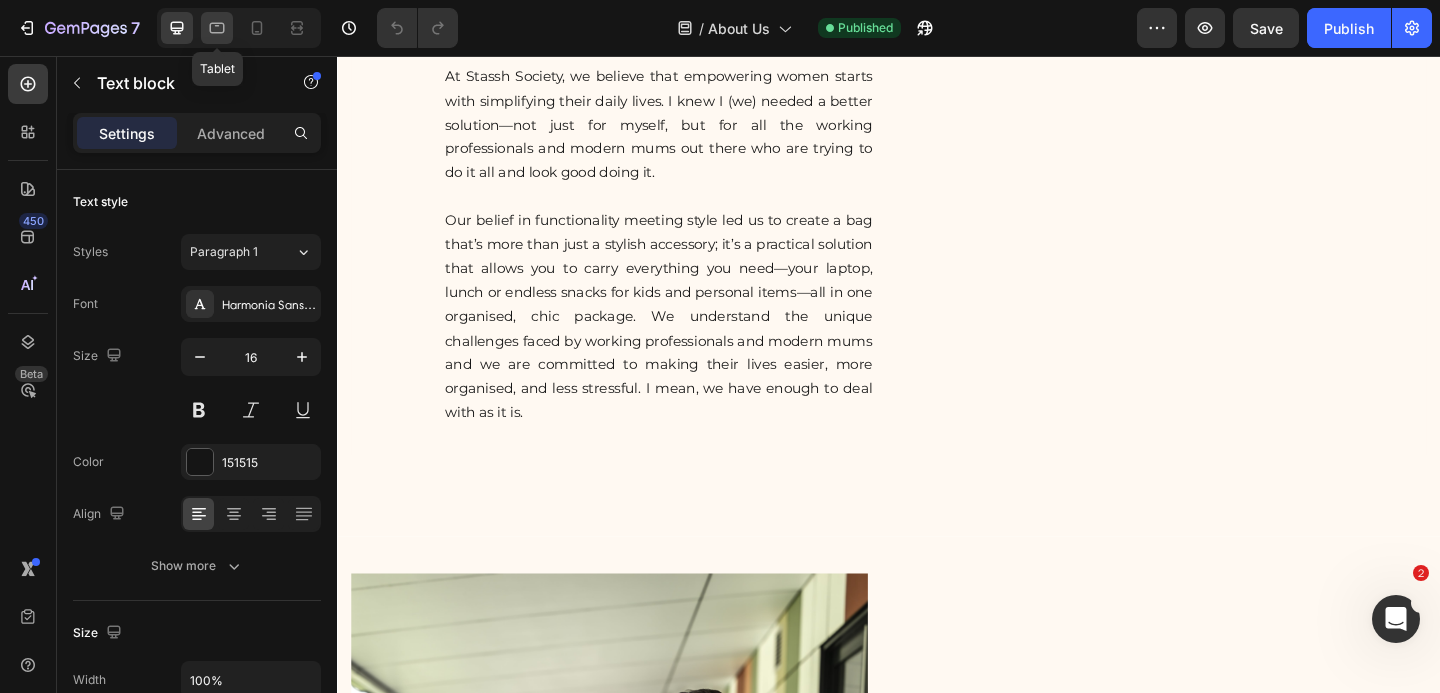 click 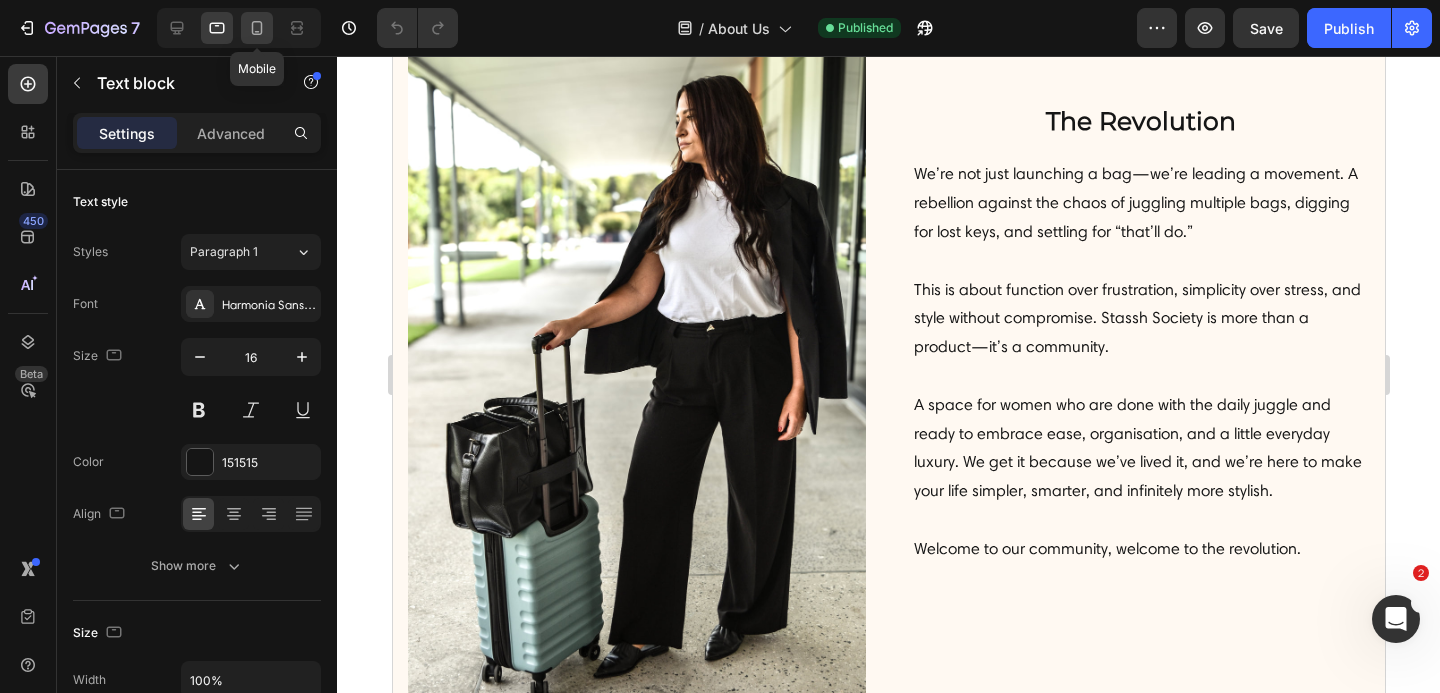 click 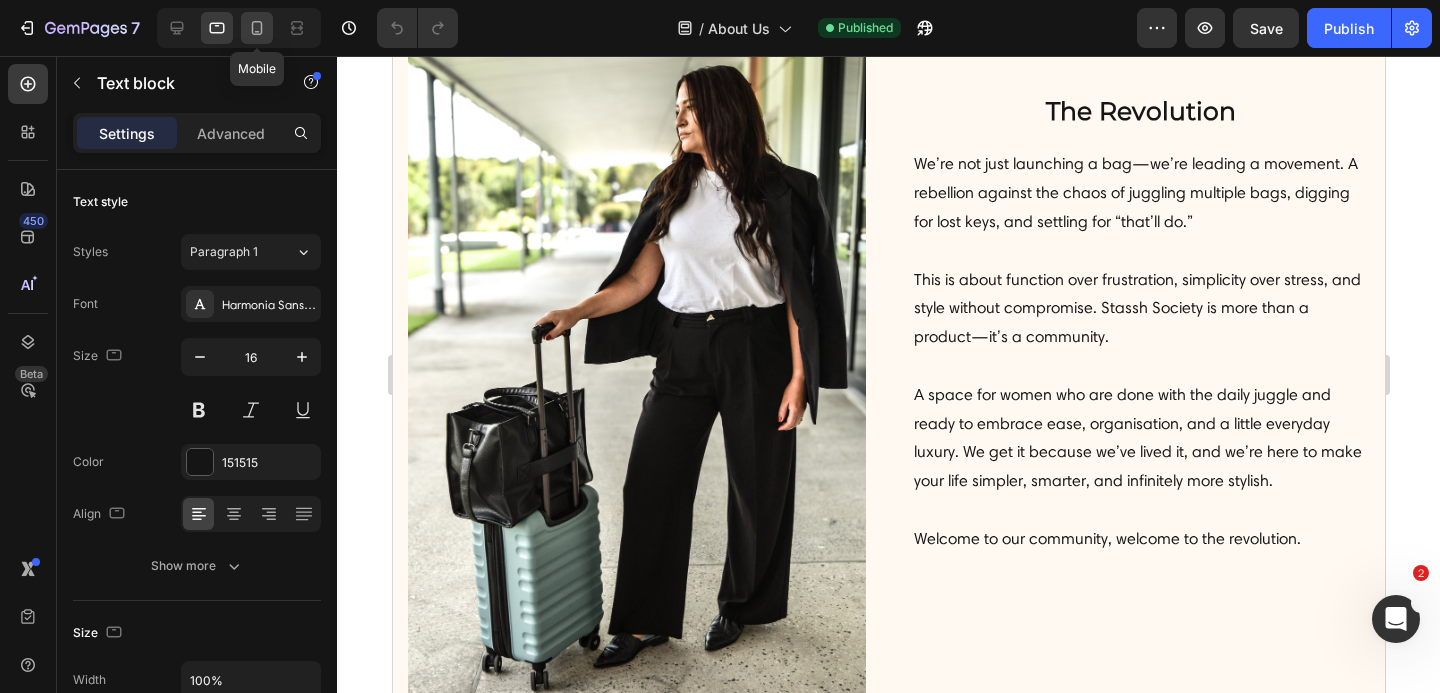 type on "14" 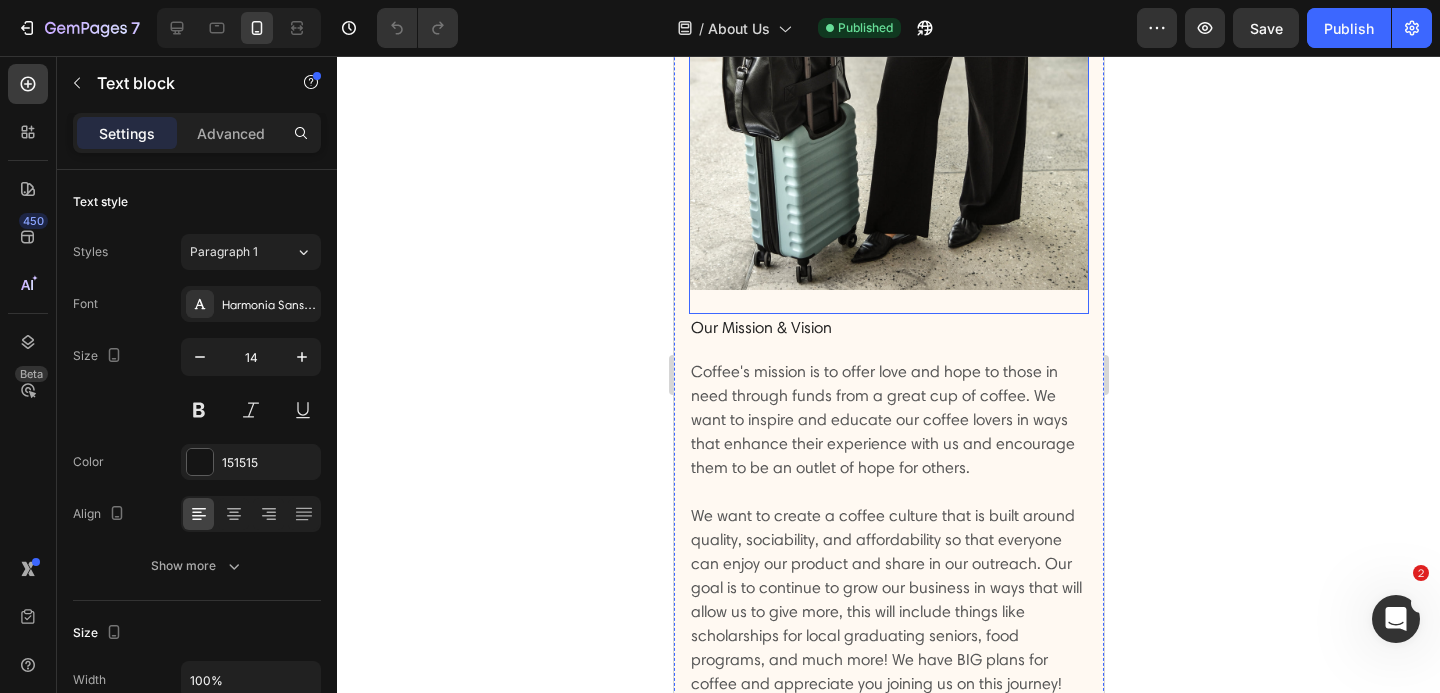 scroll, scrollTop: 2494, scrollLeft: 0, axis: vertical 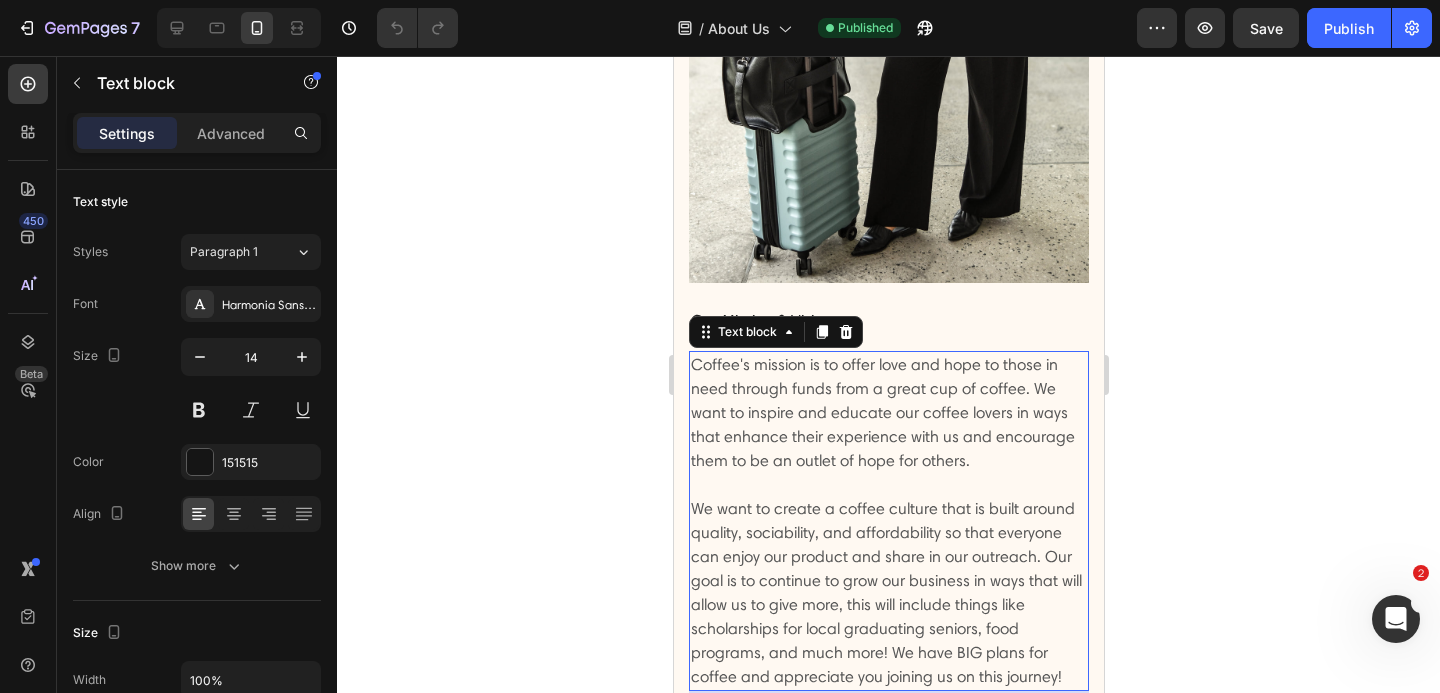 click on "Coffee's mission is to offer love and hope to those in need through funds from a great cup of coffee. We want to inspire and educate our coffee lovers in ways that enhance their experience with us and encourage them to be an outlet of hope for others.  We want to create a coffee culture that is built around quality, sociability, and affordability so that everyone can enjoy our product and share in our outreach. Our goal is to continue to grow our business in ways that will allow us to give more, this will include things like scholarships for local graduating seniors, food programs, and much more! We have BIG plans for coffee and appreciate you joining us on this journey!" at bounding box center [888, 521] 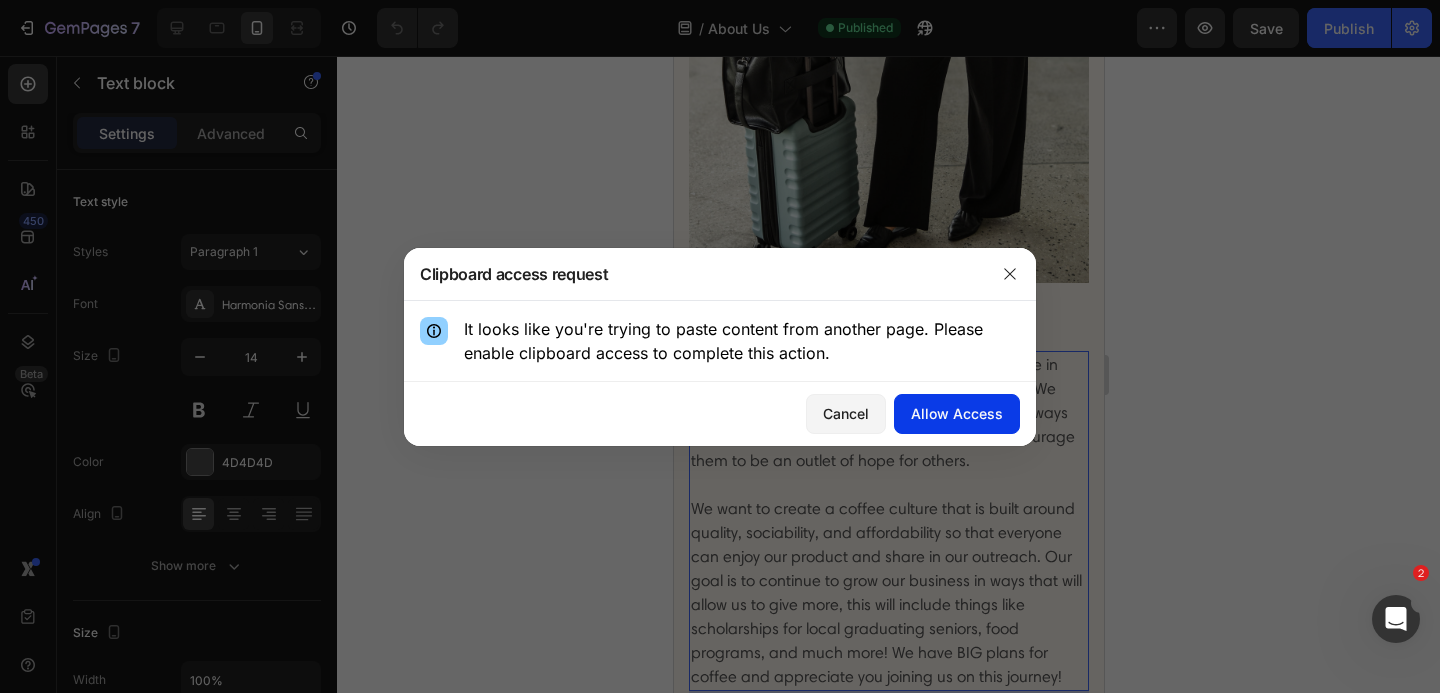 click on "Allow Access" at bounding box center [957, 413] 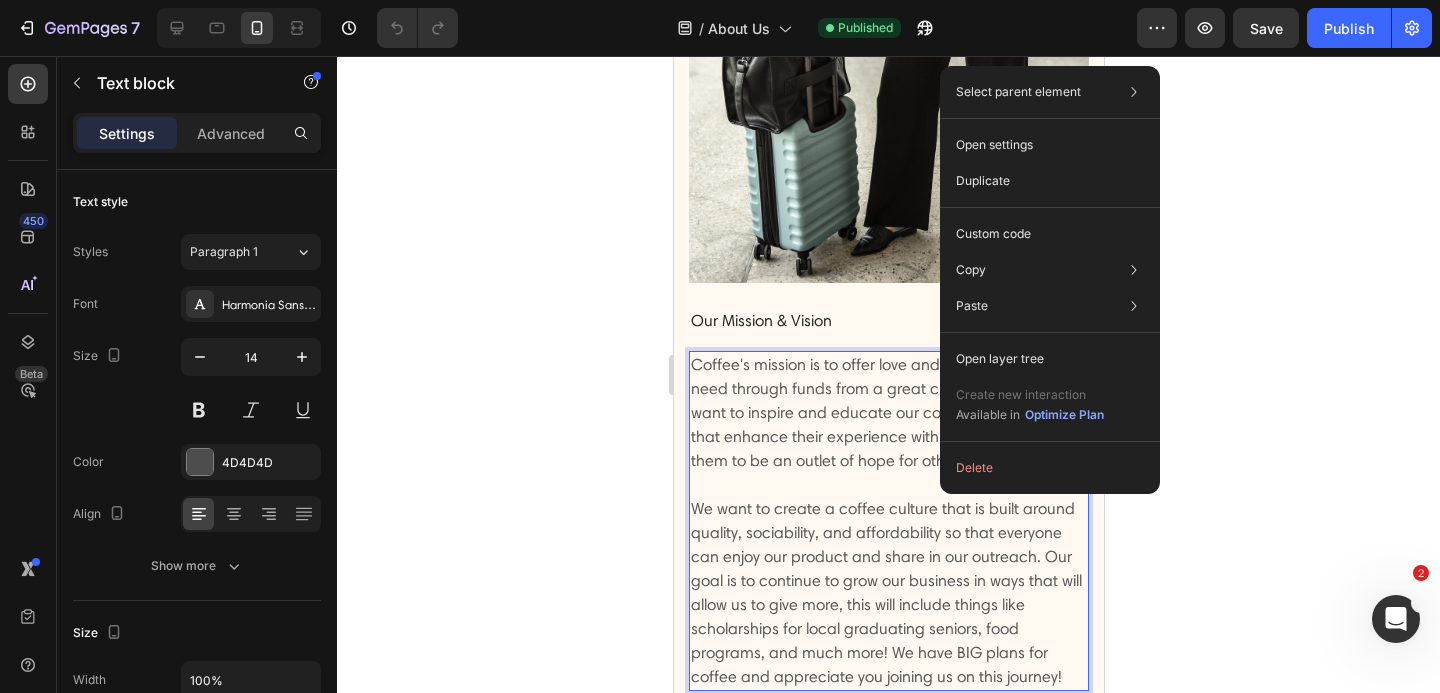 click on "Coffee's mission is to offer love and hope to those in need through funds from a great cup of coffee. We want to inspire and educate our coffee lovers in ways that enhance their experience with us and encourage them to be an outlet of hope for others.  We want to create a coffee culture that is built around quality, sociability, and affordability so that everyone can enjoy our product and share in our outreach. Our goal is to continue to grow our business in ways that will allow us to give more, this will include things like scholarships for local graduating seniors, food programs, and much more! We have BIG plans for coffee and appreciate you joining us on this journey!" at bounding box center [888, 521] 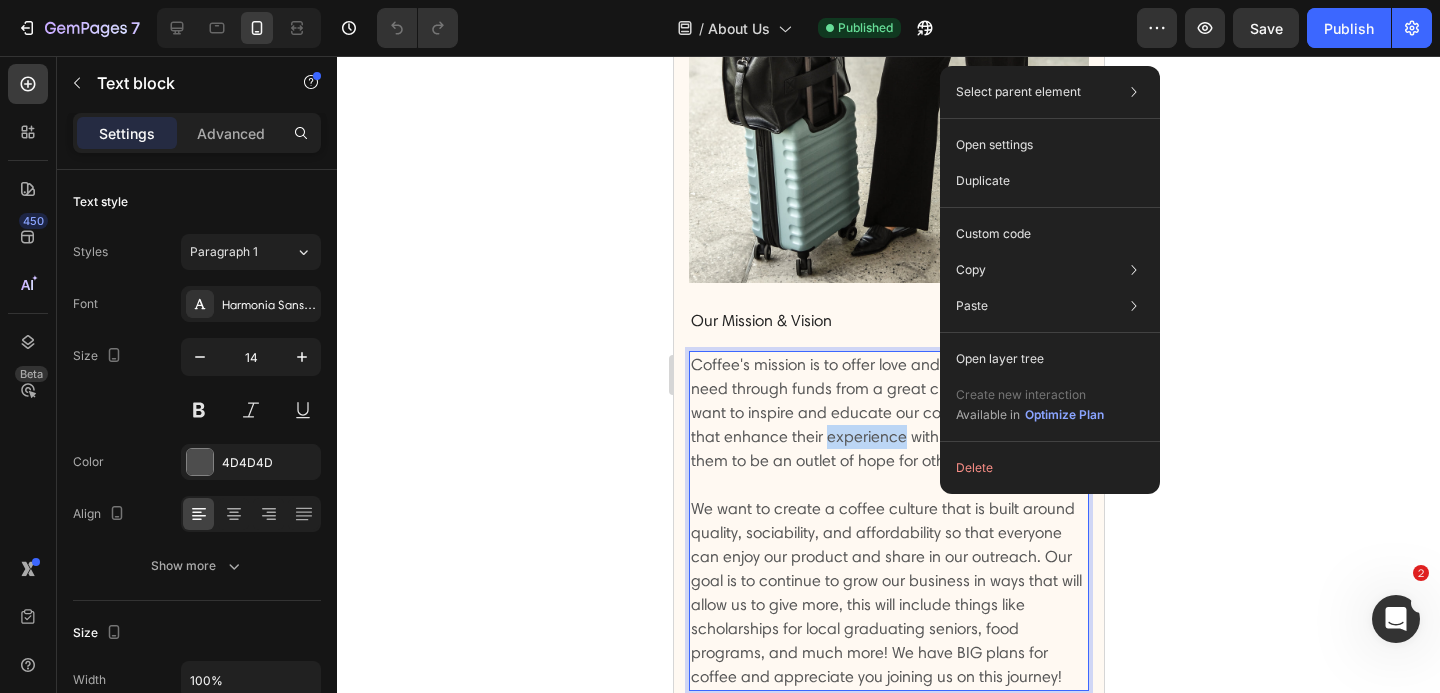 click on "Coffee's mission is to offer love and hope to those in need through funds from a great cup of coffee. We want to inspire and educate our coffee lovers in ways that enhance their experience with us and encourage them to be an outlet of hope for others.  We want to create a coffee culture that is built around quality, sociability, and affordability so that everyone can enjoy our product and share in our outreach. Our goal is to continue to grow our business in ways that will allow us to give more, this will include things like scholarships for local graduating seniors, food programs, and much more! We have BIG plans for coffee and appreciate you joining us on this journey!" at bounding box center [888, 521] 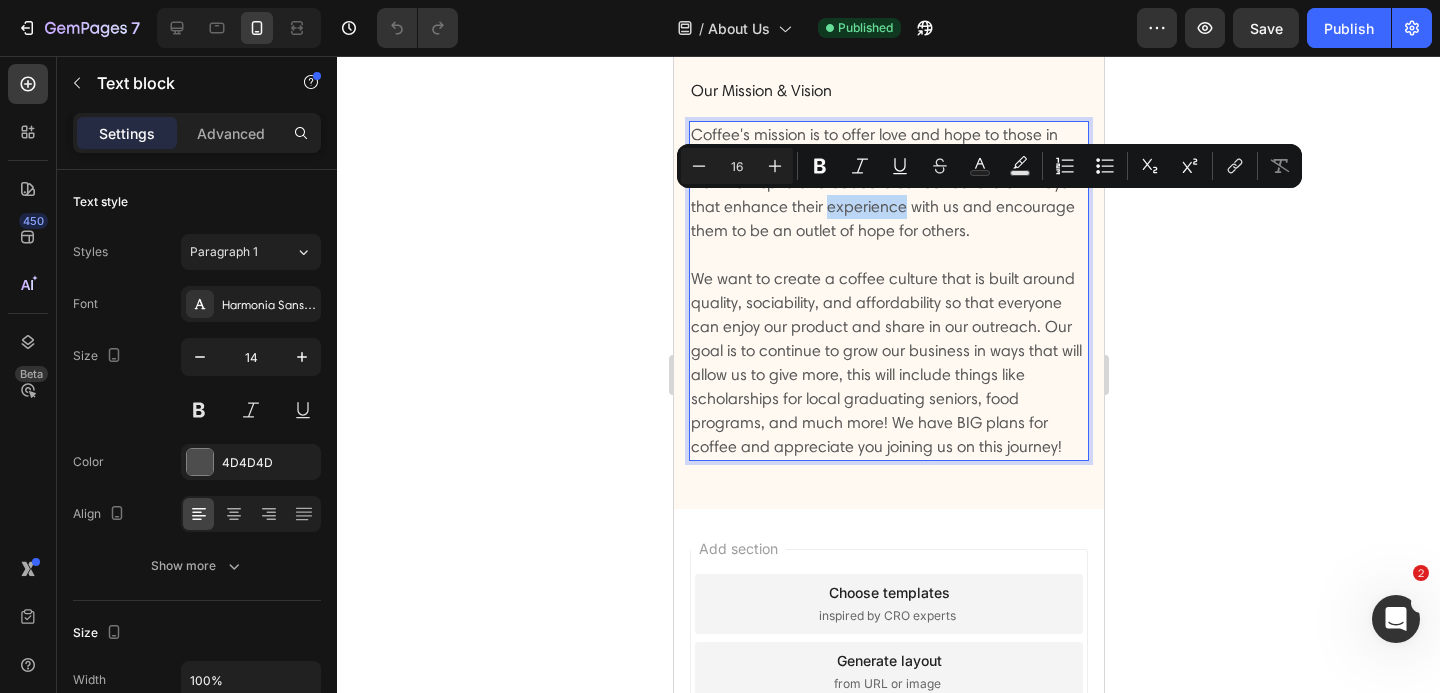scroll, scrollTop: 2726, scrollLeft: 0, axis: vertical 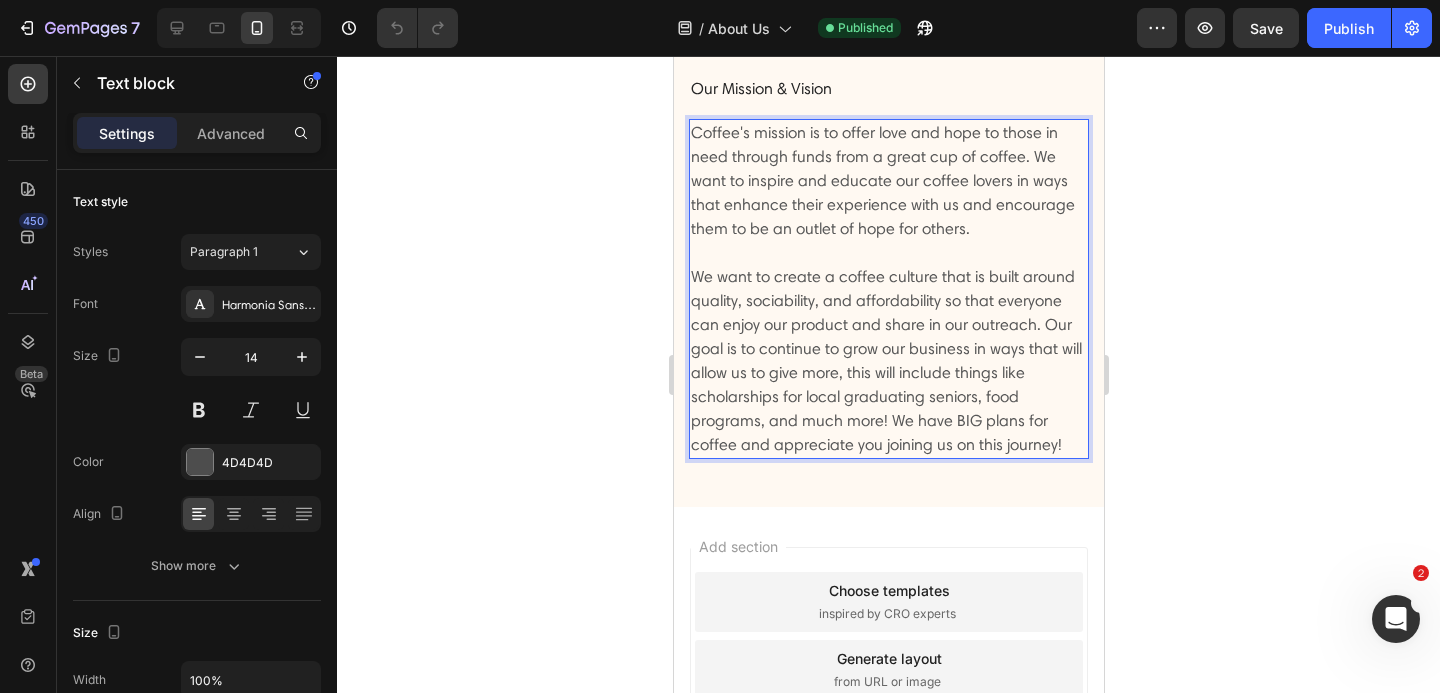 click on "Coffee's mission is to offer love and hope to those in need through funds from a great cup of coffee. We want to inspire and educate our coffee lovers in ways that enhance their experience with us and encourage them to be an outlet of hope for others.  We want to create a coffee culture that is built around quality, sociability, and affordability so that everyone can enjoy our product and share in our outreach. Our goal is to continue to grow our business in ways that will allow us to give more, this will include things like scholarships for local graduating seniors, food programs, and much more! We have BIG plans for coffee and appreciate you joining us on this journey!" at bounding box center (888, 289) 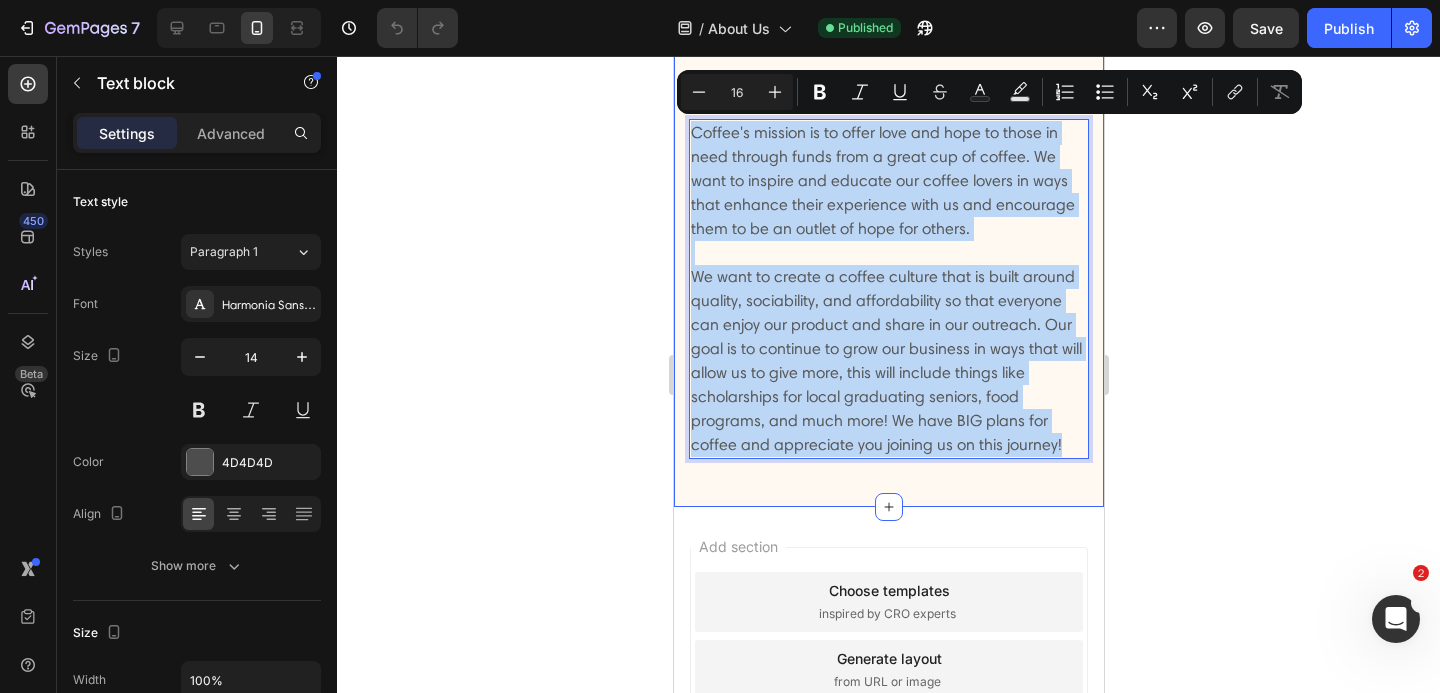 drag, startPoint x: 1073, startPoint y: 442, endPoint x: 682, endPoint y: 130, distance: 500.22495 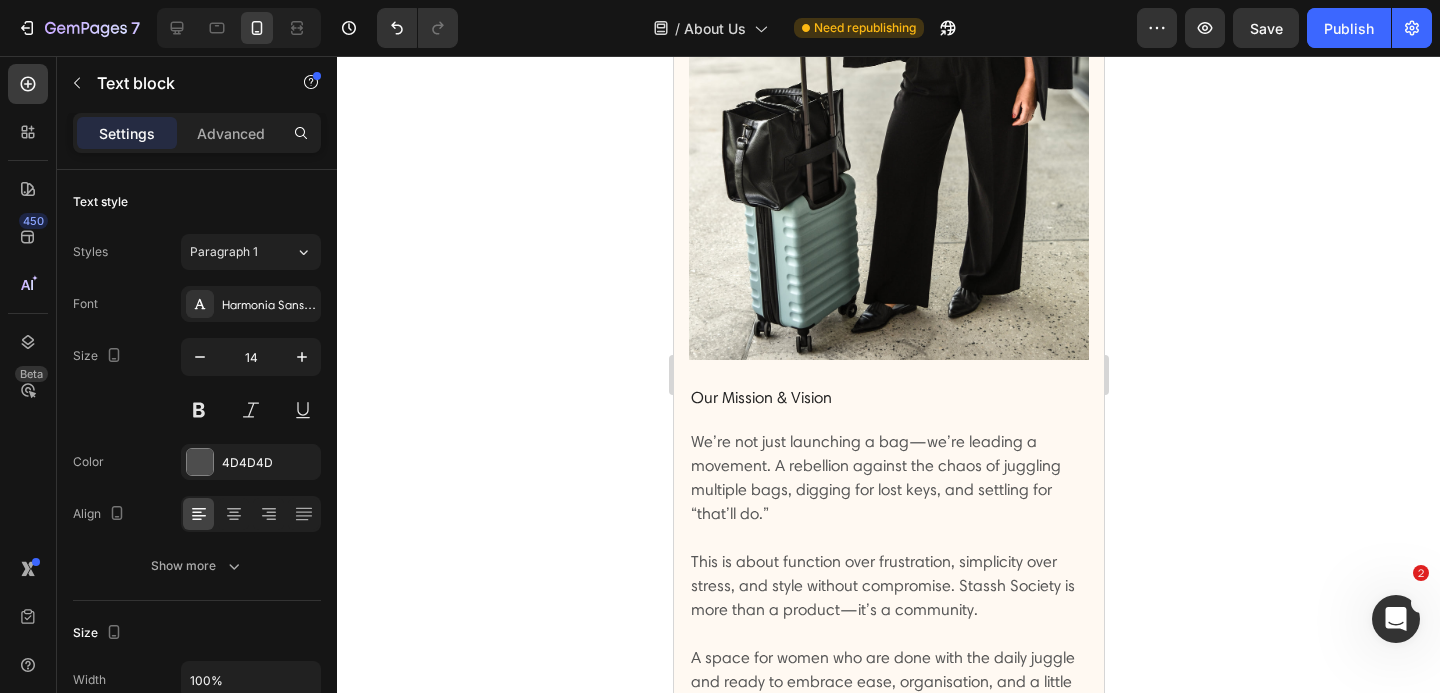 scroll, scrollTop: 3416, scrollLeft: 0, axis: vertical 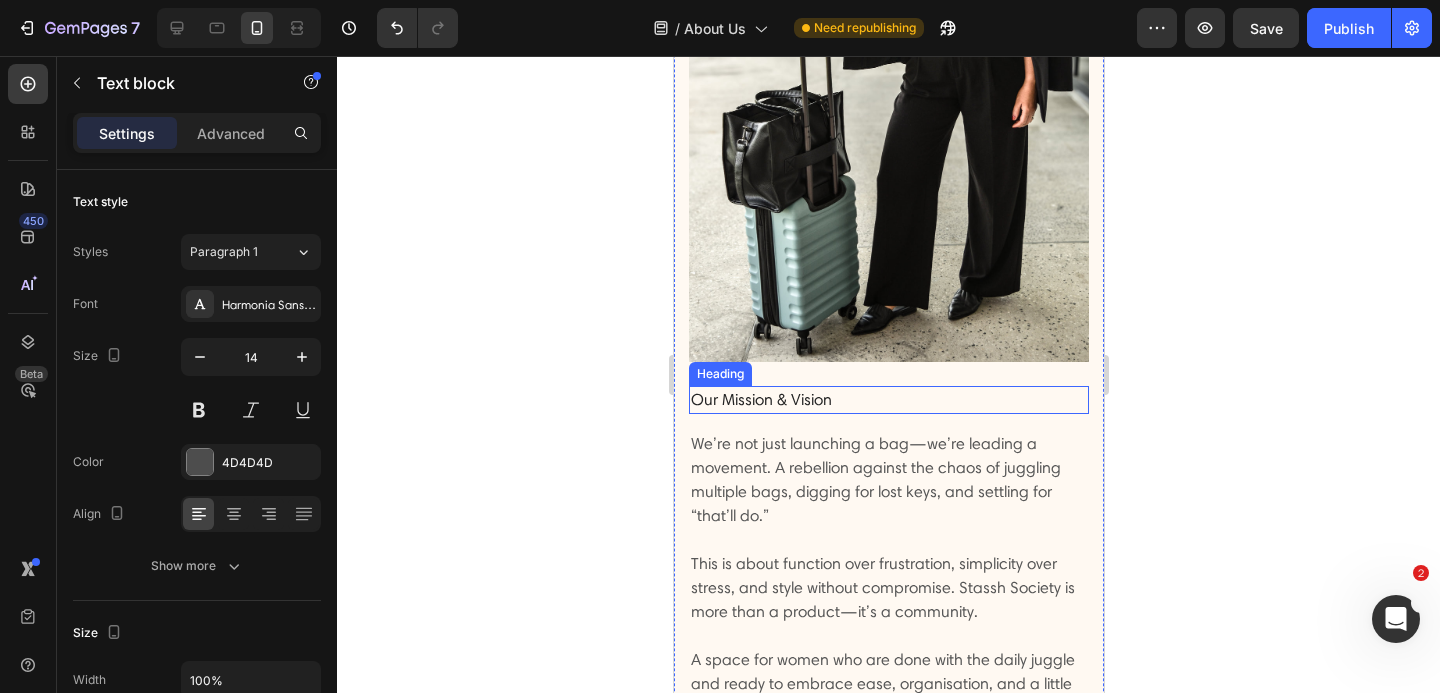 click on "Our Mission & Vision" at bounding box center (888, 400) 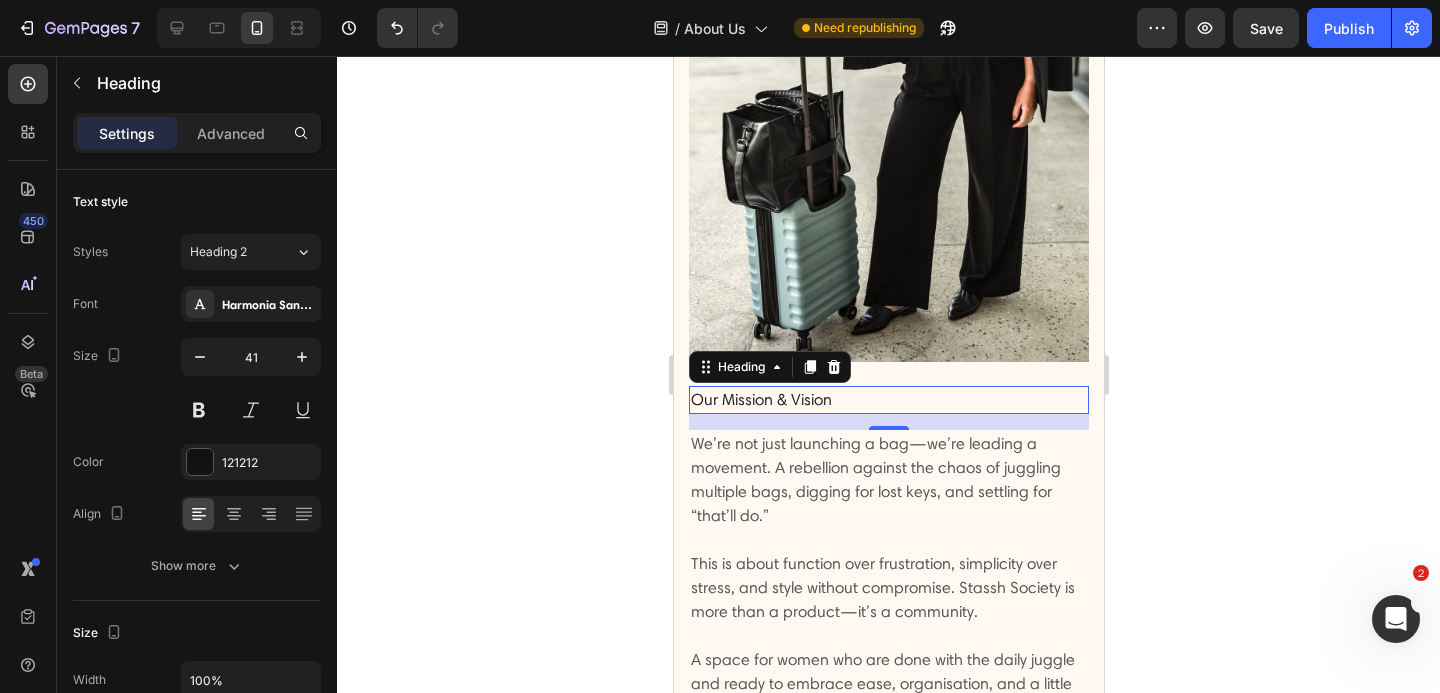 click on "Our Mission & Vision" at bounding box center (888, 400) 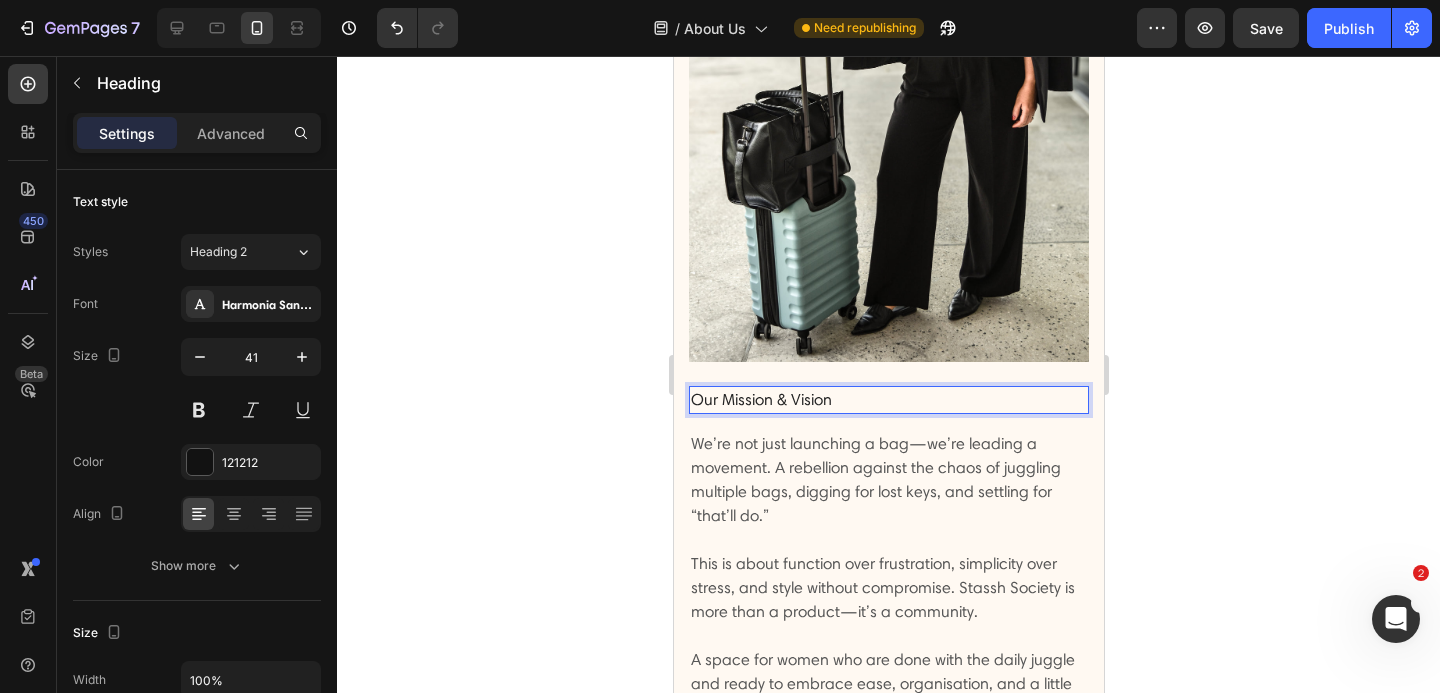 click on "Our Mission & Vision" at bounding box center (888, 400) 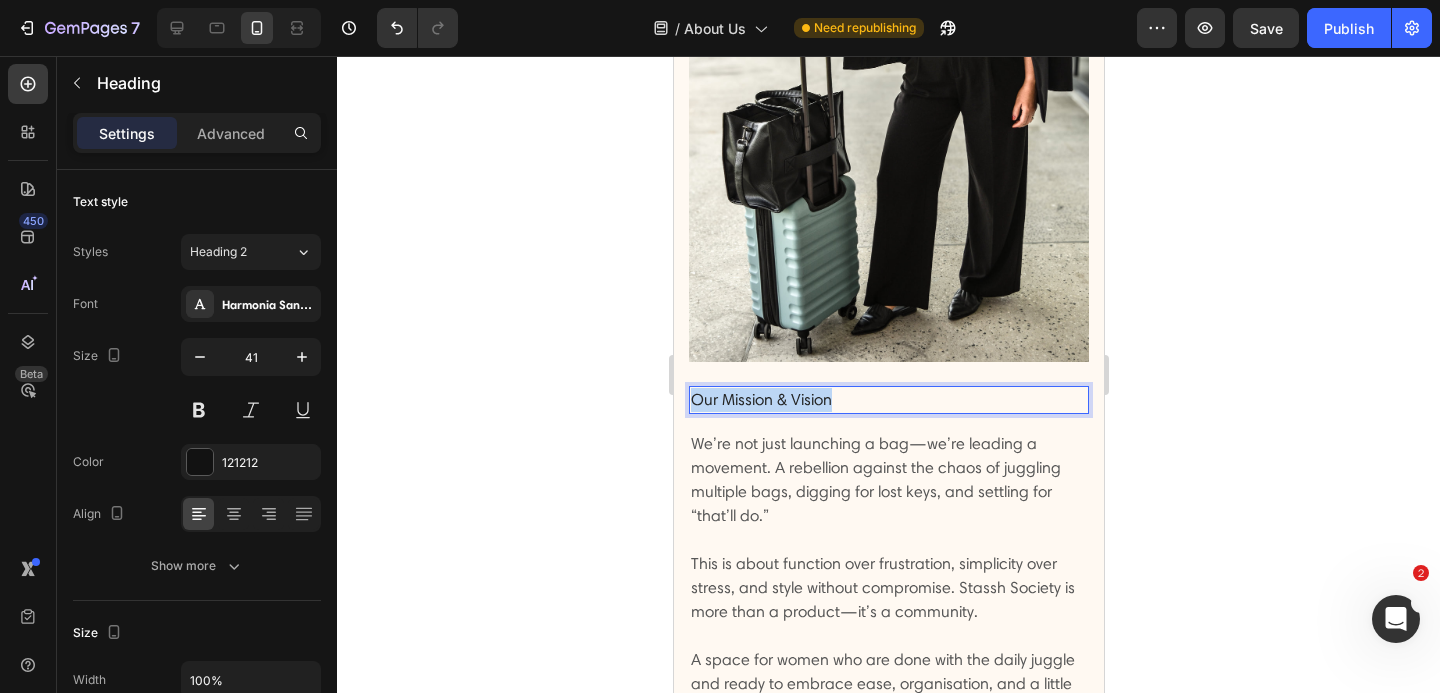 drag, startPoint x: 836, startPoint y: 401, endPoint x: 690, endPoint y: 399, distance: 146.0137 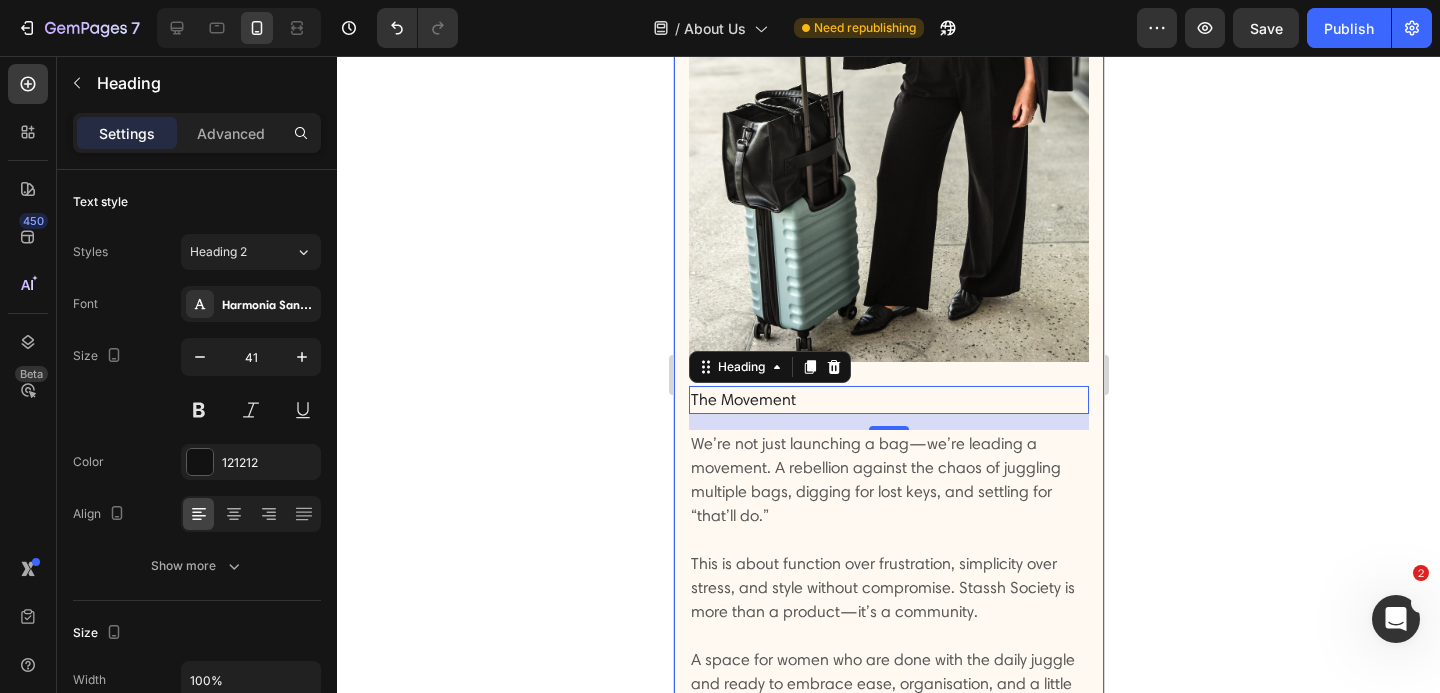 click 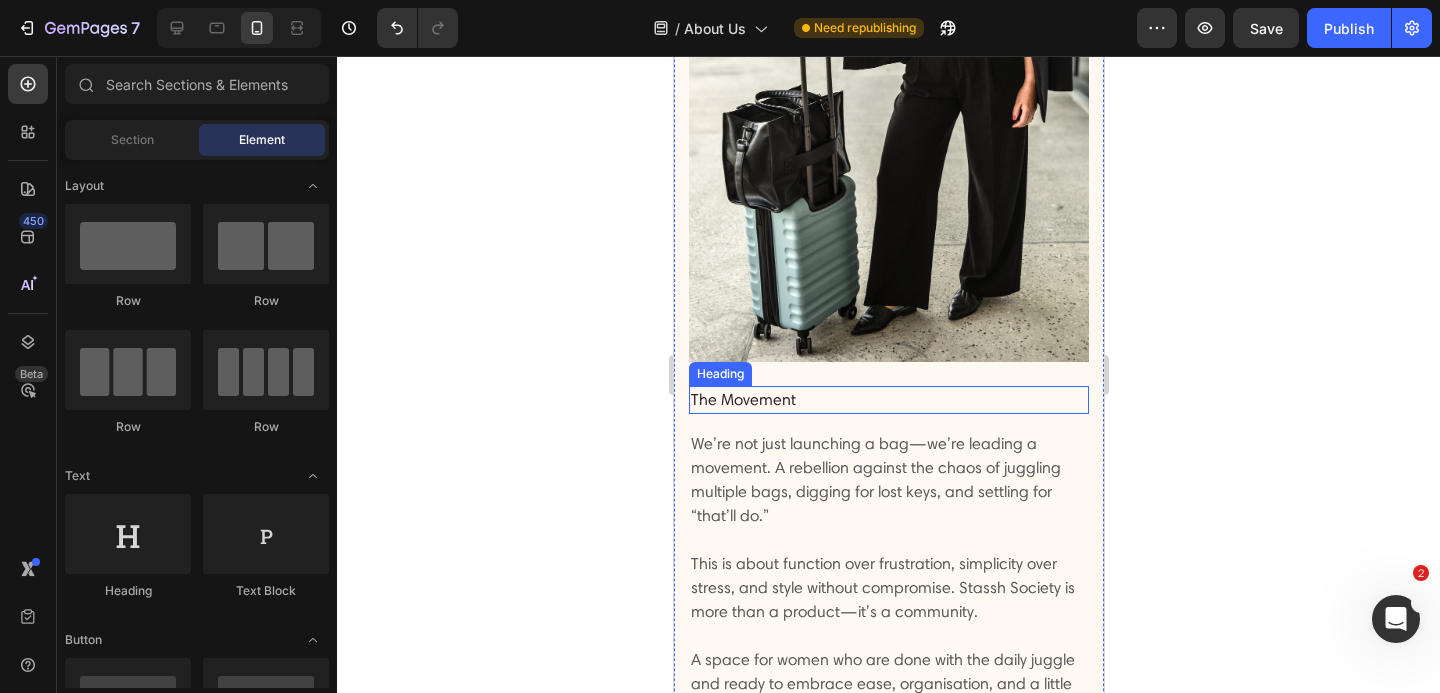 click on "The Movement" at bounding box center [888, 400] 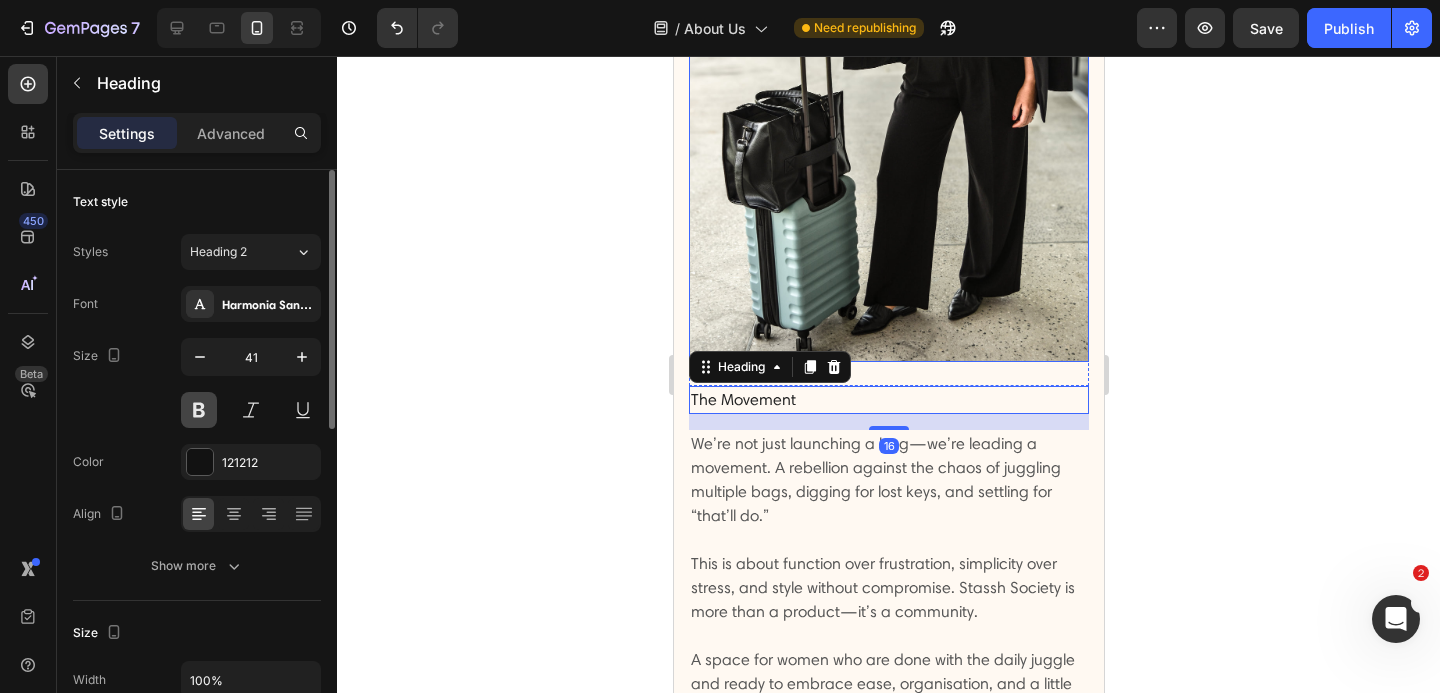 click at bounding box center (199, 410) 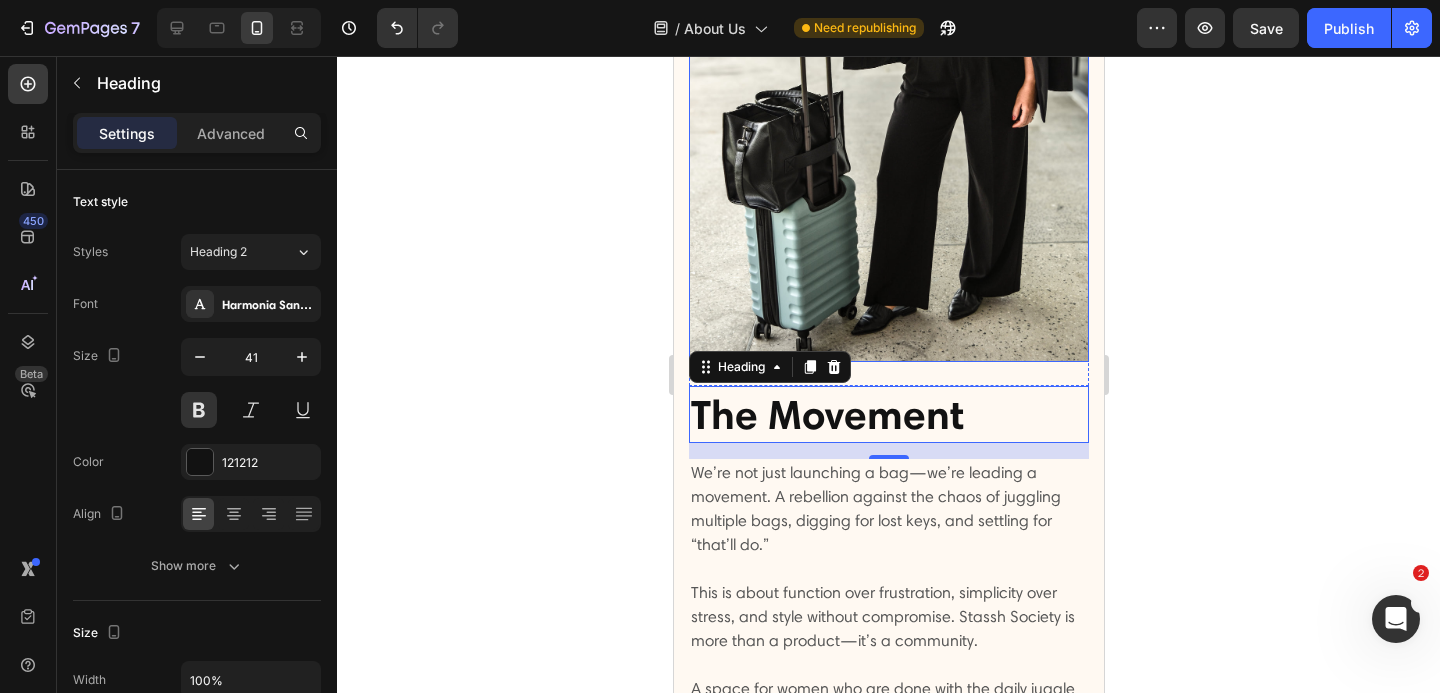 click 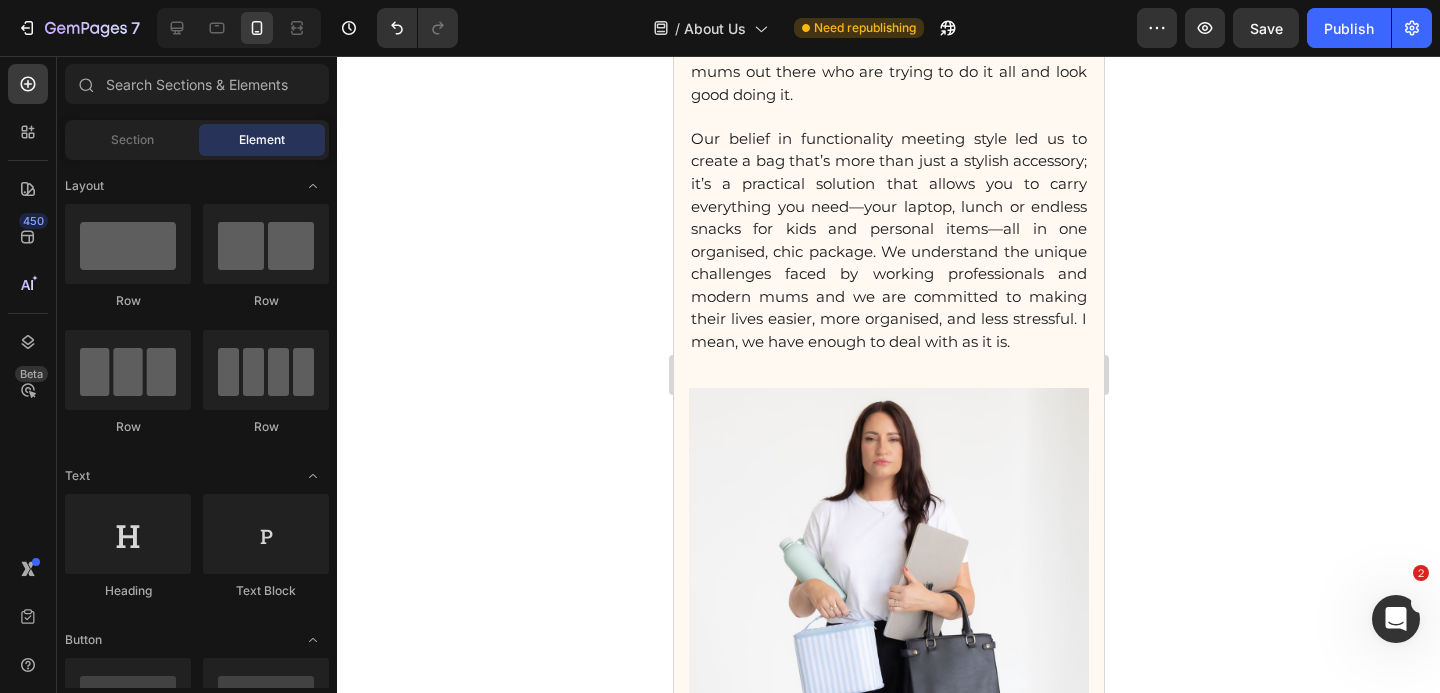 scroll, scrollTop: 1531, scrollLeft: 0, axis: vertical 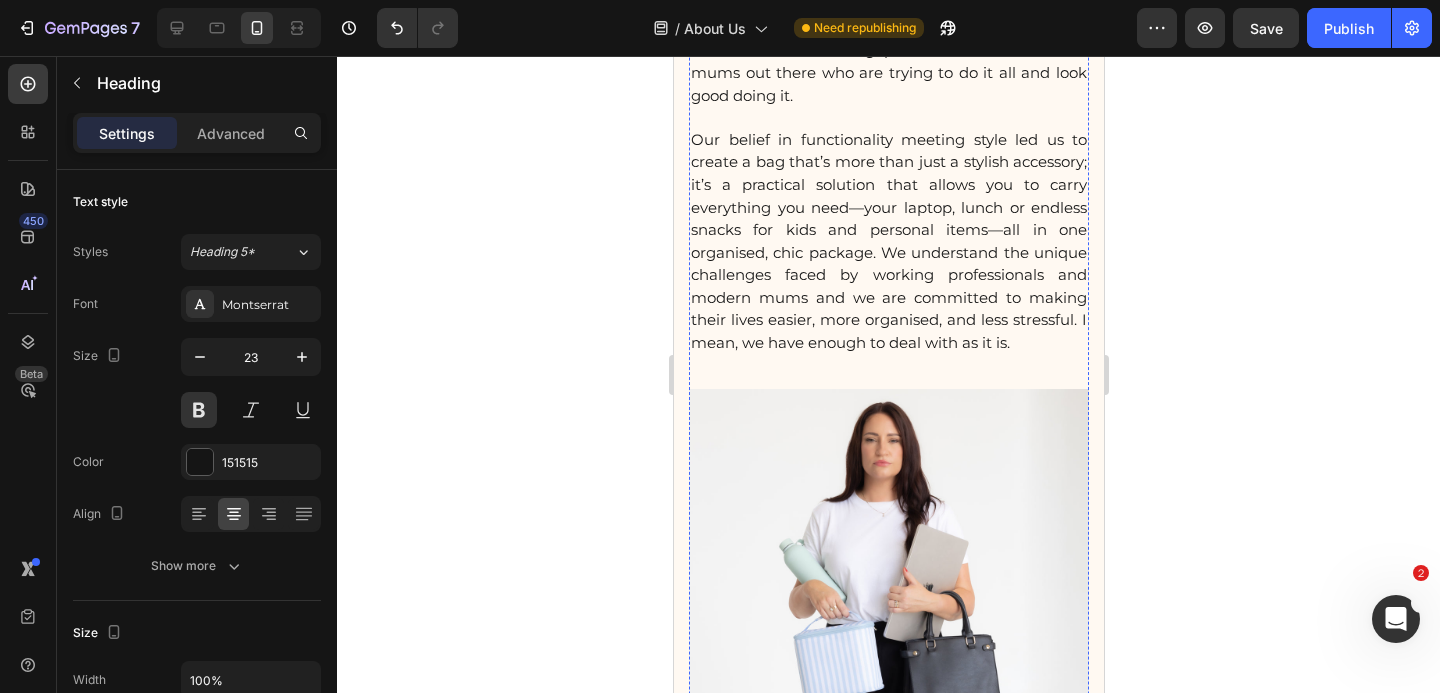 click on "Founders Story" at bounding box center (888, -130) 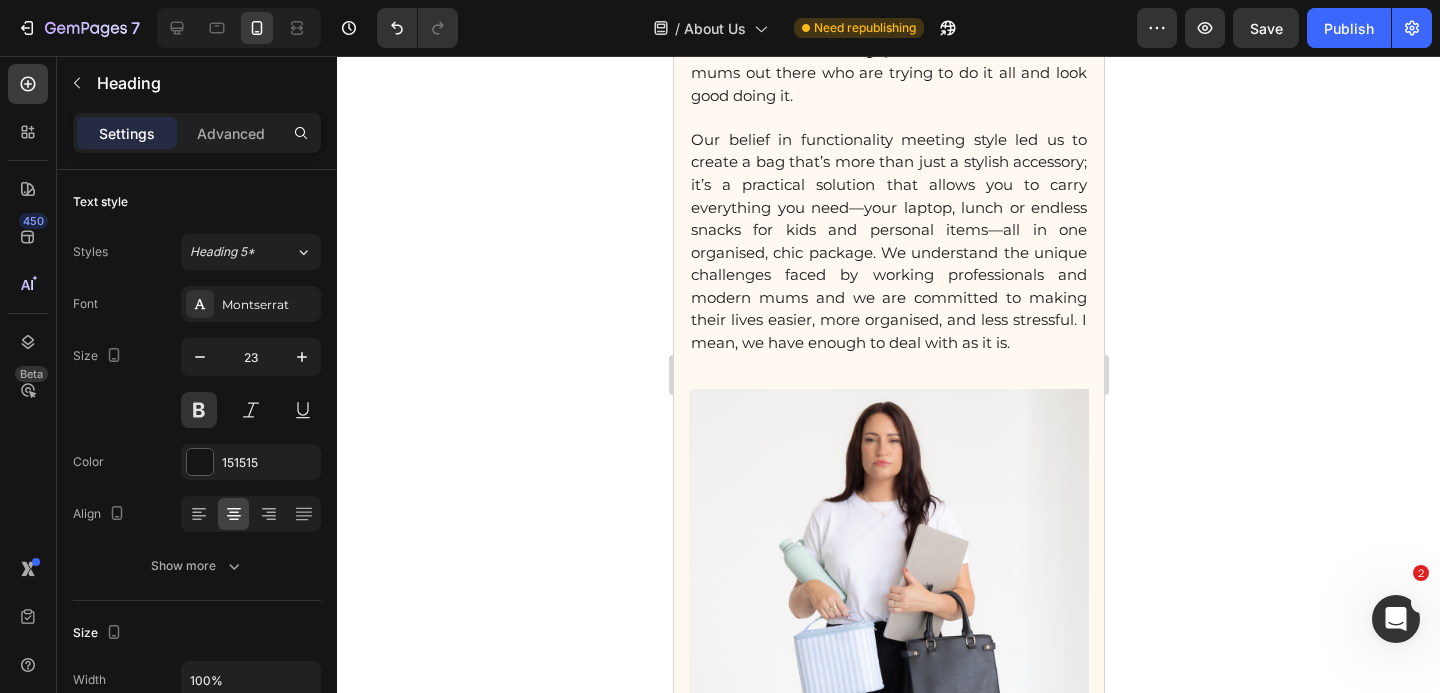 click on "⁠⁠⁠⁠⁠⁠⁠ Founders Story" at bounding box center [888, -130] 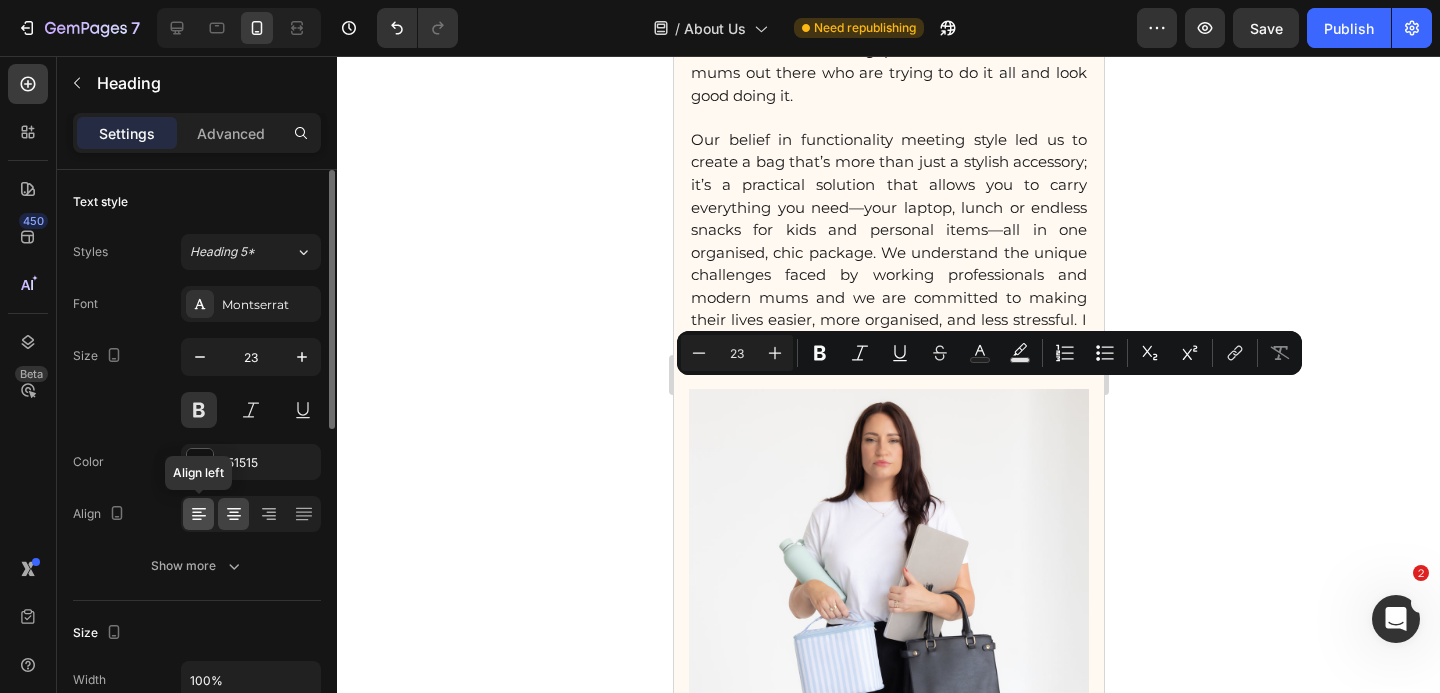 click 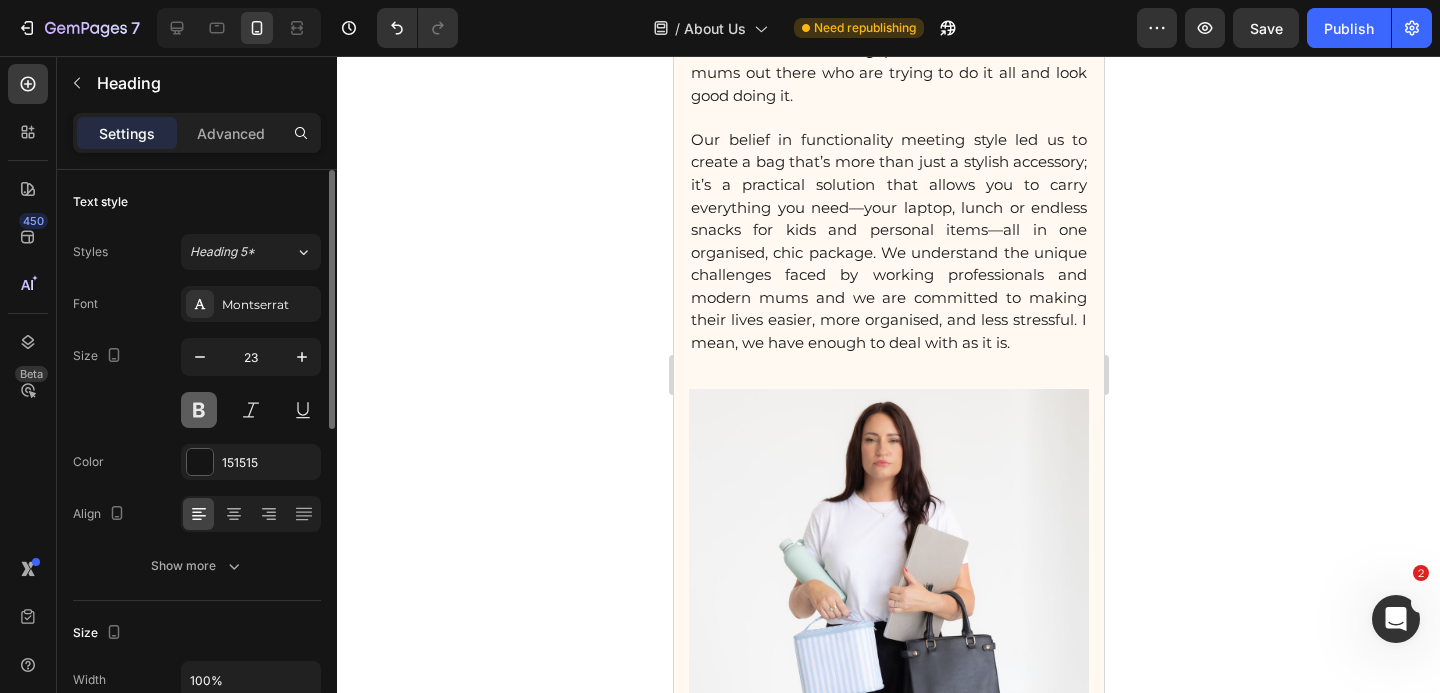 click at bounding box center [199, 410] 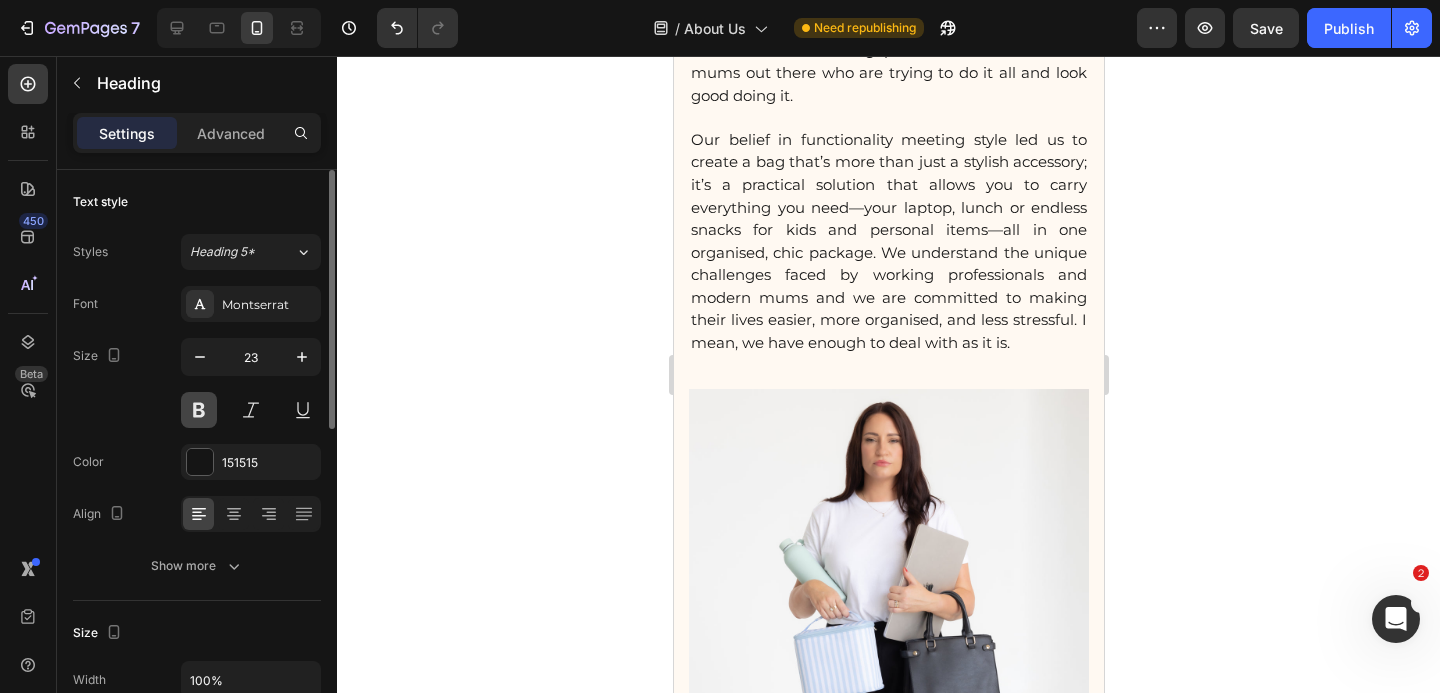 click at bounding box center (199, 410) 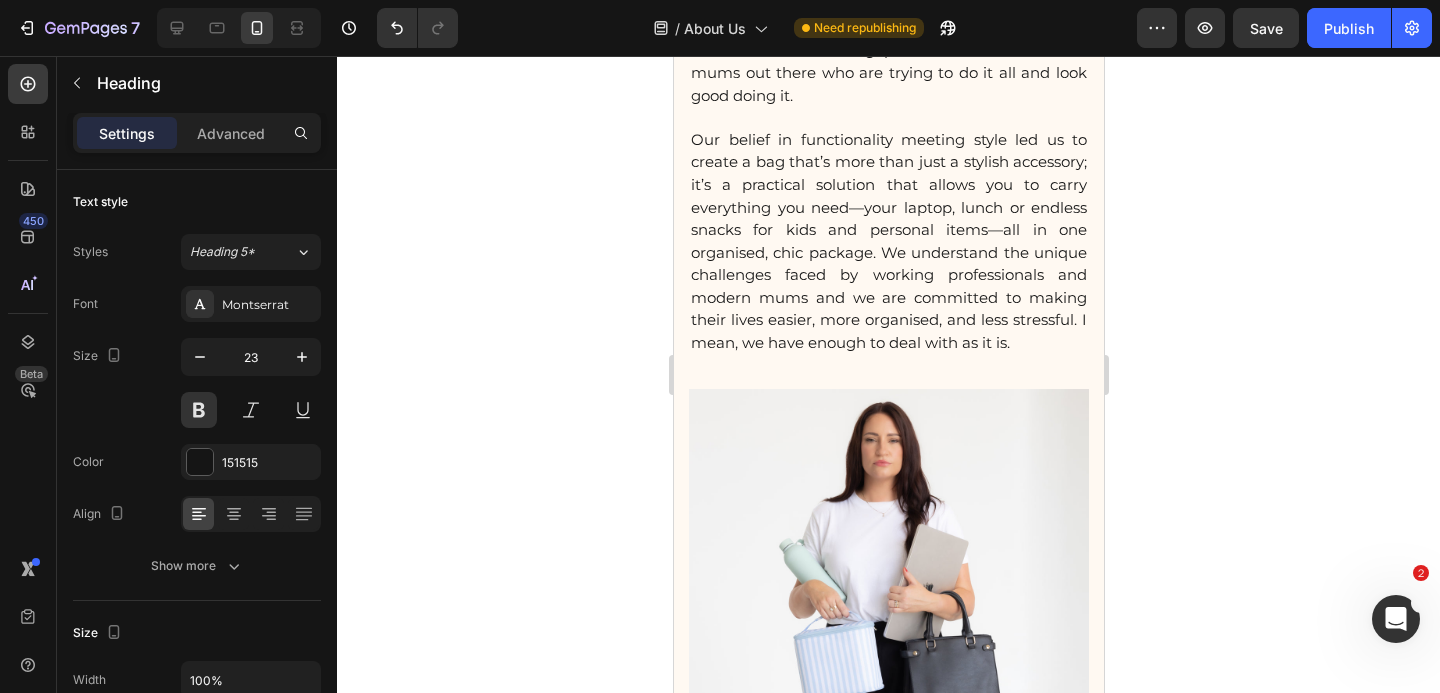 click 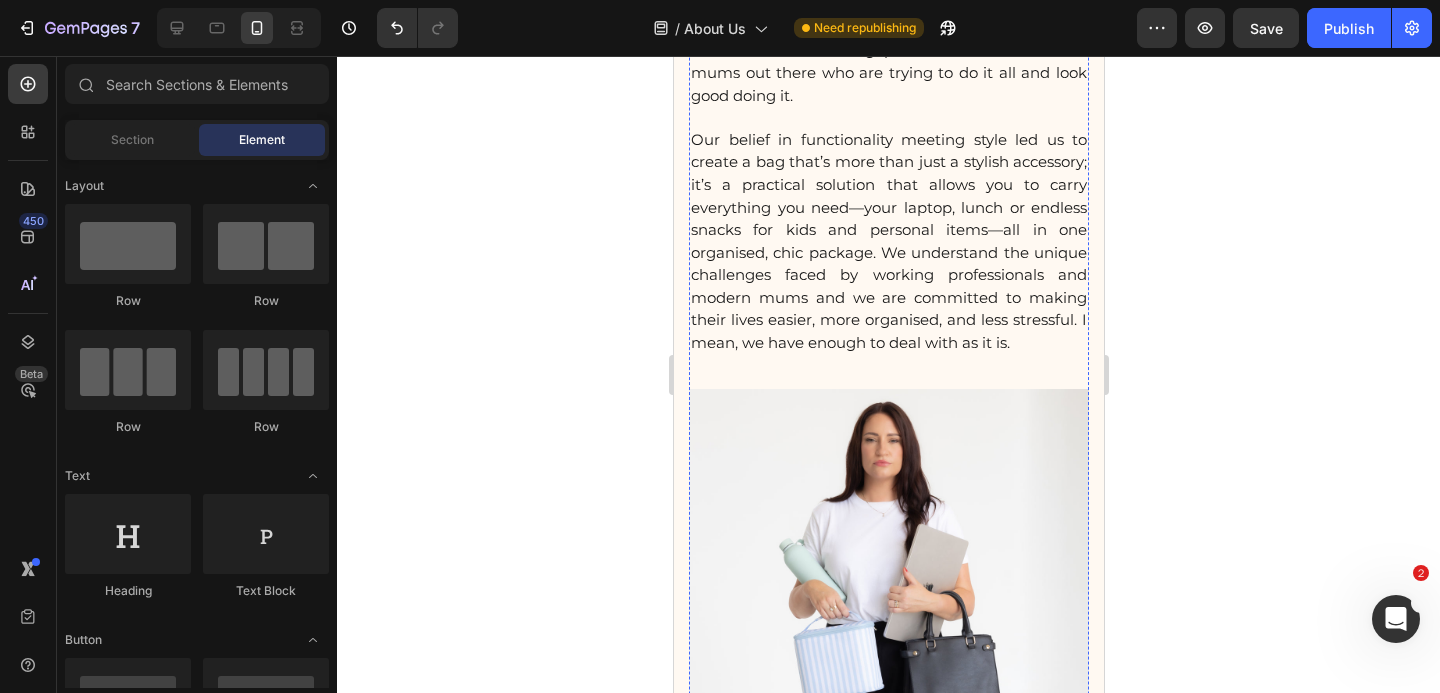 click on "⁠⁠⁠⁠⁠⁠⁠ Founders Story" at bounding box center [888, -130] 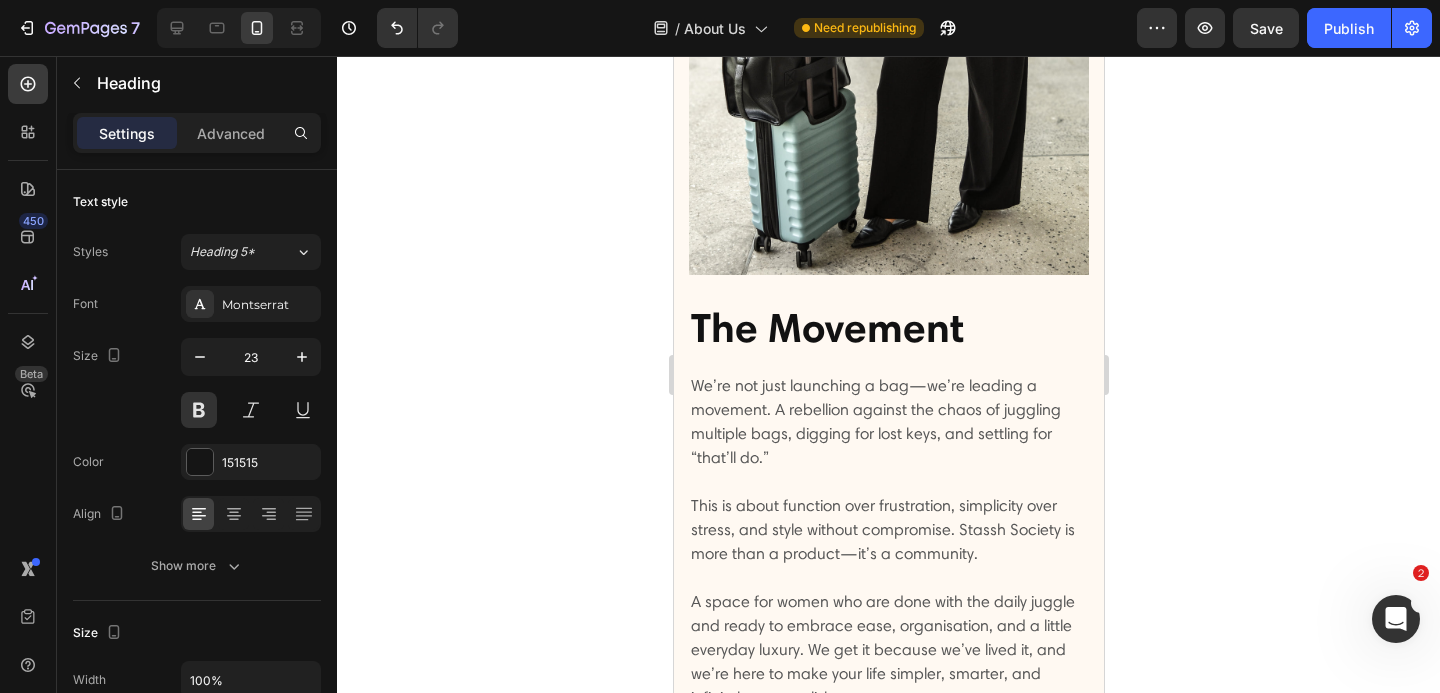scroll, scrollTop: 3502, scrollLeft: 0, axis: vertical 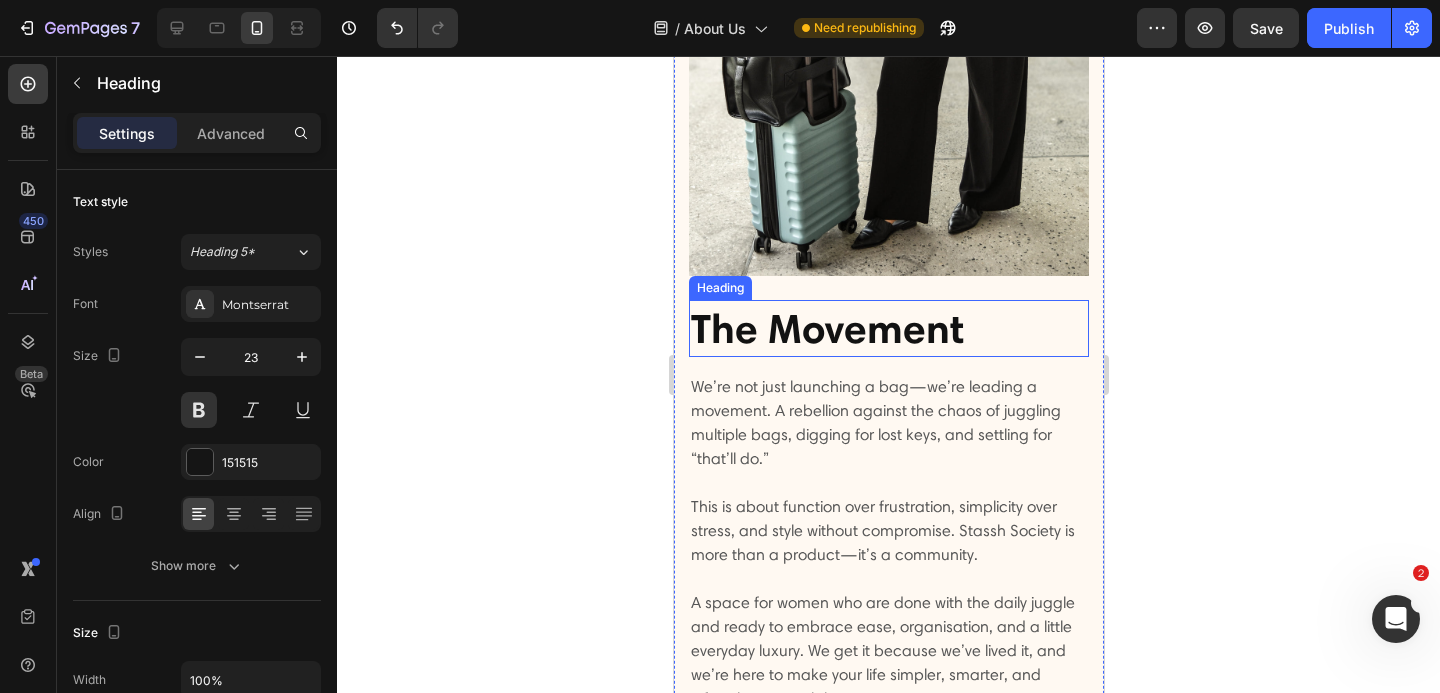click on "The Movement" at bounding box center (888, 328) 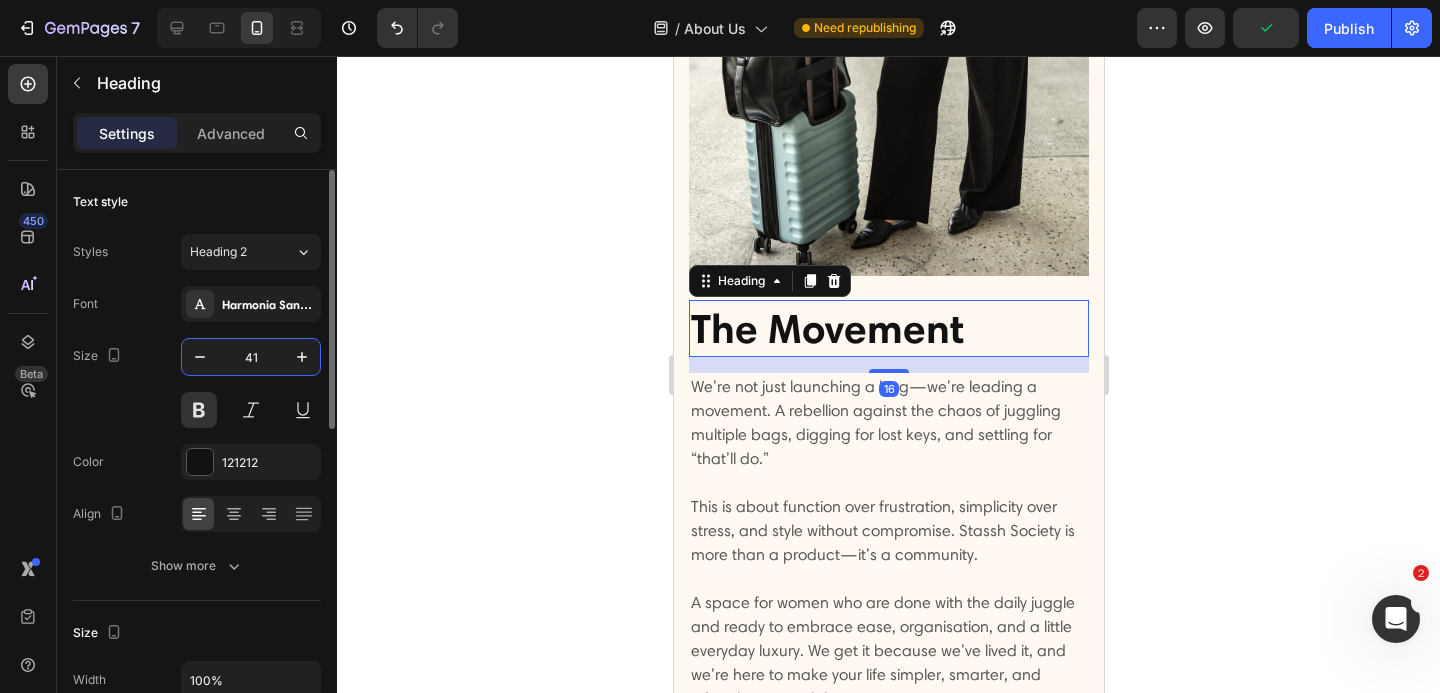 click on "41" at bounding box center (251, 357) 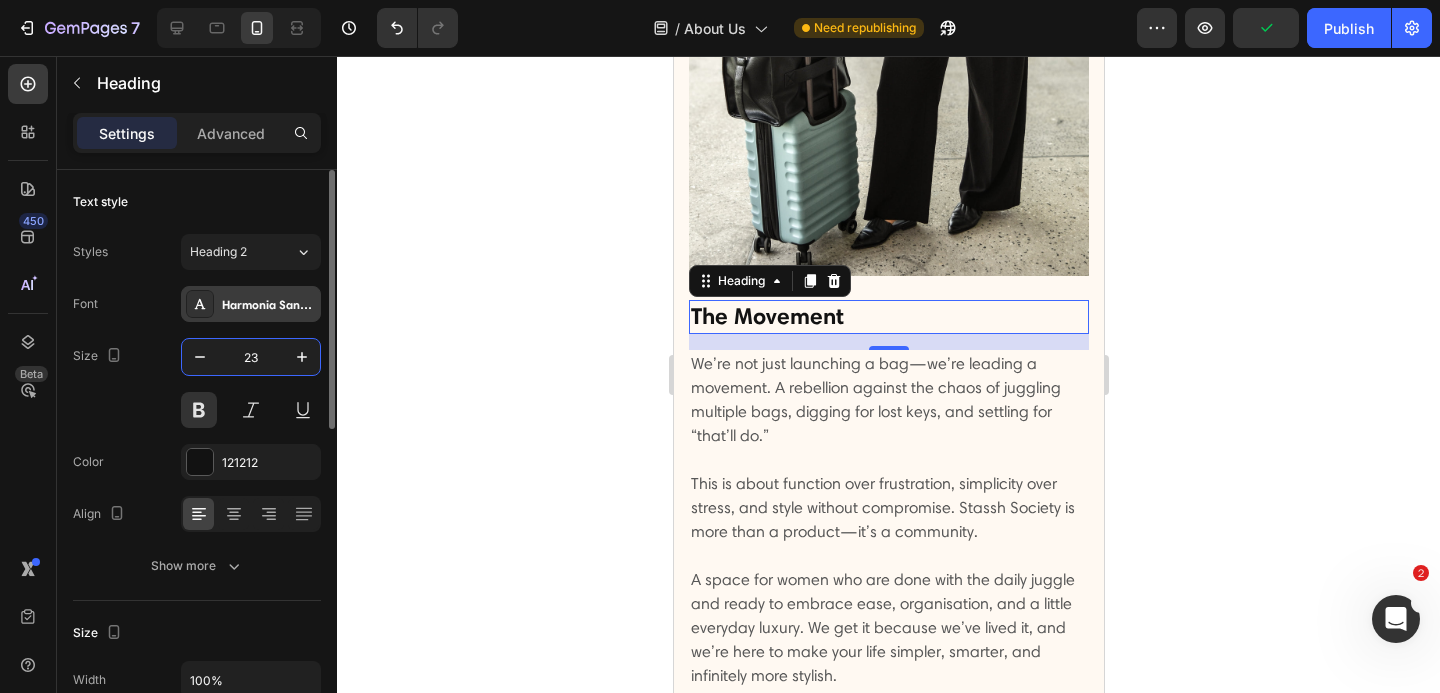 type on "23" 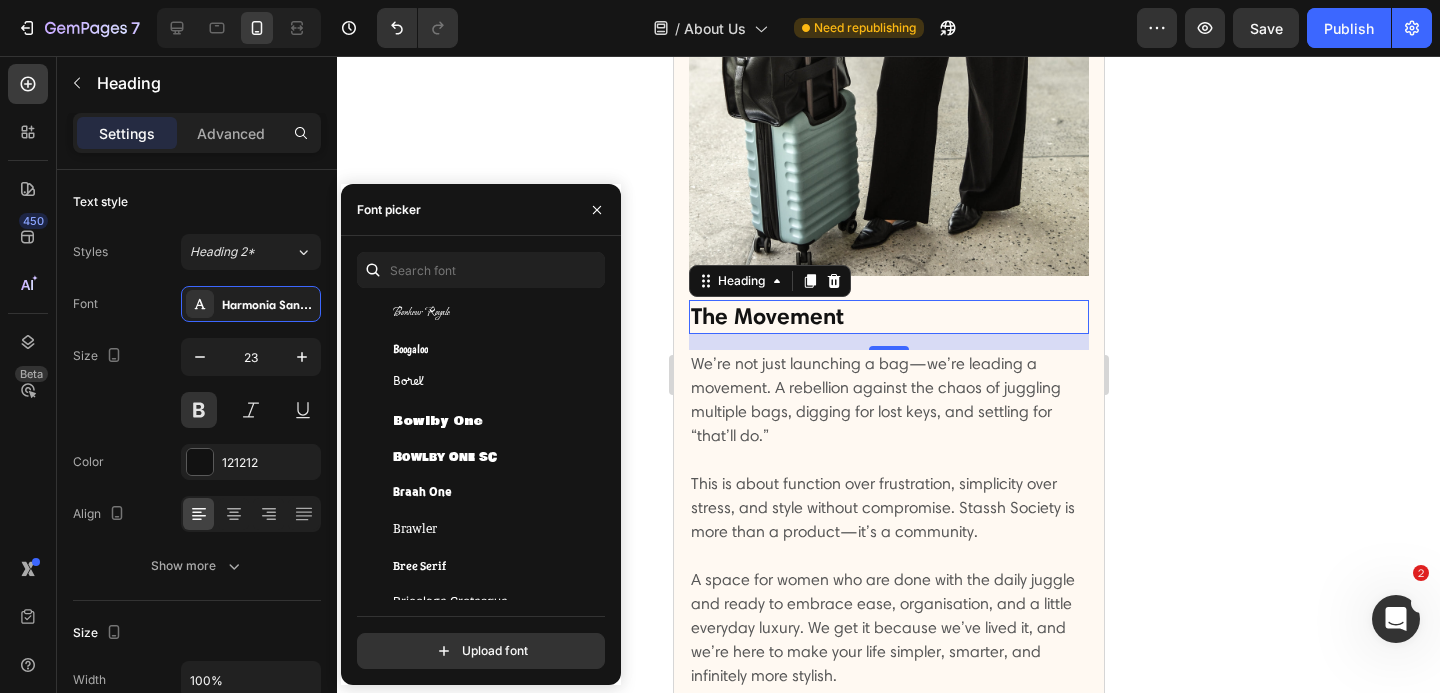 scroll, scrollTop: 8517, scrollLeft: 0, axis: vertical 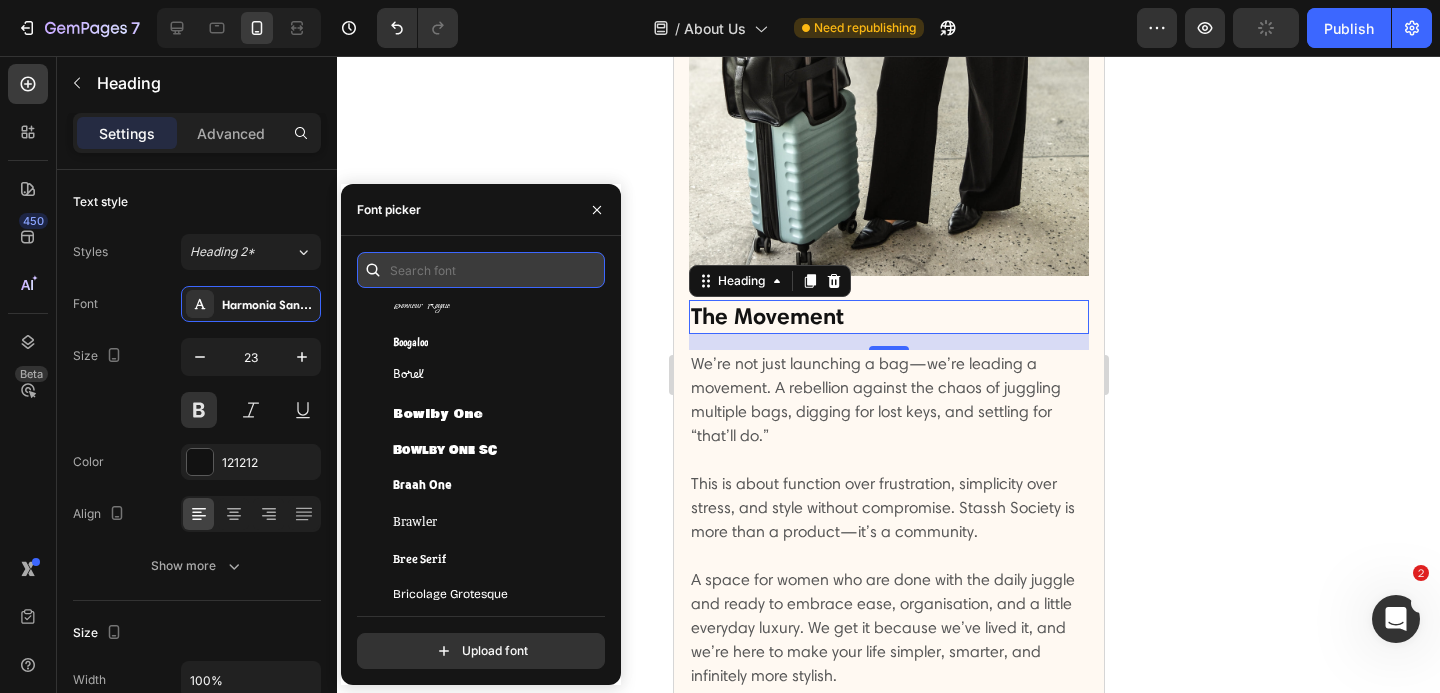 click at bounding box center (481, 270) 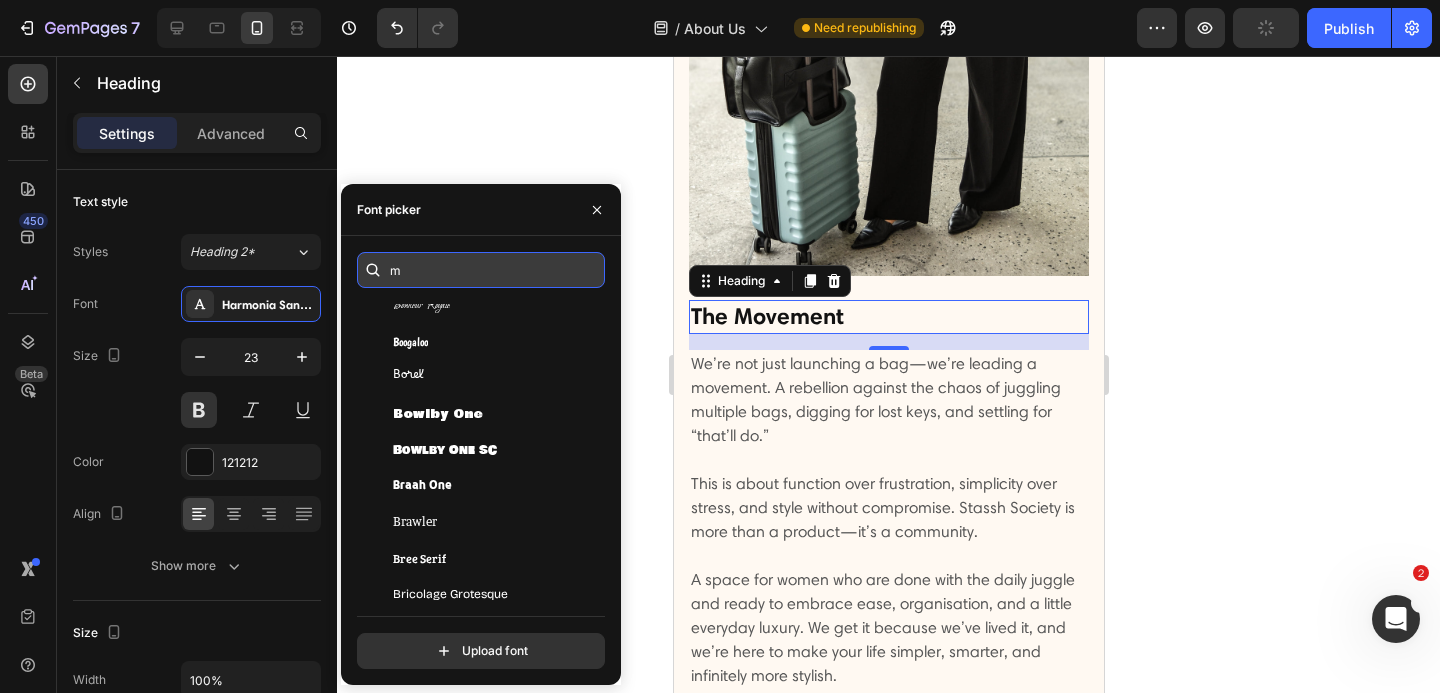 scroll, scrollTop: 0, scrollLeft: 0, axis: both 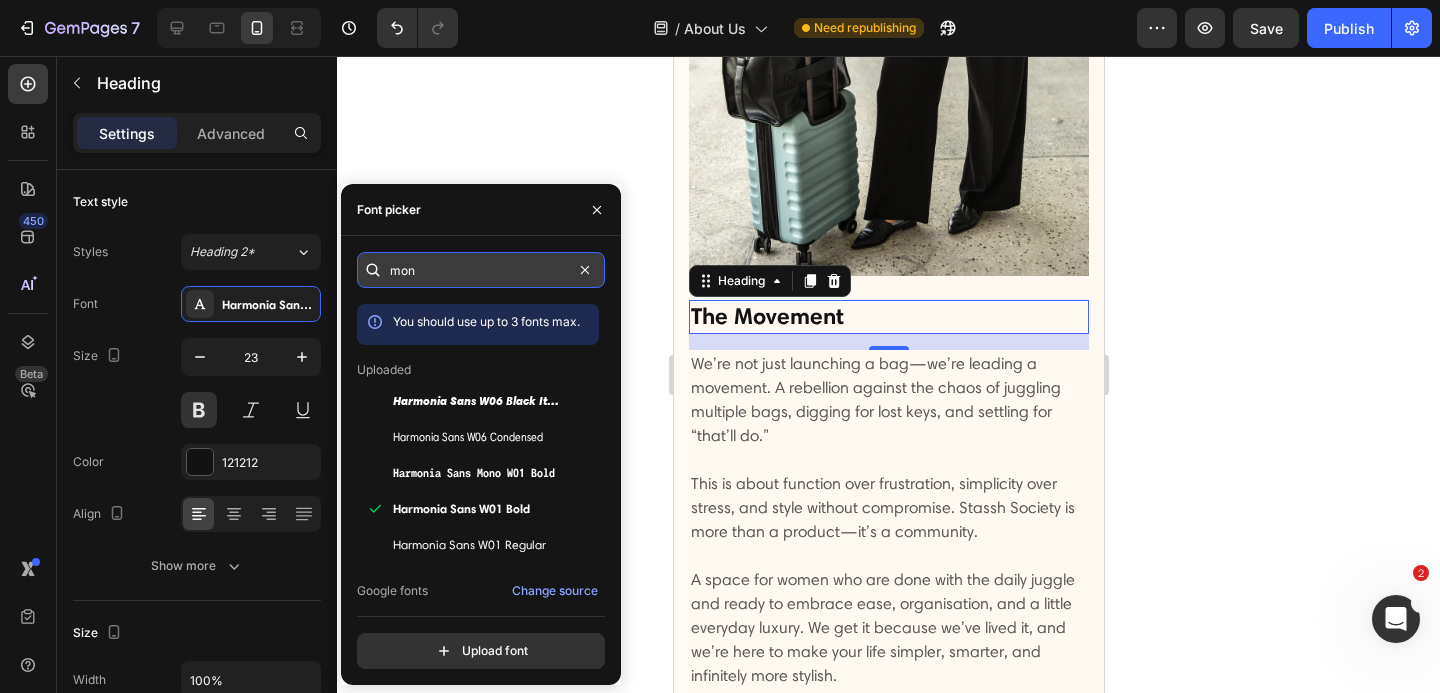 type on "mon" 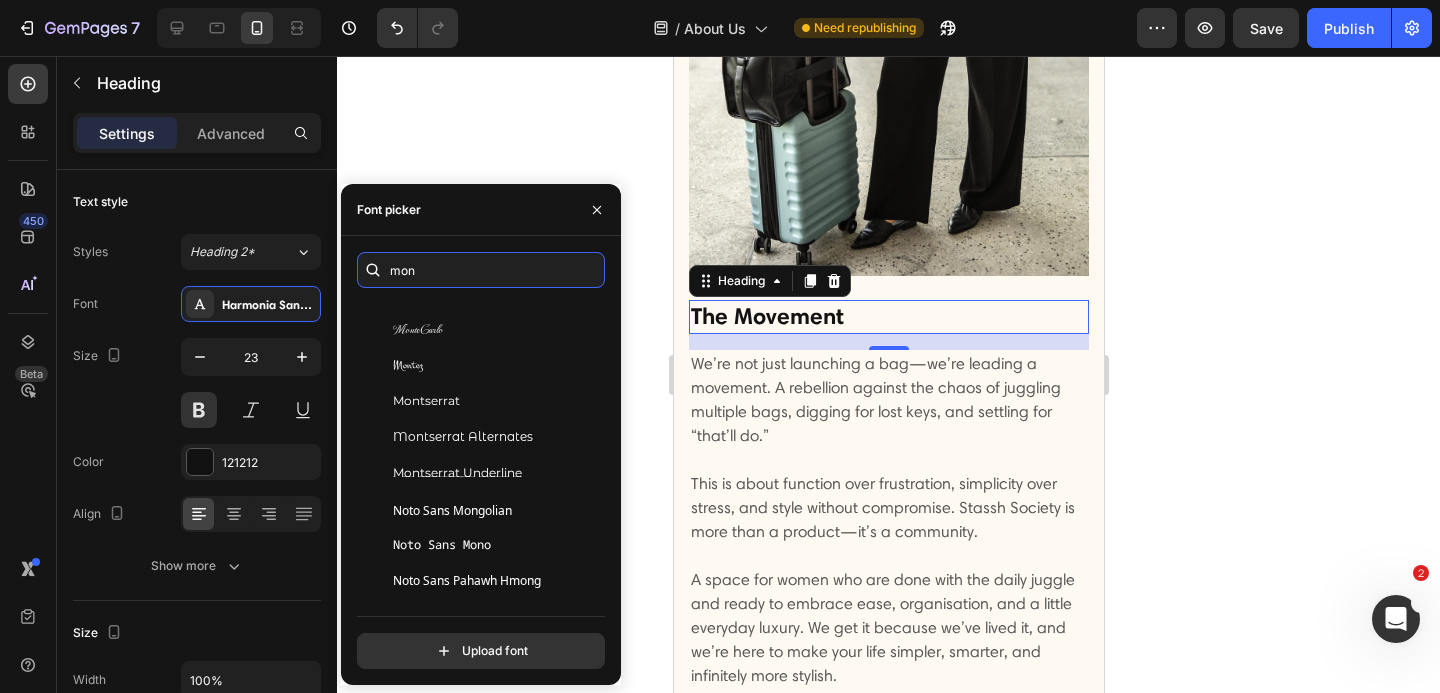 scroll, scrollTop: 1472, scrollLeft: 0, axis: vertical 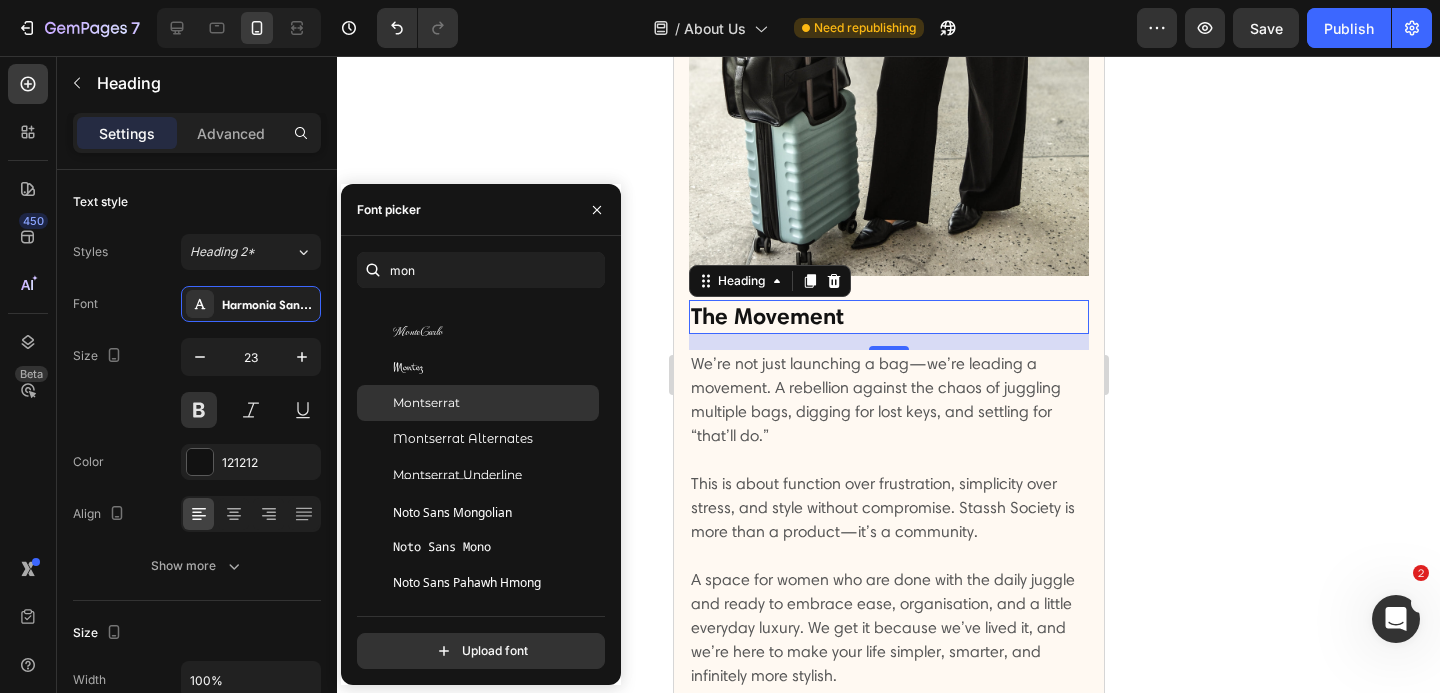 click on "Montserrat" at bounding box center (494, 403) 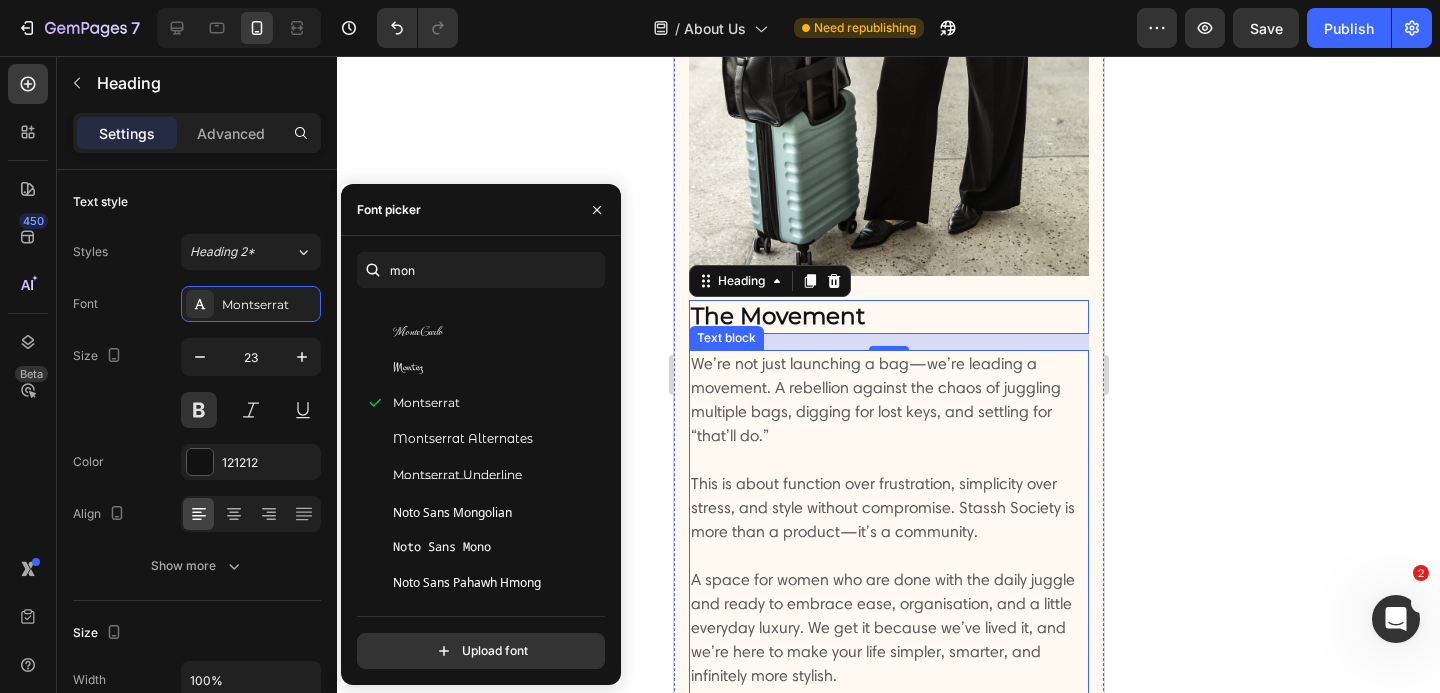 click on "This is about function over frustration, simplicity over stress, and style without compromise. Stassh Society is more than a product—it’s a community." at bounding box center [888, 508] 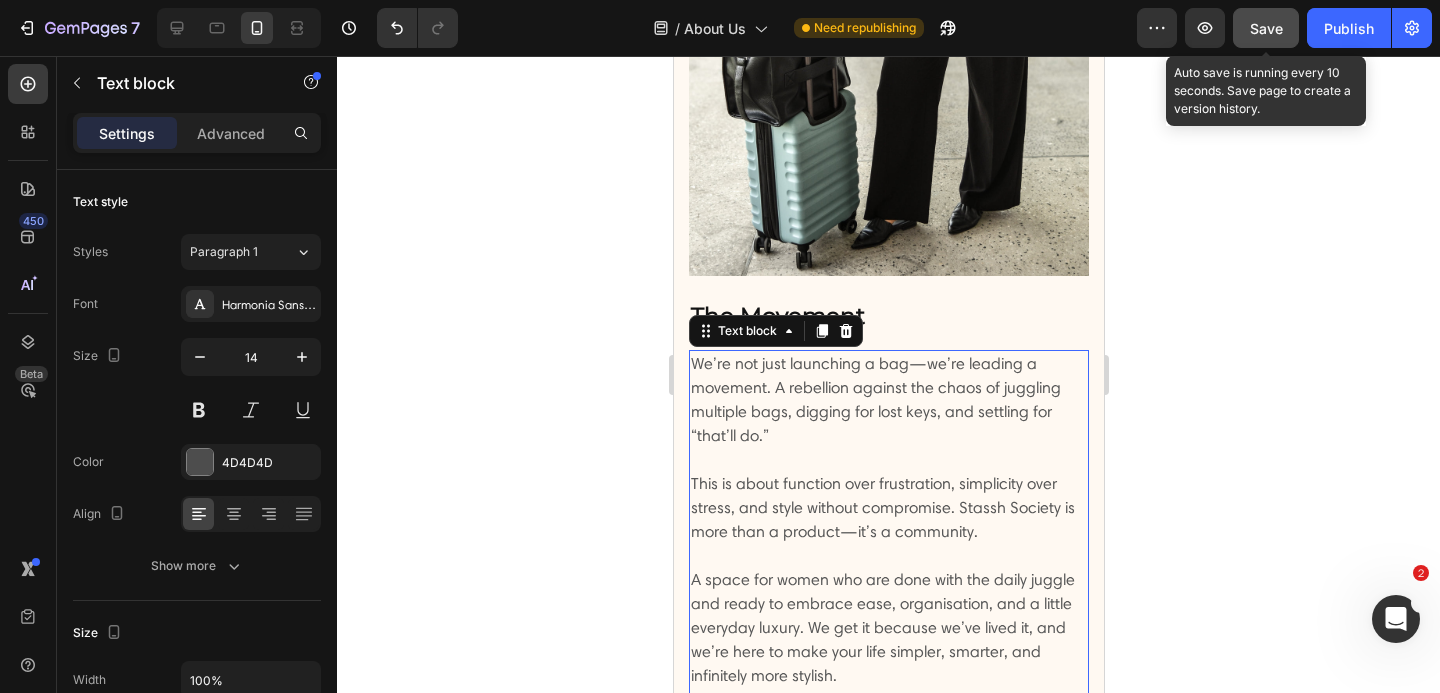 click on "Save" at bounding box center [1266, 28] 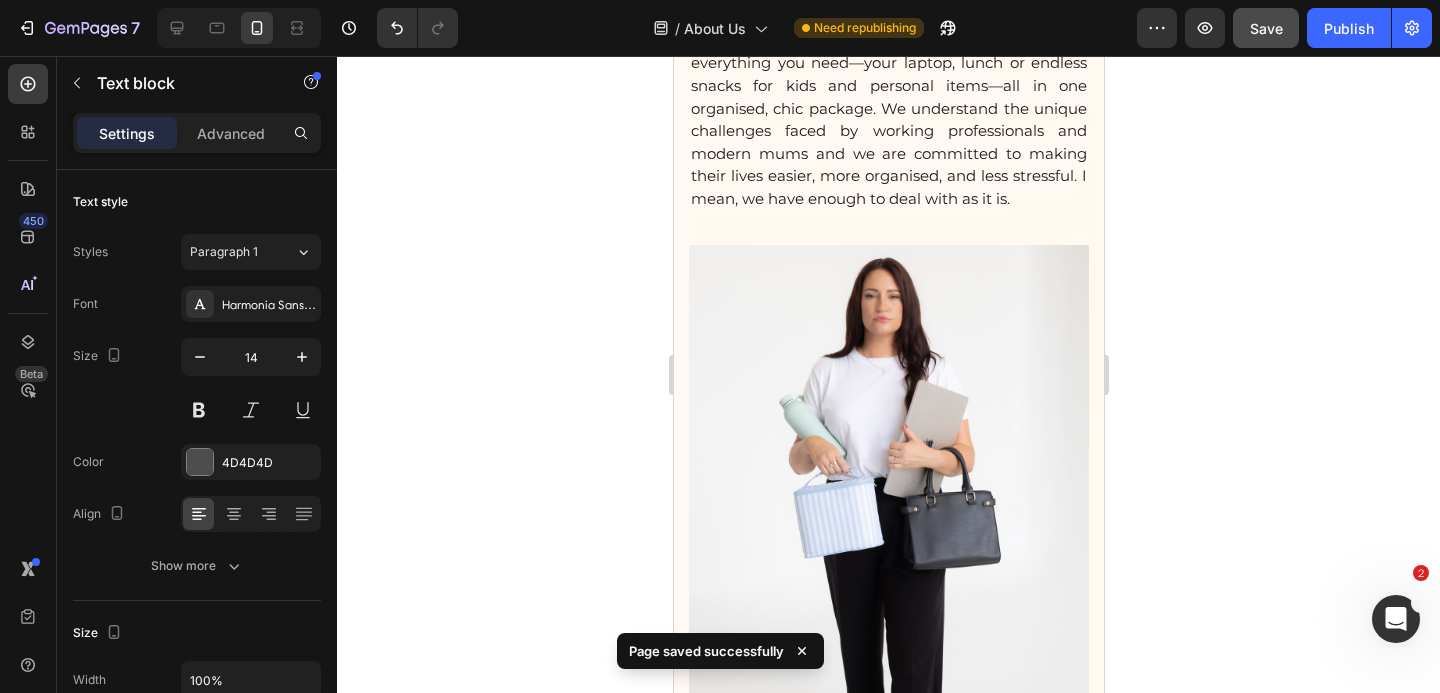 scroll, scrollTop: 1653, scrollLeft: 0, axis: vertical 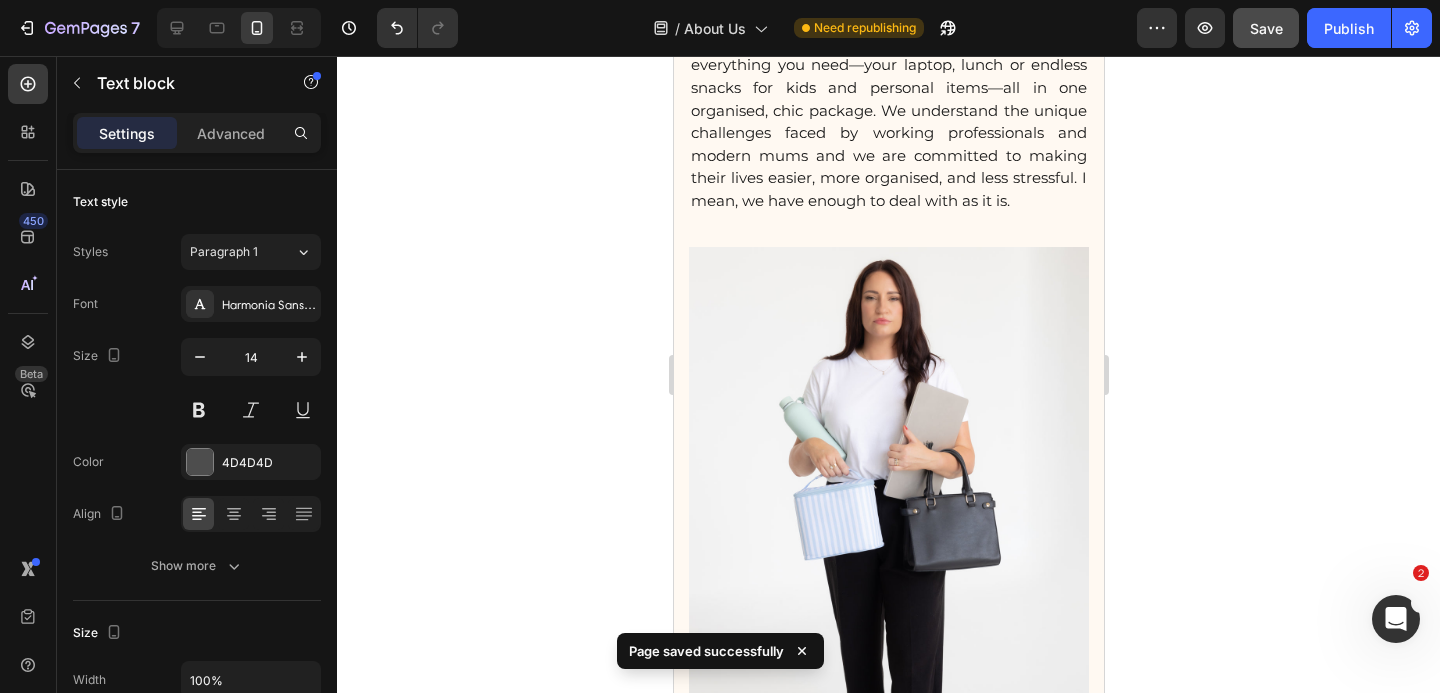click at bounding box center [888, 547] 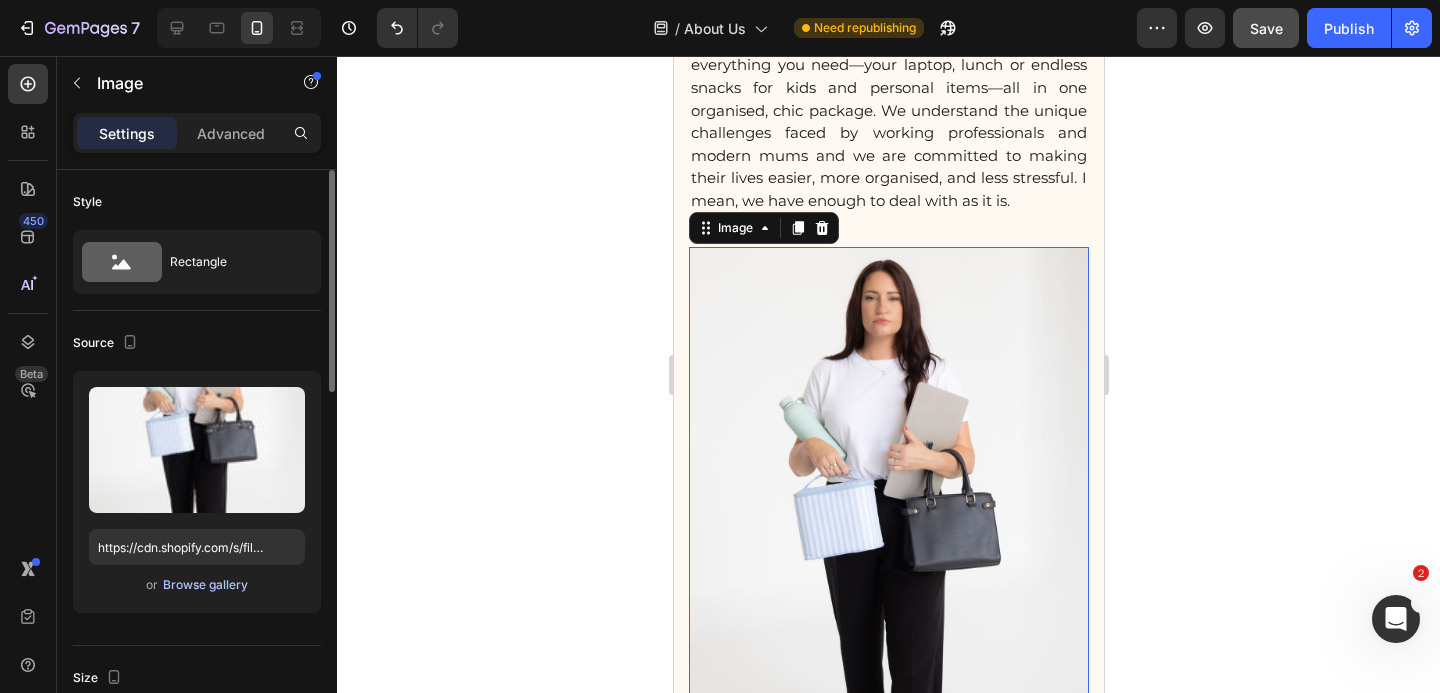 click on "Browse gallery" at bounding box center [205, 585] 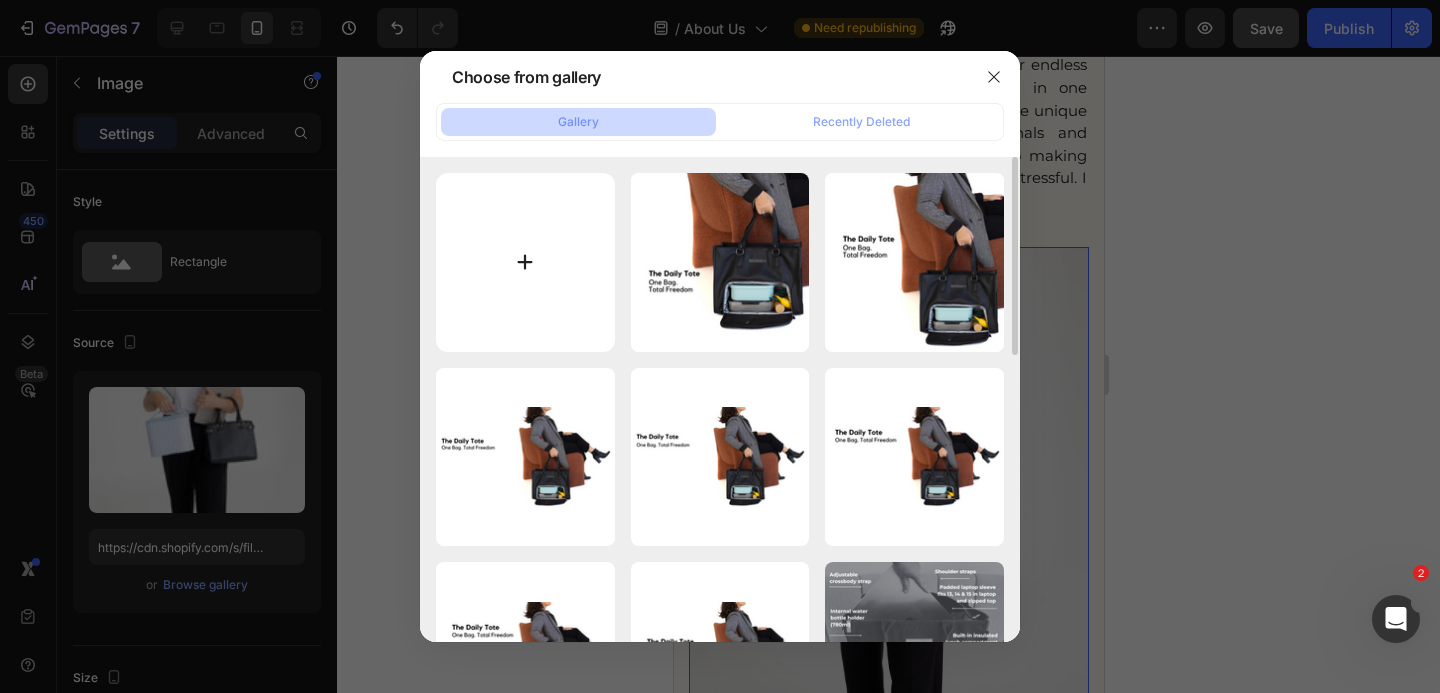 click at bounding box center [525, 262] 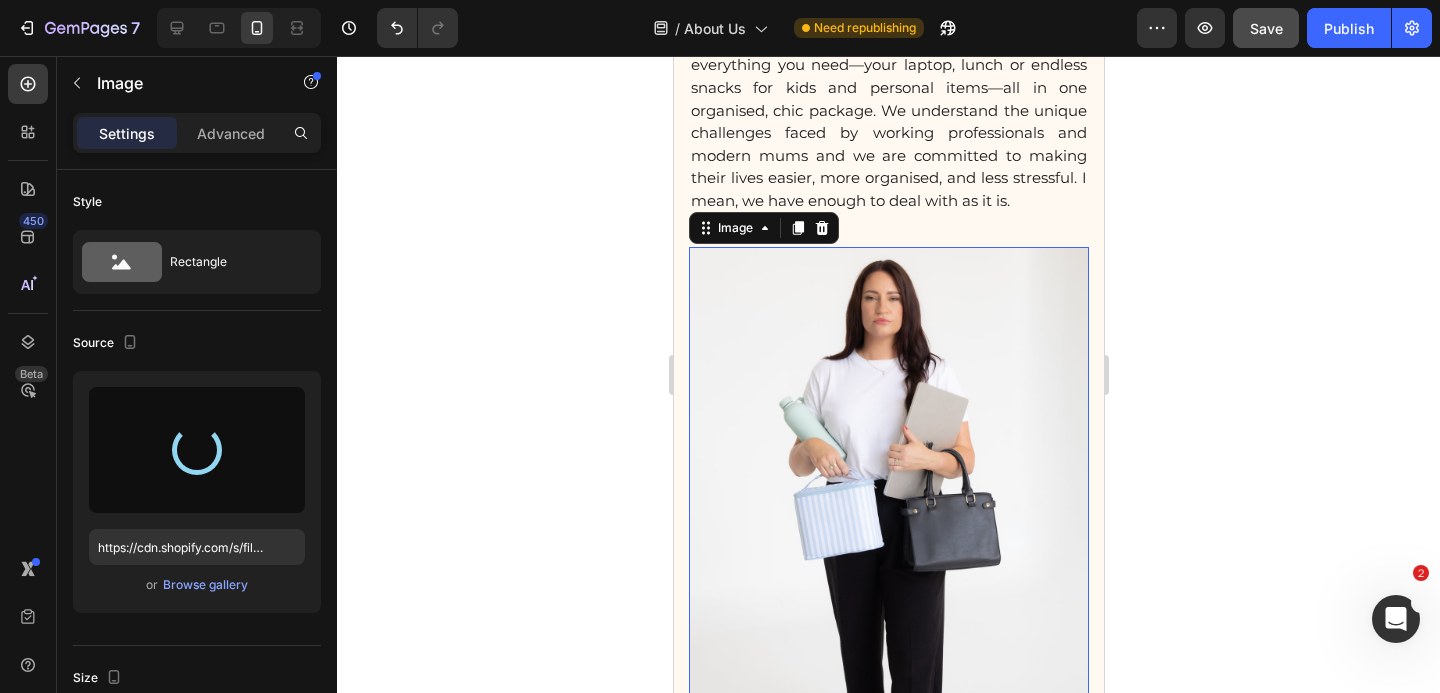 type on "https://cdn.shopify.com/s/files/1/0898/0666/8061/files/gempages_531146525112271685-4b9dbf77-368c-4468-b779-4a6fdf58dedf.png" 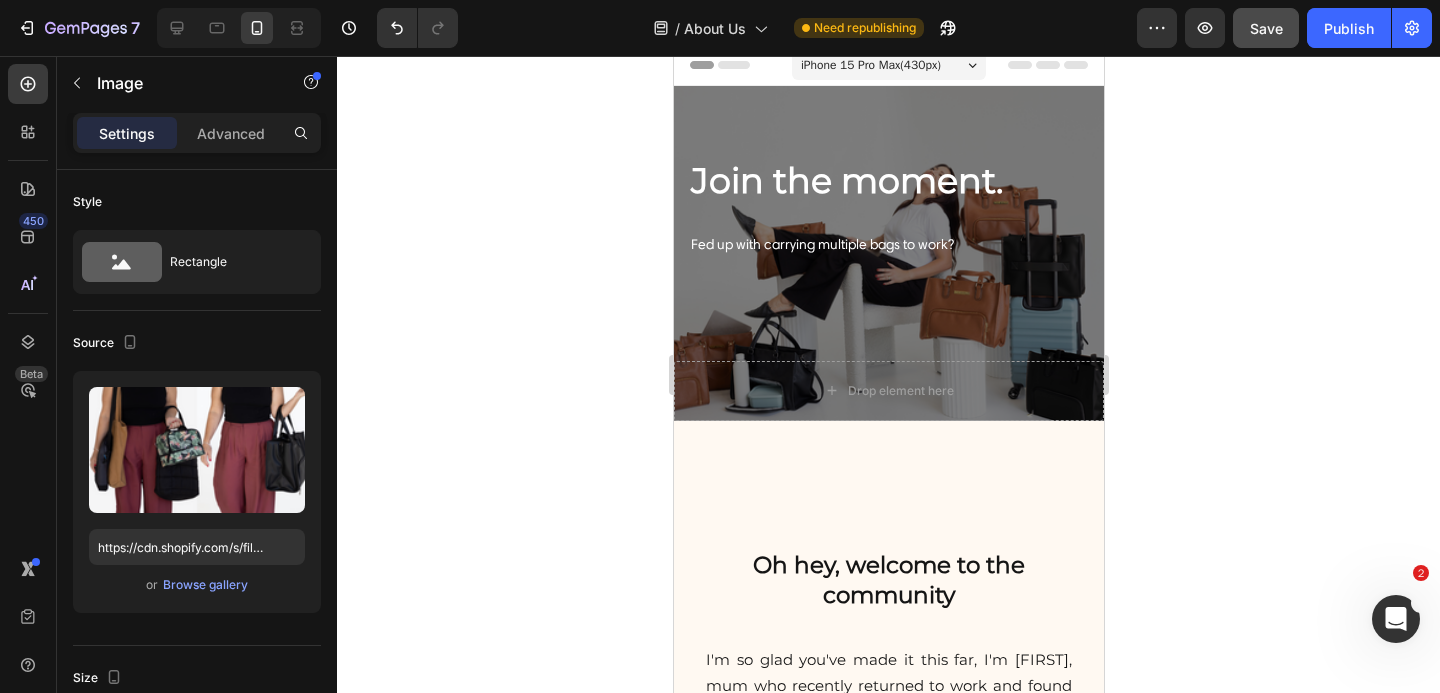 scroll, scrollTop: 0, scrollLeft: 0, axis: both 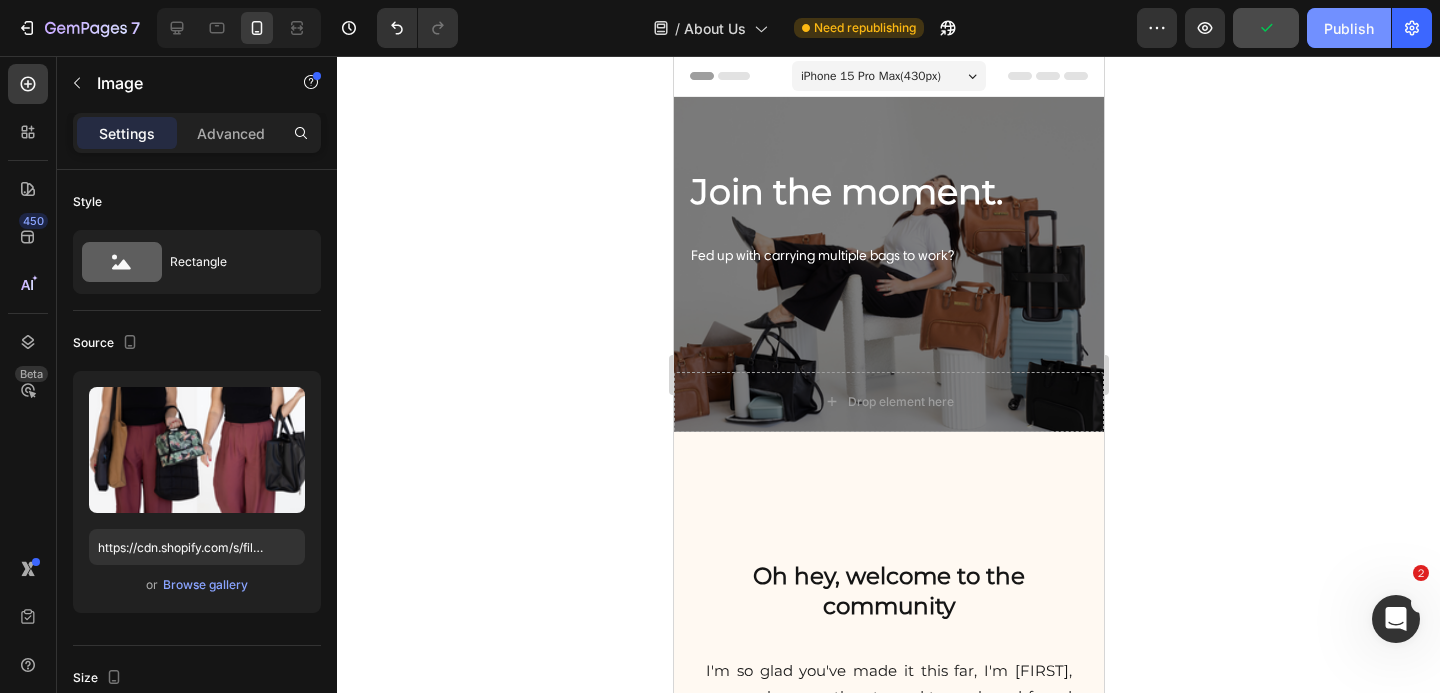 click on "Publish" at bounding box center (1349, 28) 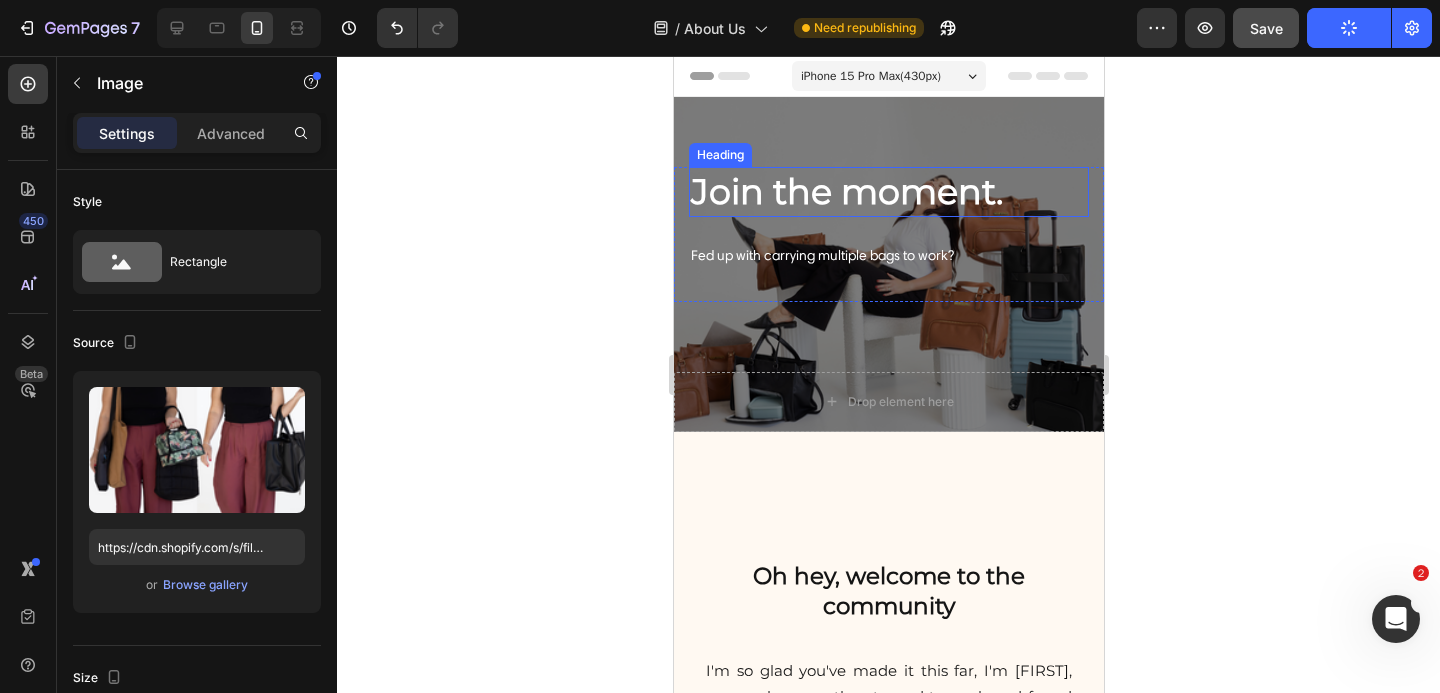 click on "Join the moment." at bounding box center [888, 192] 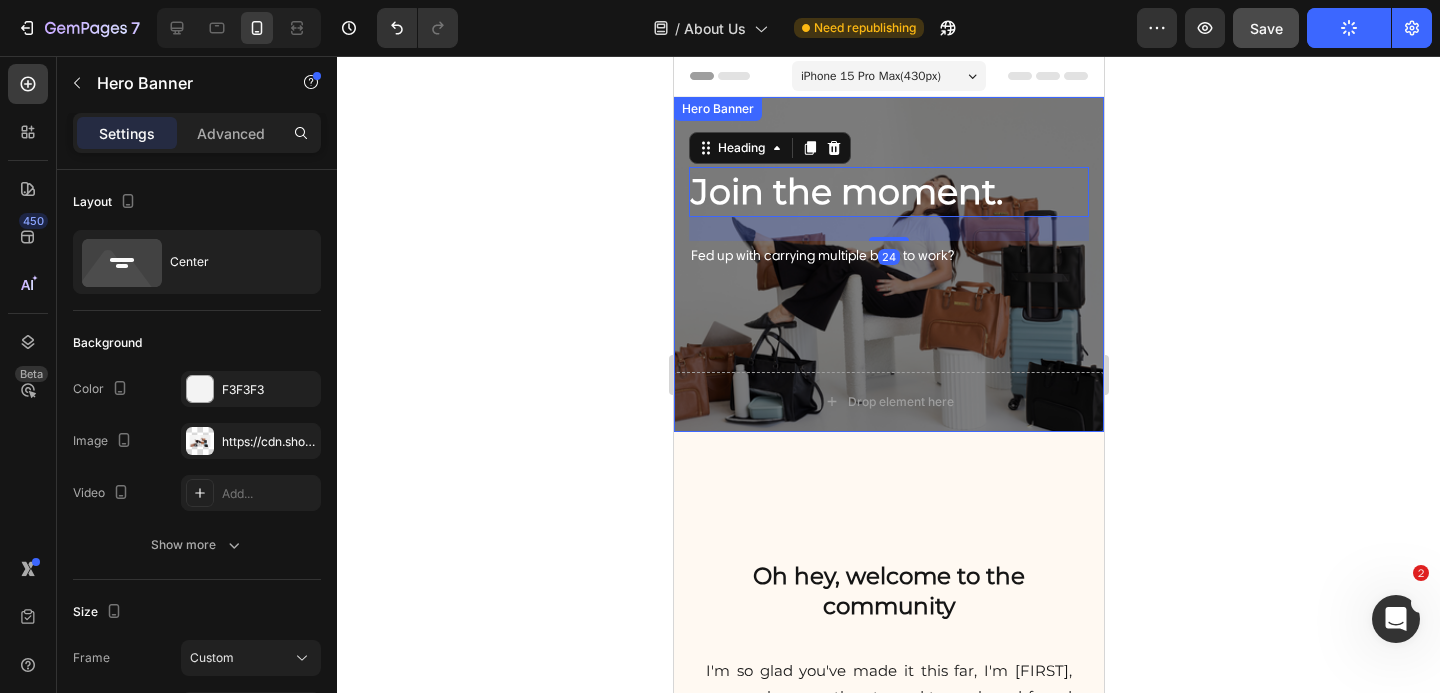 click on "Join the moment.  Heading   24 Fed up with carrying multiple bags to work? Text block Row" at bounding box center (888, 234) 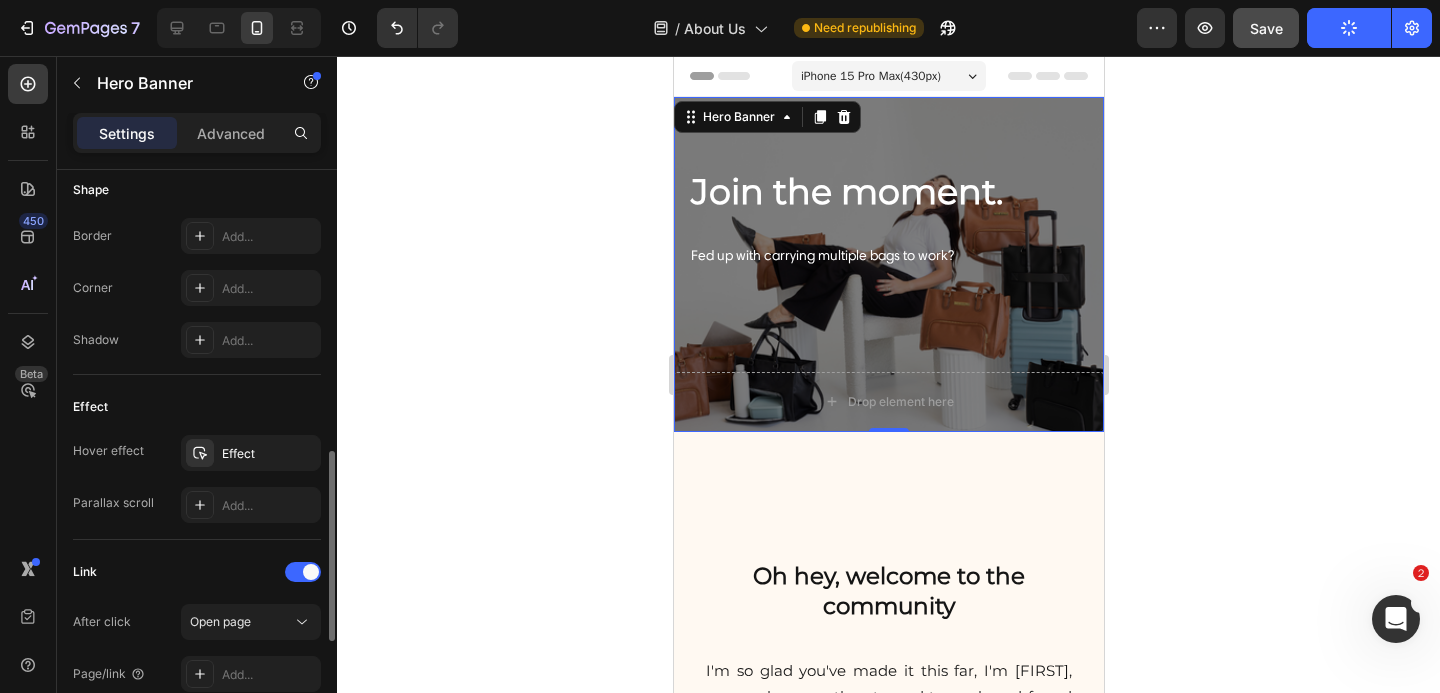 scroll, scrollTop: 857, scrollLeft: 0, axis: vertical 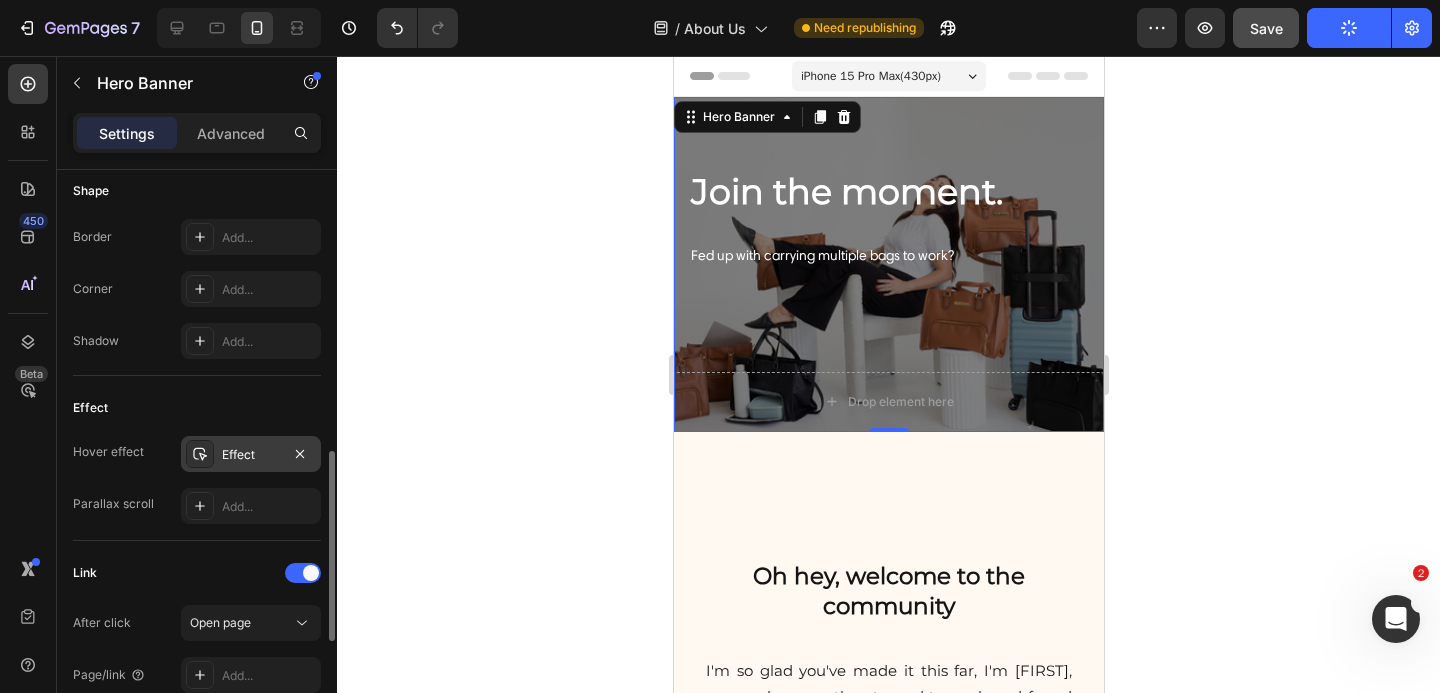 click on "Effect" at bounding box center [251, 454] 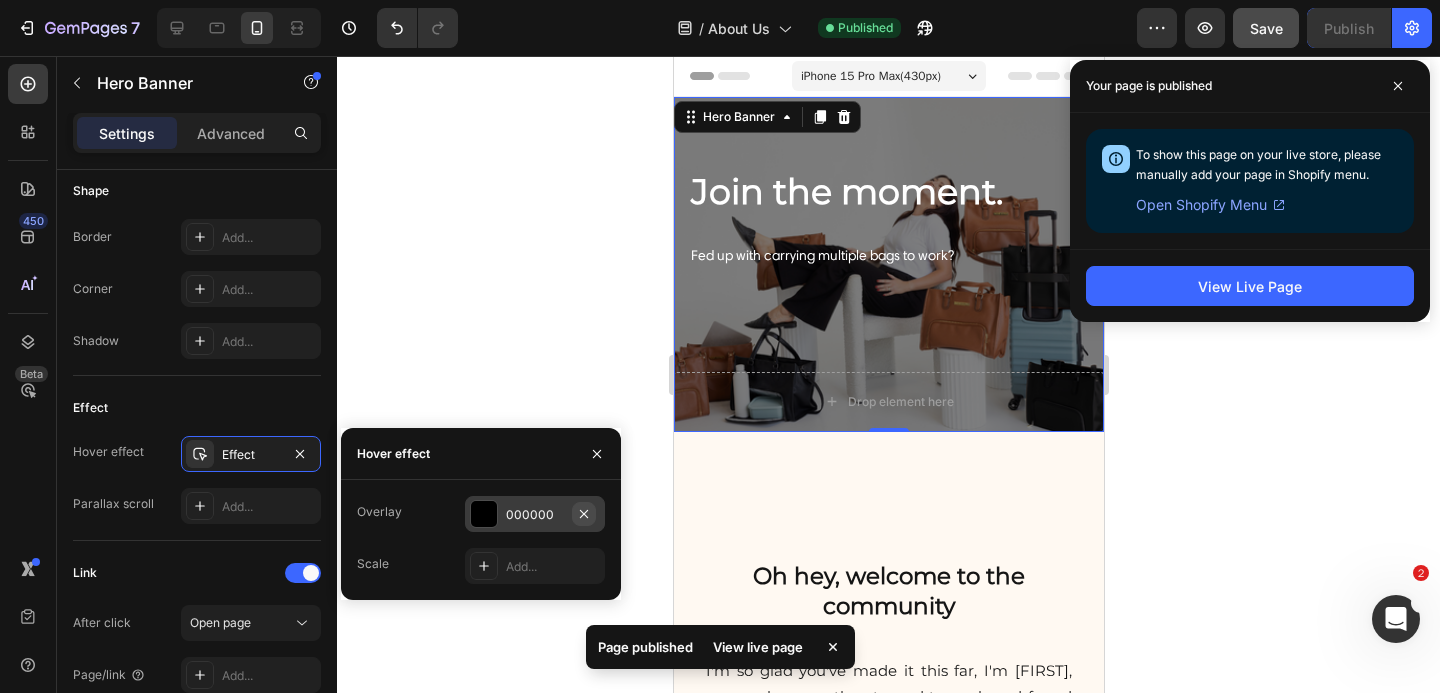 click 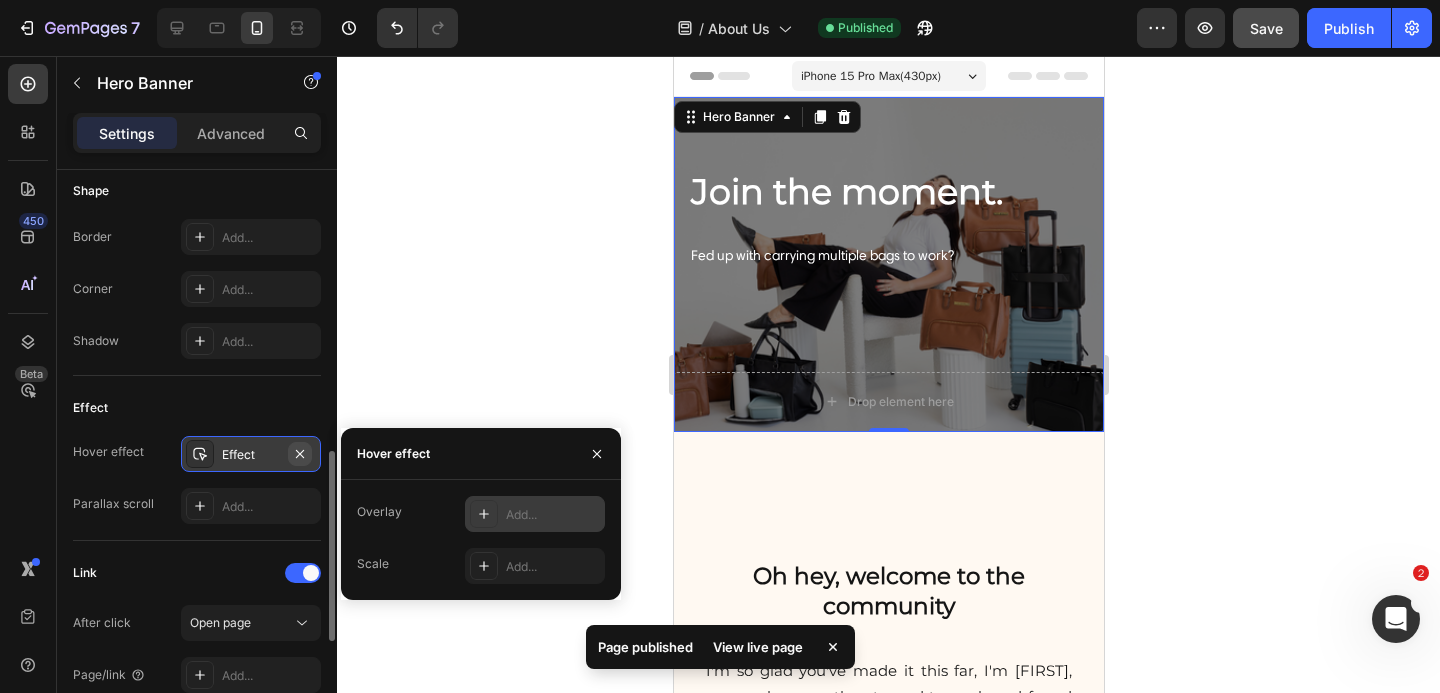 click 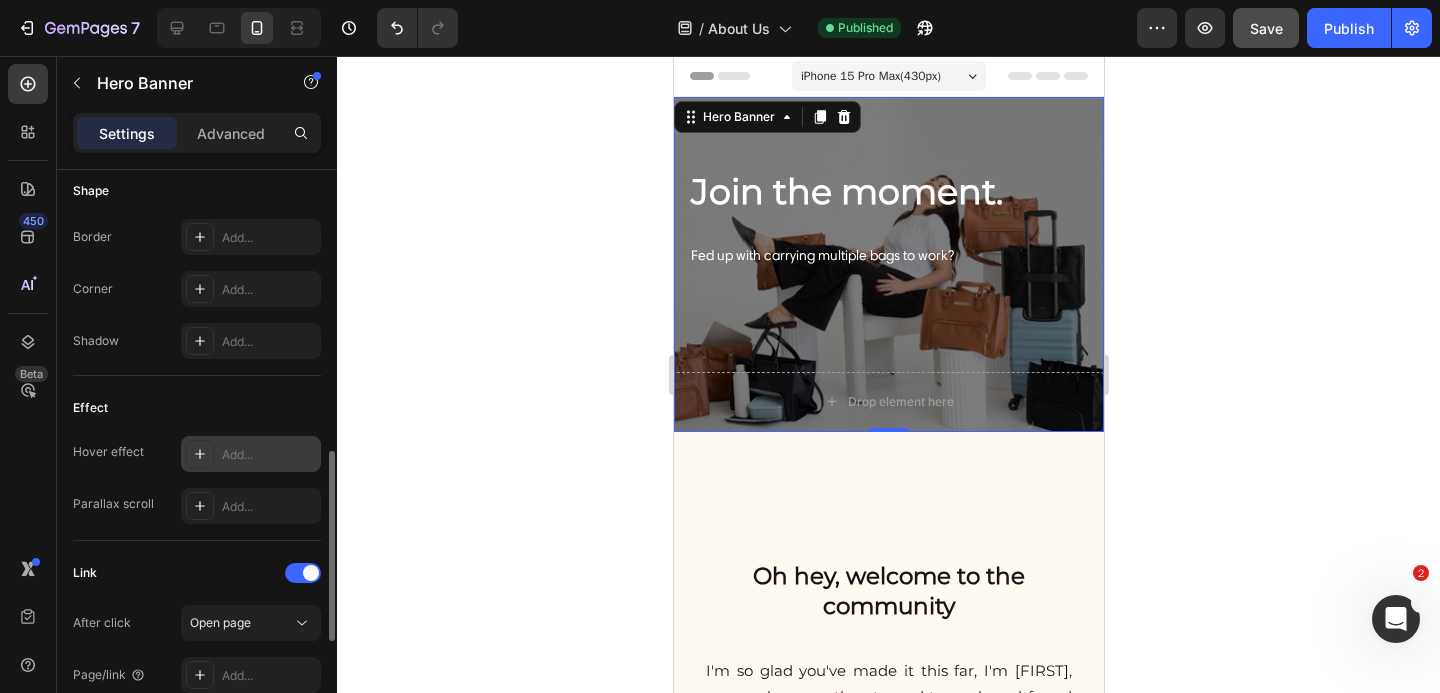 click 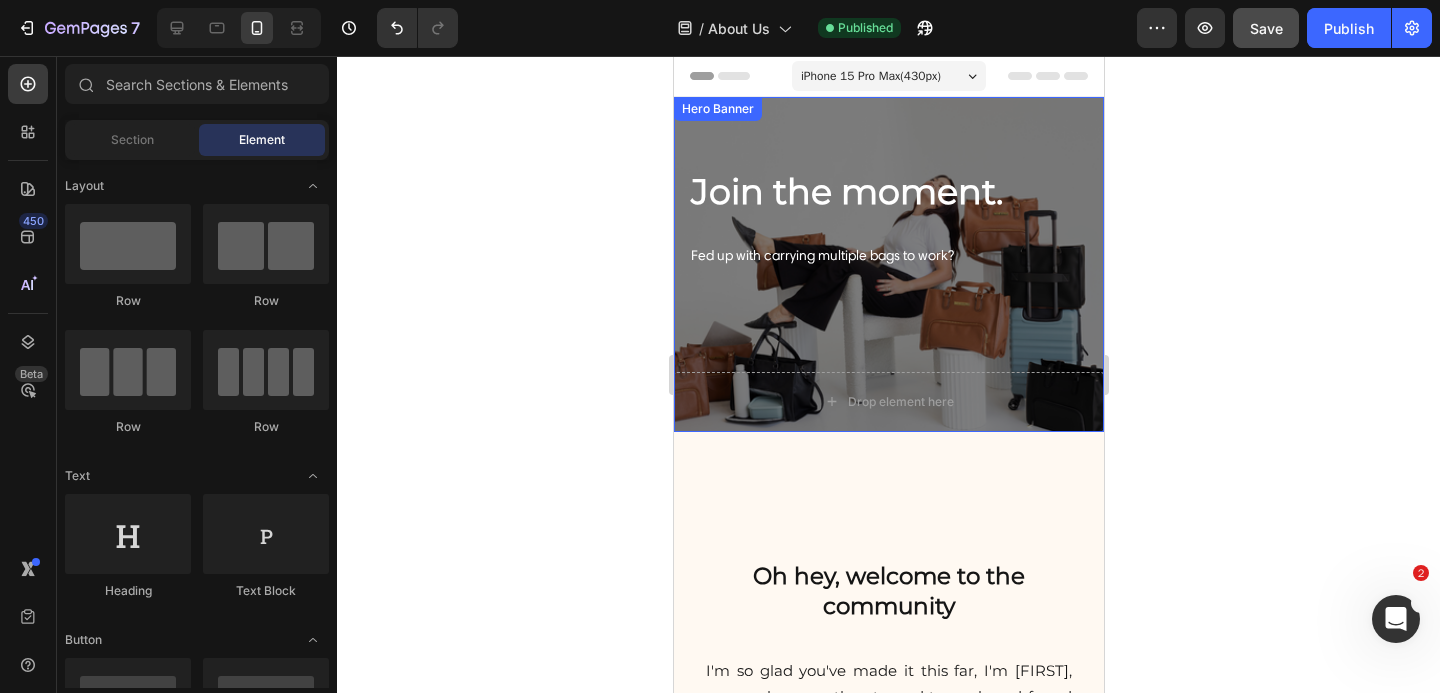 click on "Join the moment.  Heading Fed up with carrying multiple bags to work? Text block Row" at bounding box center [888, 234] 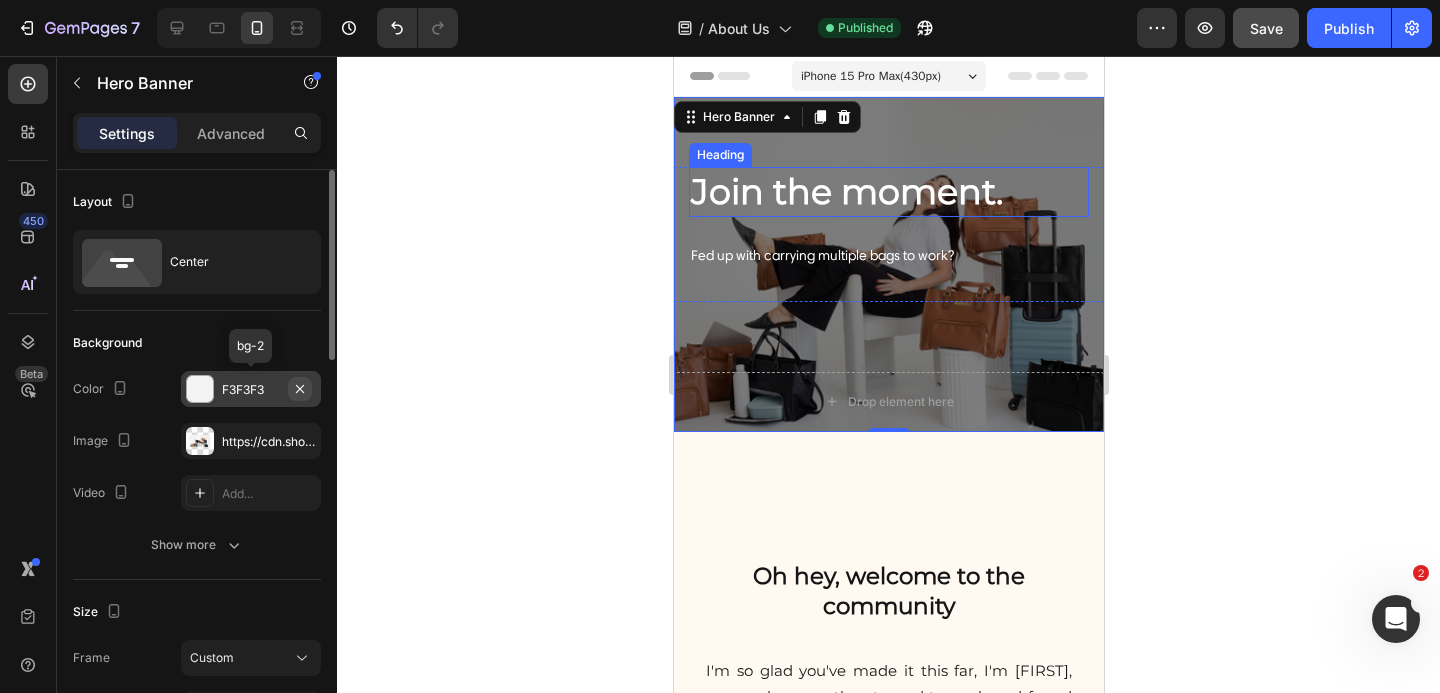 click 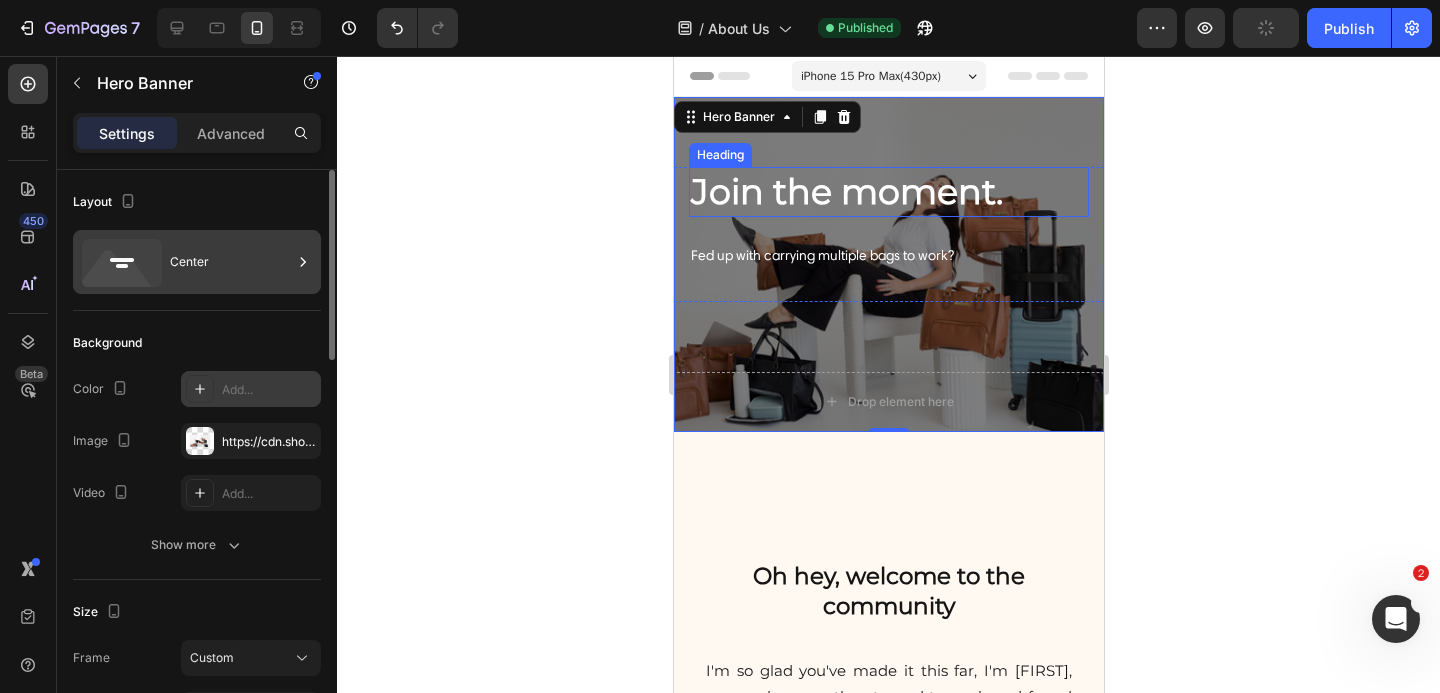 click on "Center" at bounding box center (231, 262) 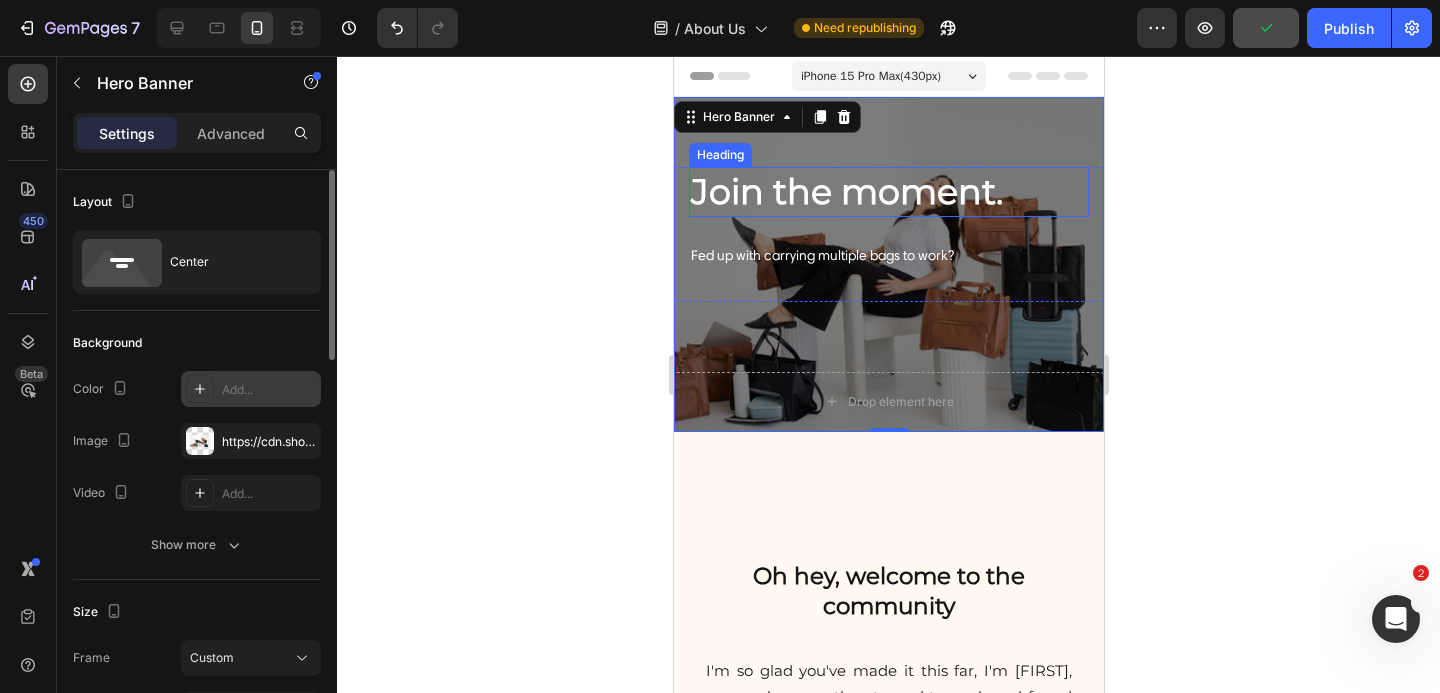 click on "Layout Center" 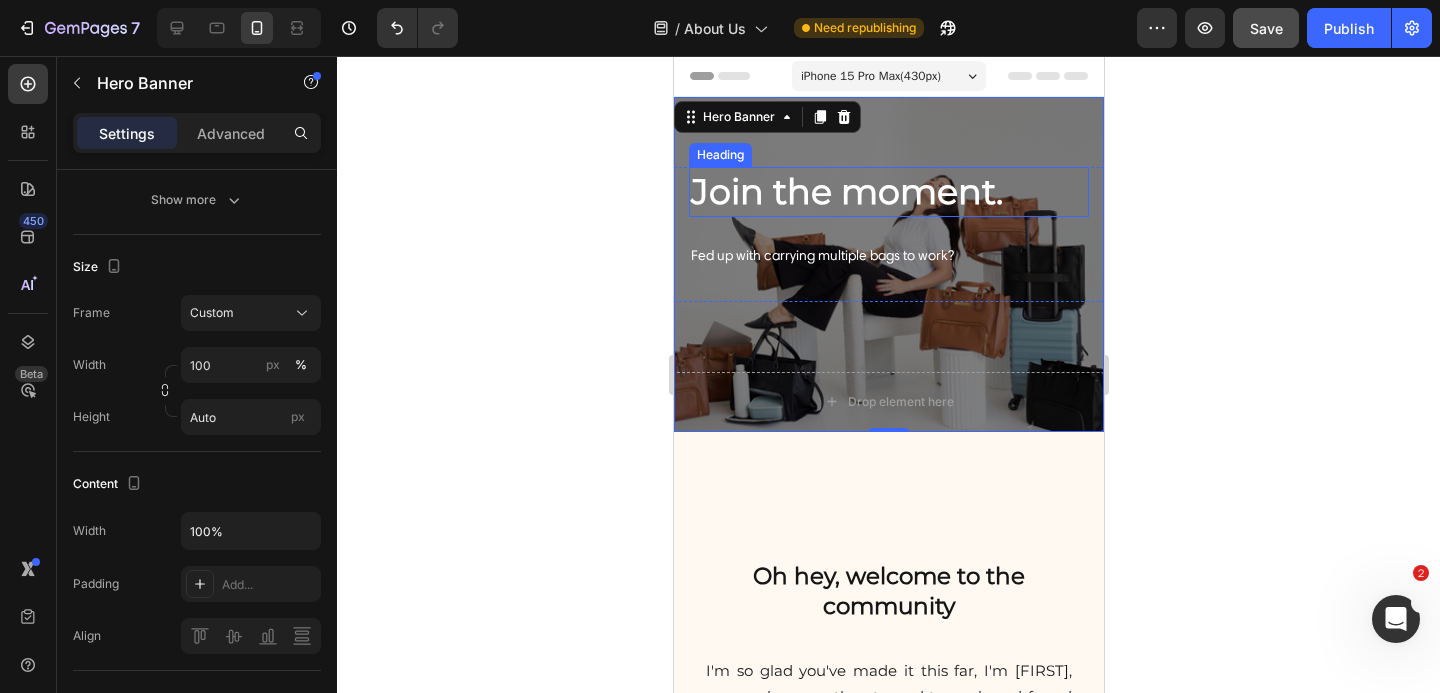 scroll, scrollTop: 94, scrollLeft: 0, axis: vertical 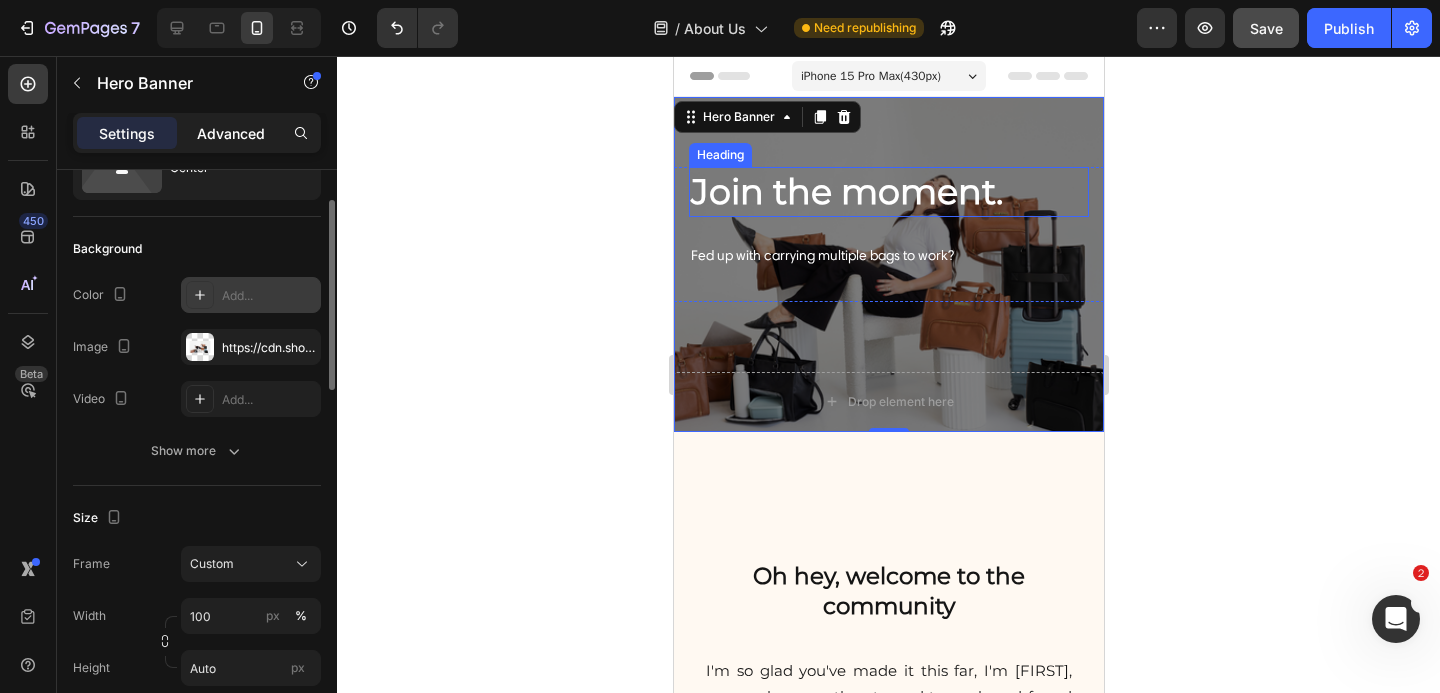 click on "Advanced" at bounding box center (231, 133) 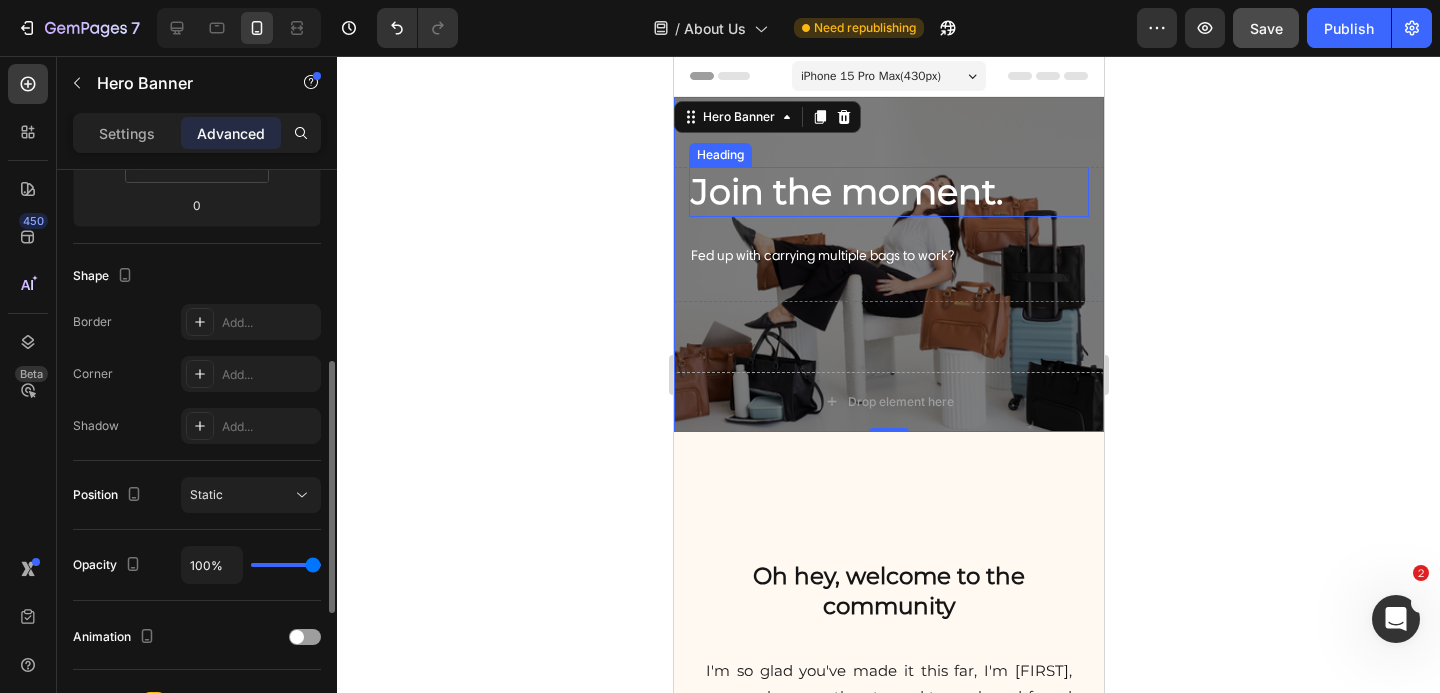 scroll, scrollTop: 439, scrollLeft: 0, axis: vertical 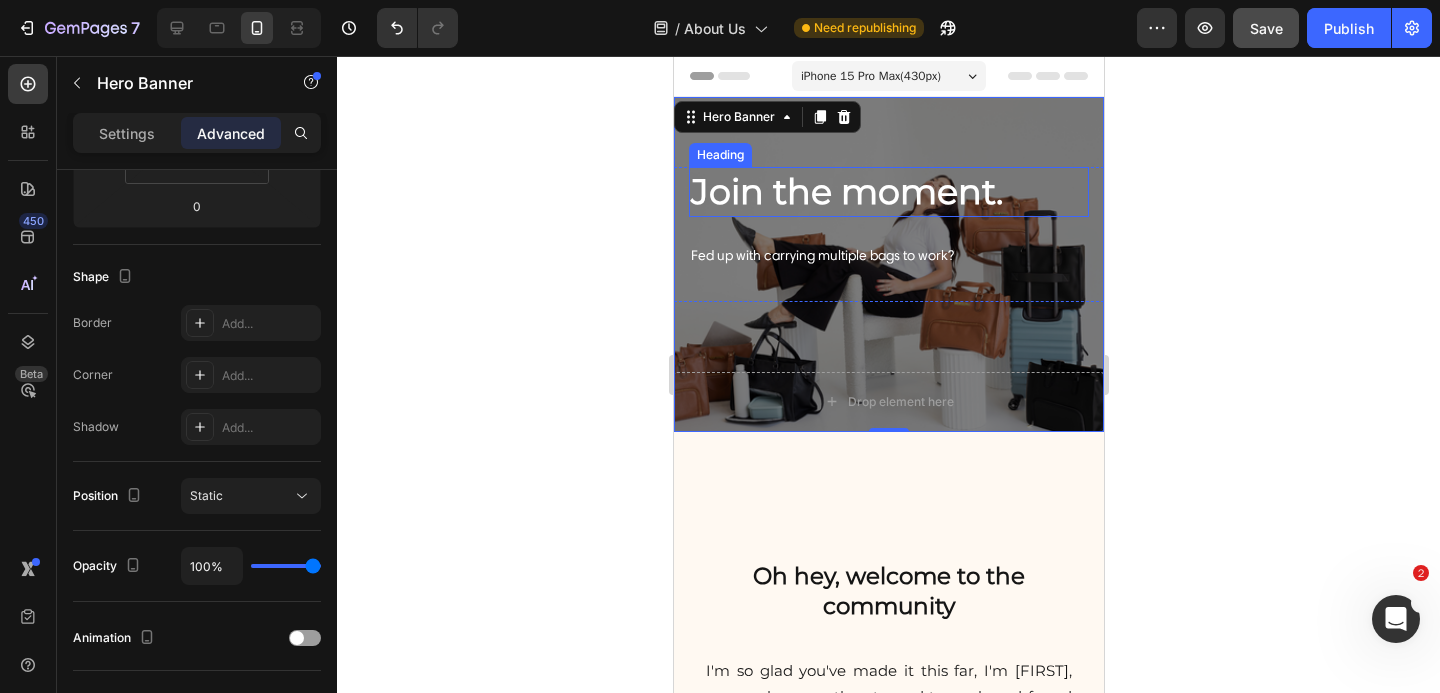 type on "1%" 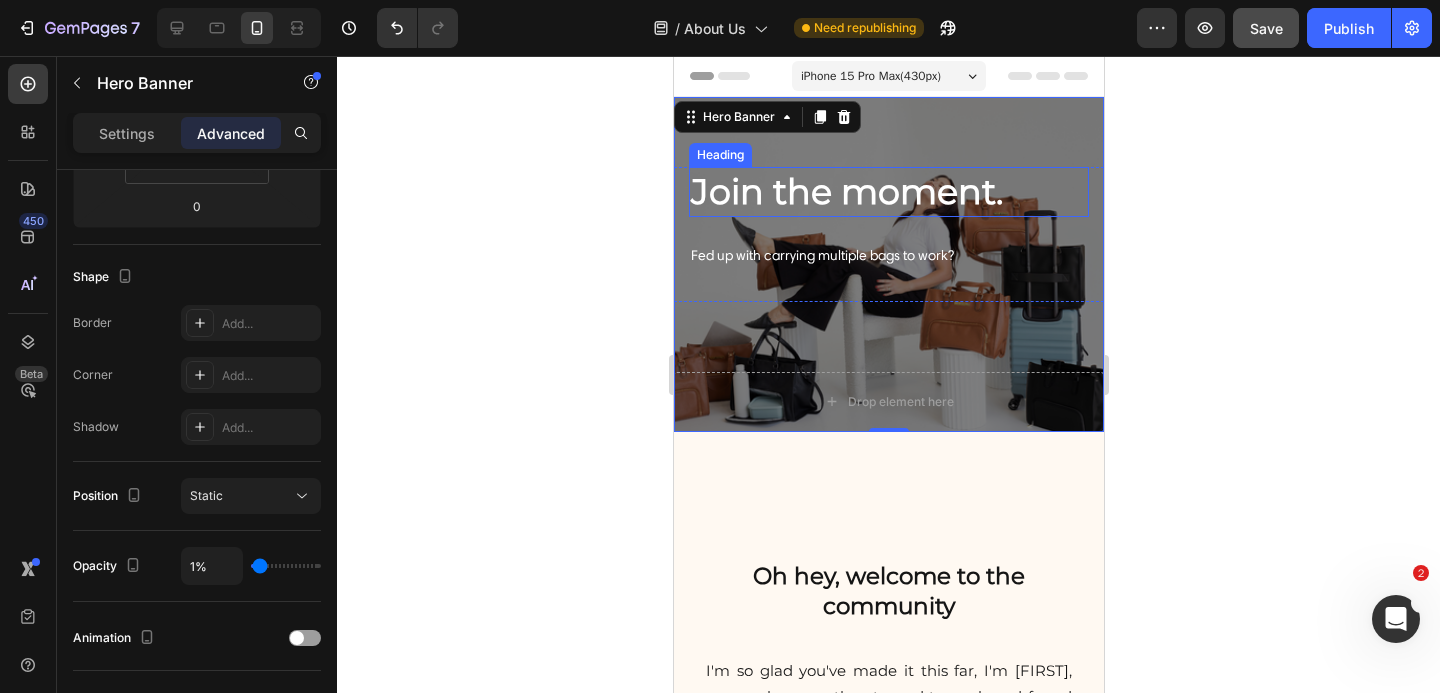 type on "1" 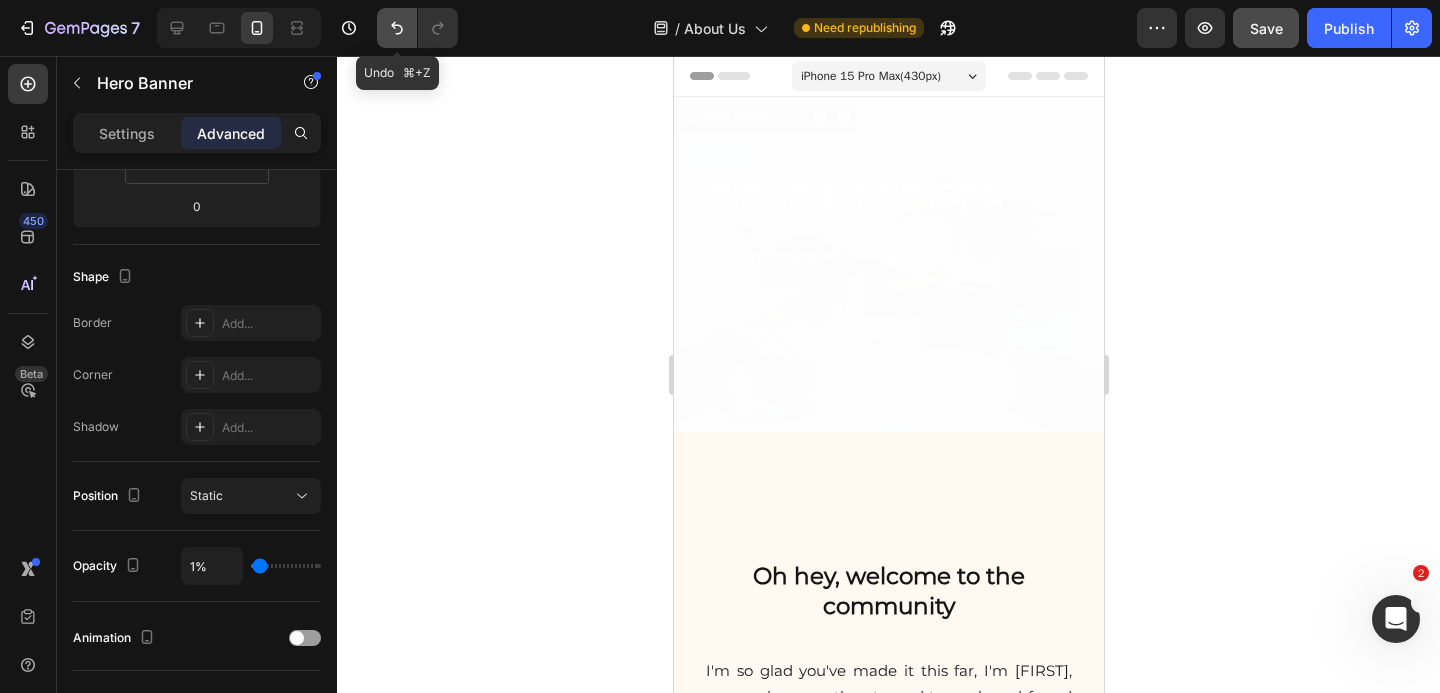 click 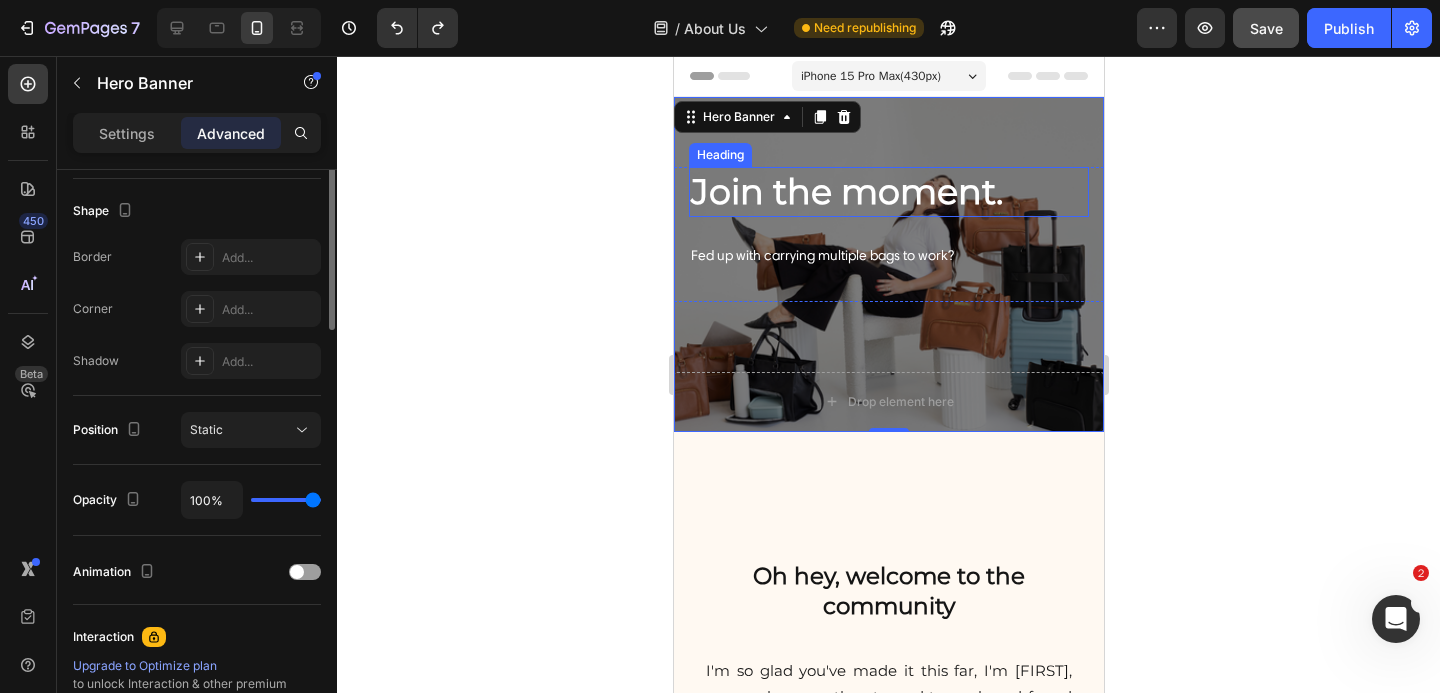 scroll, scrollTop: 0, scrollLeft: 0, axis: both 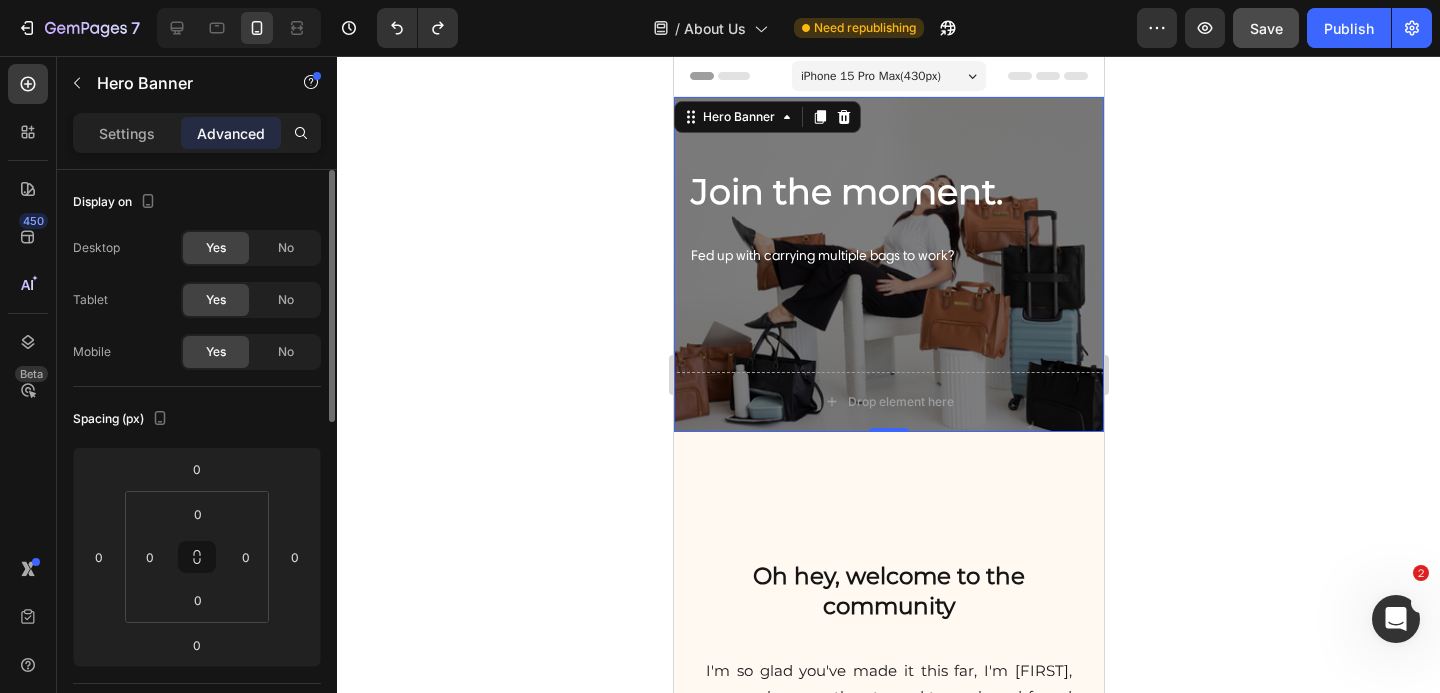 click on "Save" 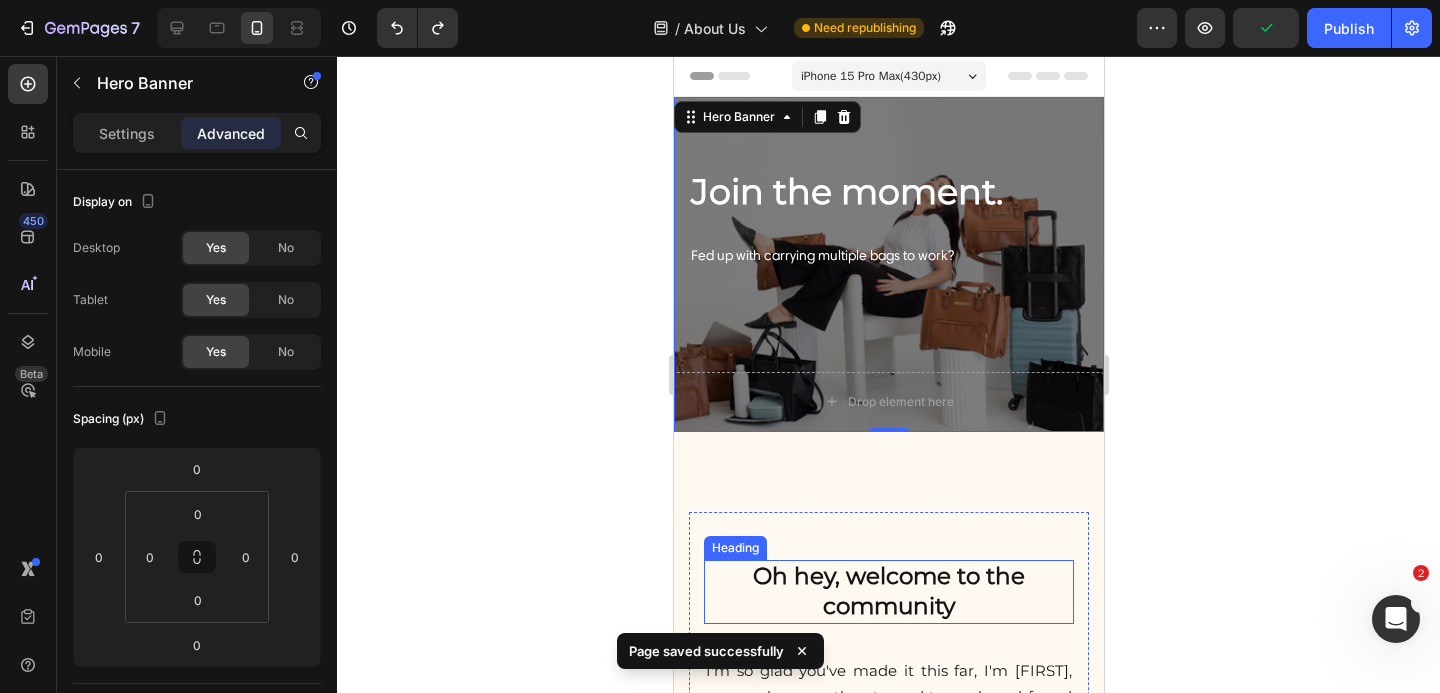 click on "Oh hey, welcome to the community" at bounding box center [888, 592] 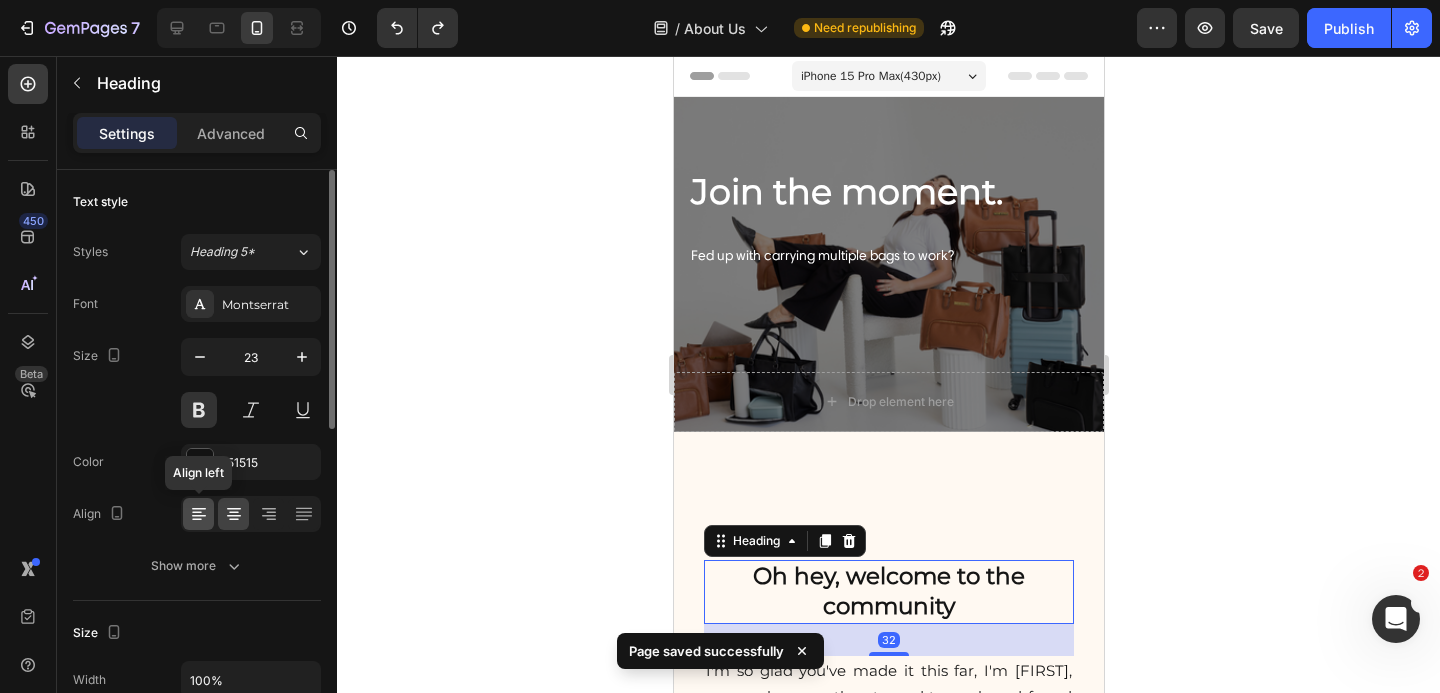 click 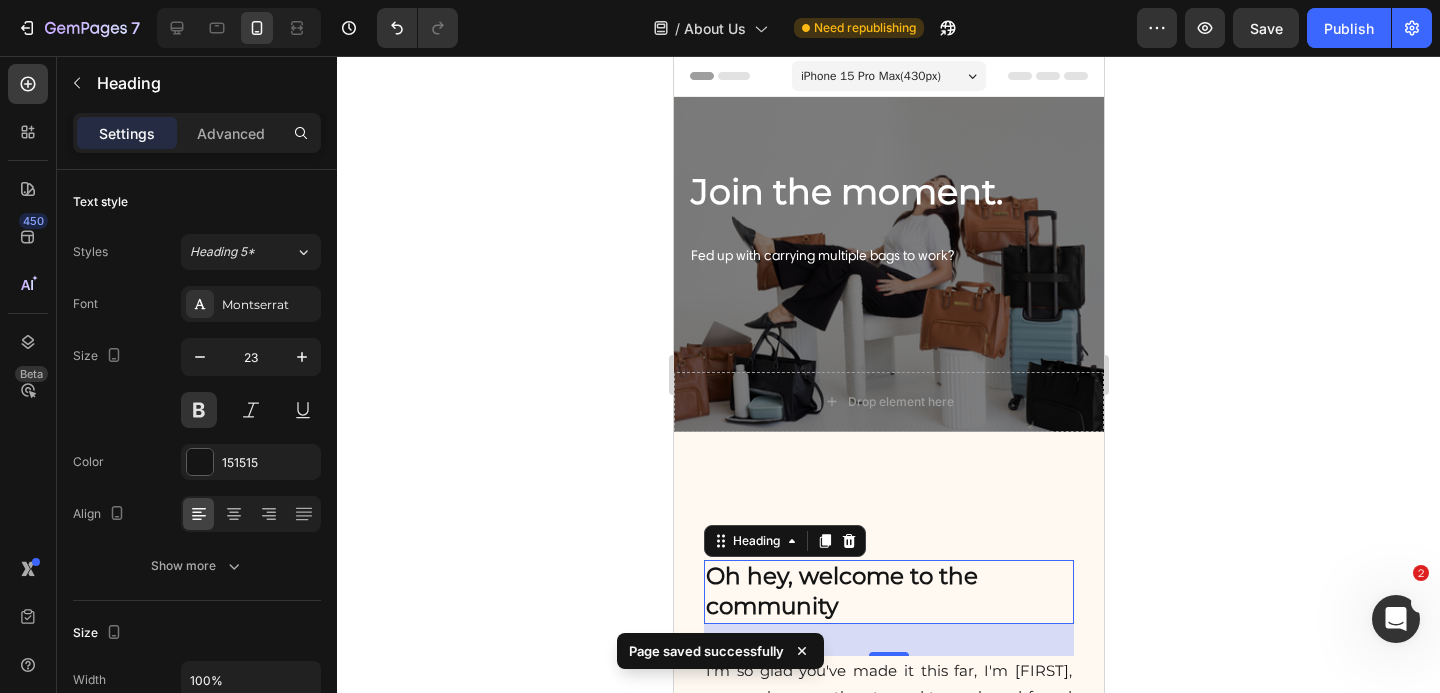 click 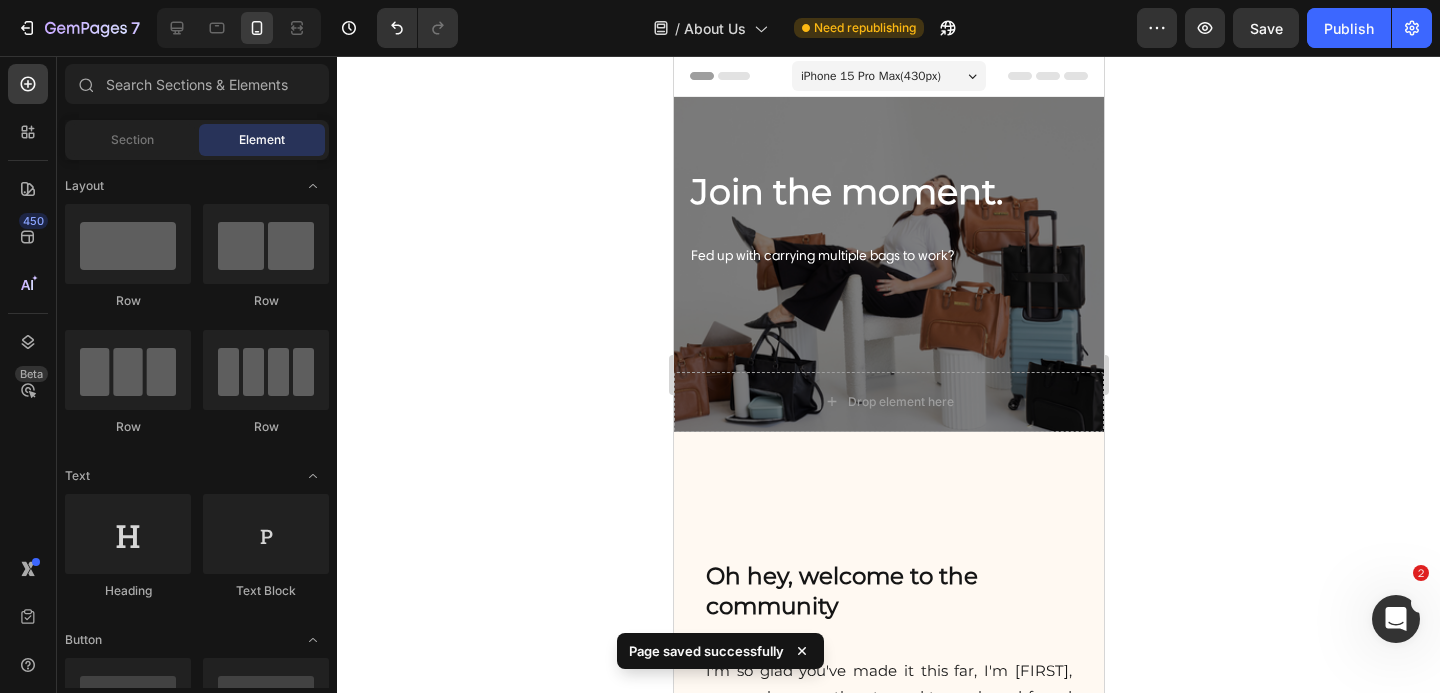 click 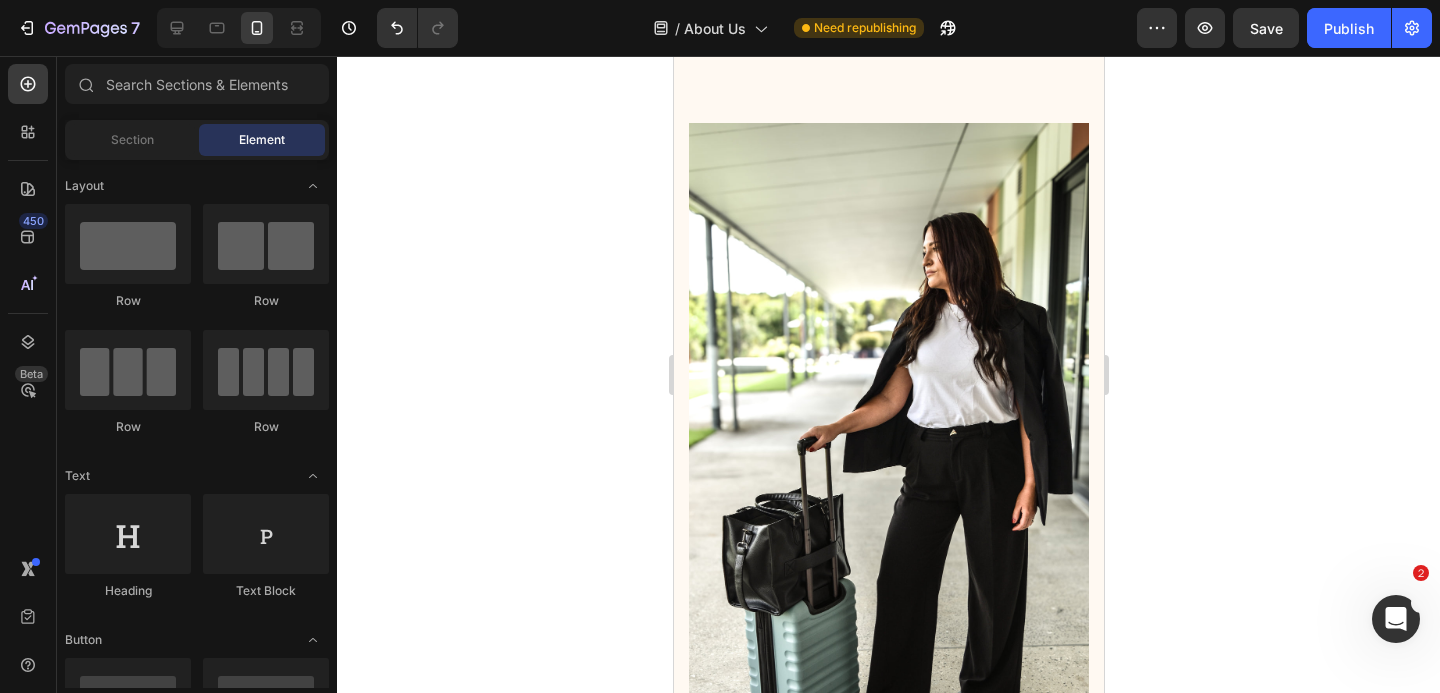 scroll, scrollTop: 2389, scrollLeft: 0, axis: vertical 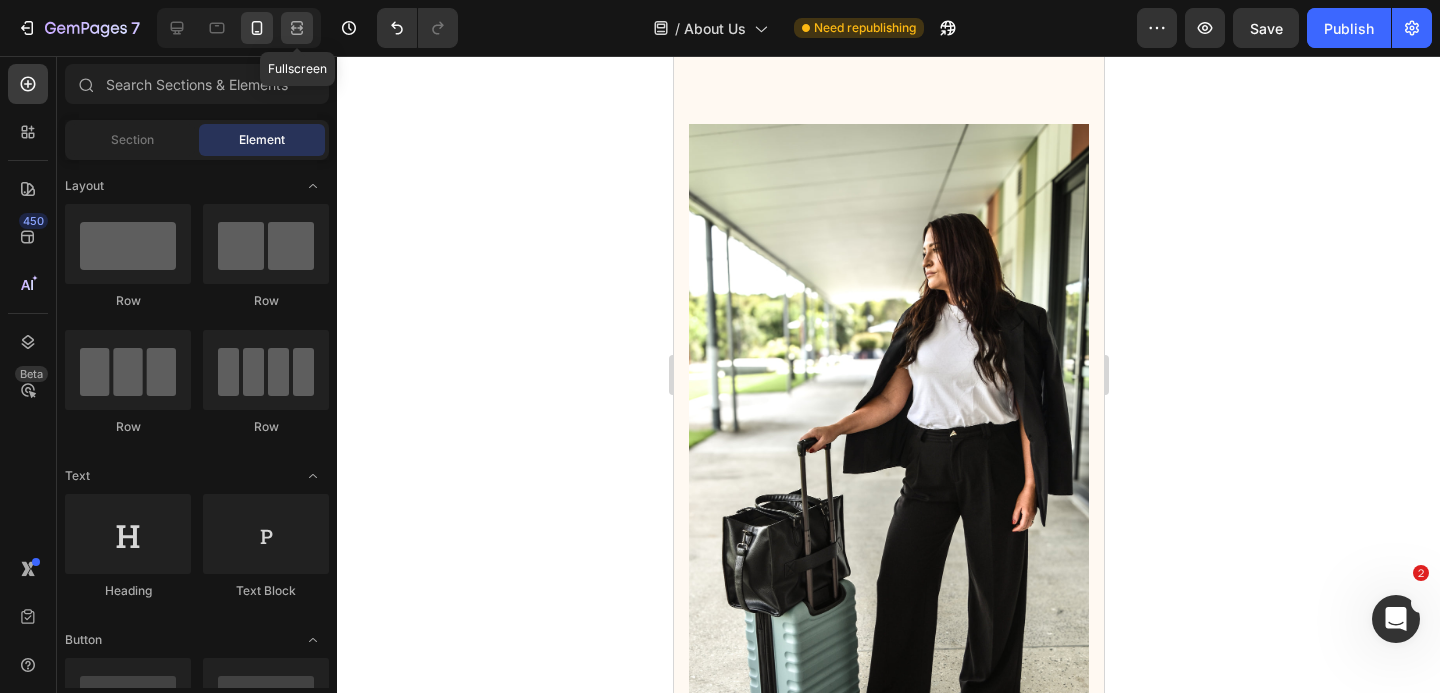 click 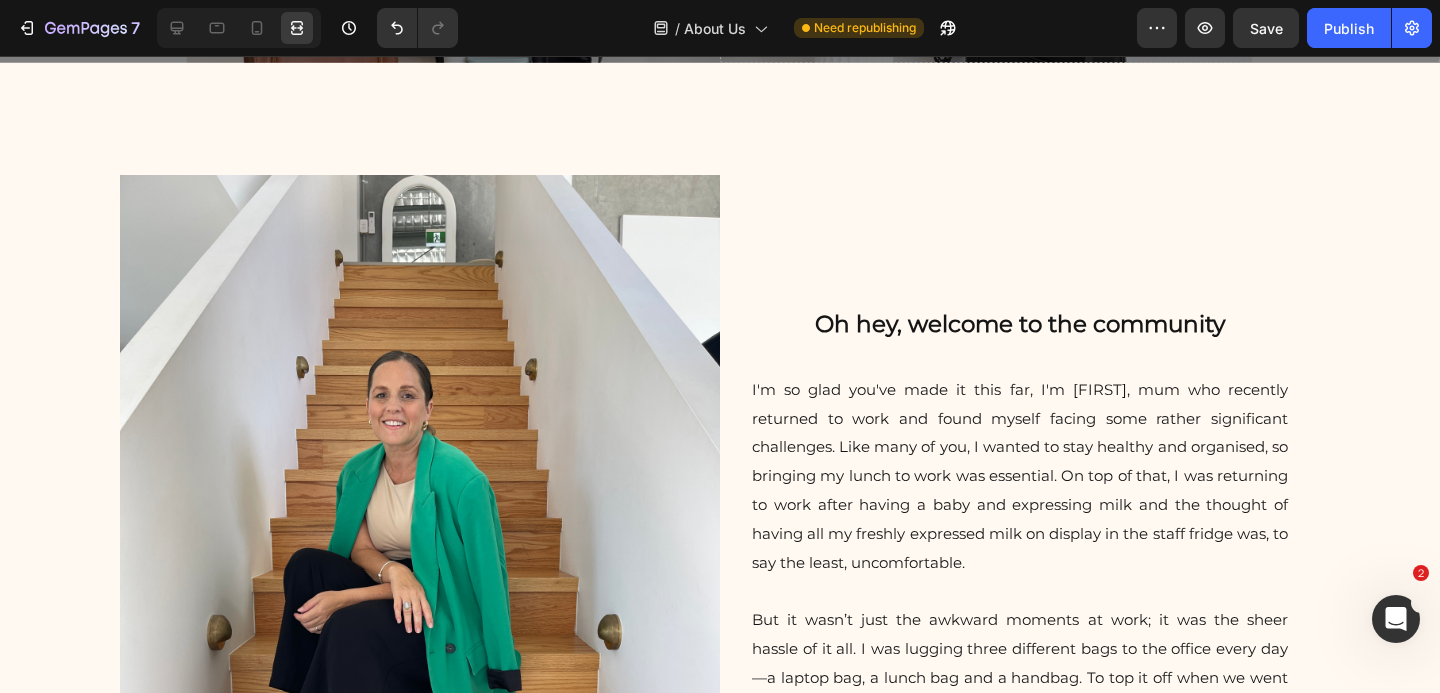 scroll, scrollTop: 550, scrollLeft: 0, axis: vertical 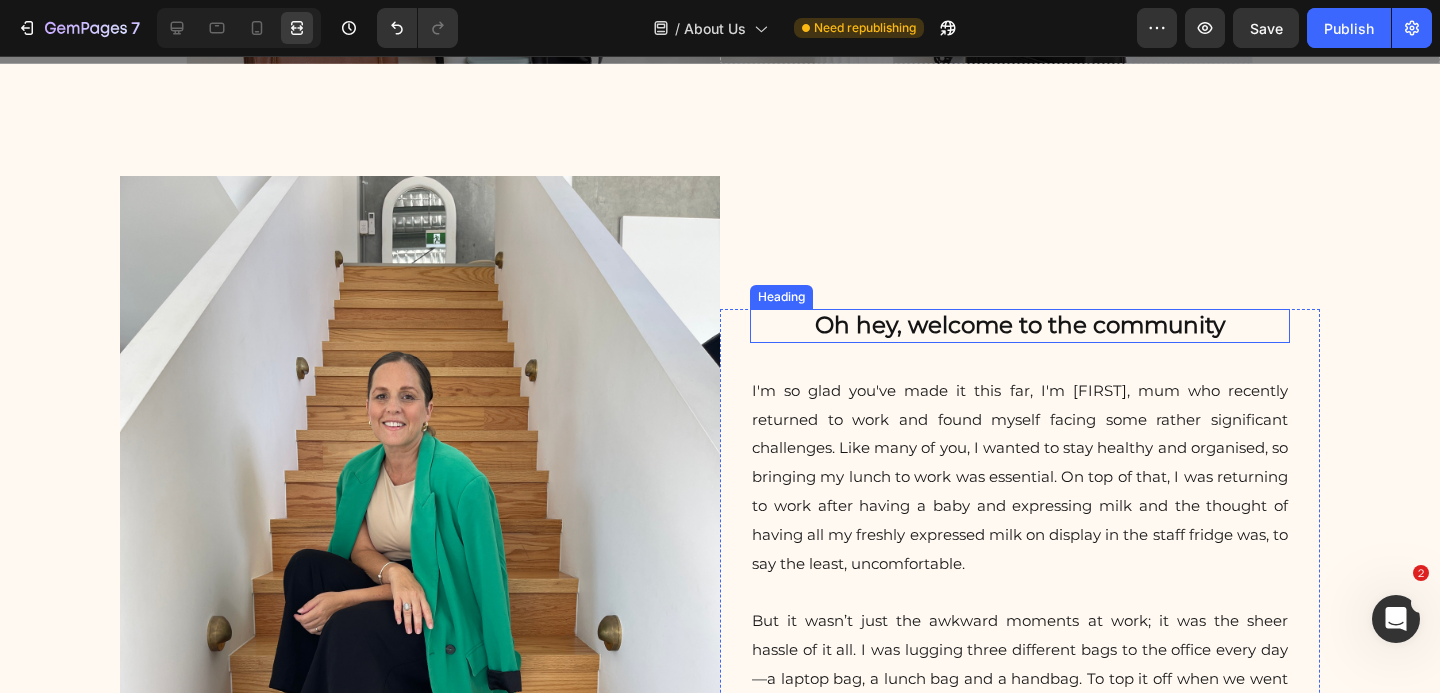 click on "Oh hey, welcome to the community" at bounding box center [1020, 326] 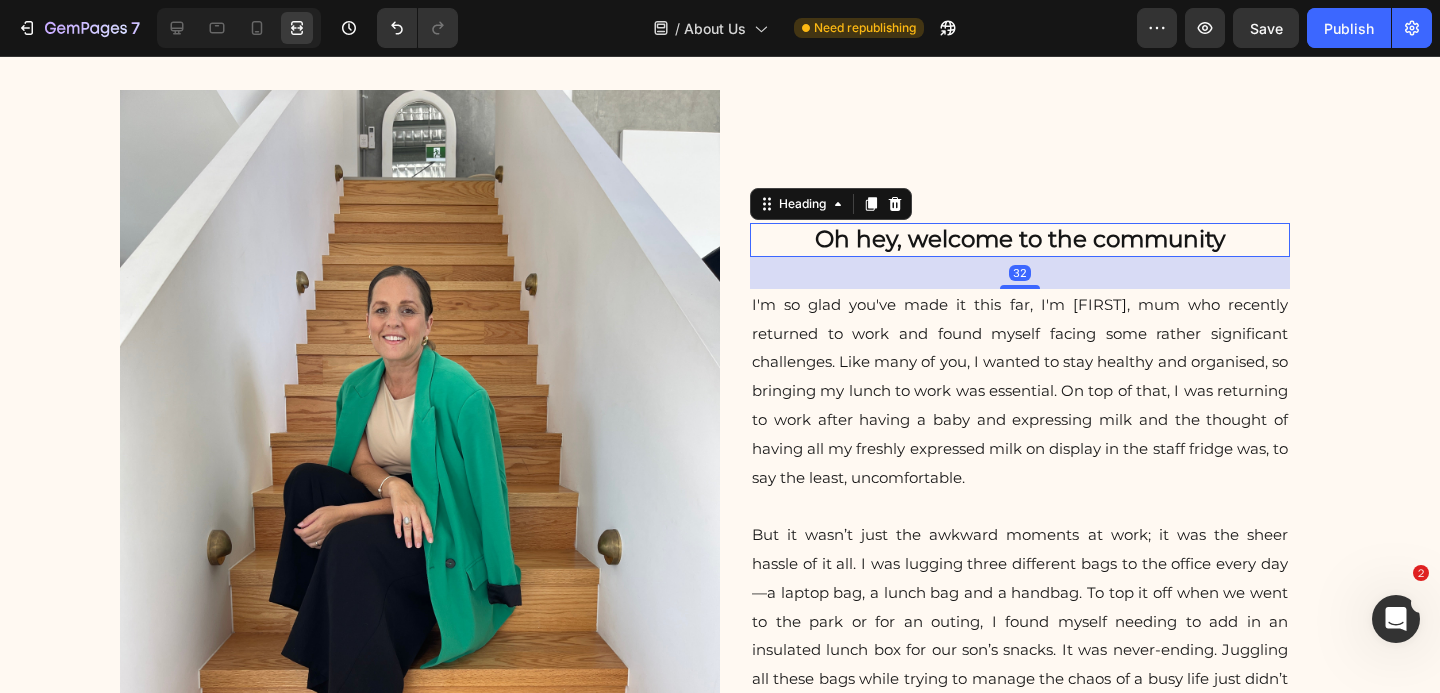 scroll, scrollTop: 634, scrollLeft: 0, axis: vertical 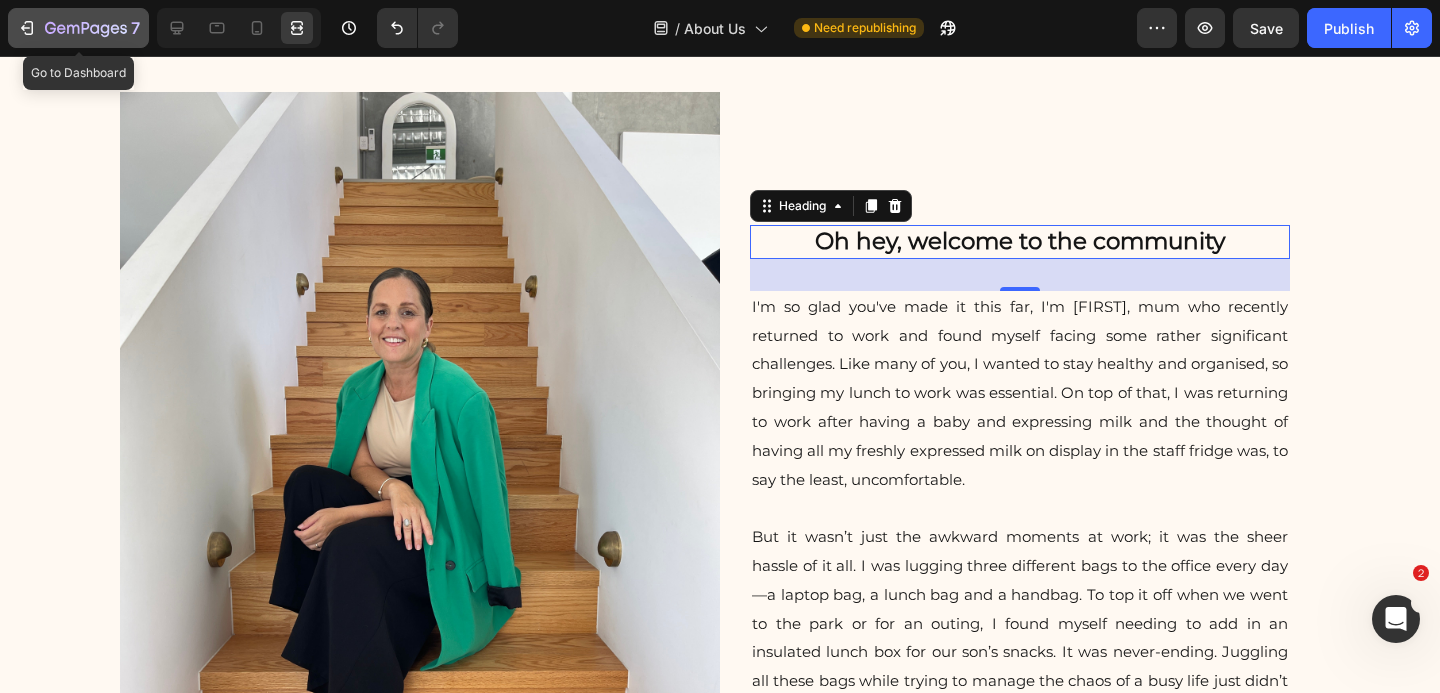click 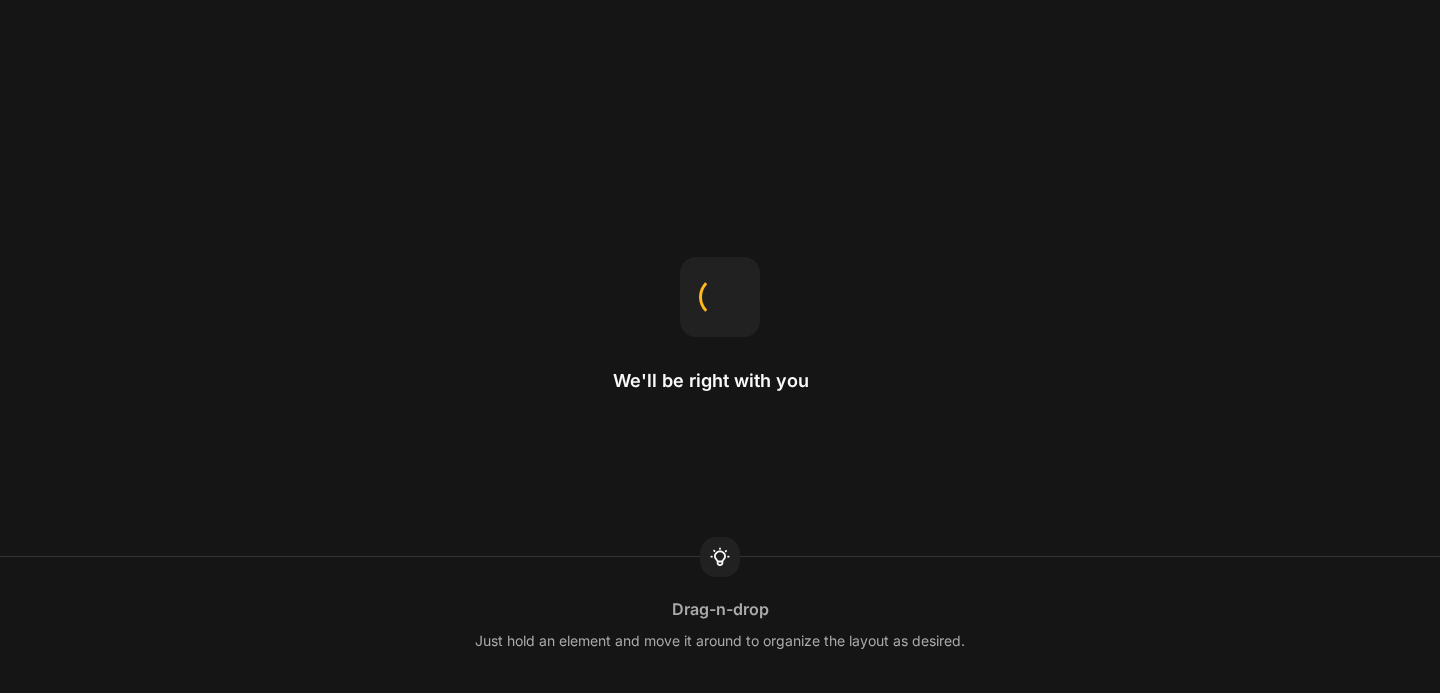 scroll, scrollTop: 0, scrollLeft: 0, axis: both 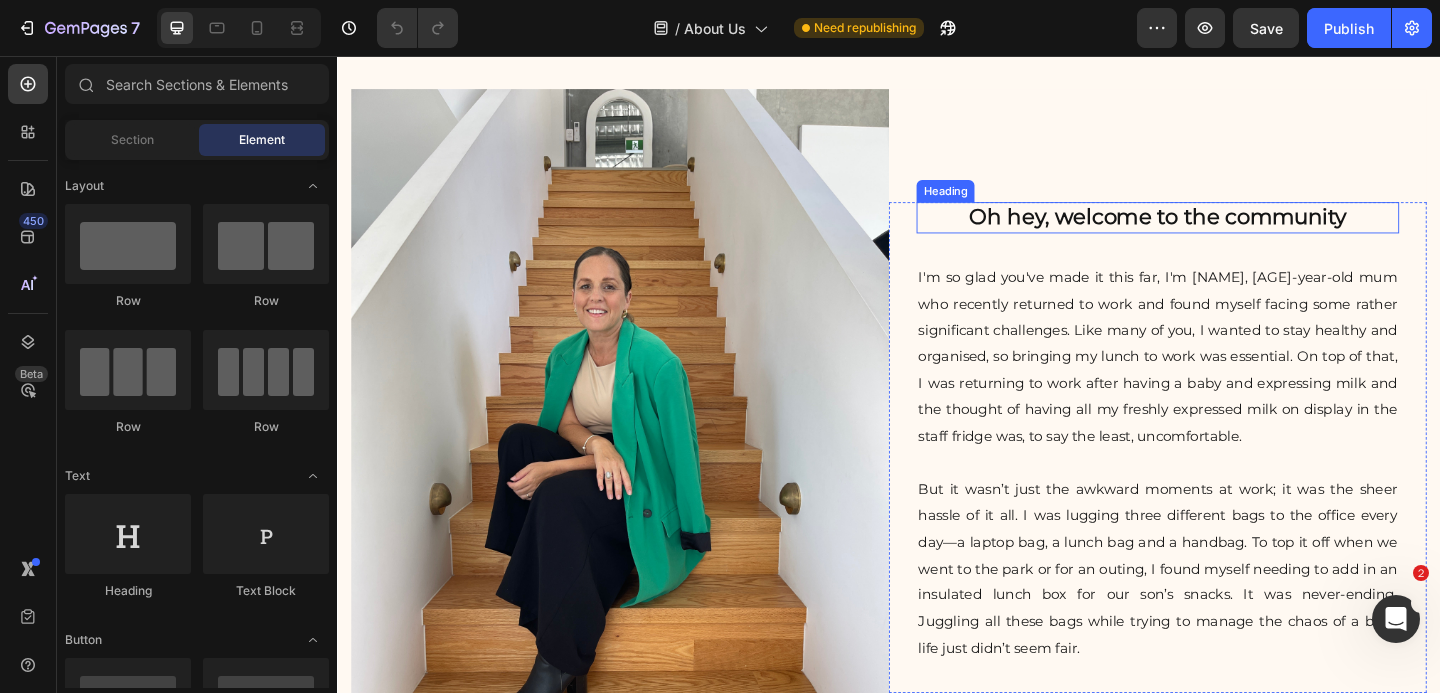 click on "Oh hey, welcome to the community" at bounding box center [1229, 232] 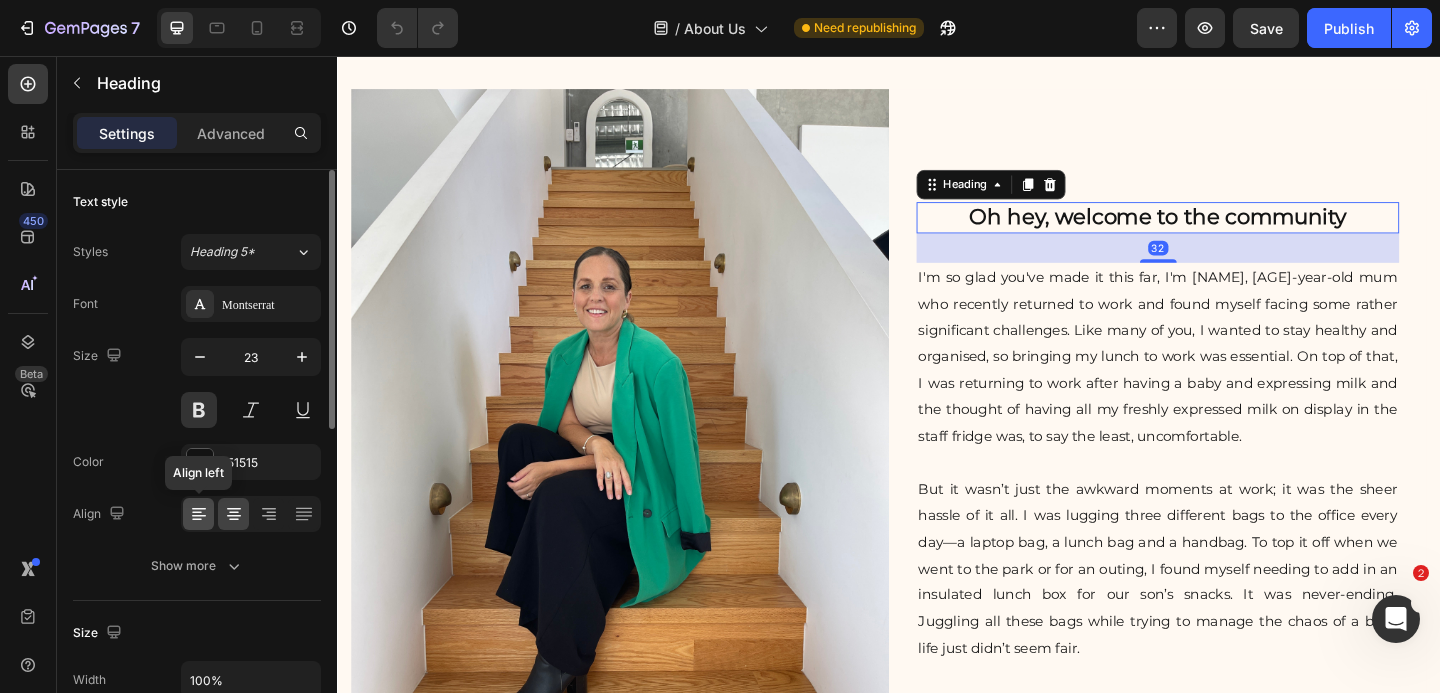 click 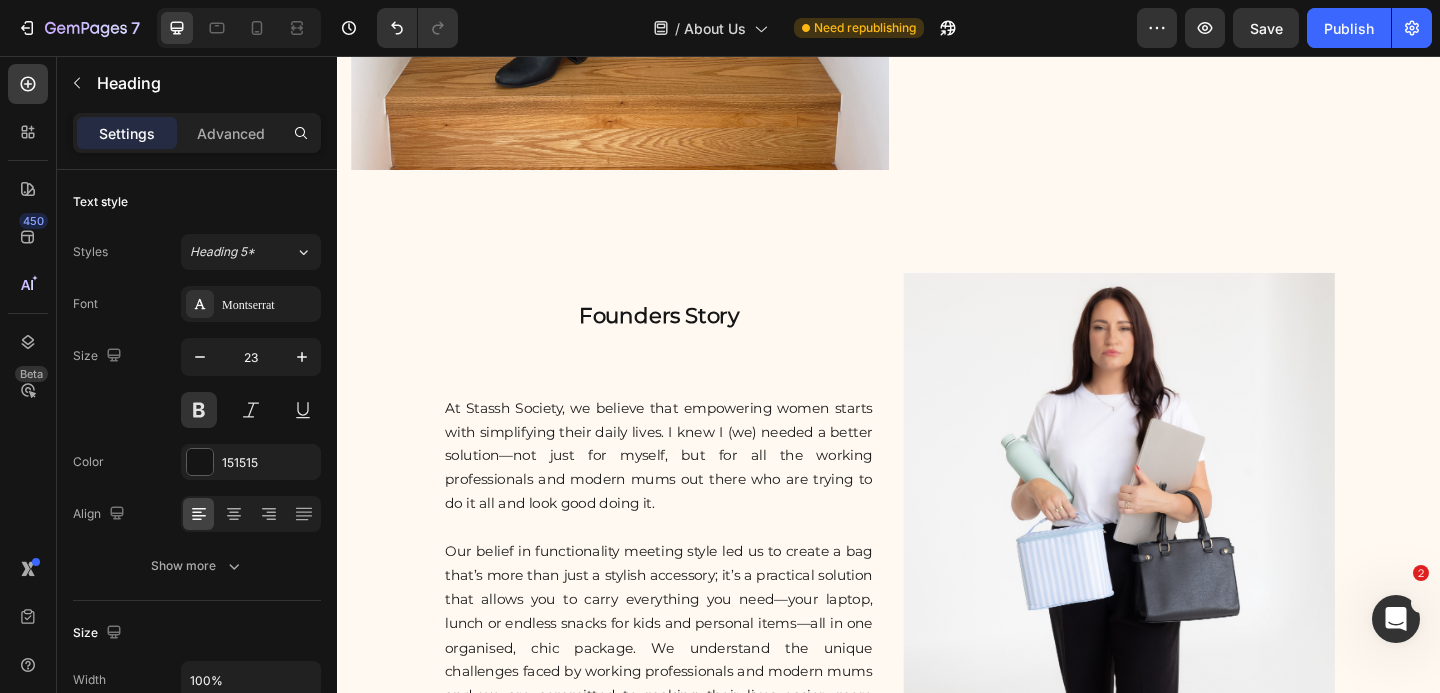 scroll, scrollTop: 1327, scrollLeft: 0, axis: vertical 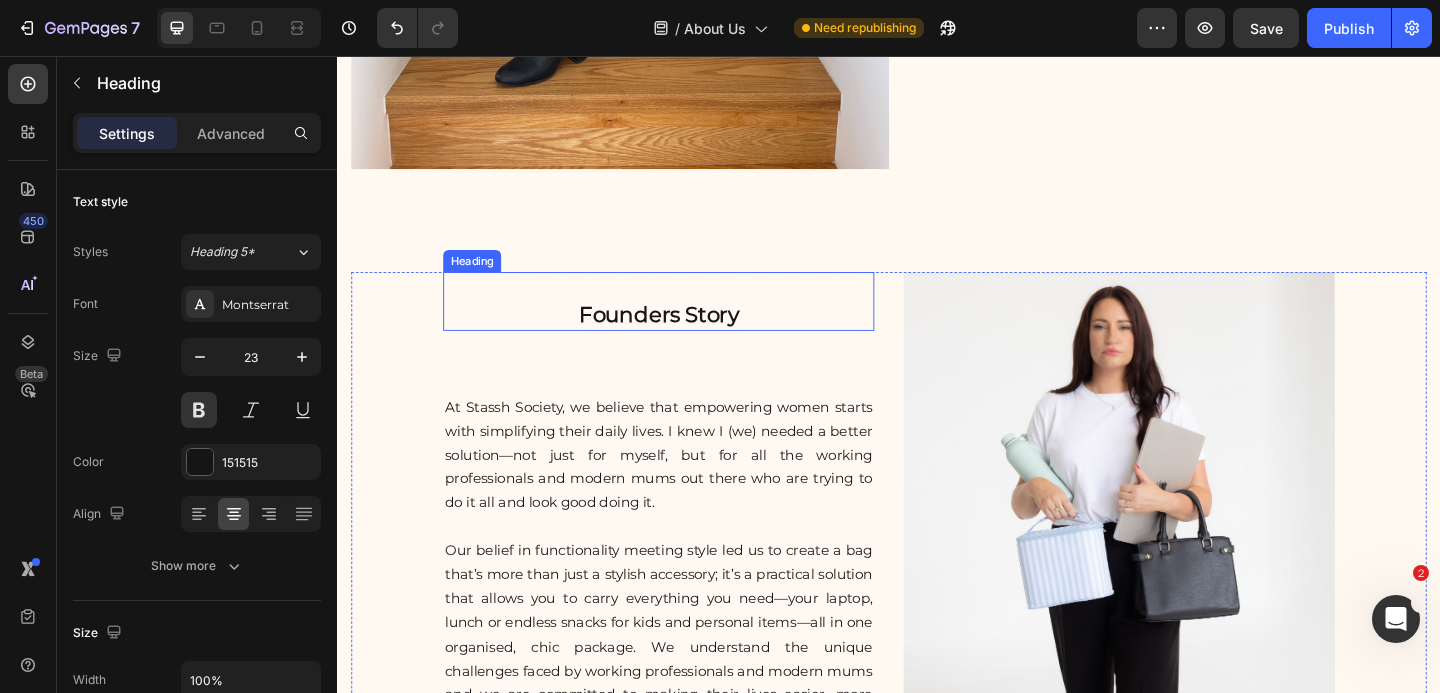click on "Founders Story" at bounding box center [686, 323] 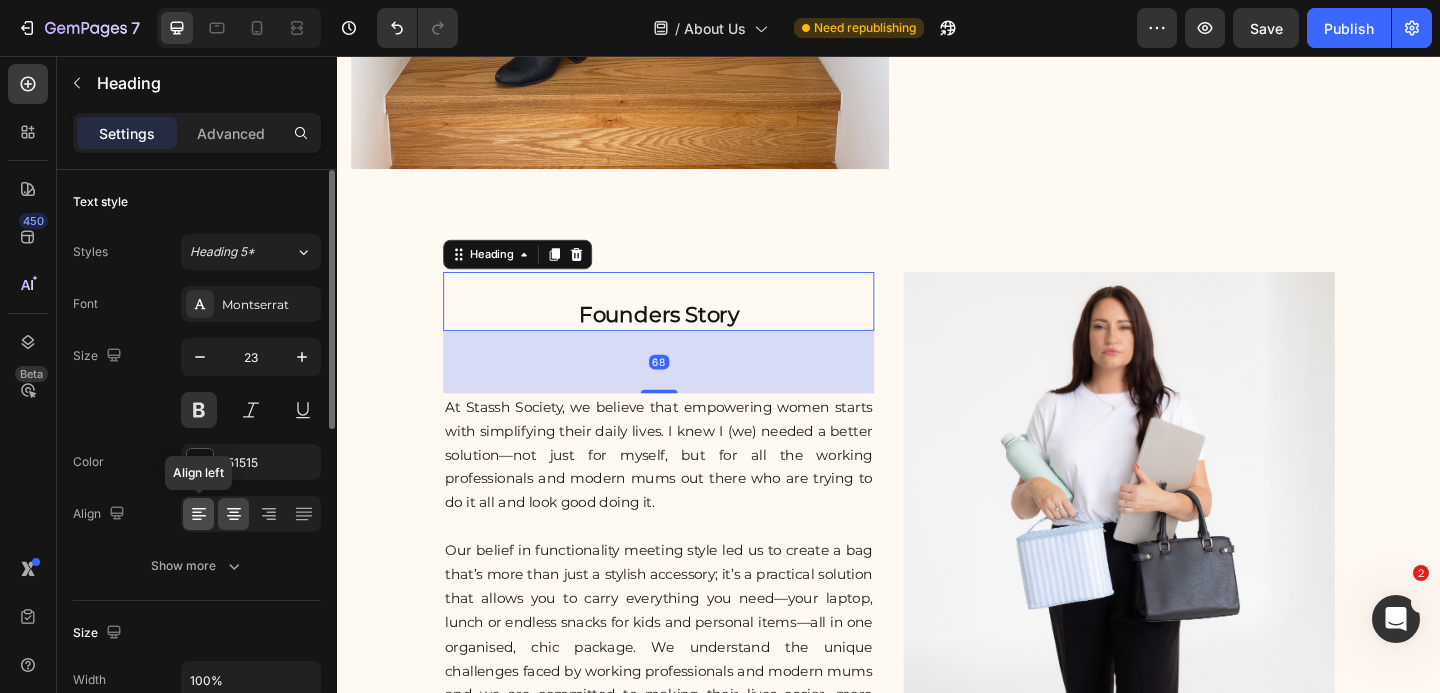 click 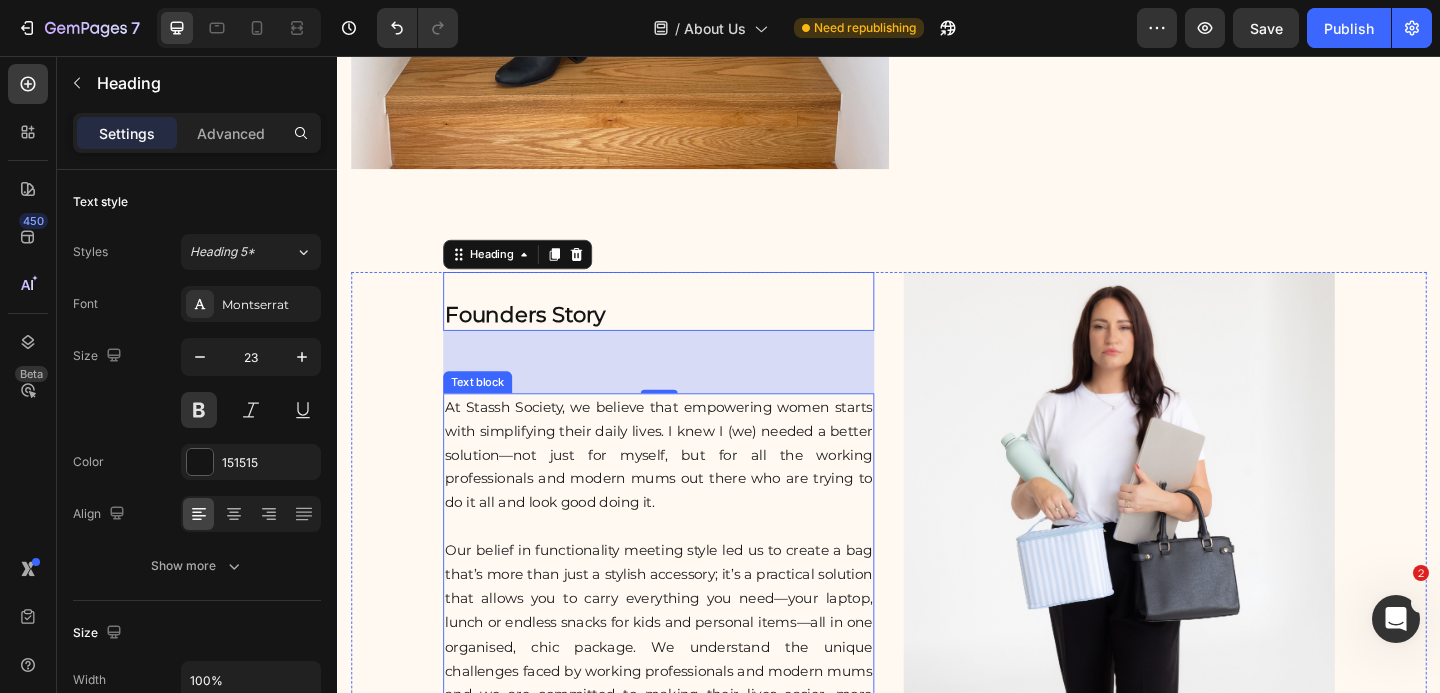 click on "Our belief in functionality meeting style led us to create a bag that’s more than just a stylish accessory; it’s a practical solution that allows you to carry everything you need—your laptop, lunch or endless snacks for kids and personal items—all in one organised, chic package. We understand the unique challenges faced by working professionals and modern mums and we are committed to making their lives easier, more organised, and less stressful. I mean, we have enough to deal with as it is." at bounding box center (686, 698) 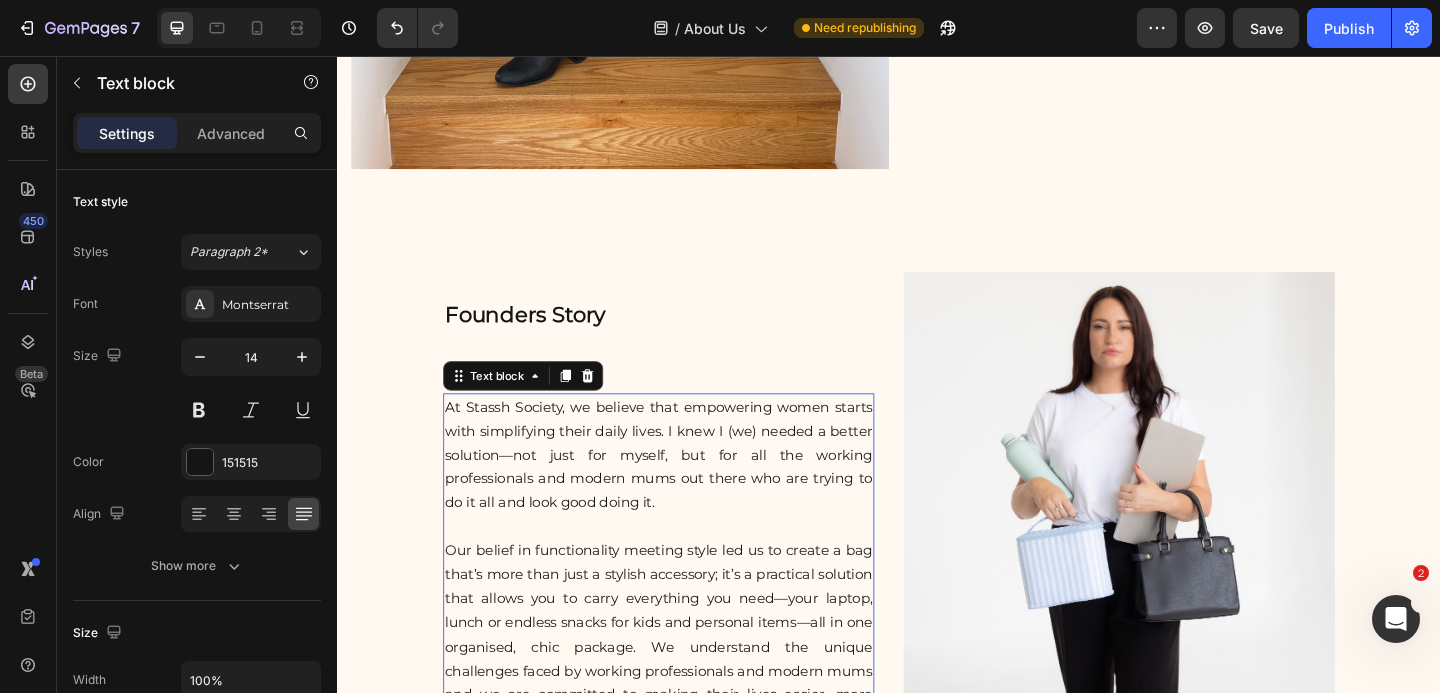 scroll, scrollTop: 1502, scrollLeft: 0, axis: vertical 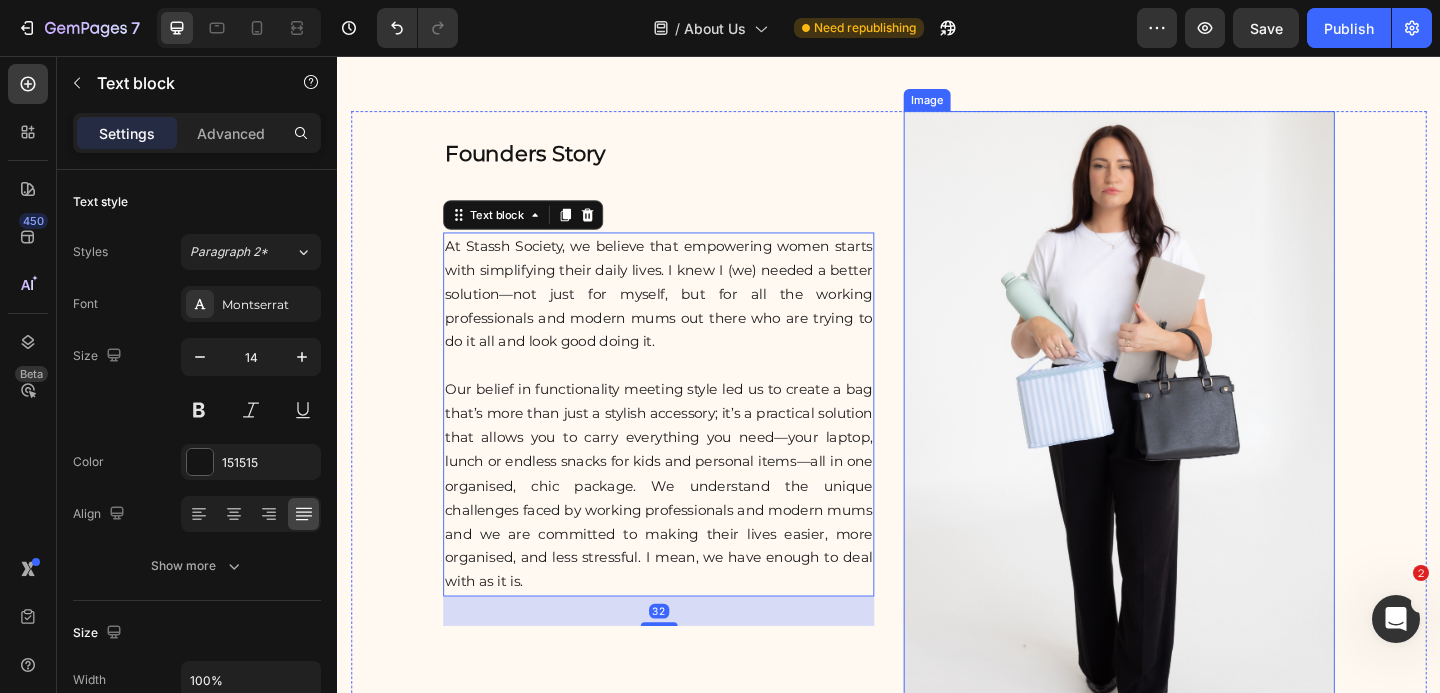 click at bounding box center (1187, 467) 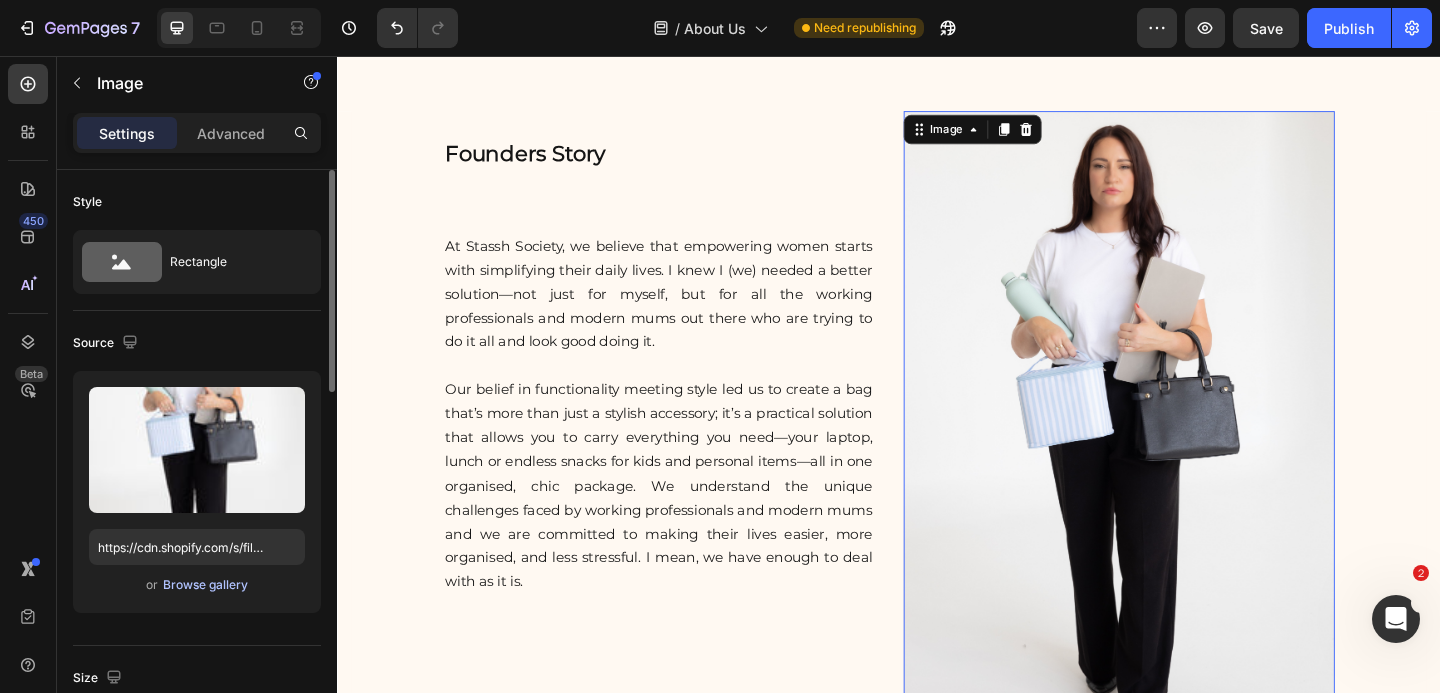 click on "Browse gallery" at bounding box center (205, 585) 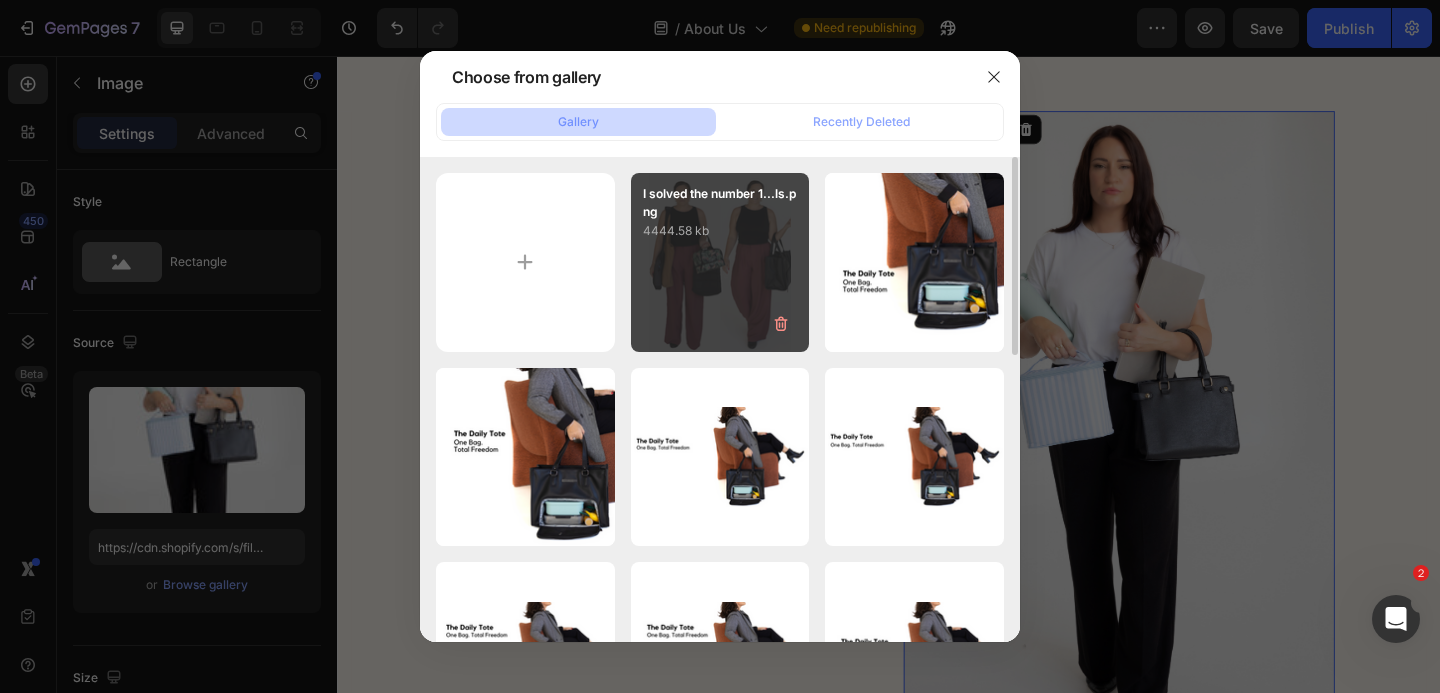 click on "I solved the number 1...ls.png 4444.58 kb" at bounding box center (720, 262) 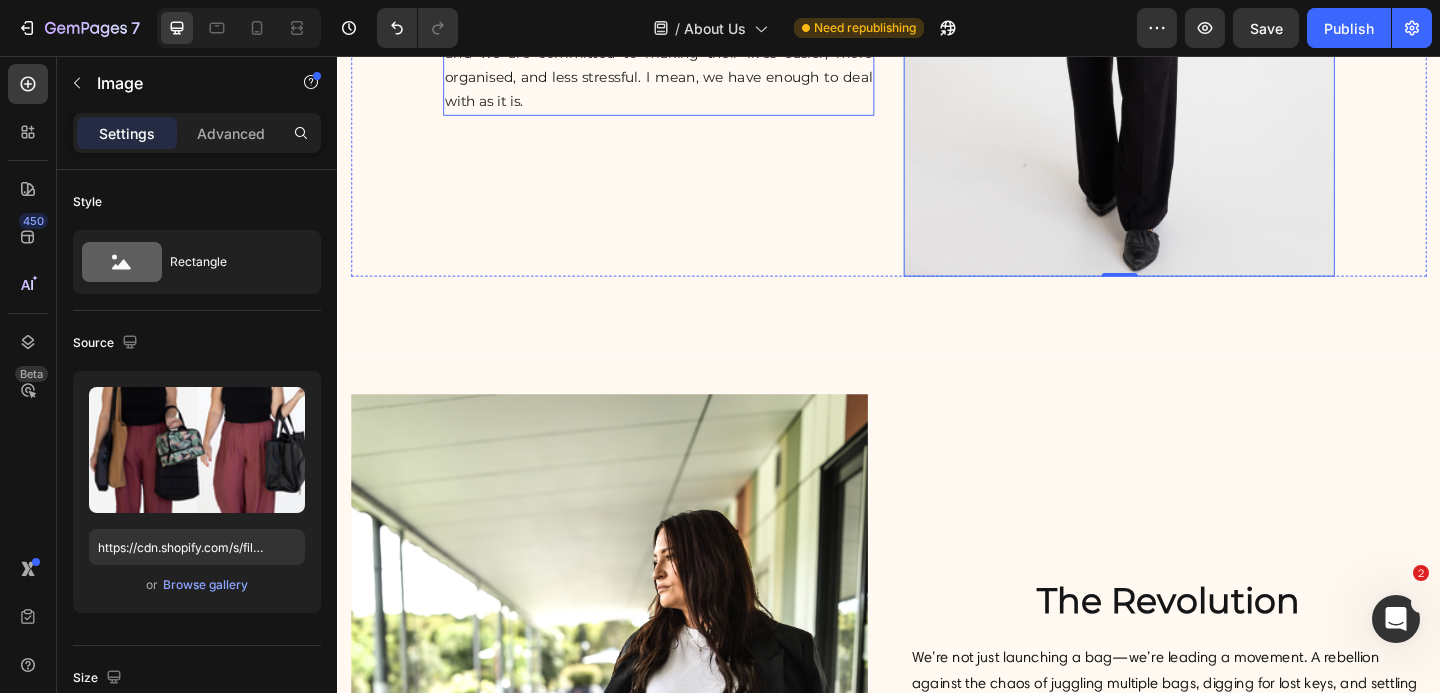 scroll, scrollTop: 2026, scrollLeft: 0, axis: vertical 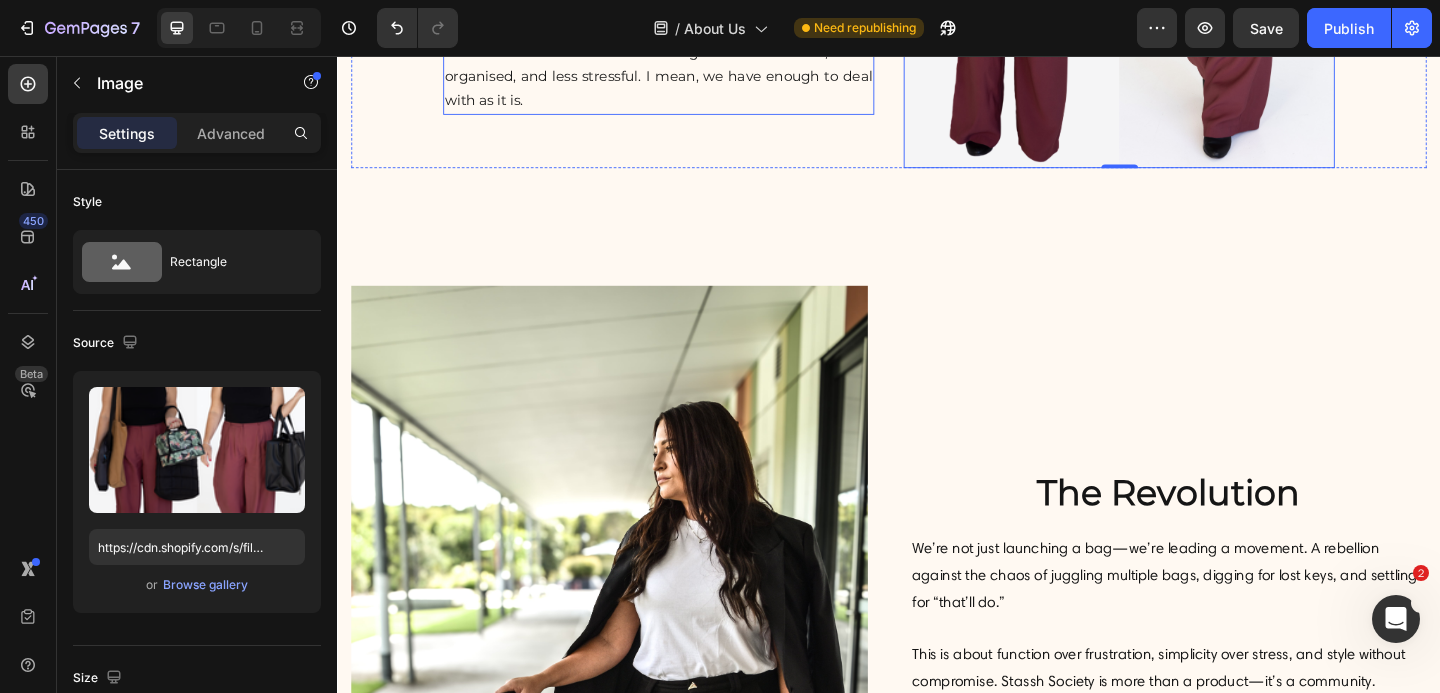 click at bounding box center [633, 757] 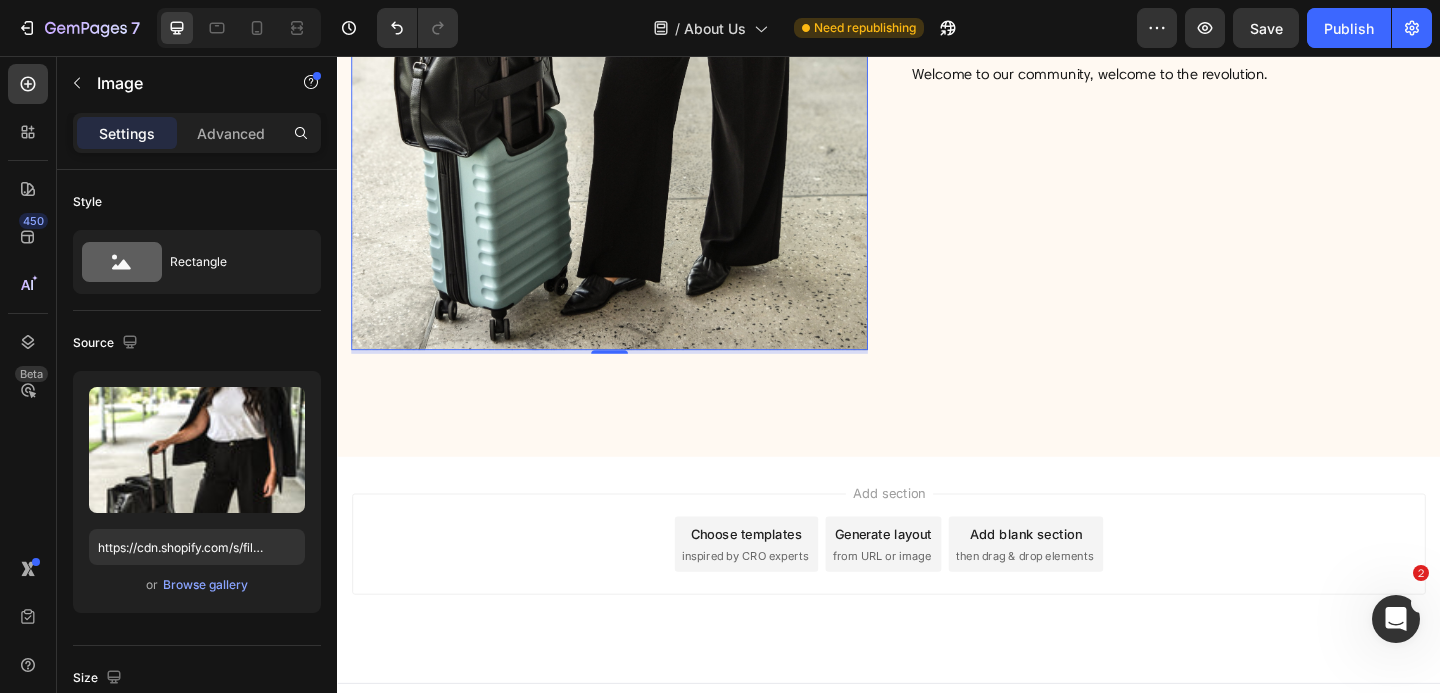 scroll, scrollTop: 2890, scrollLeft: 0, axis: vertical 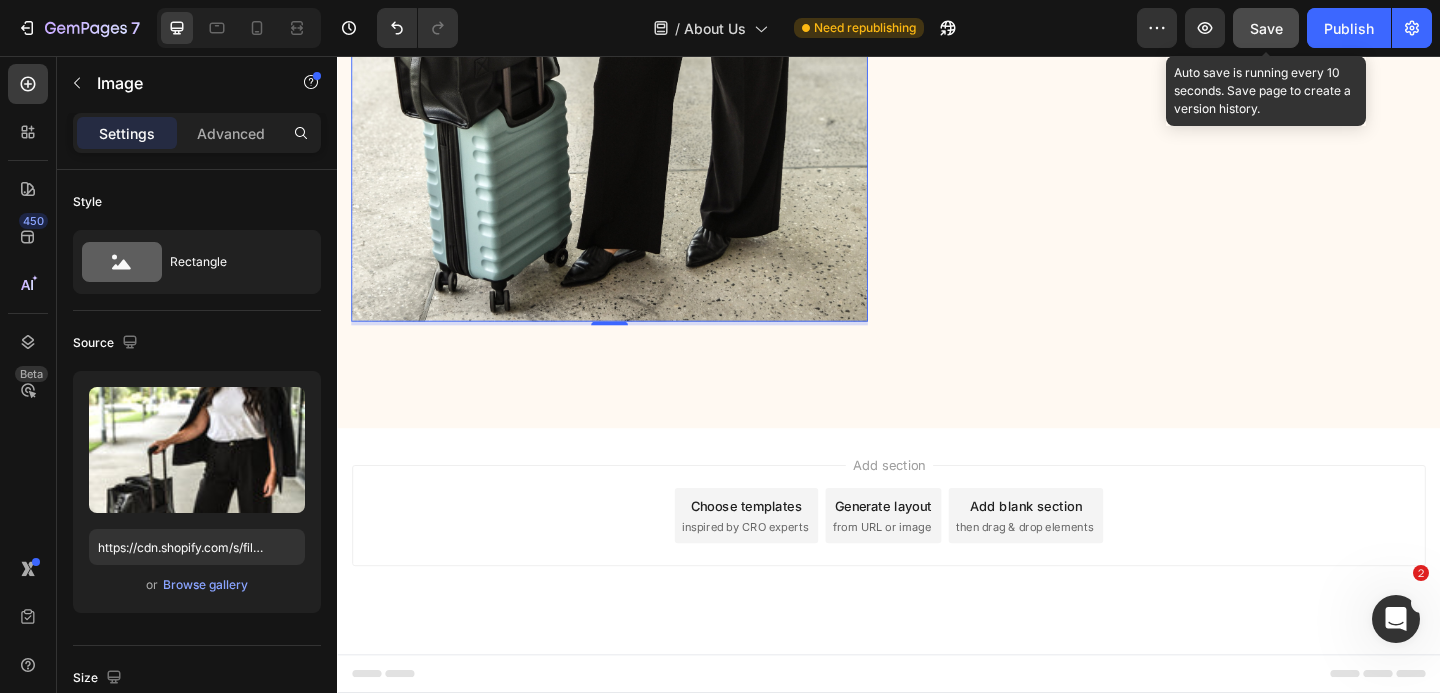 click on "Save" at bounding box center (1266, 28) 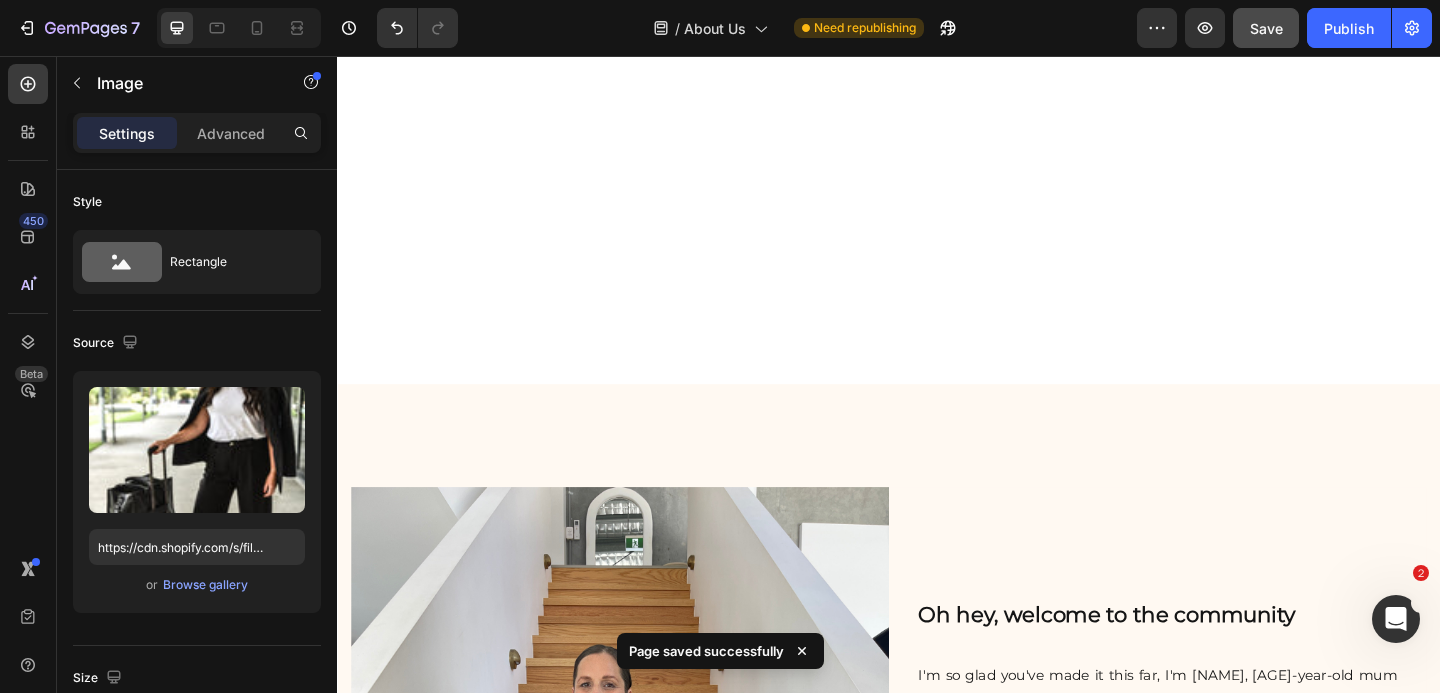 scroll, scrollTop: 0, scrollLeft: 0, axis: both 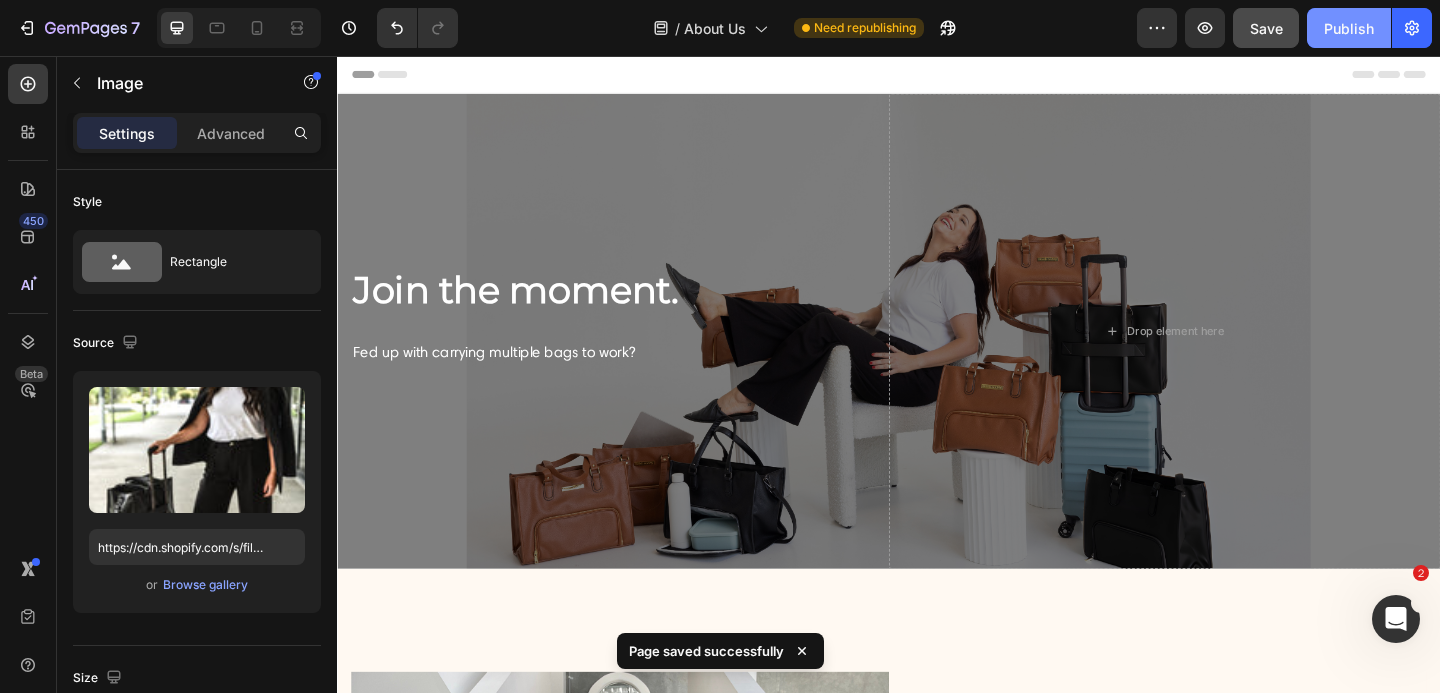 click on "Publish" at bounding box center (1349, 28) 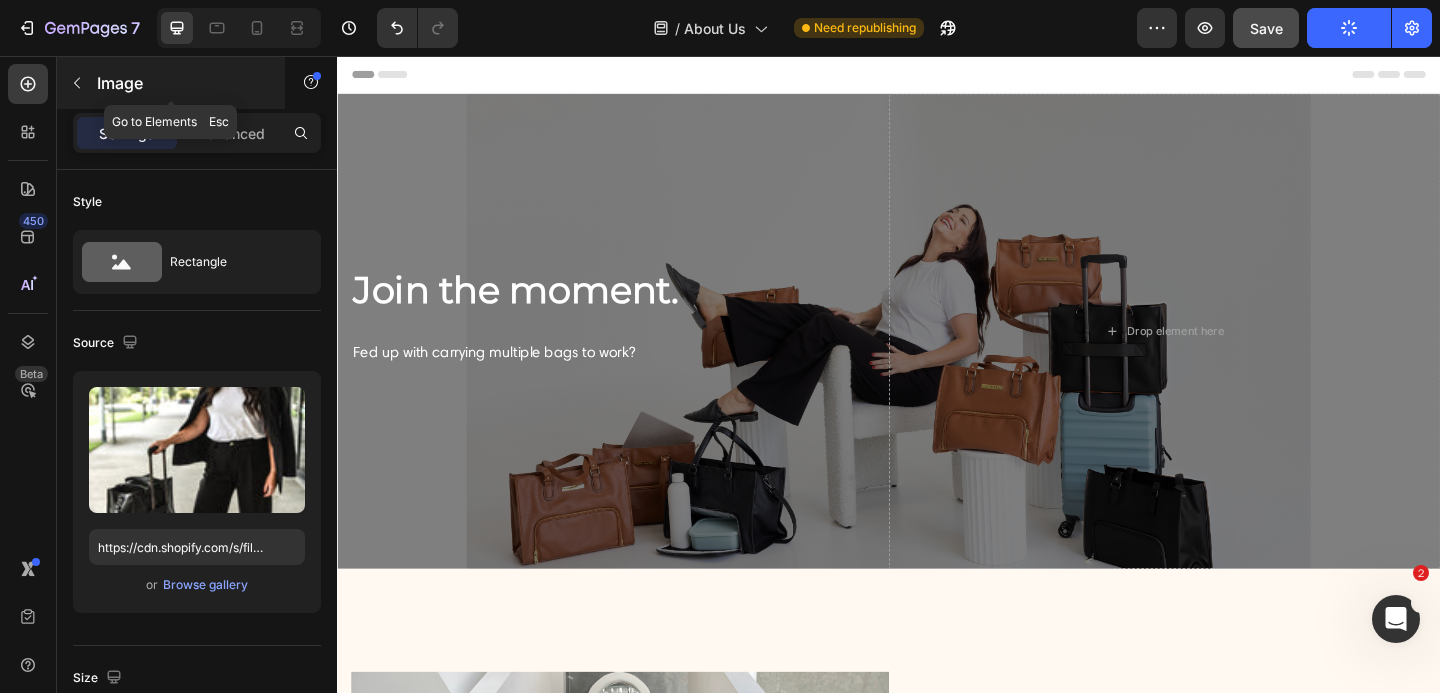 click at bounding box center (77, 83) 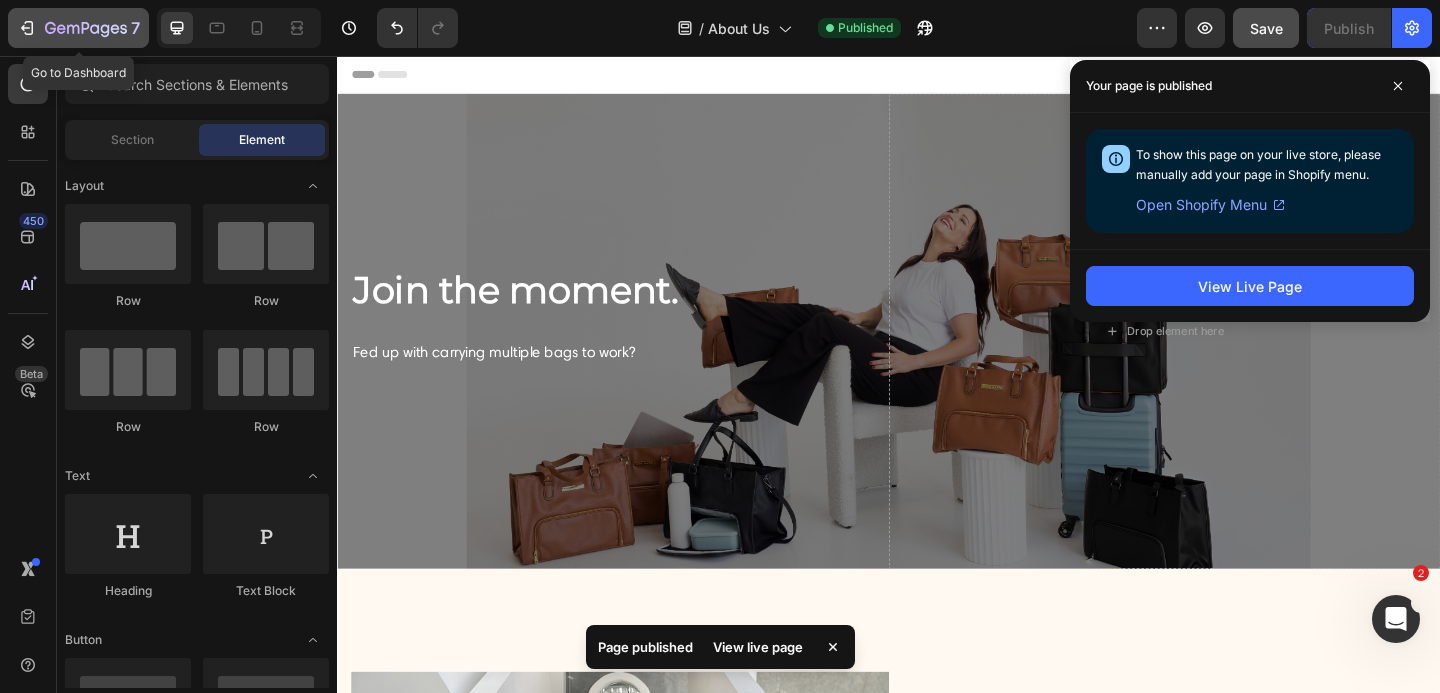 click 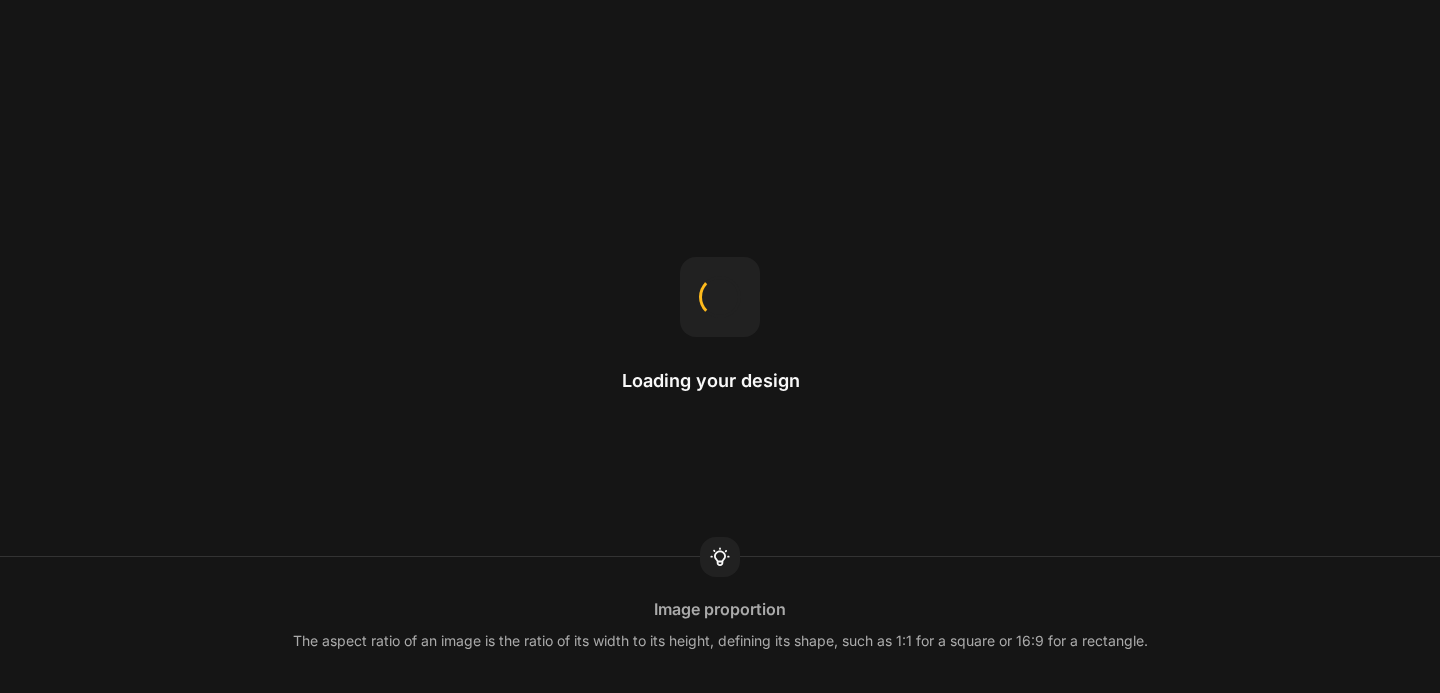 scroll, scrollTop: 0, scrollLeft: 0, axis: both 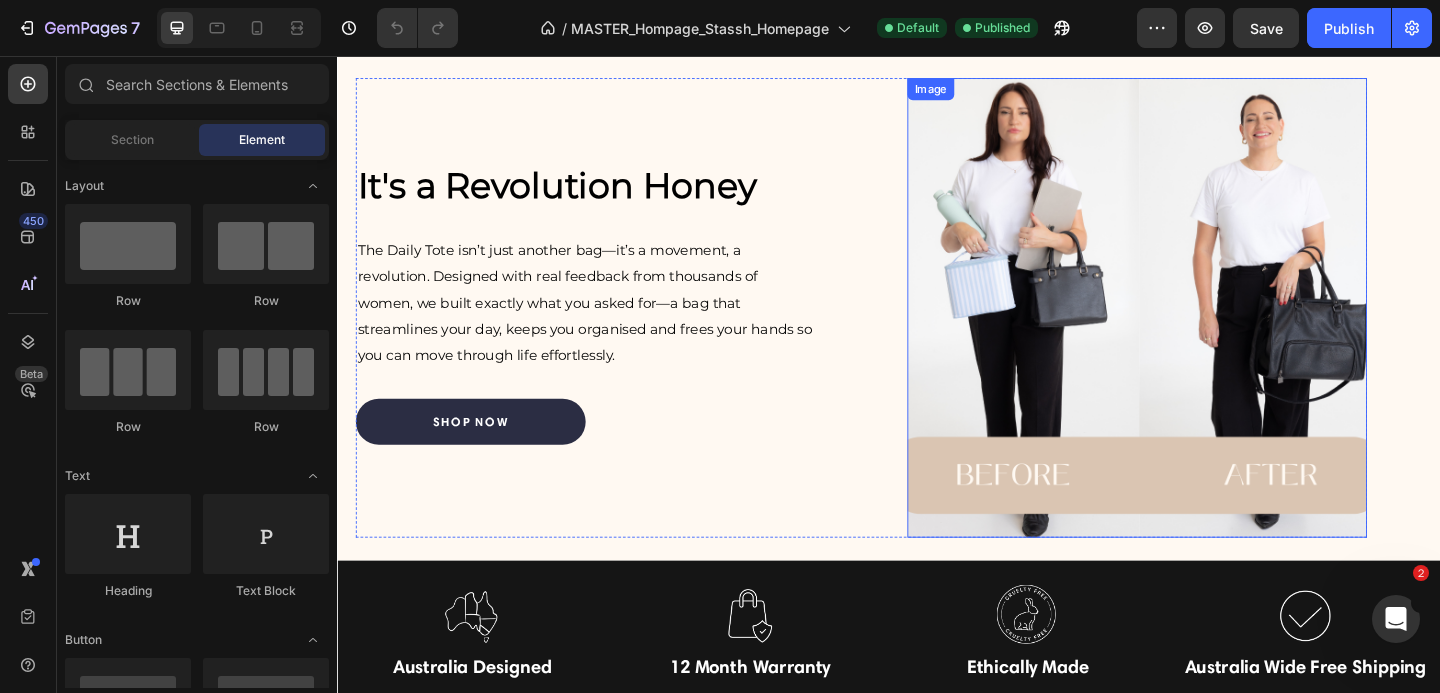 click at bounding box center (1207, 330) 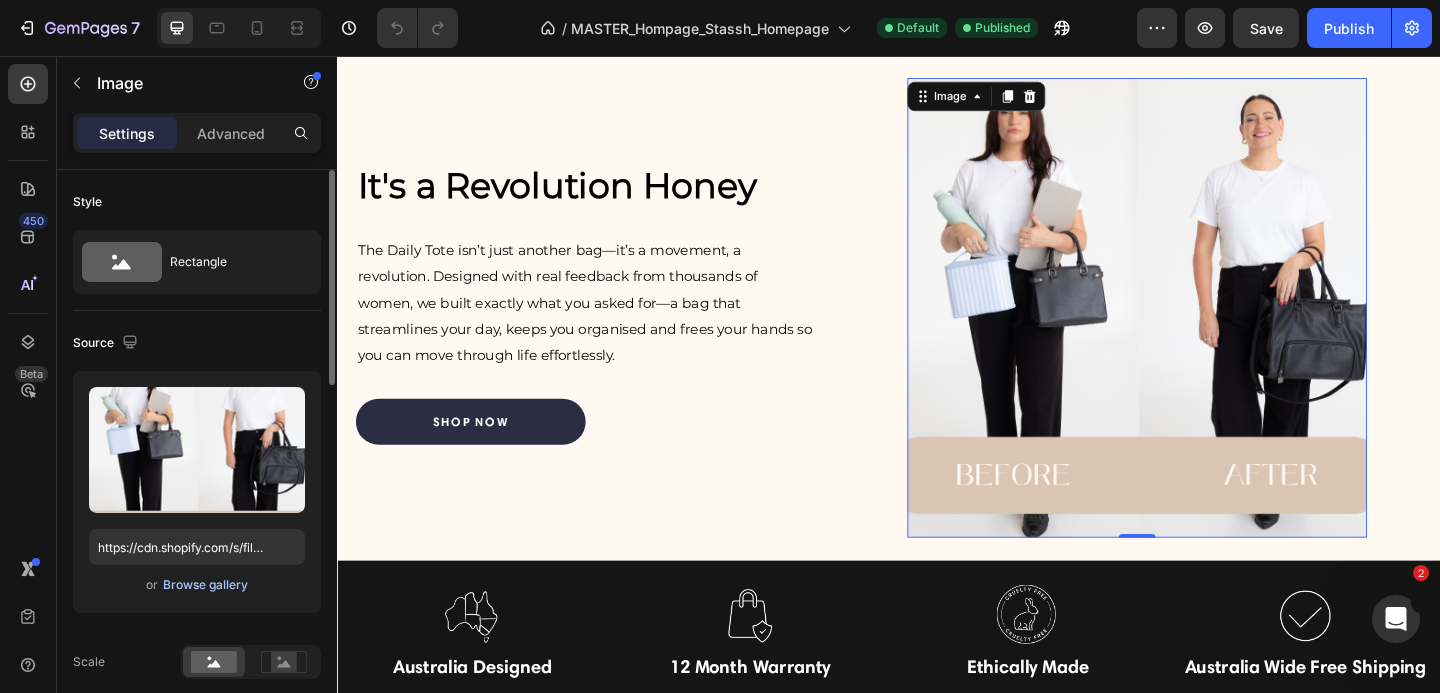 click on "Browse gallery" at bounding box center (205, 585) 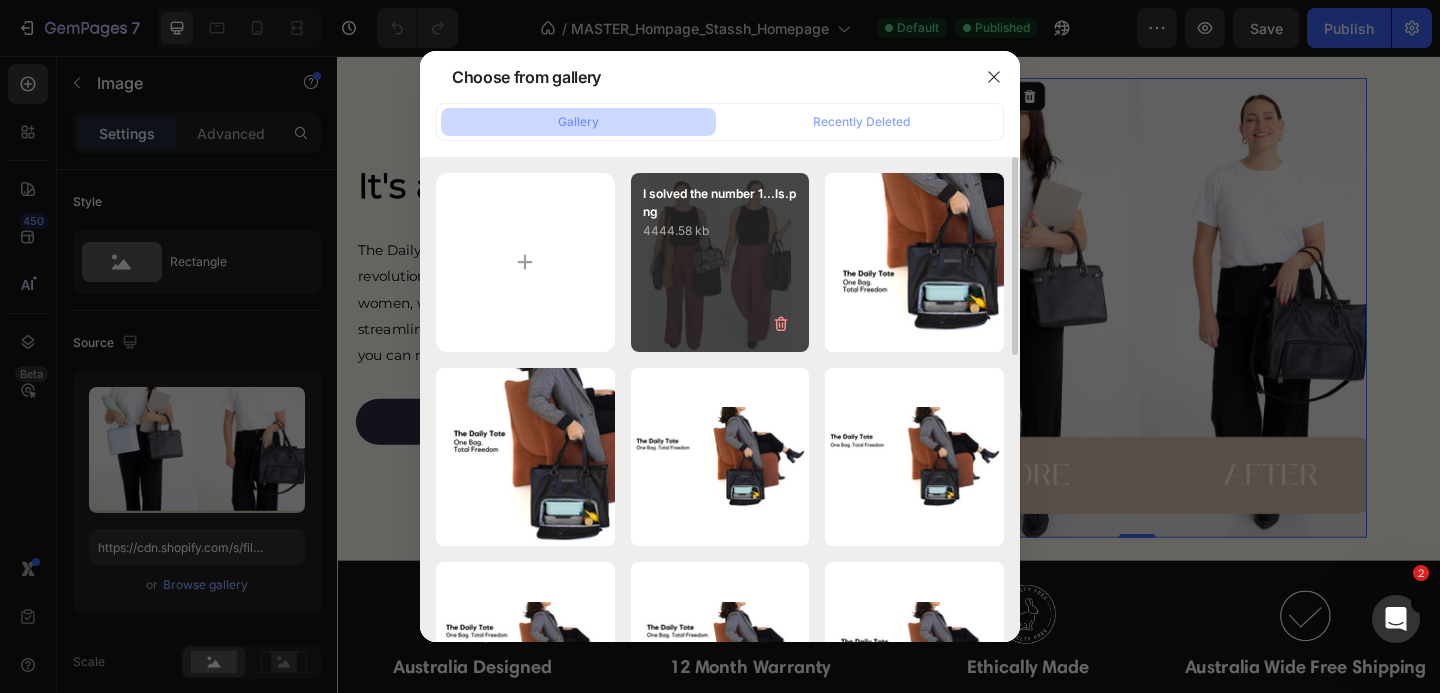 click on "I solved the number 1...ls.png 4444.58 kb" at bounding box center (720, 262) 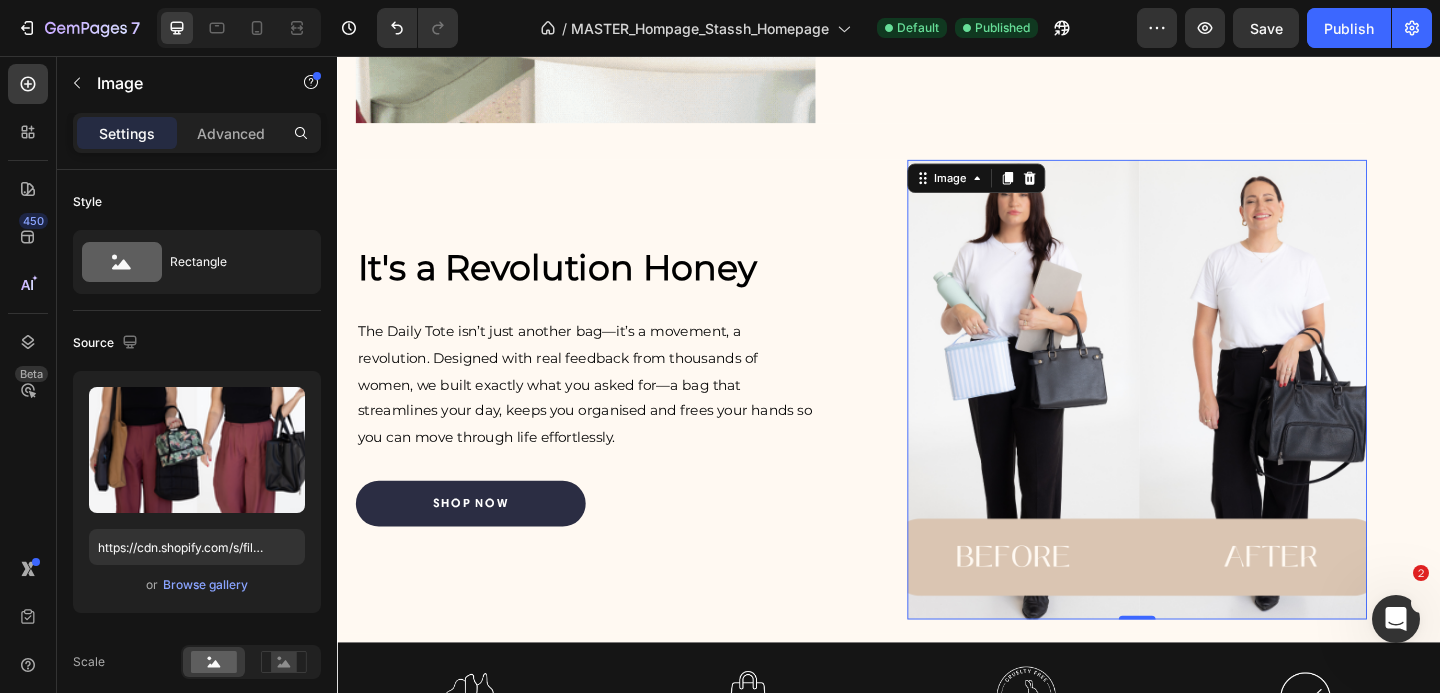 scroll, scrollTop: 1928, scrollLeft: 0, axis: vertical 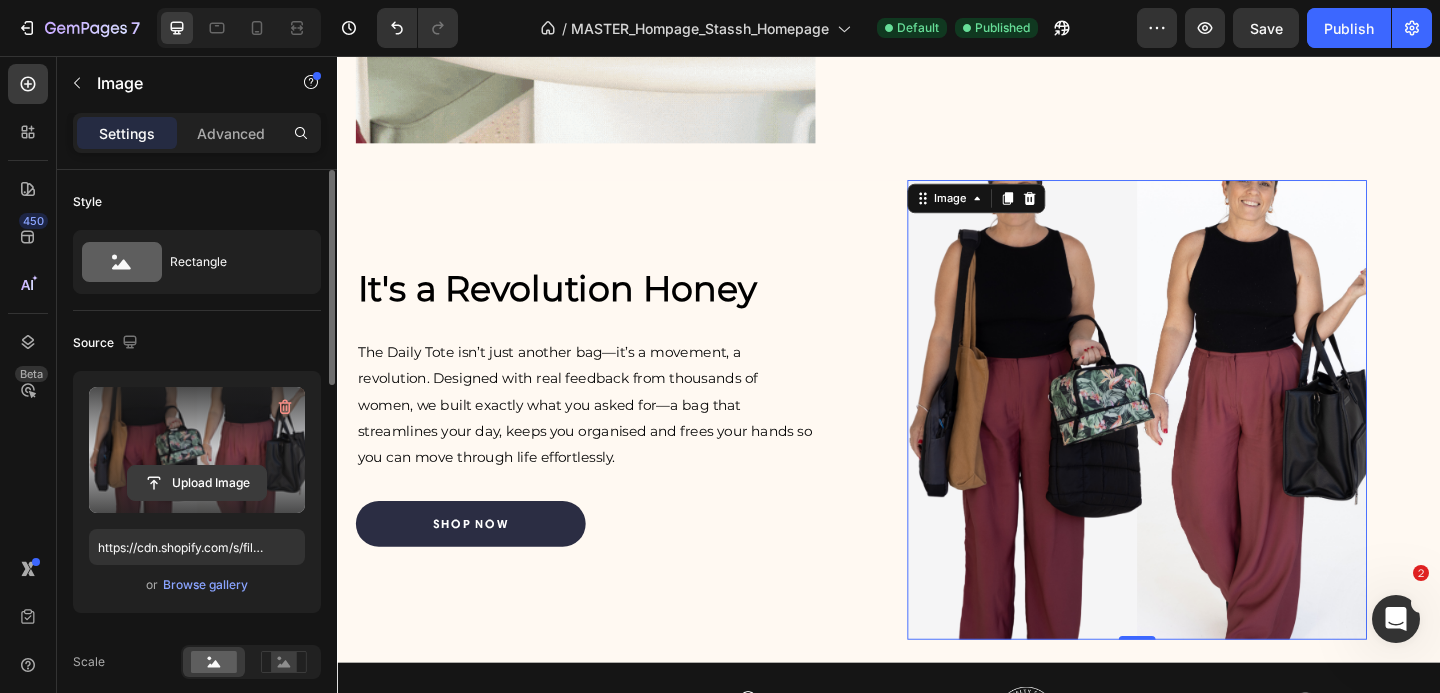 click 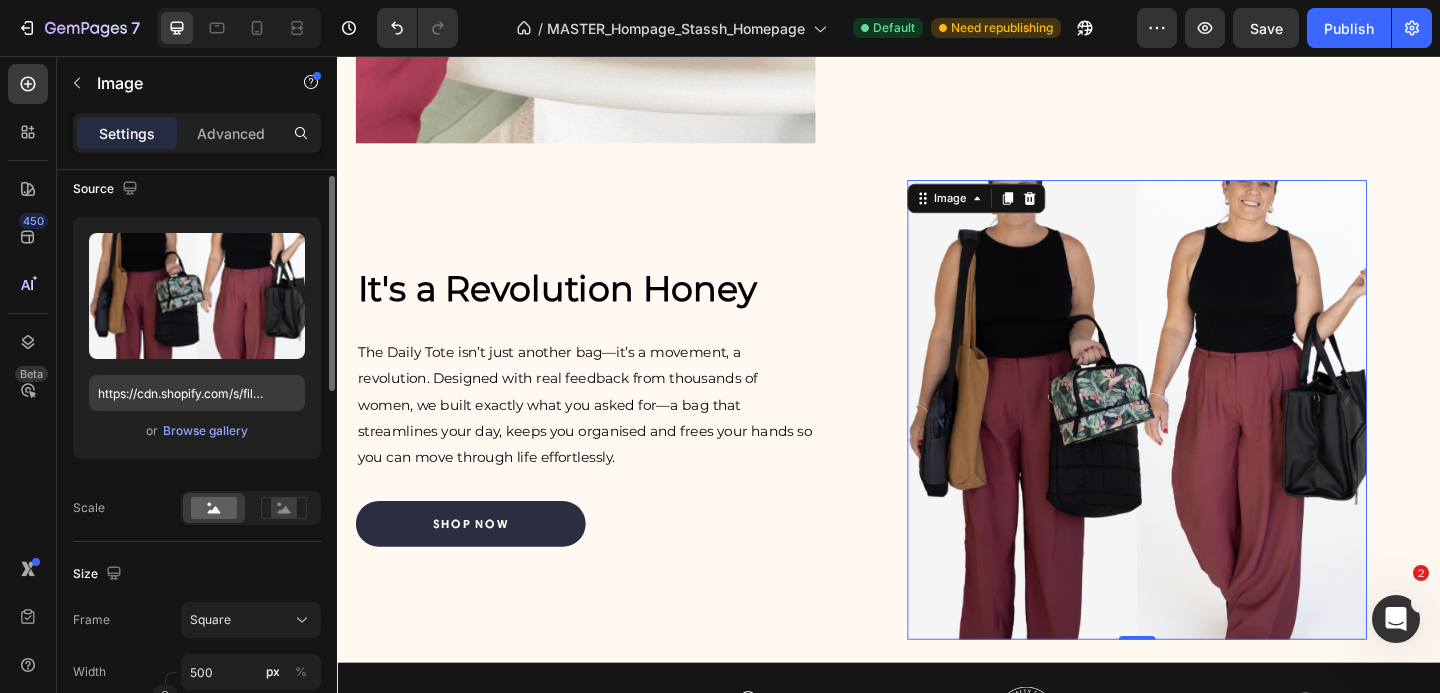 scroll, scrollTop: 154, scrollLeft: 0, axis: vertical 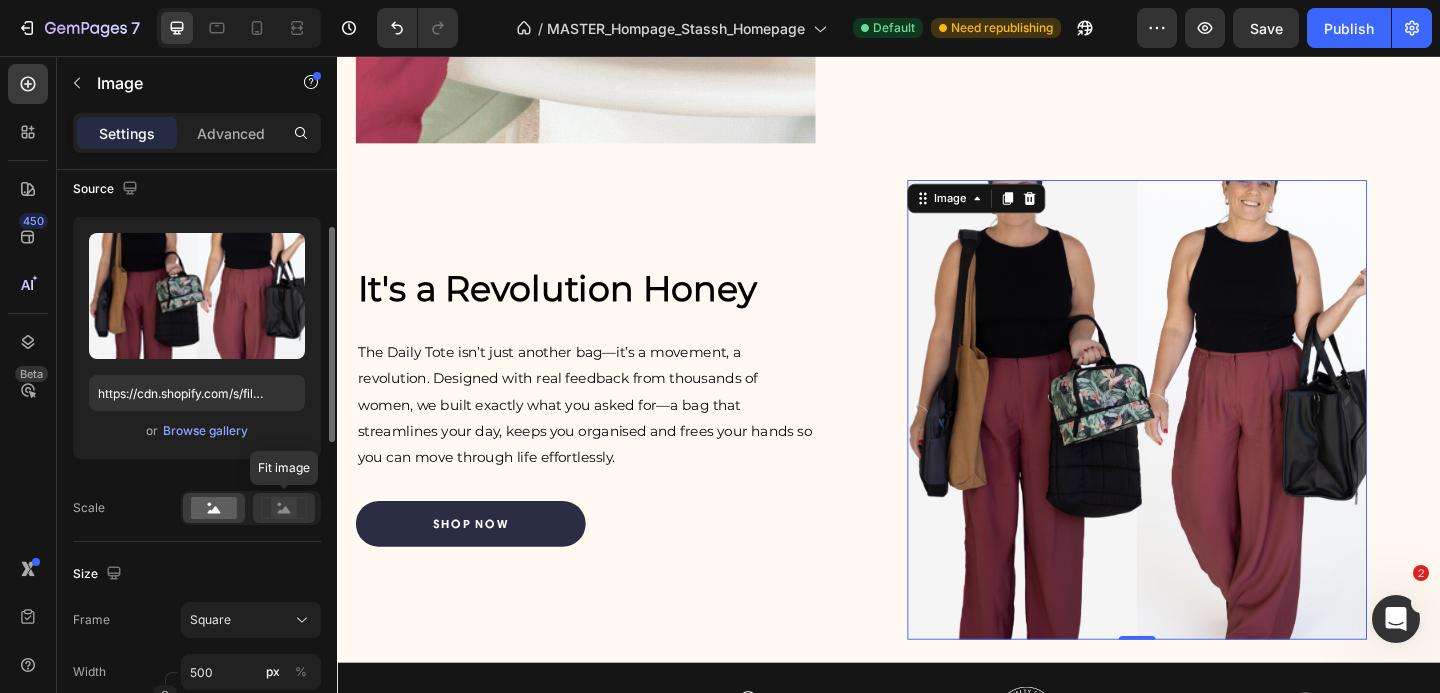 click 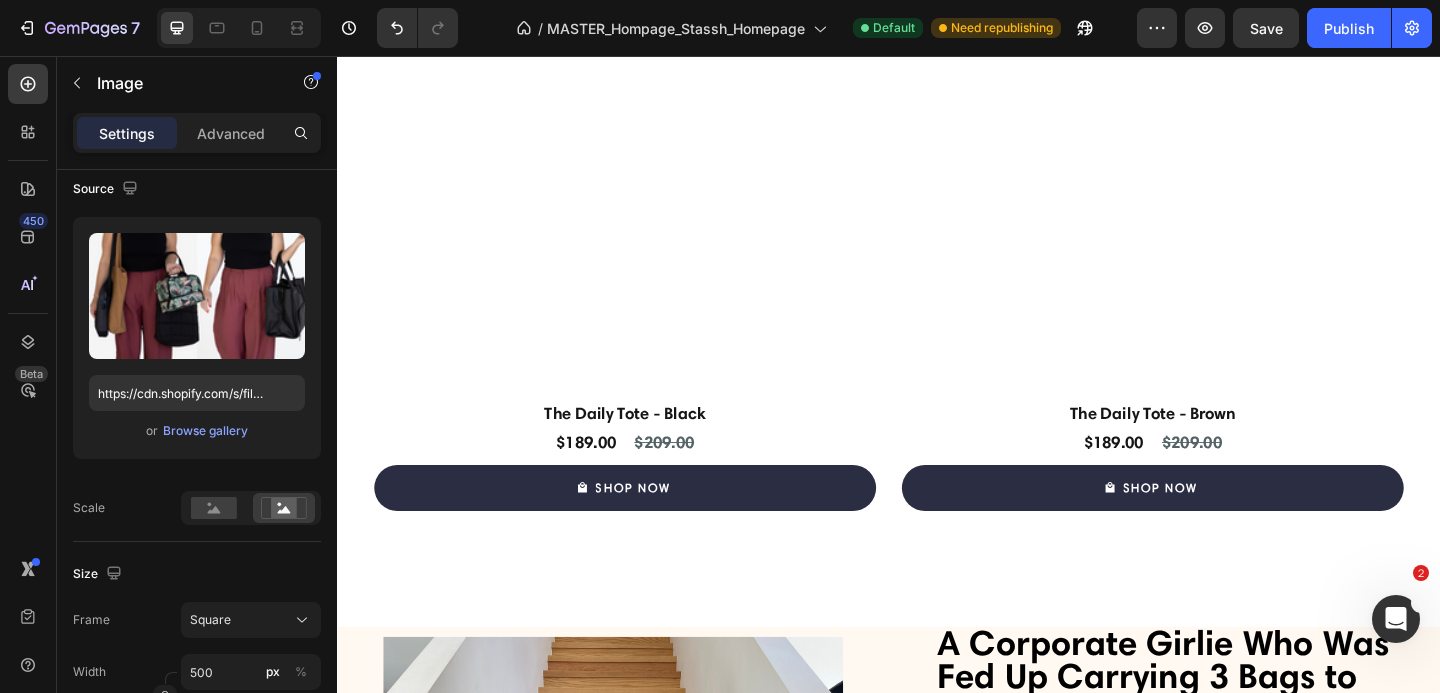 scroll, scrollTop: 3191, scrollLeft: 0, axis: vertical 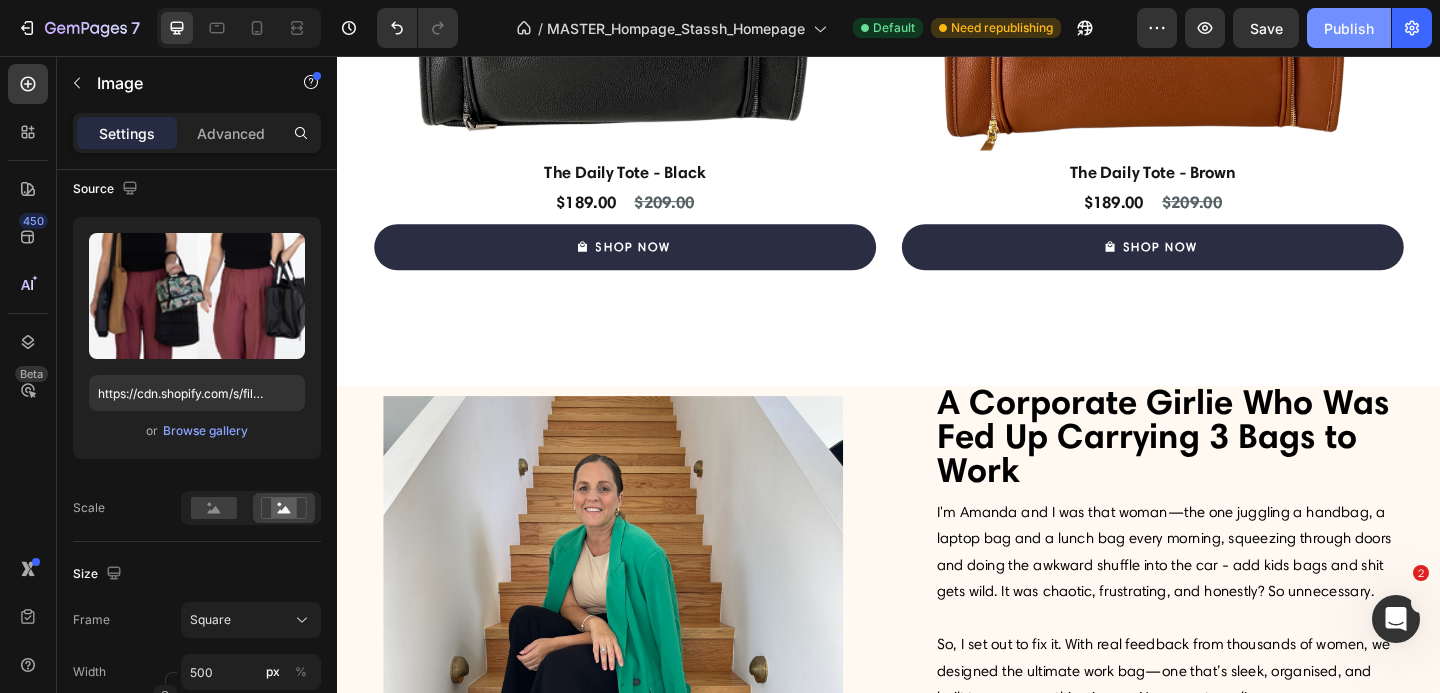 click on "Publish" at bounding box center (1349, 28) 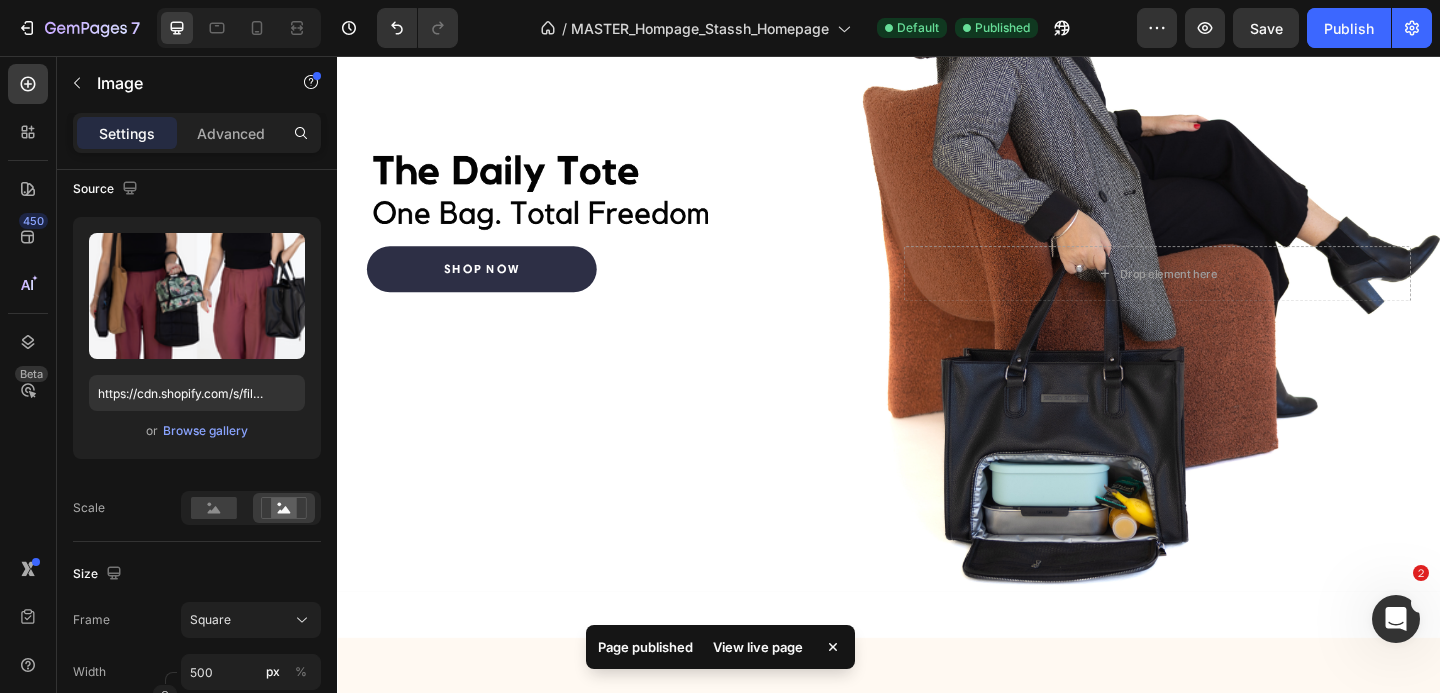 scroll, scrollTop: 0, scrollLeft: 0, axis: both 